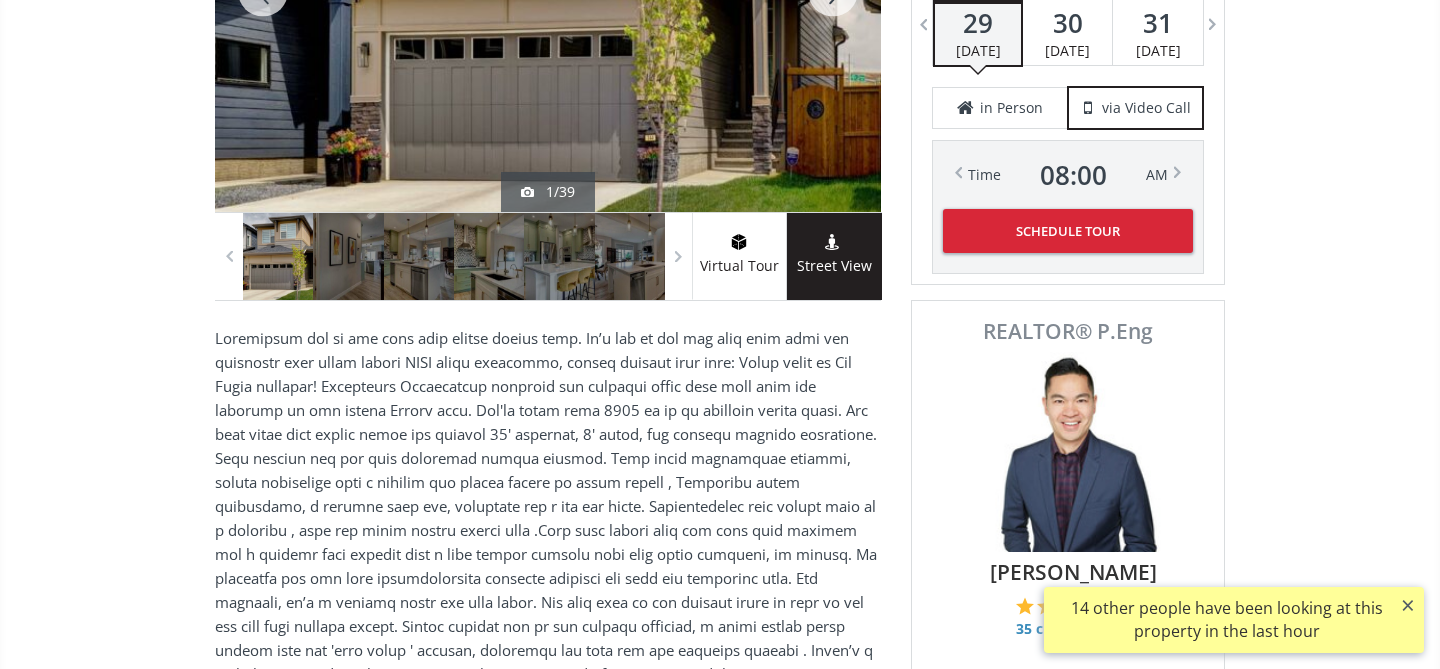 scroll, scrollTop: 0, scrollLeft: 0, axis: both 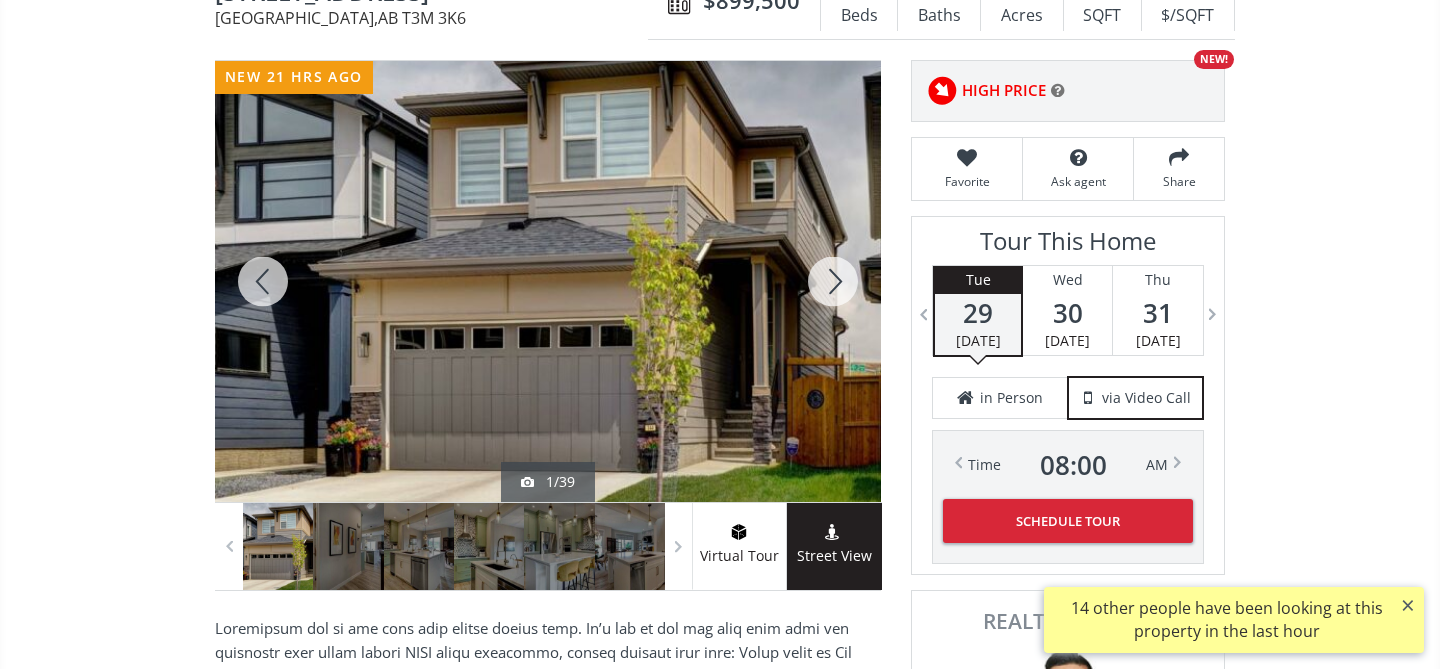 click at bounding box center [833, 281] 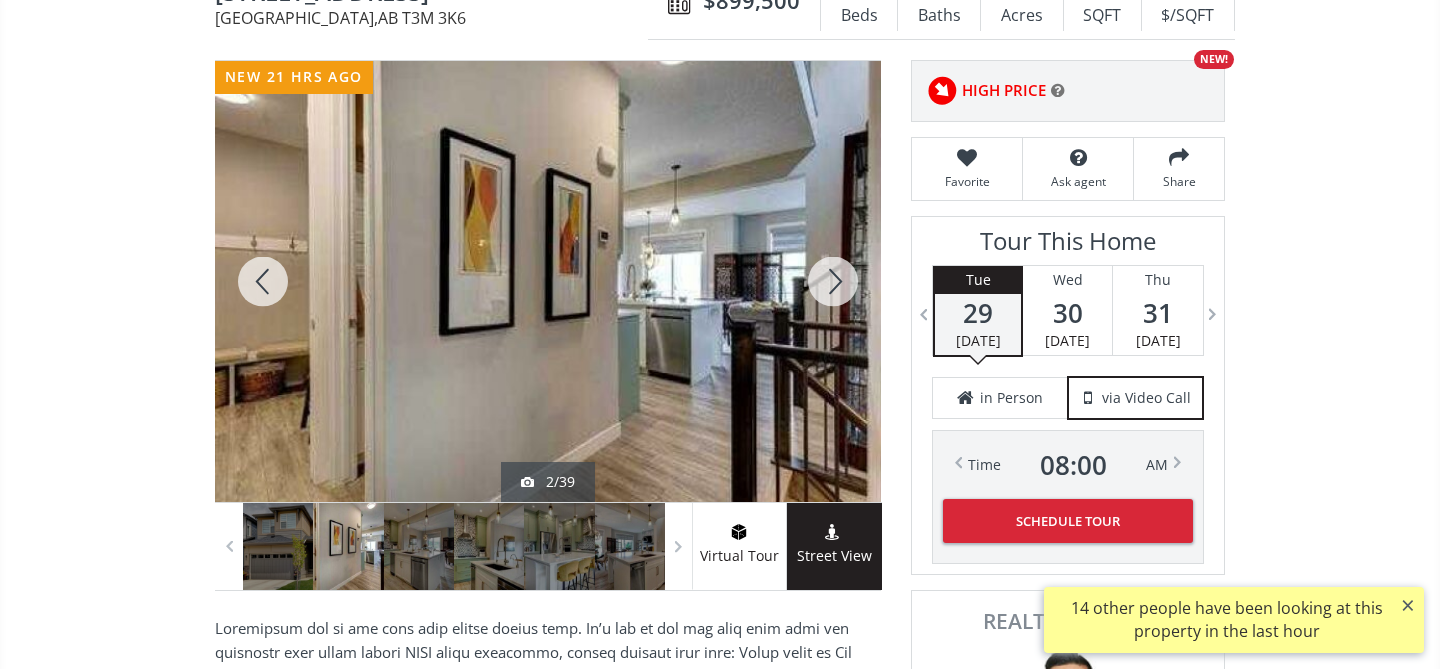 click at bounding box center [833, 281] 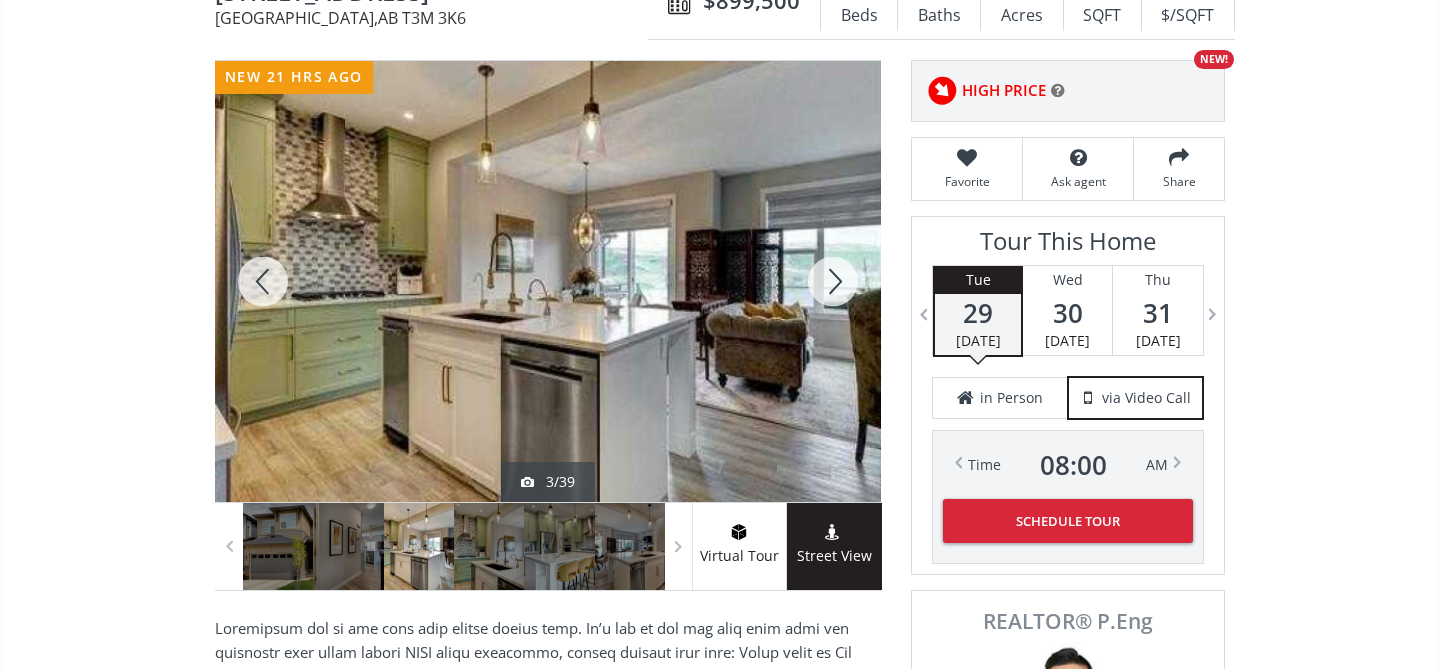 click at bounding box center (833, 281) 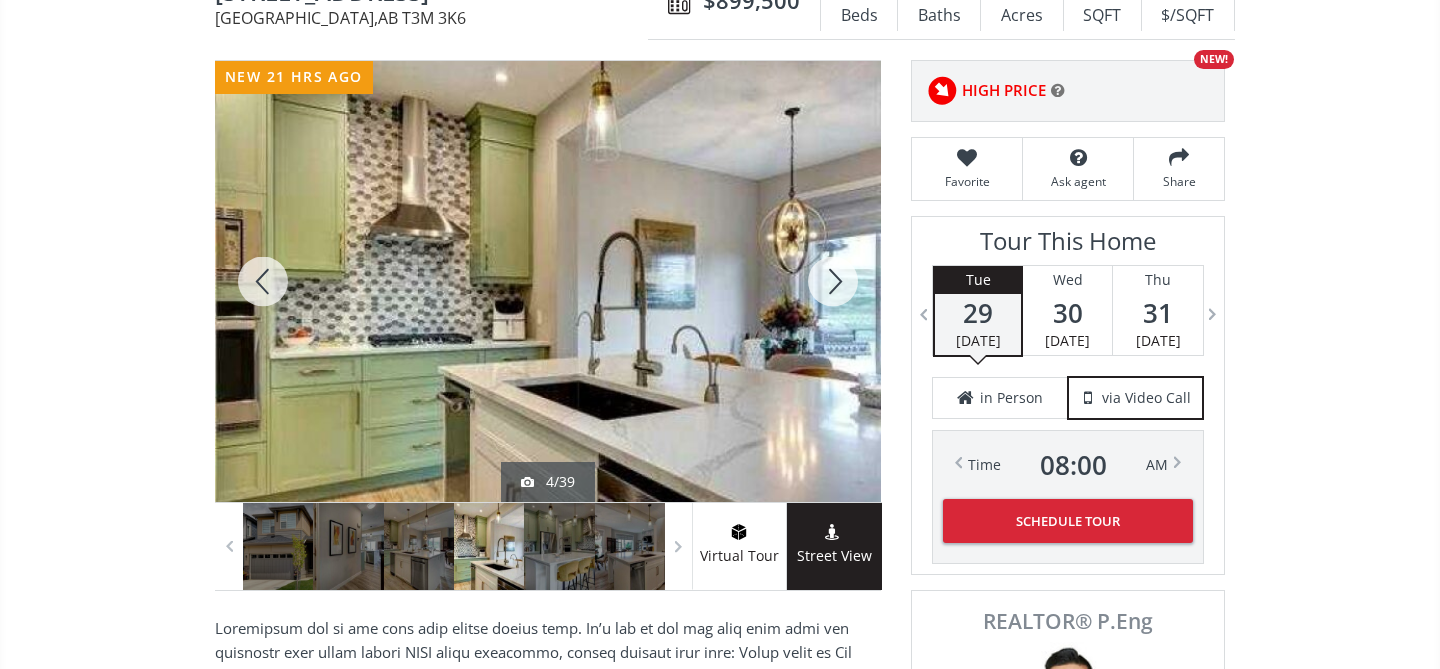 click at bounding box center [833, 281] 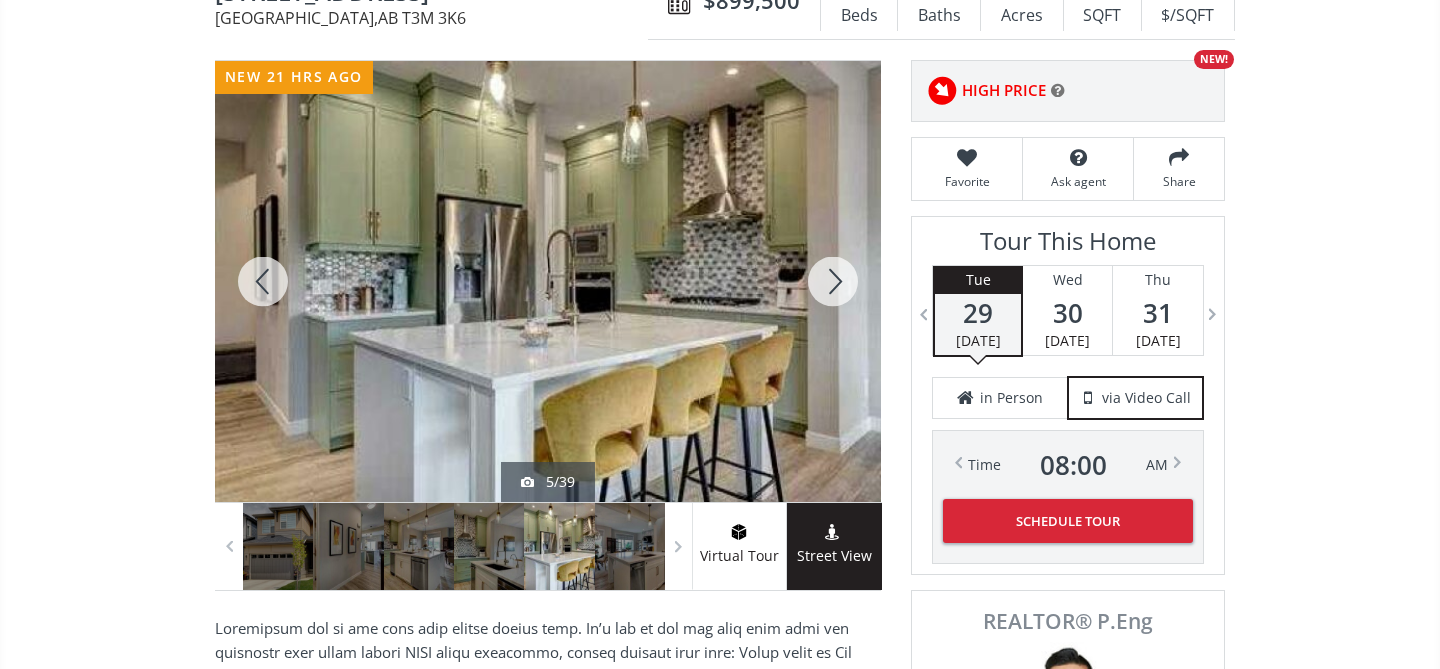 click at bounding box center (833, 281) 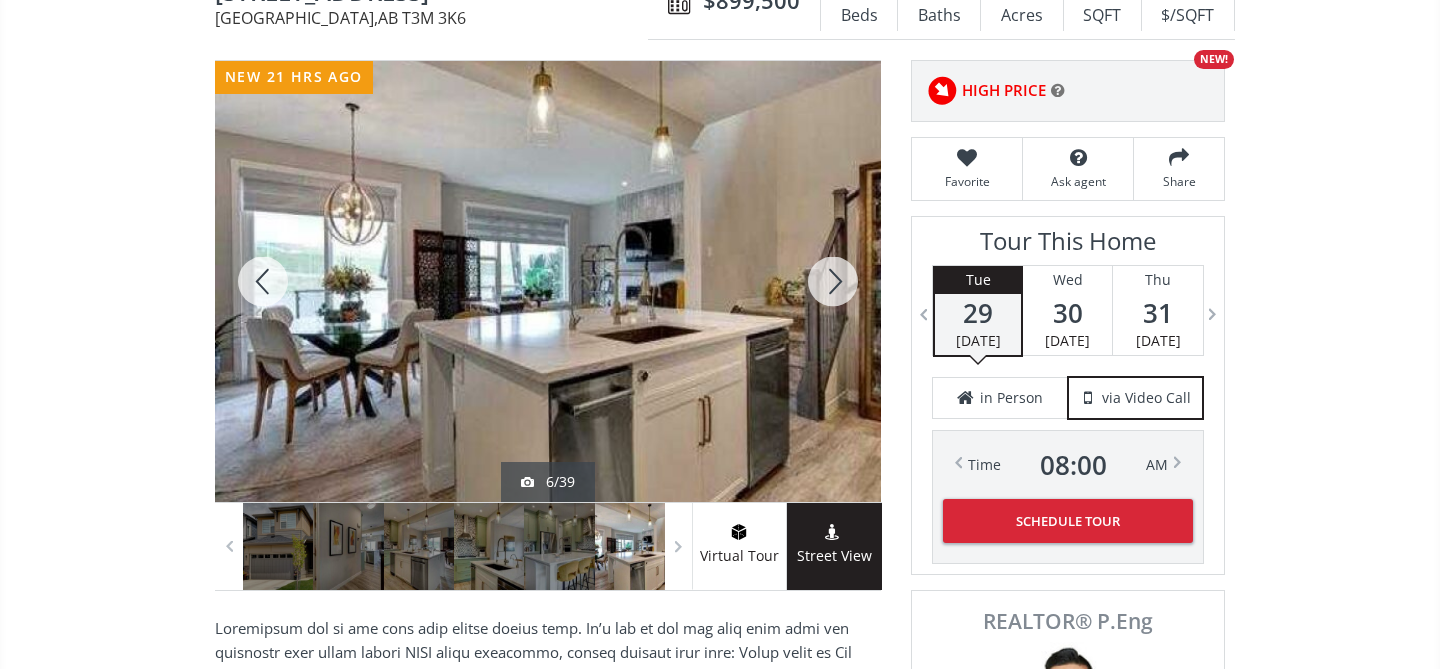 click at bounding box center (833, 281) 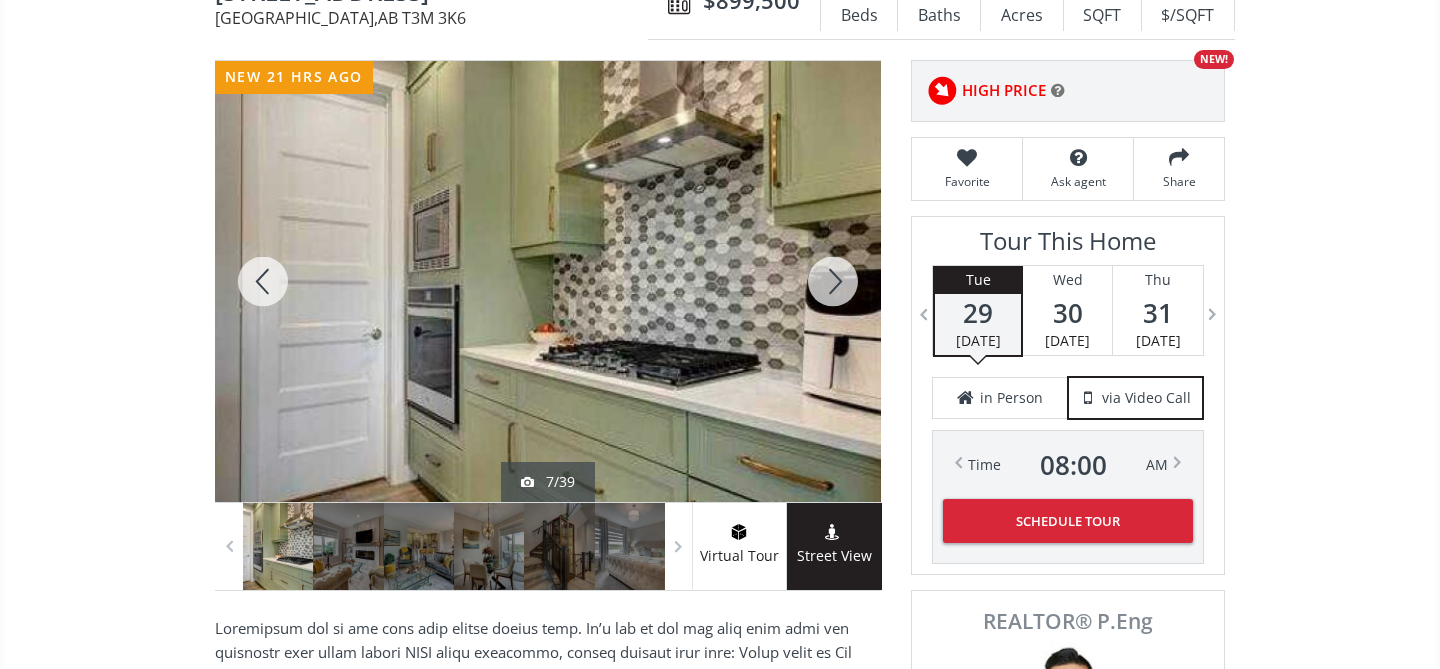 click at bounding box center (833, 281) 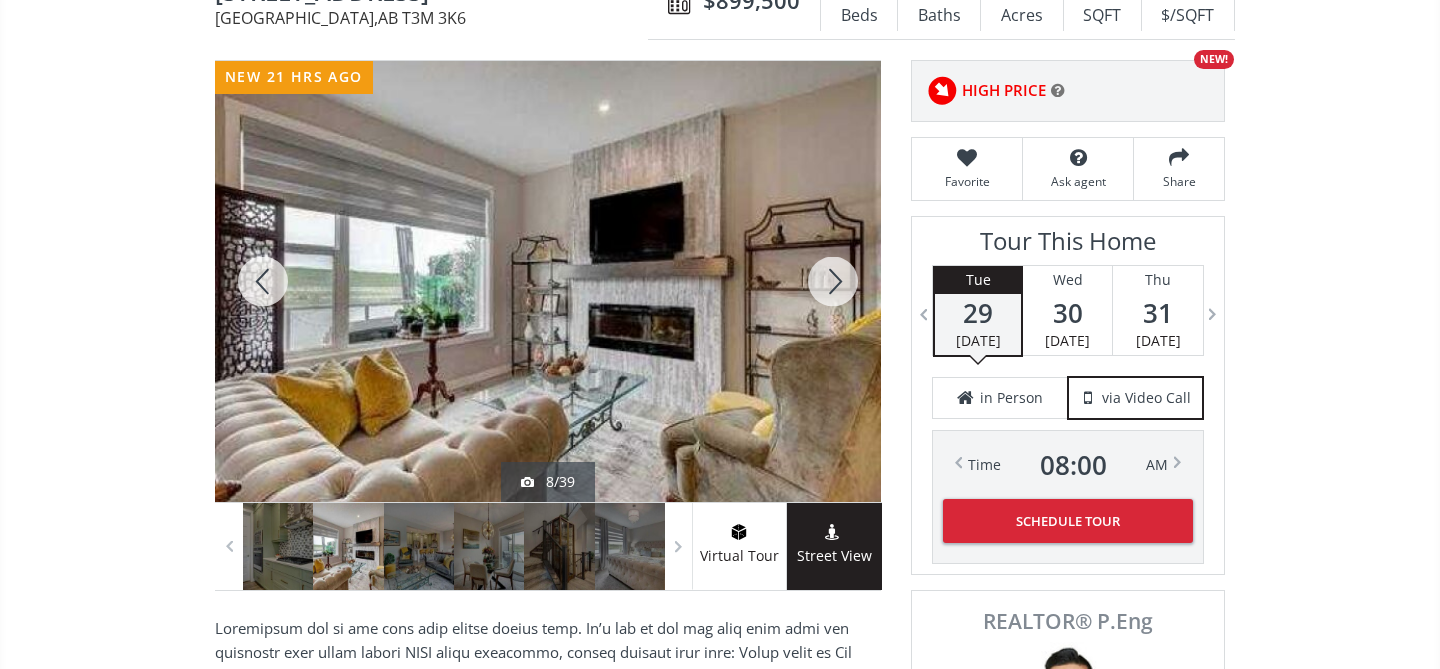 click at bounding box center [833, 281] 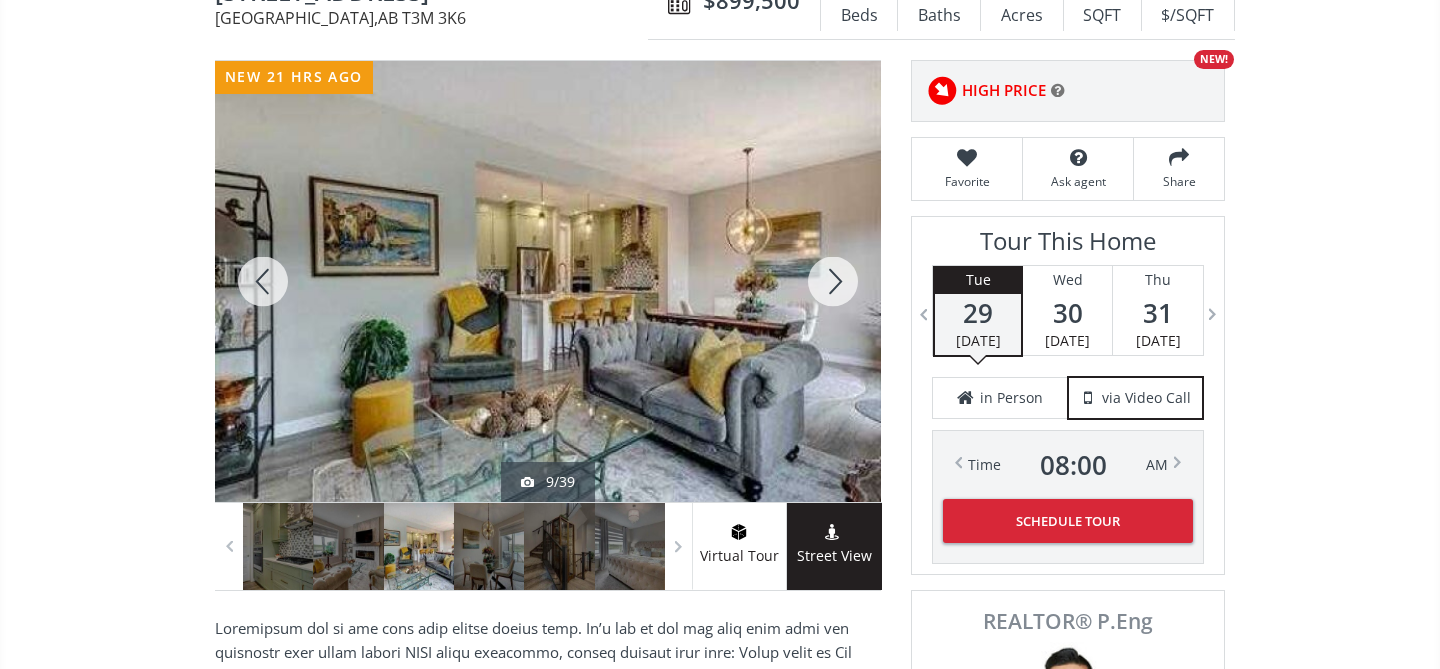 click at bounding box center [833, 281] 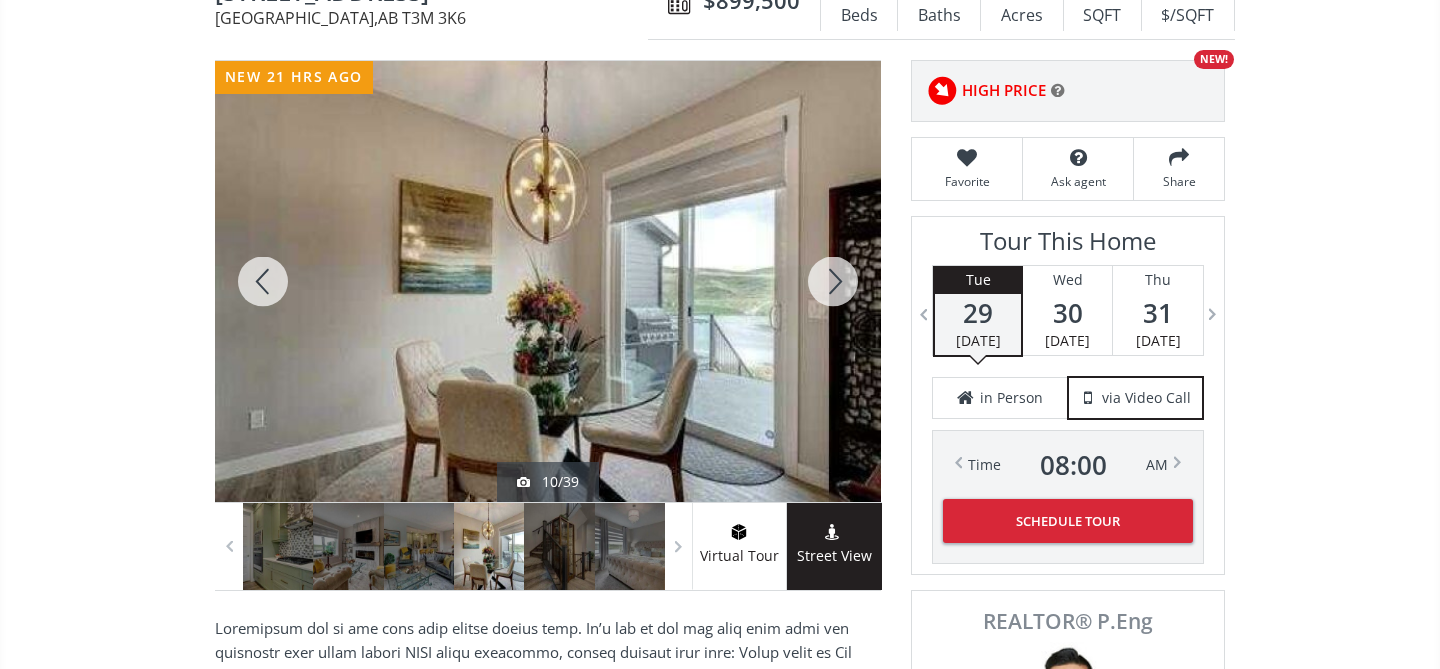 click at bounding box center (833, 281) 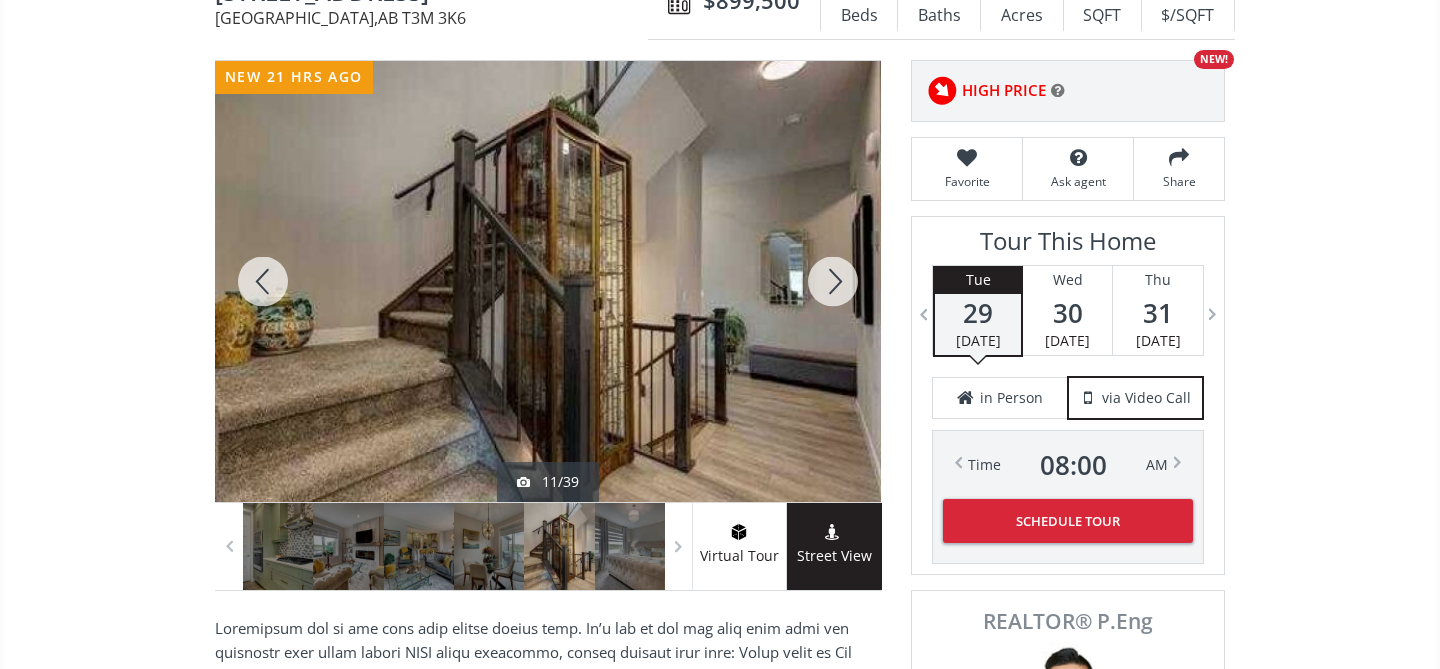 click at bounding box center (833, 281) 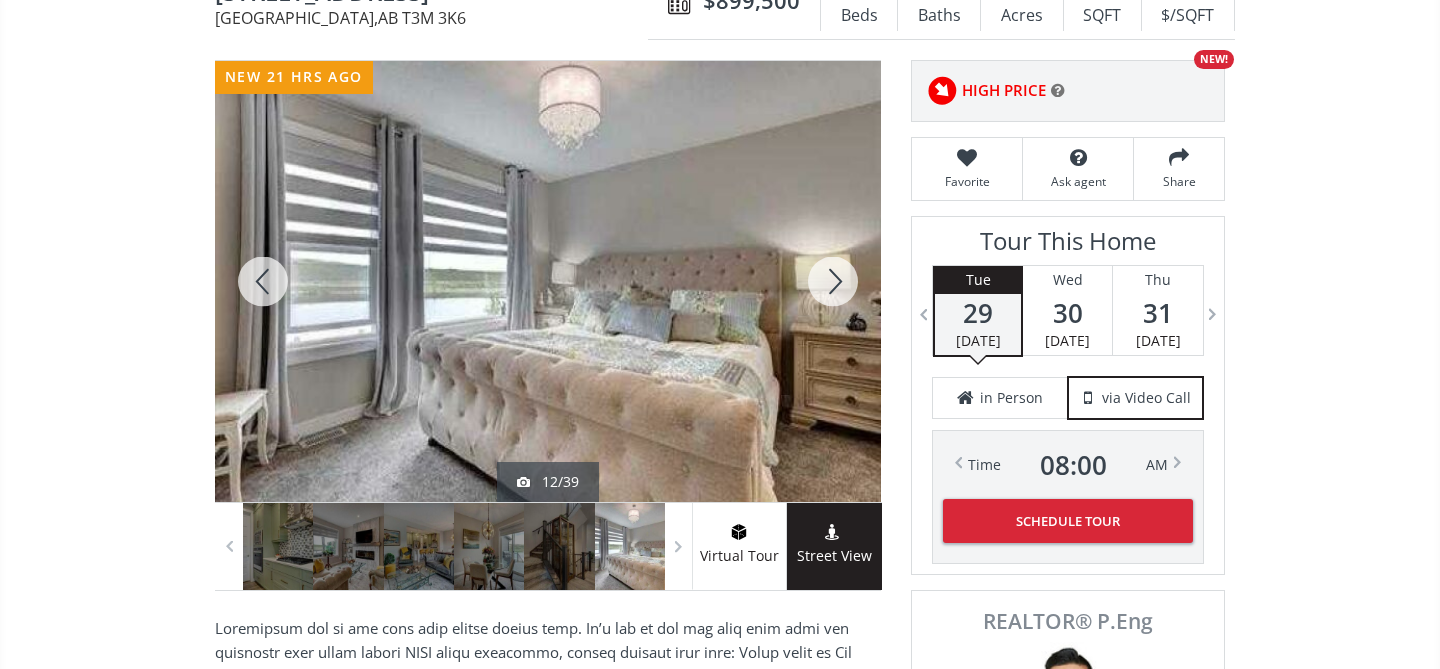 click at bounding box center [833, 281] 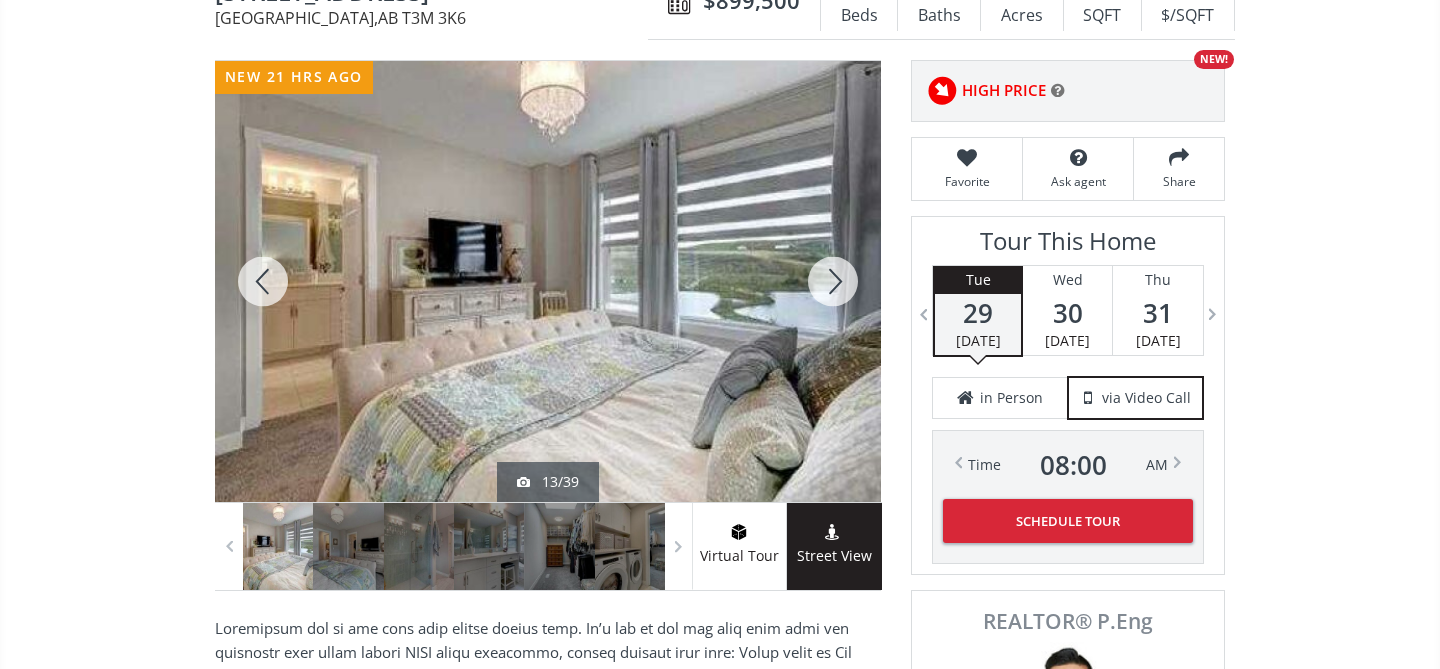 click at bounding box center [833, 281] 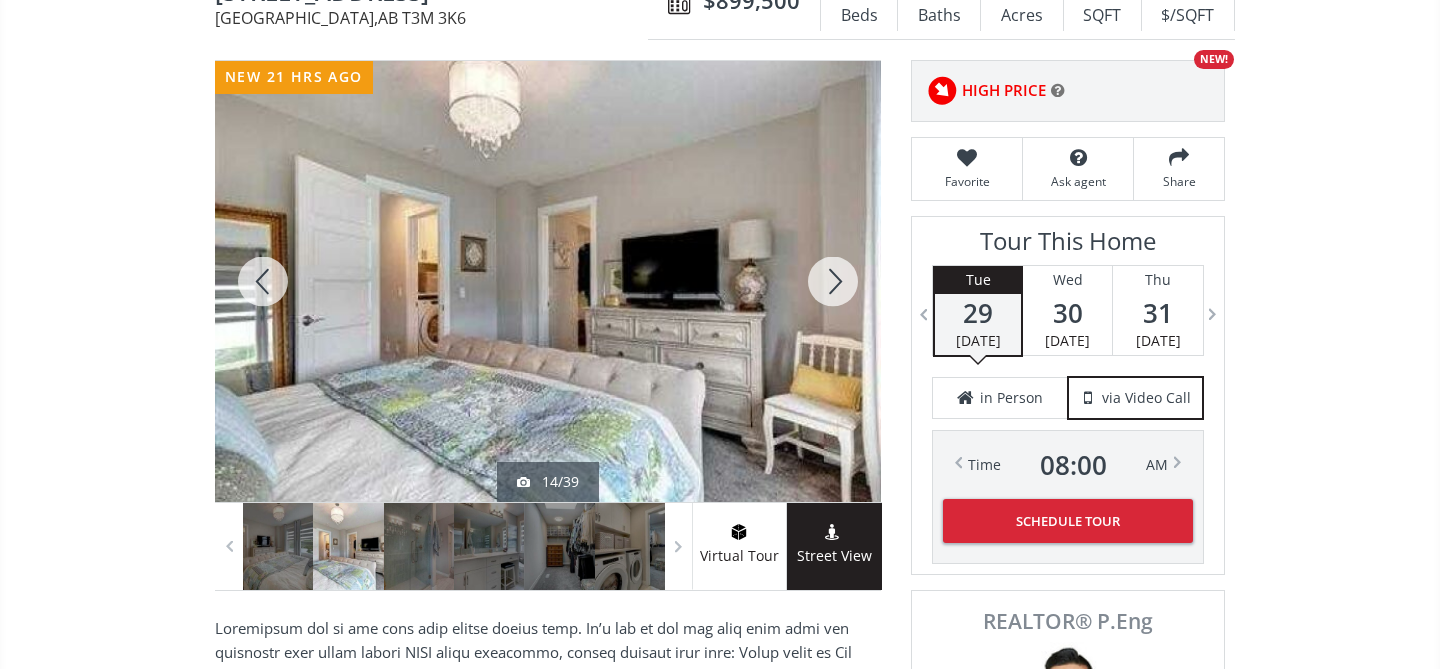 click at bounding box center [833, 281] 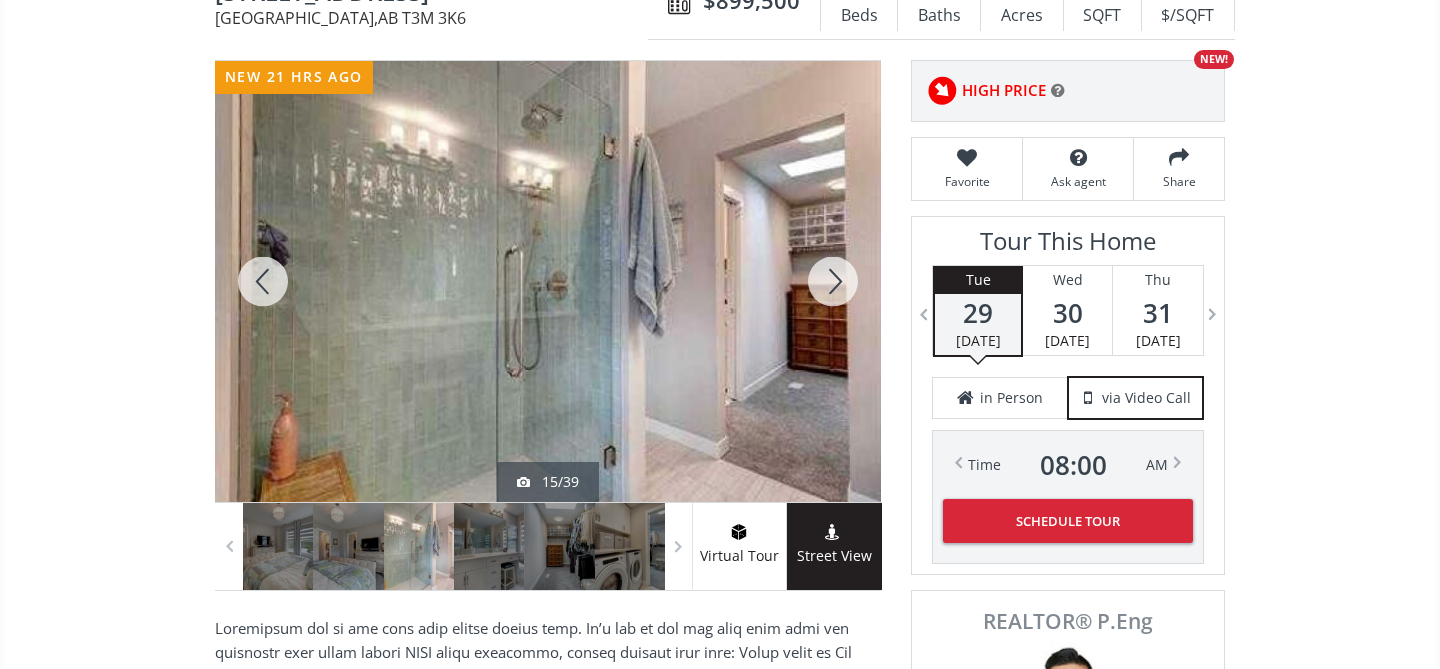 click at bounding box center [833, 281] 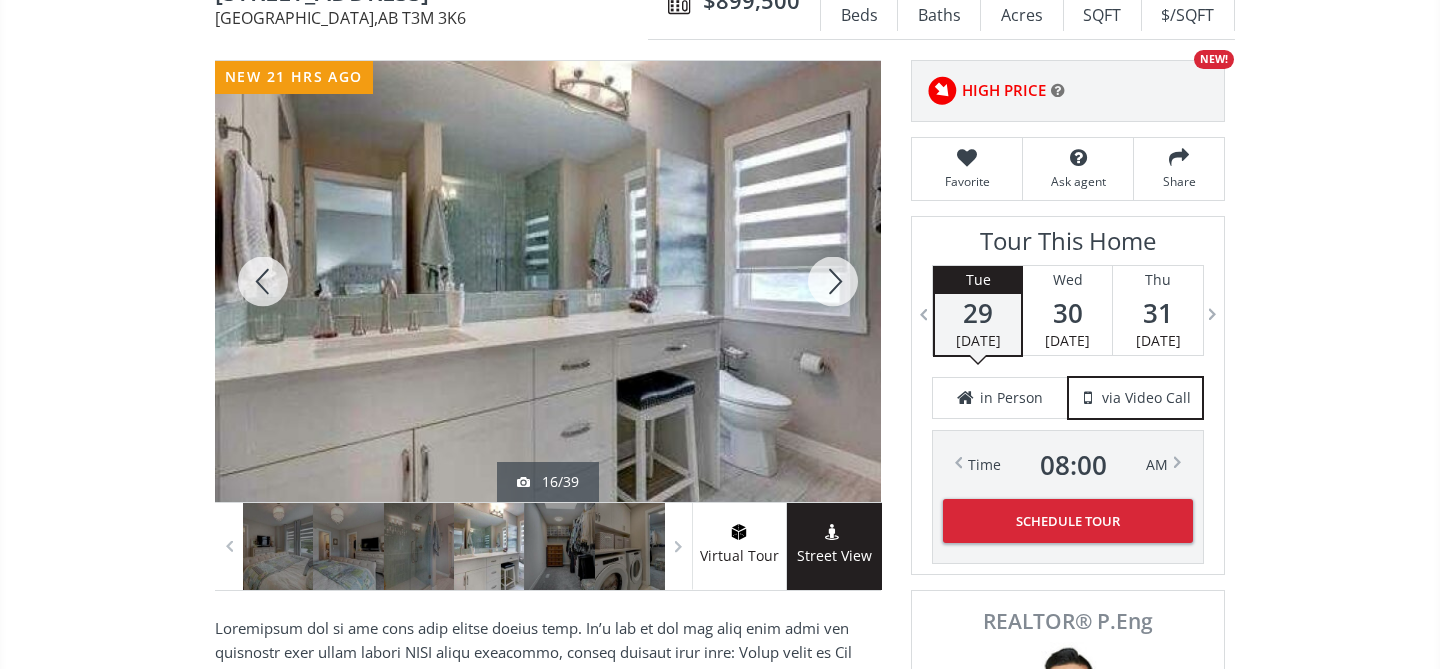 click at bounding box center (833, 281) 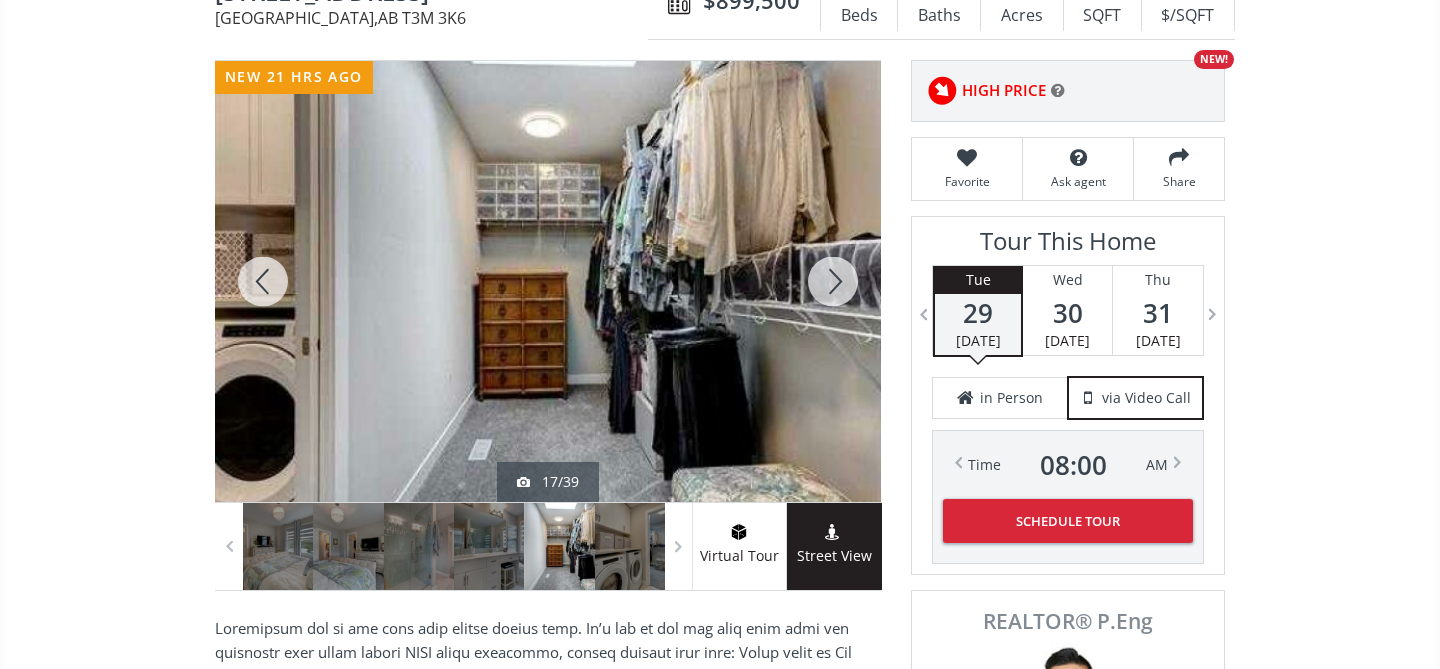 click at bounding box center [833, 281] 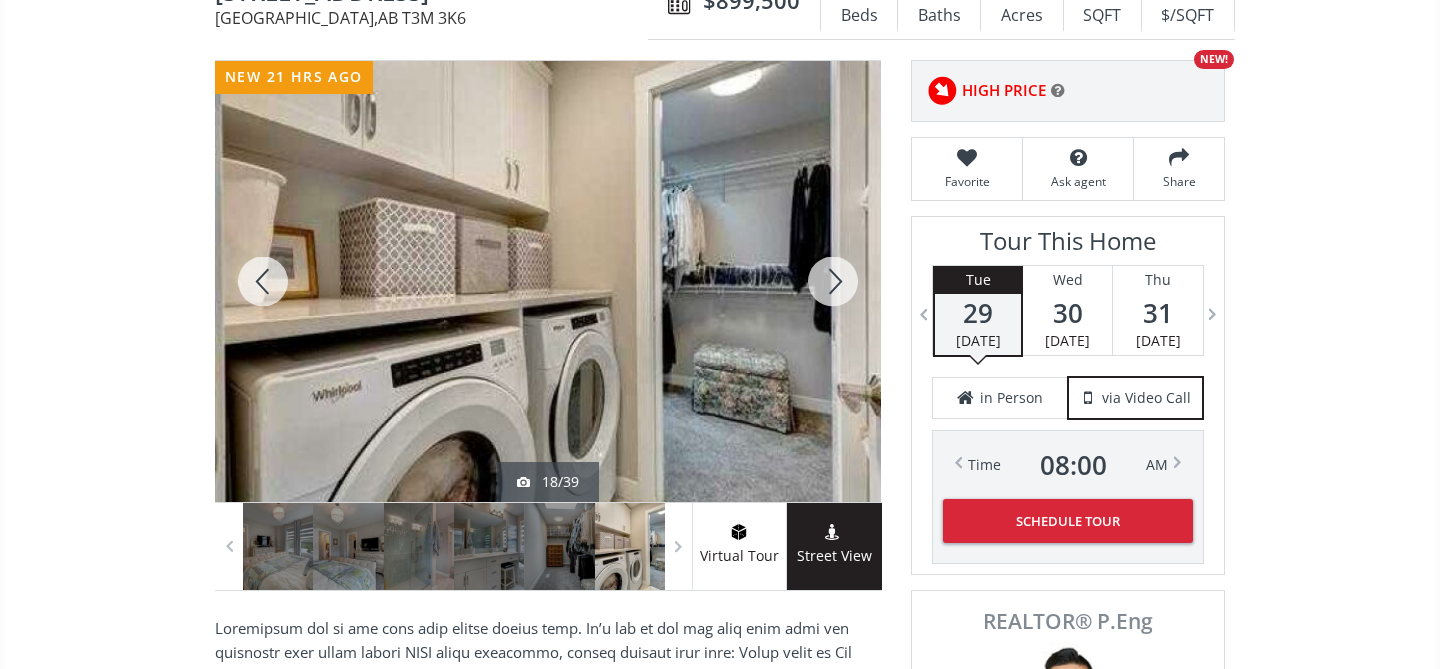 click at bounding box center [833, 281] 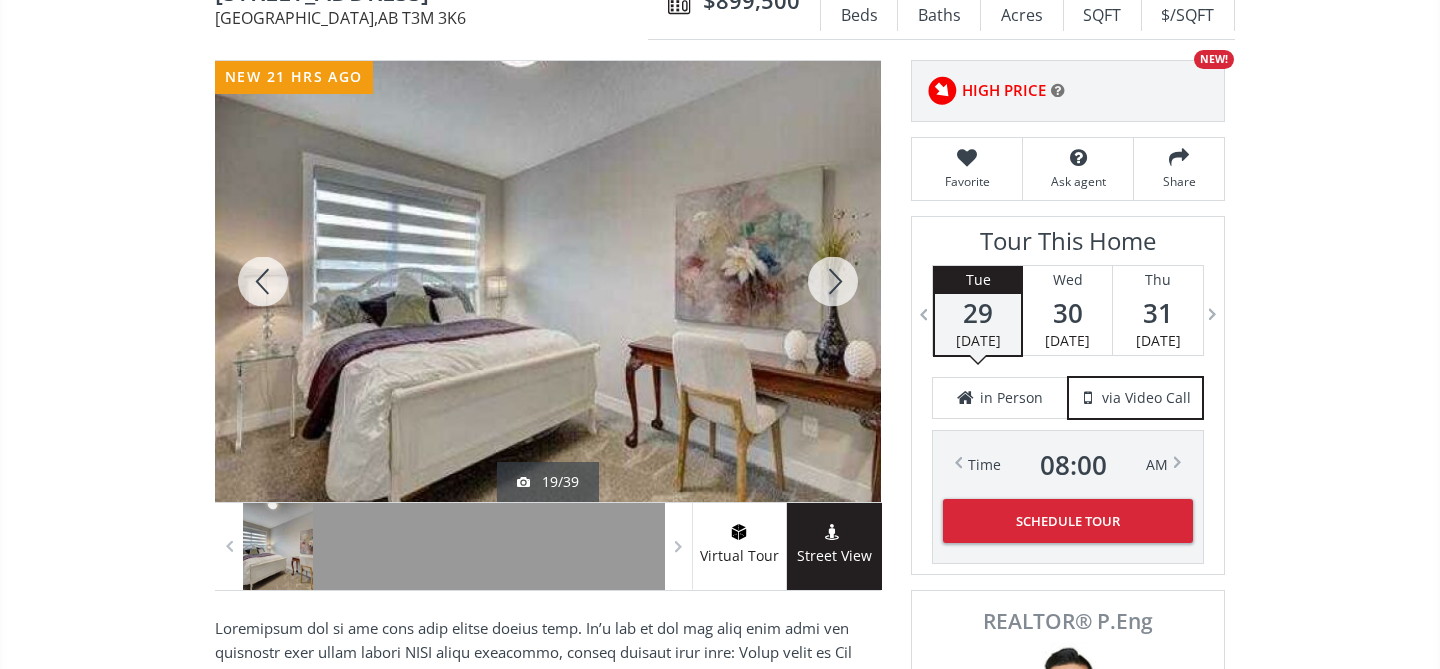 click at bounding box center [833, 281] 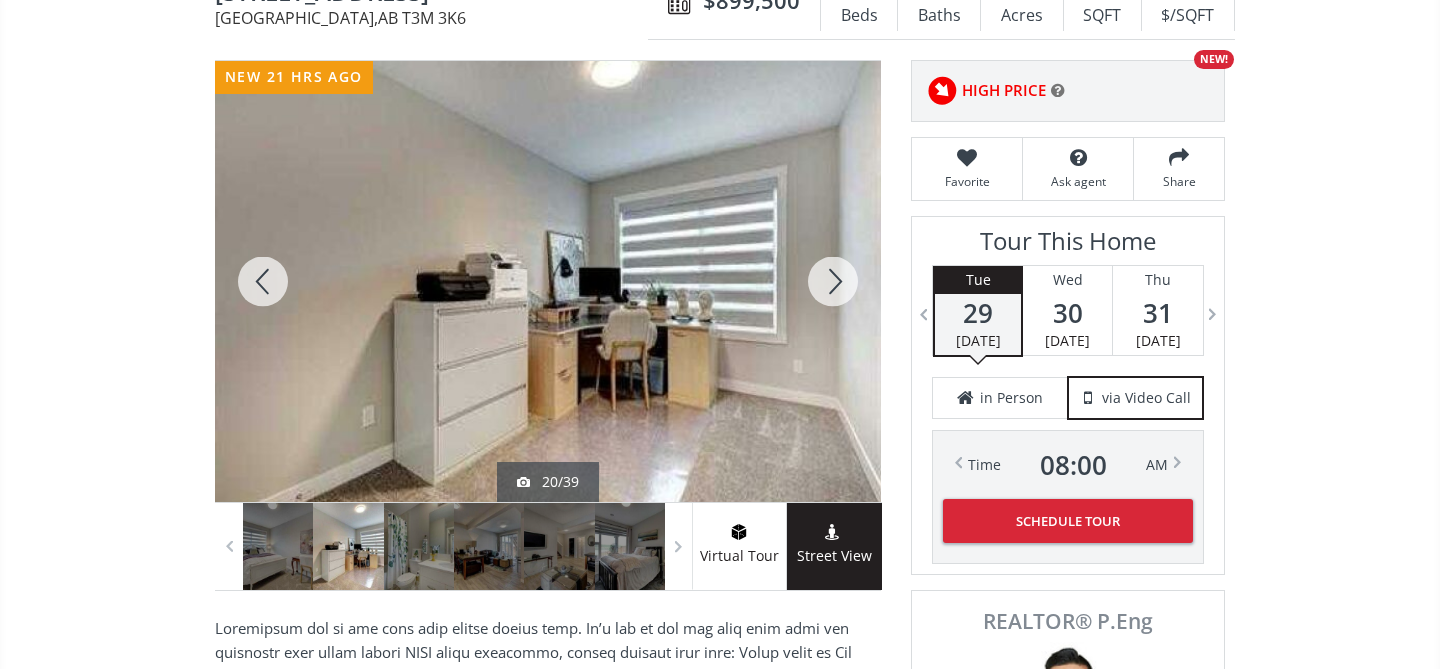 click at bounding box center [833, 281] 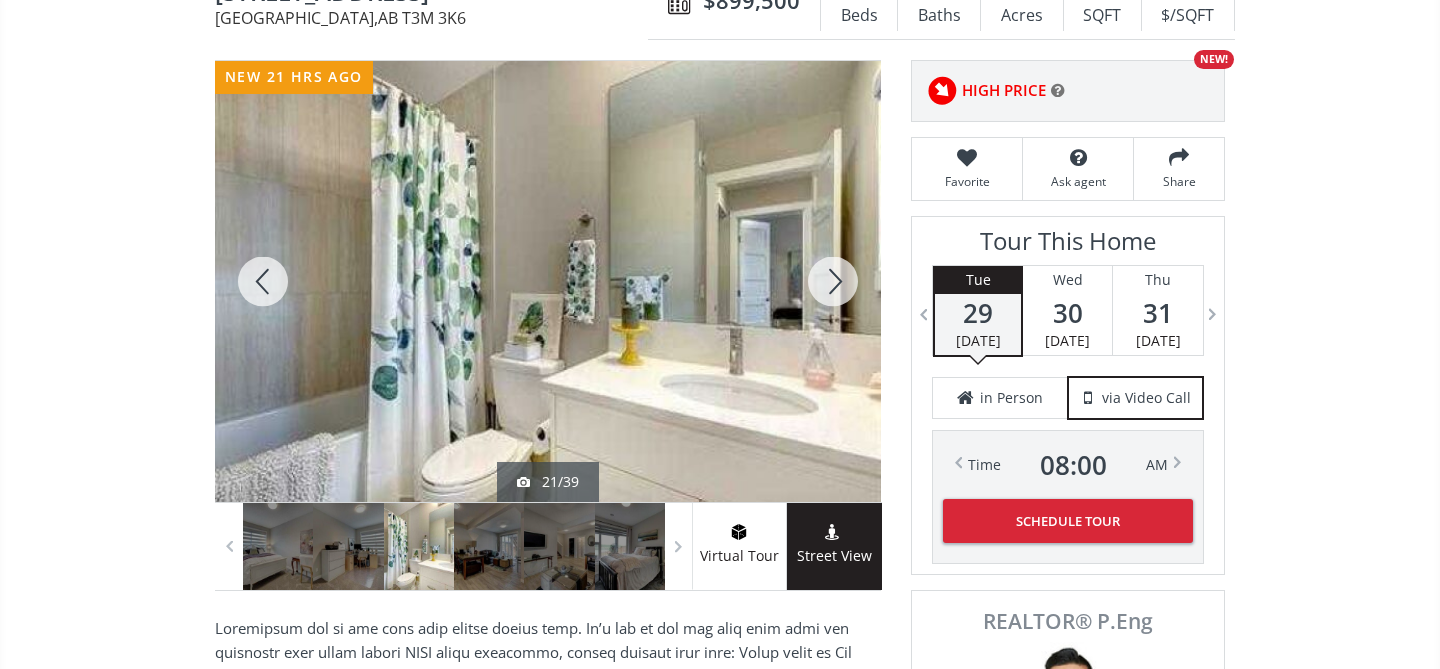 click at bounding box center (833, 281) 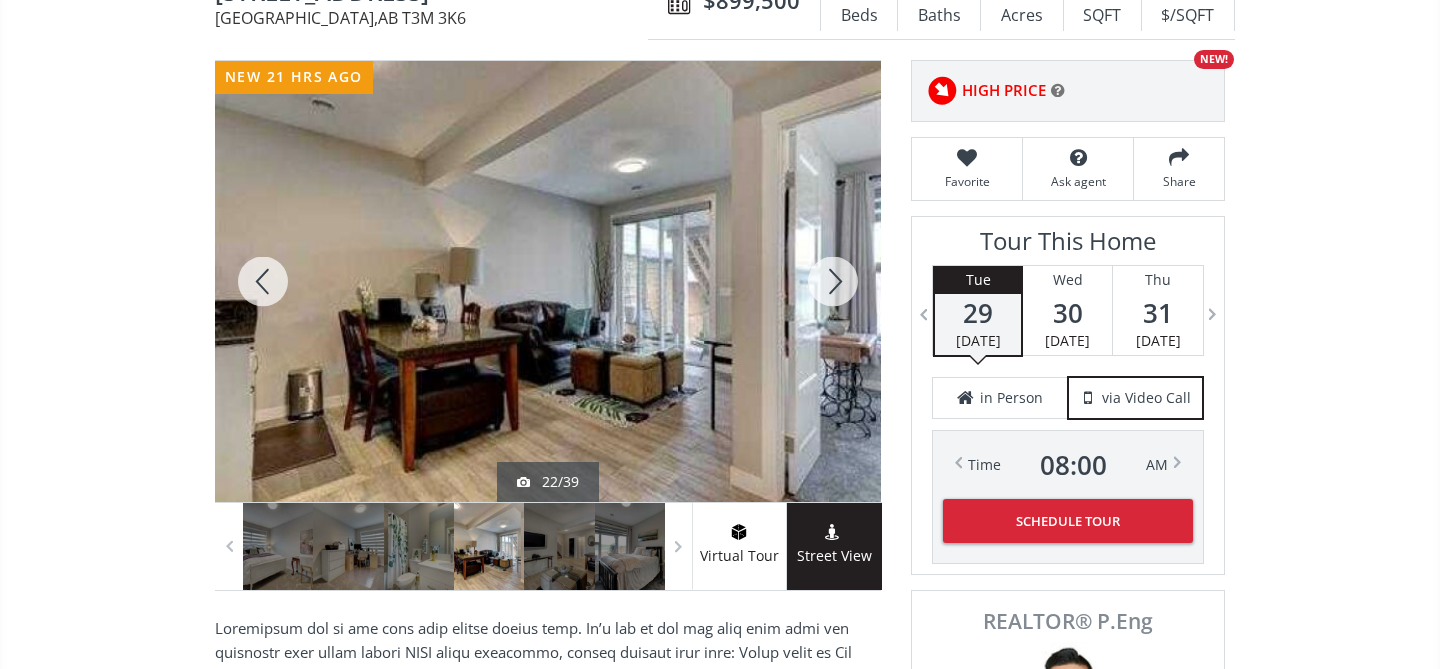 click at bounding box center [833, 281] 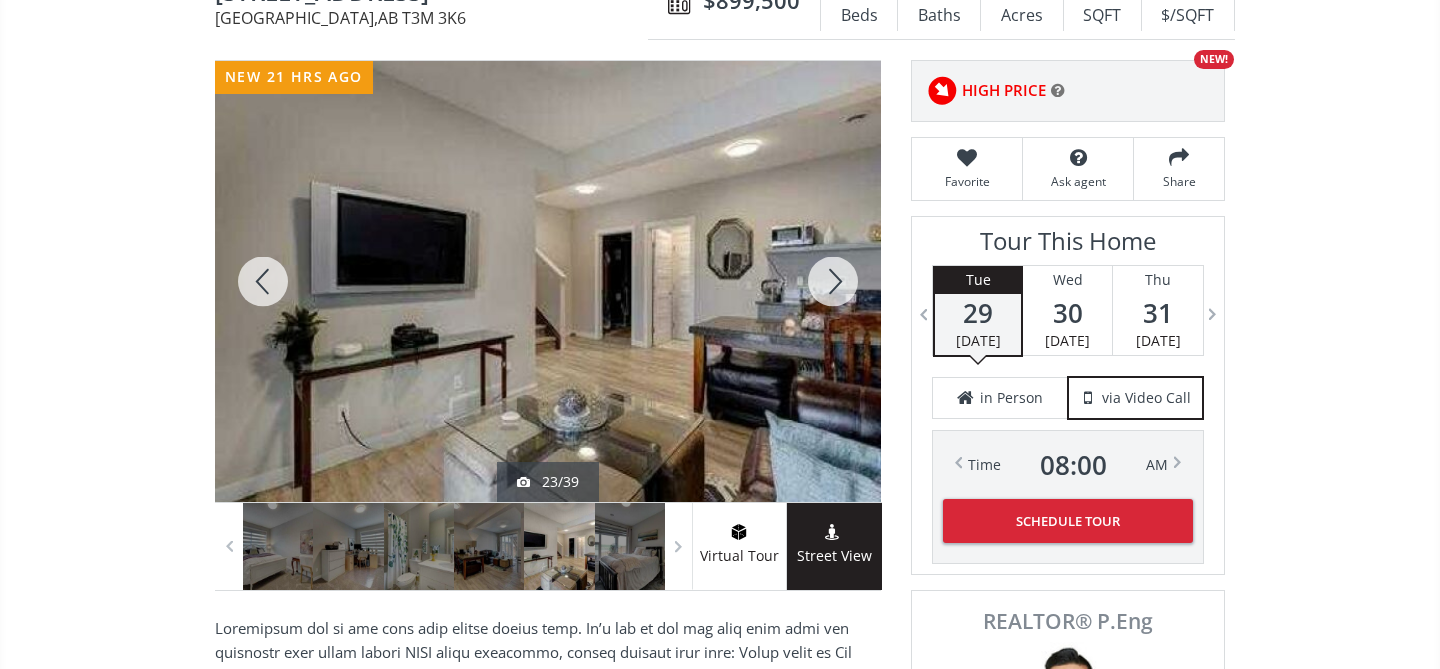 click at bounding box center (833, 281) 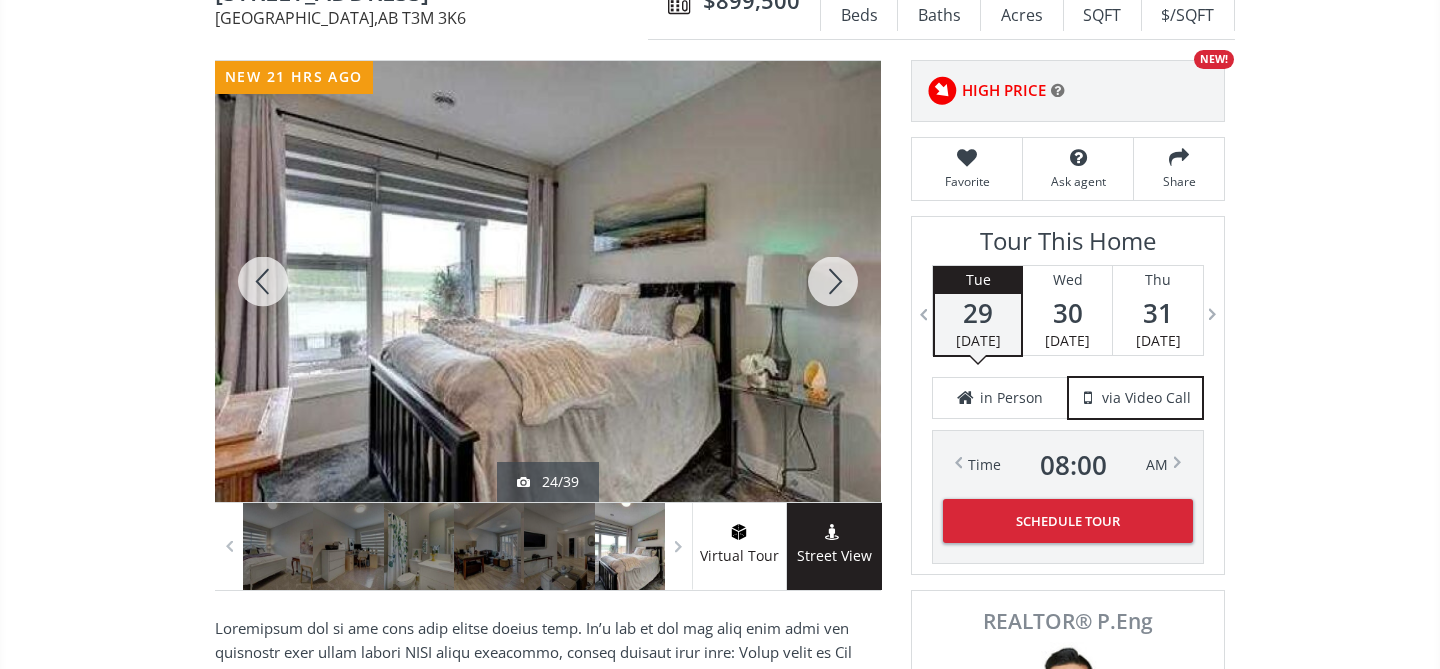 click at bounding box center [833, 281] 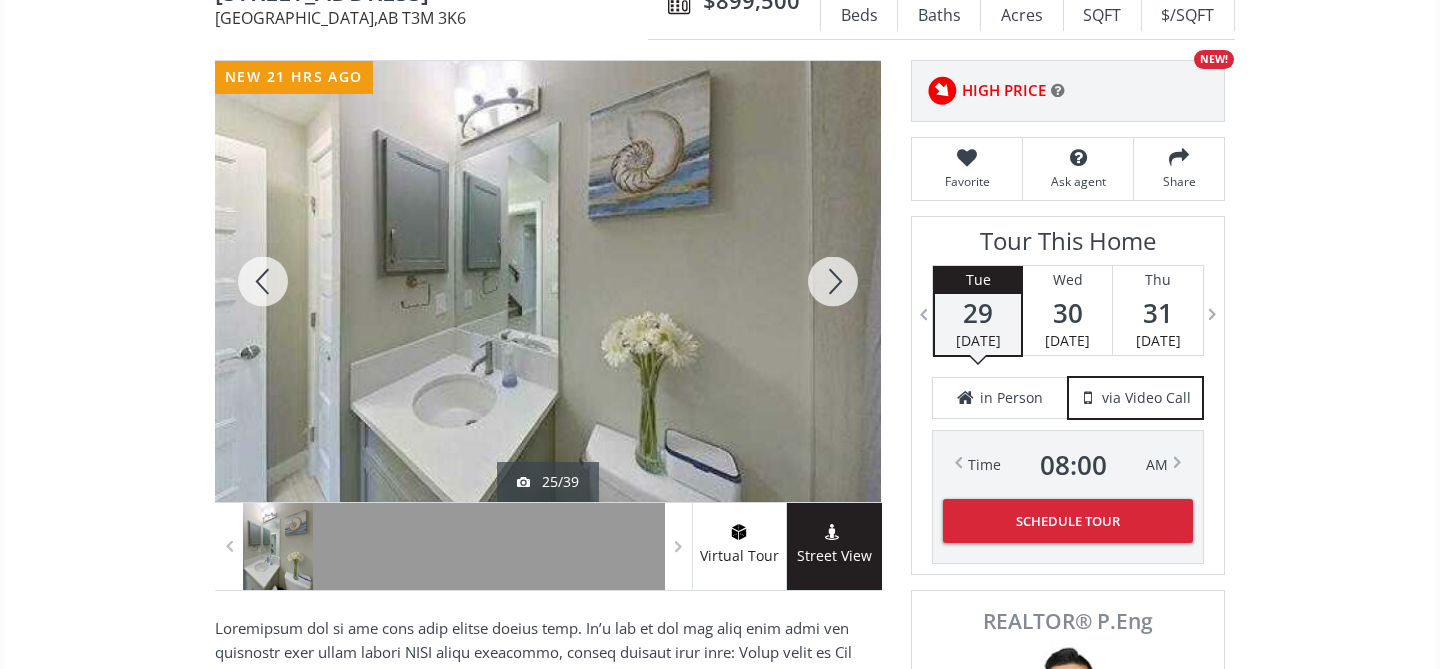 click at bounding box center (833, 281) 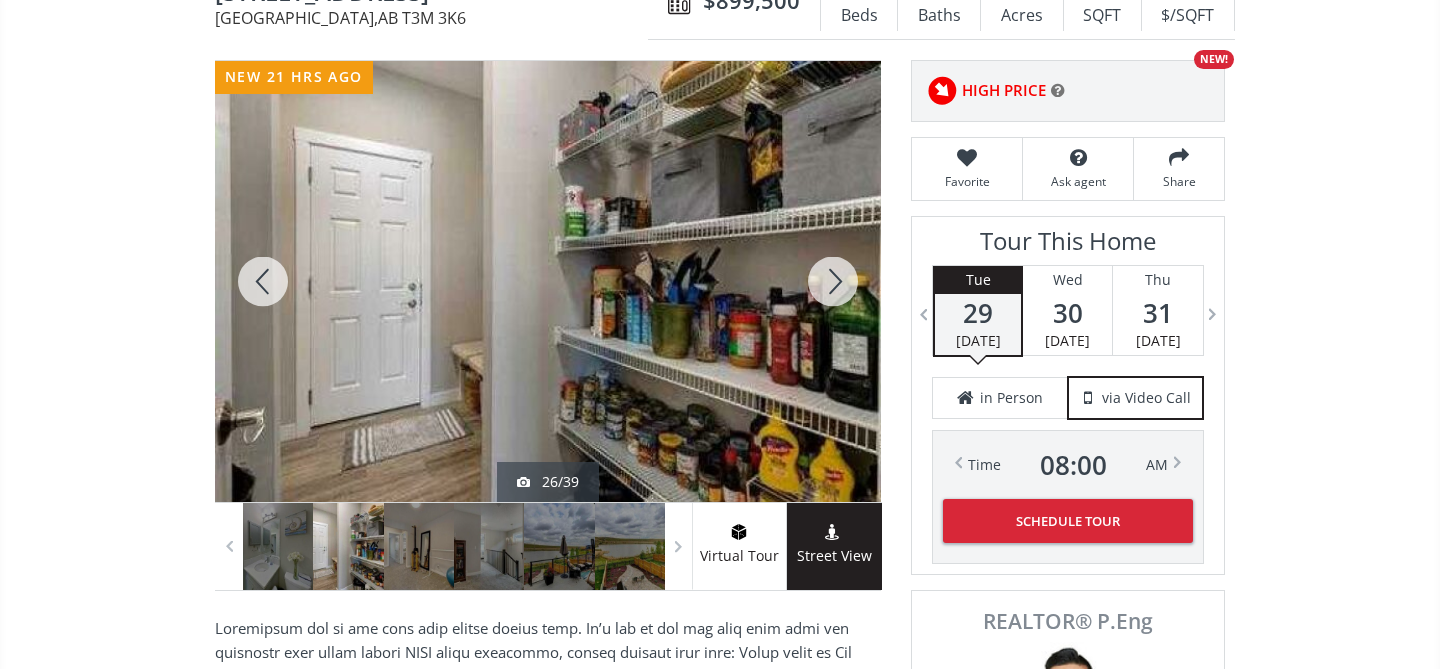 click at bounding box center (833, 281) 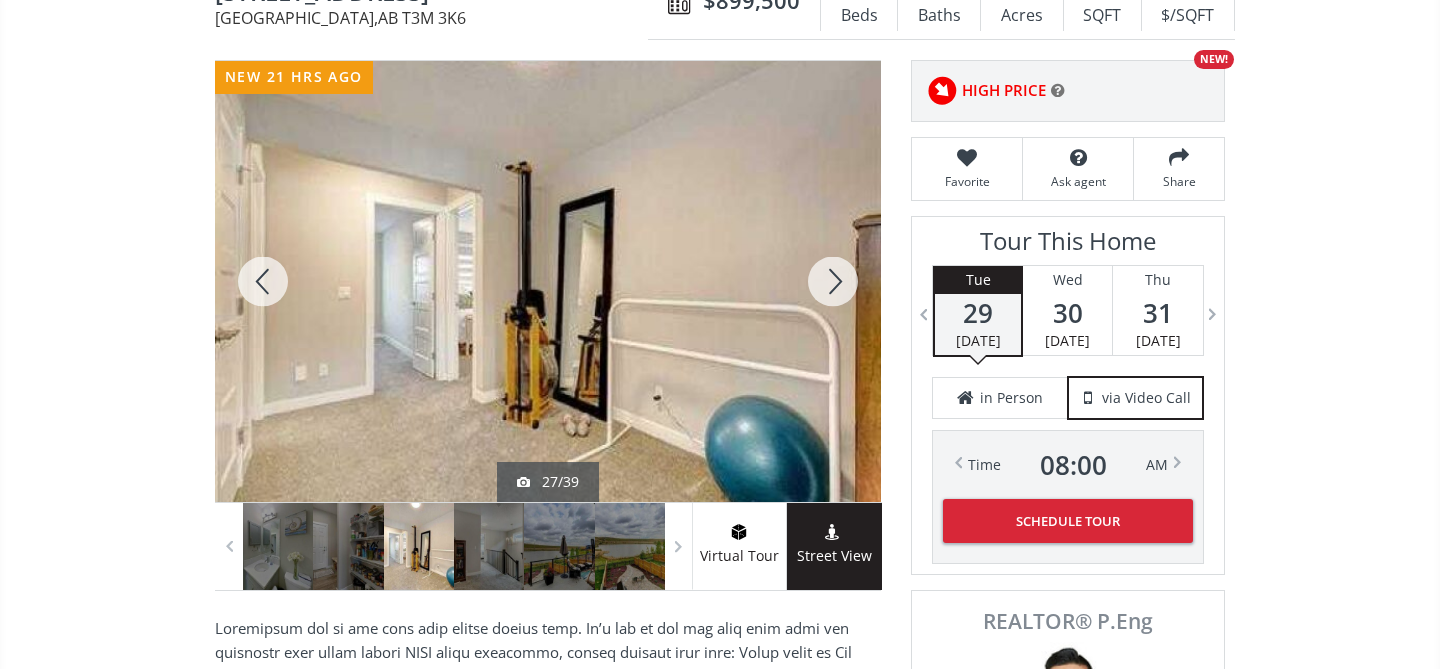 click at bounding box center [833, 281] 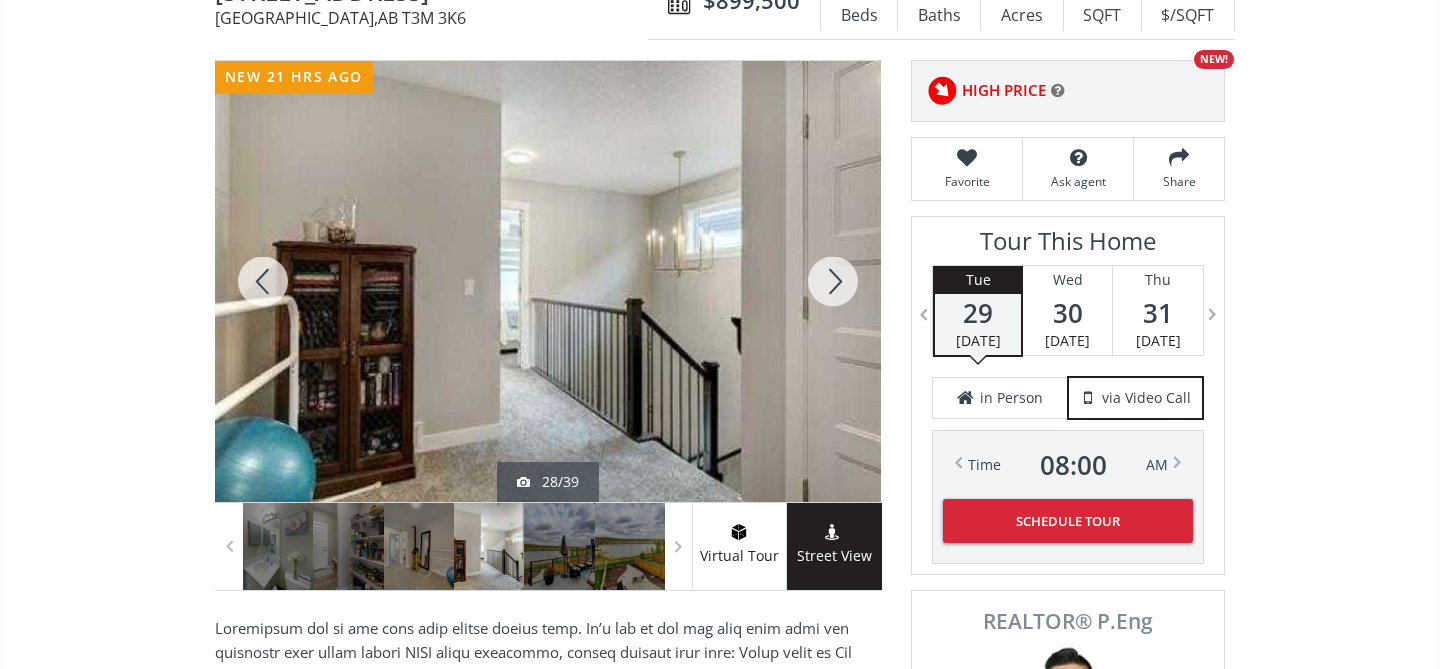 click at bounding box center [833, 281] 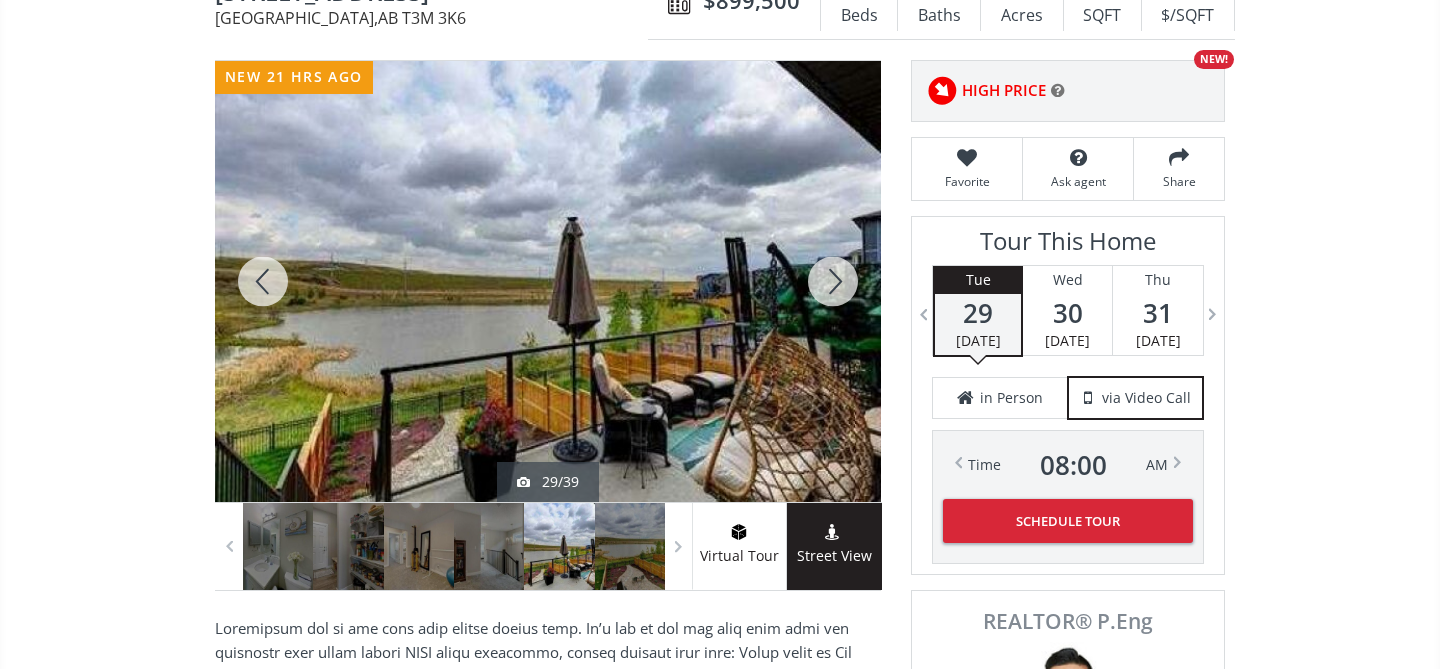 click at bounding box center [833, 281] 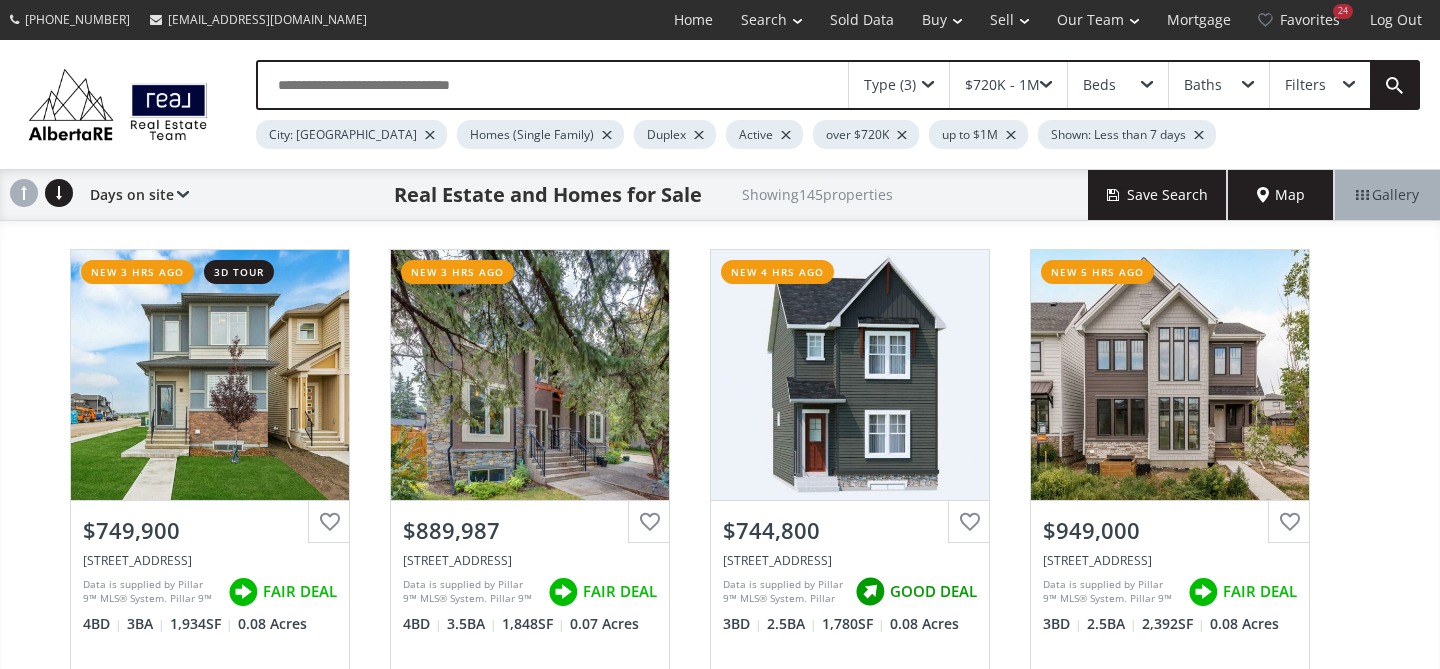 scroll, scrollTop: 0, scrollLeft: 0, axis: both 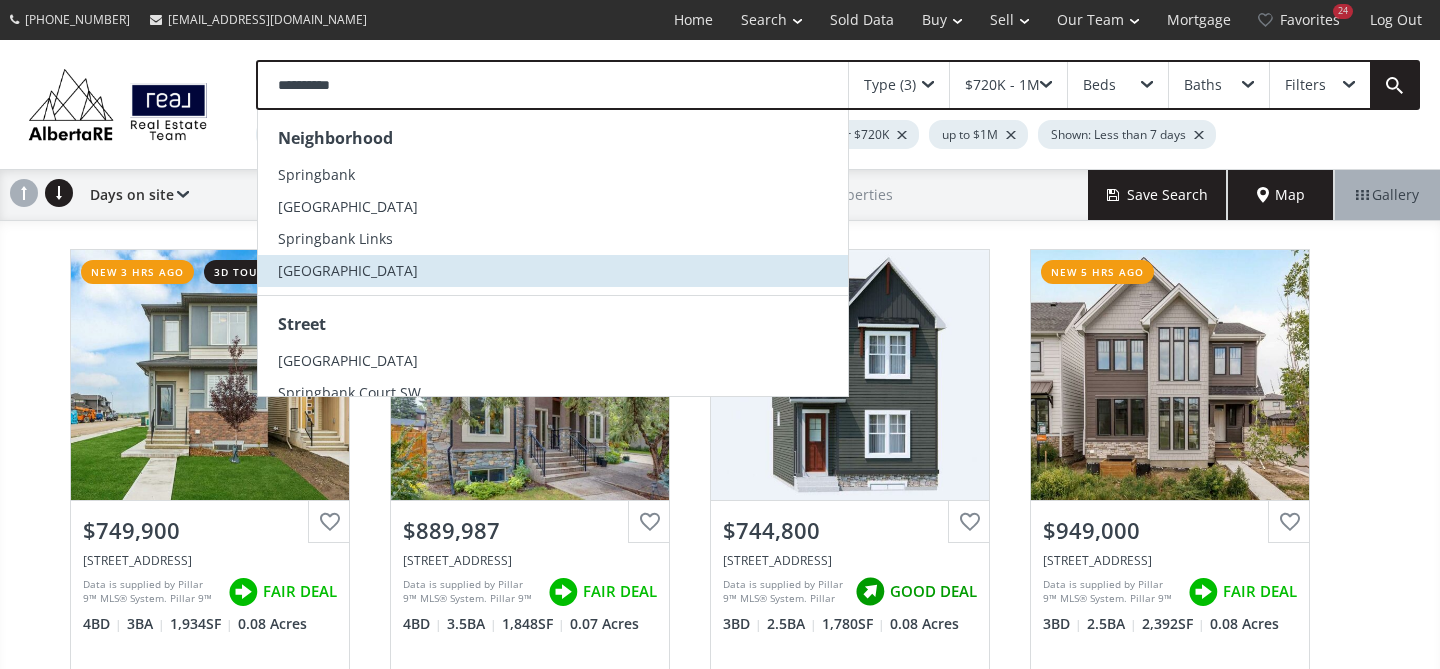 type on "**********" 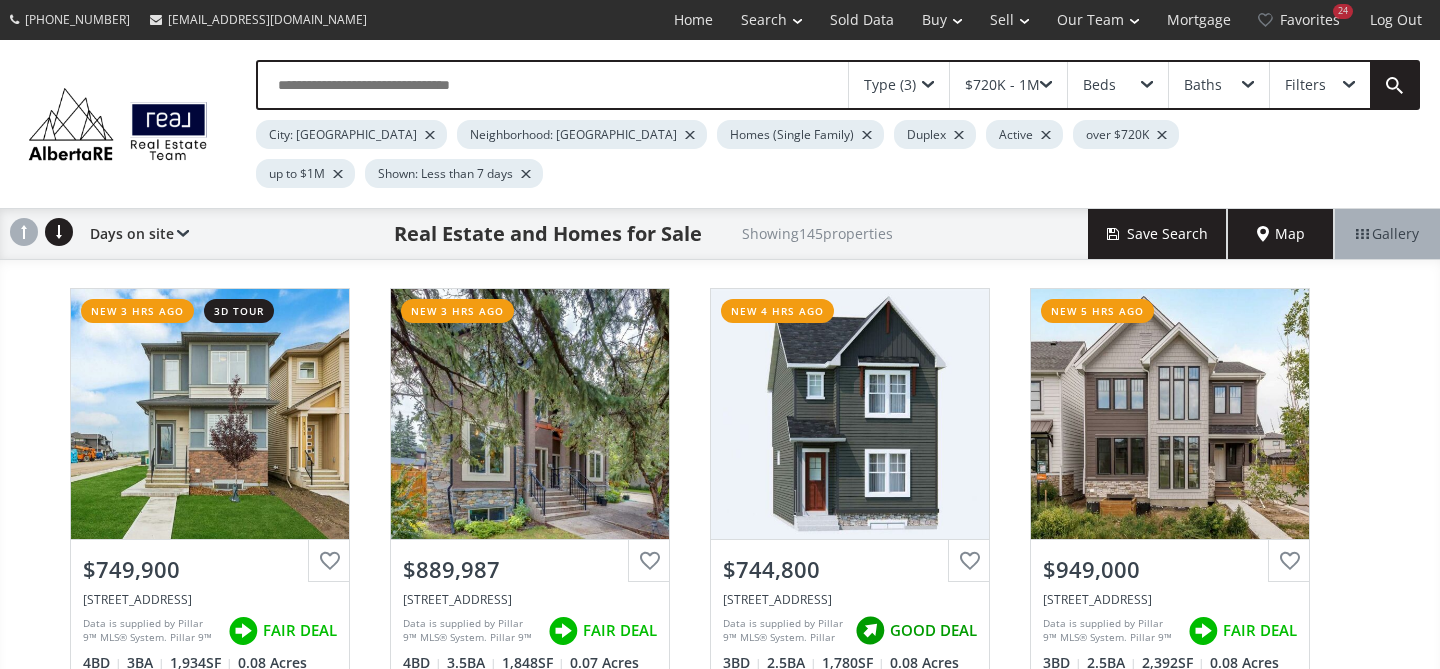 click at bounding box center (1046, 85) 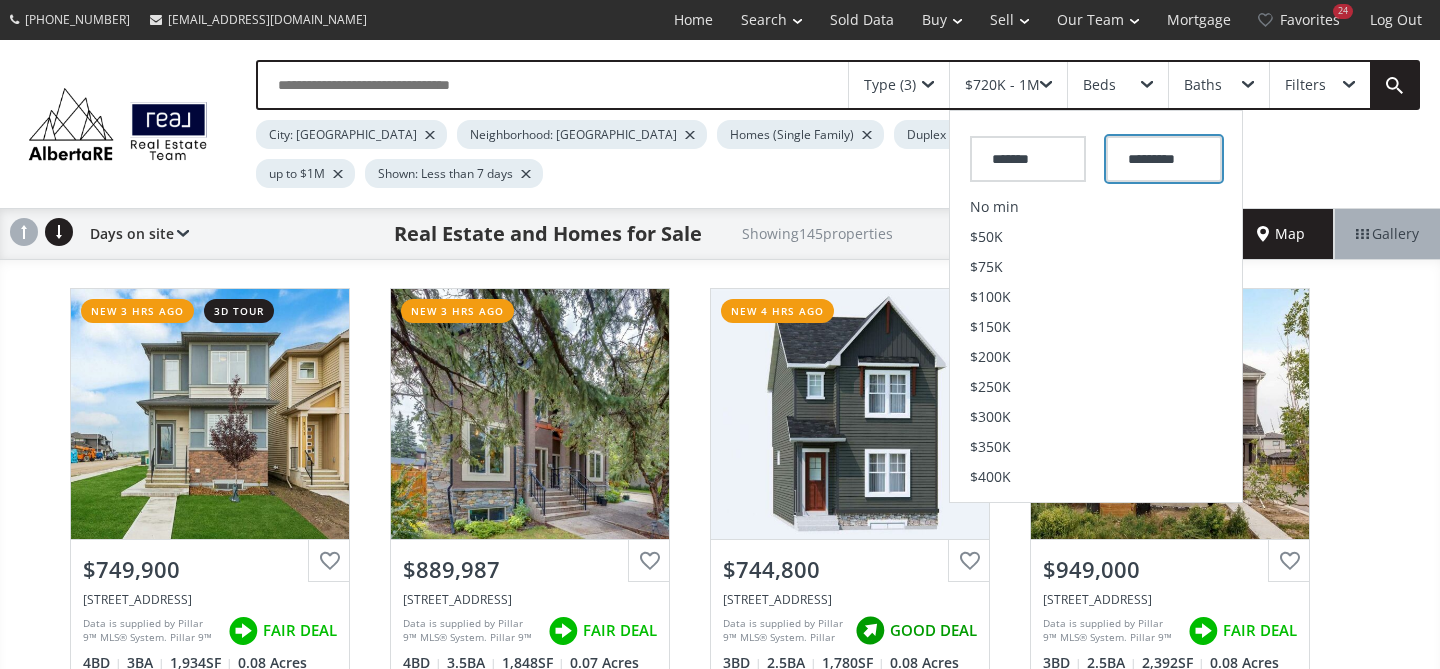 click on "*********" at bounding box center [1164, 159] 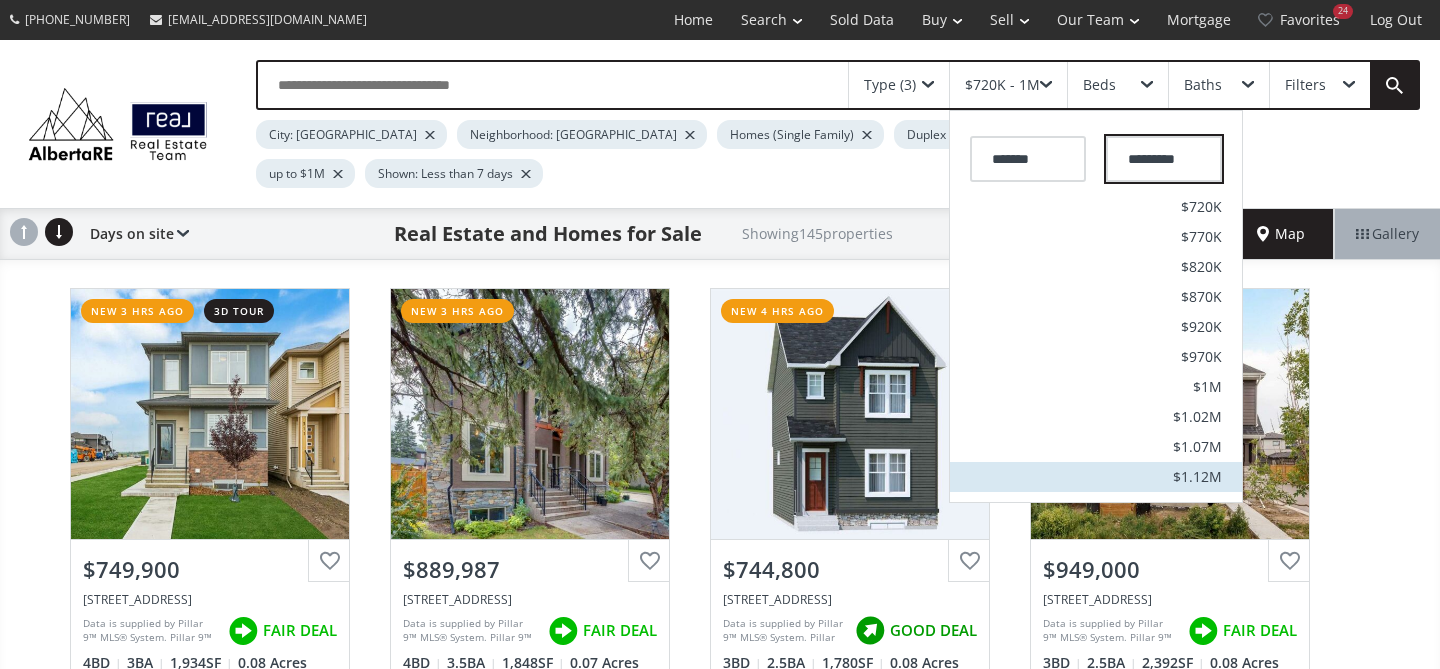 scroll, scrollTop: 30, scrollLeft: 0, axis: vertical 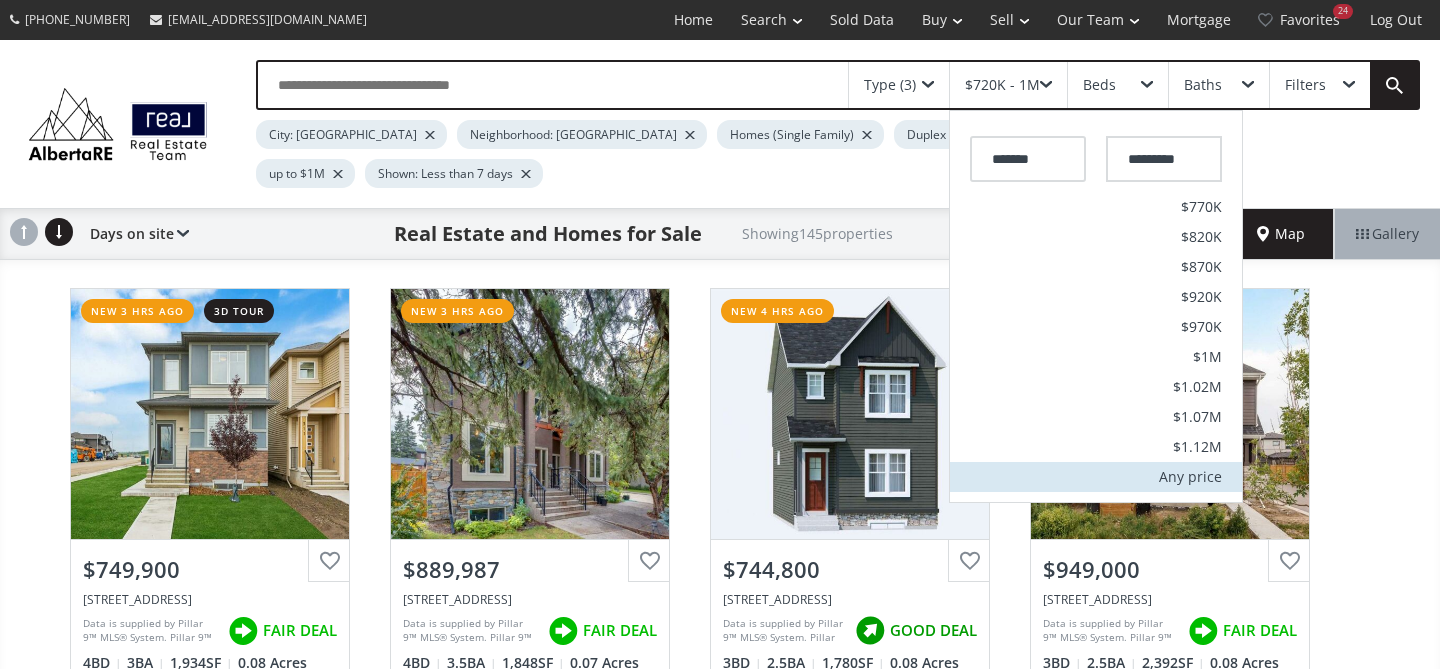 click on "Any price" at bounding box center (1190, 477) 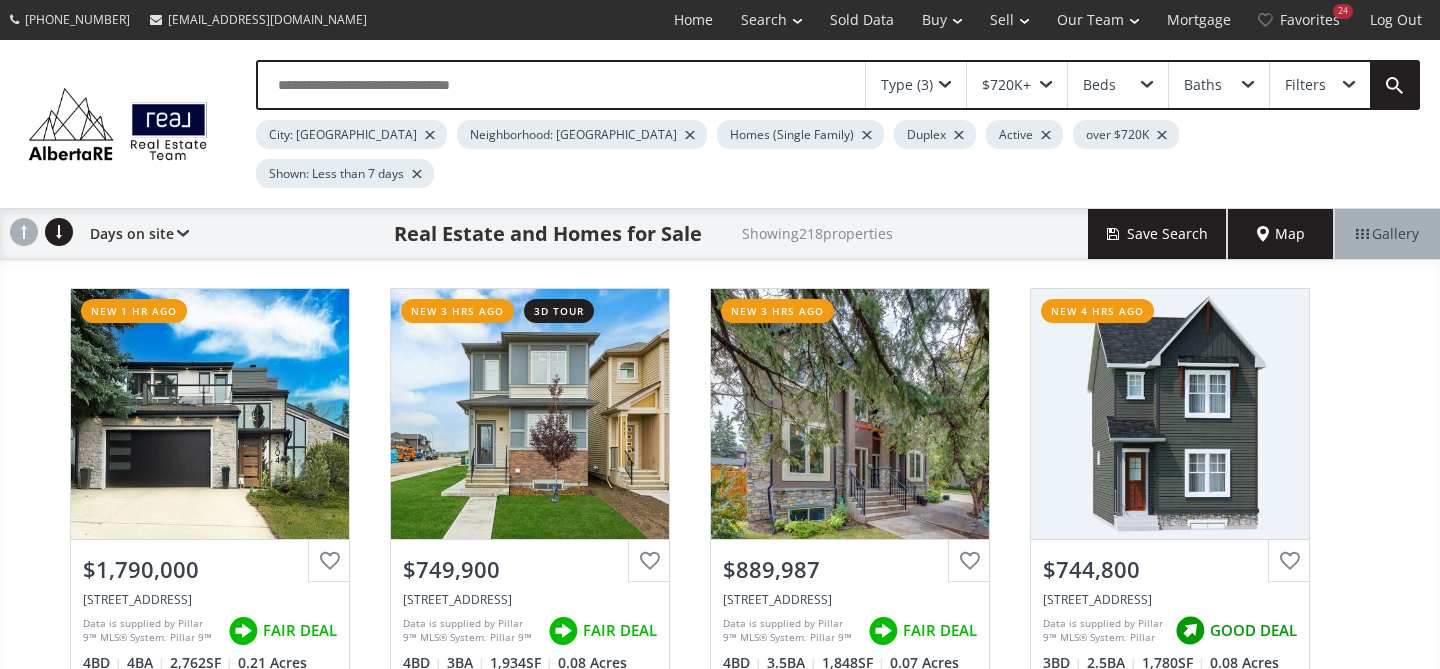 click at bounding box center (959, 135) 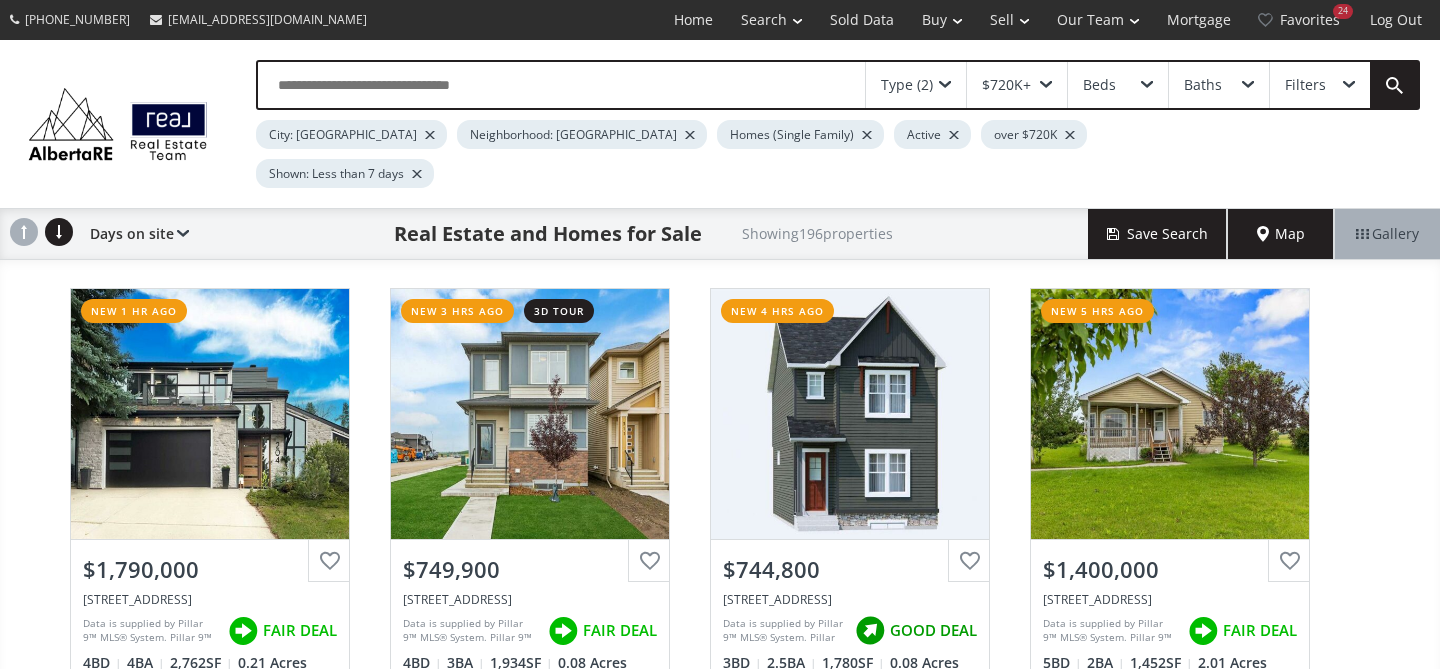 click at bounding box center [867, 135] 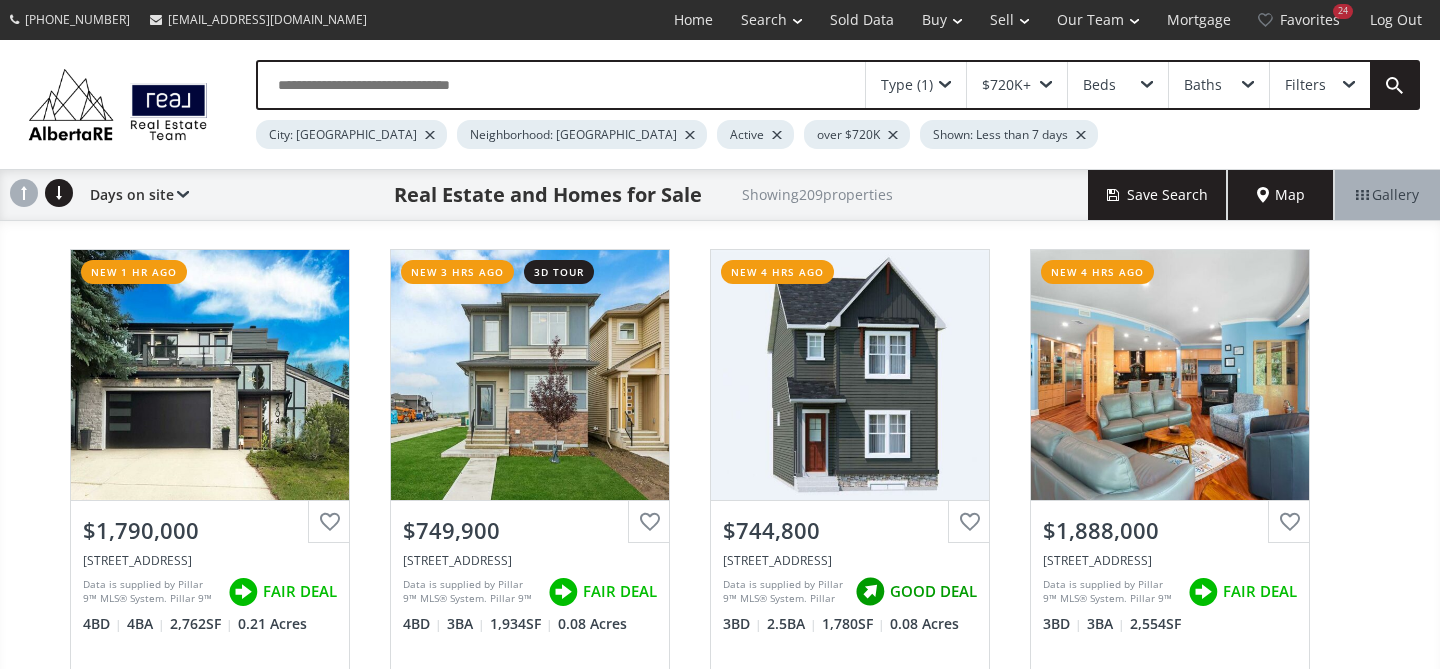 click at bounding box center [690, 135] 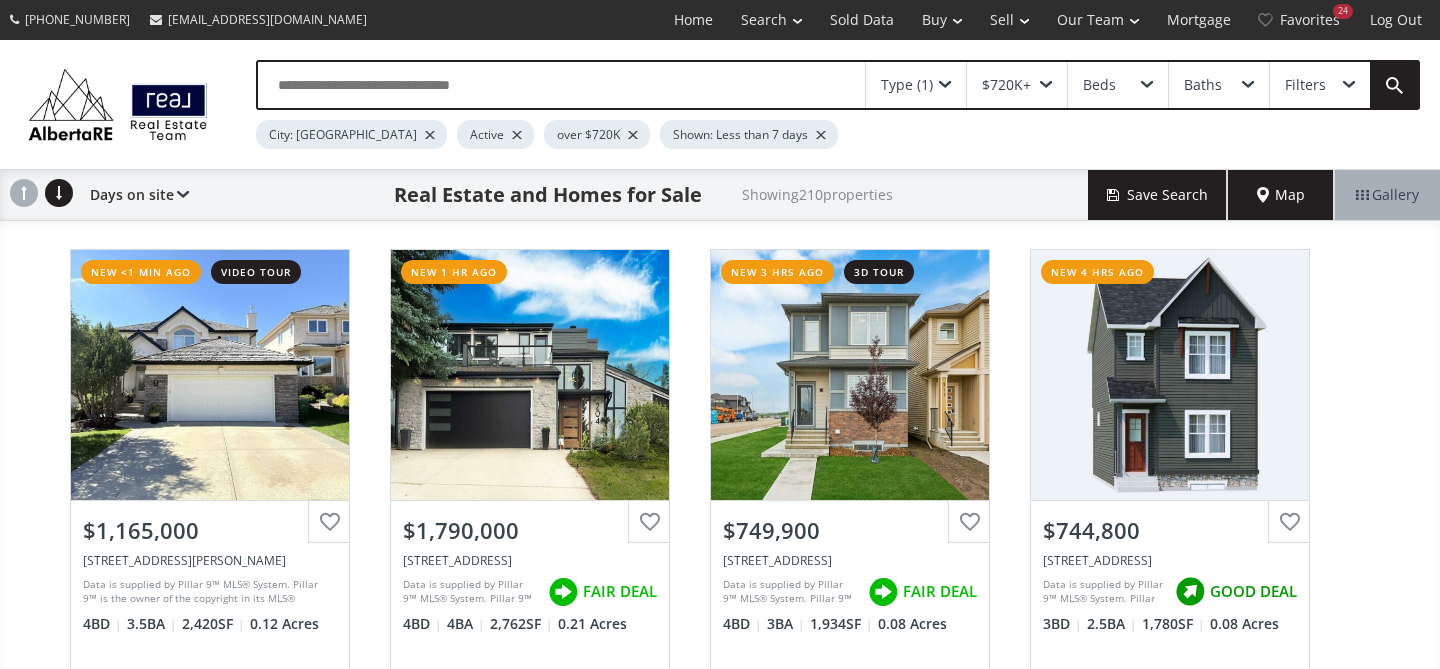 click at bounding box center [1046, 85] 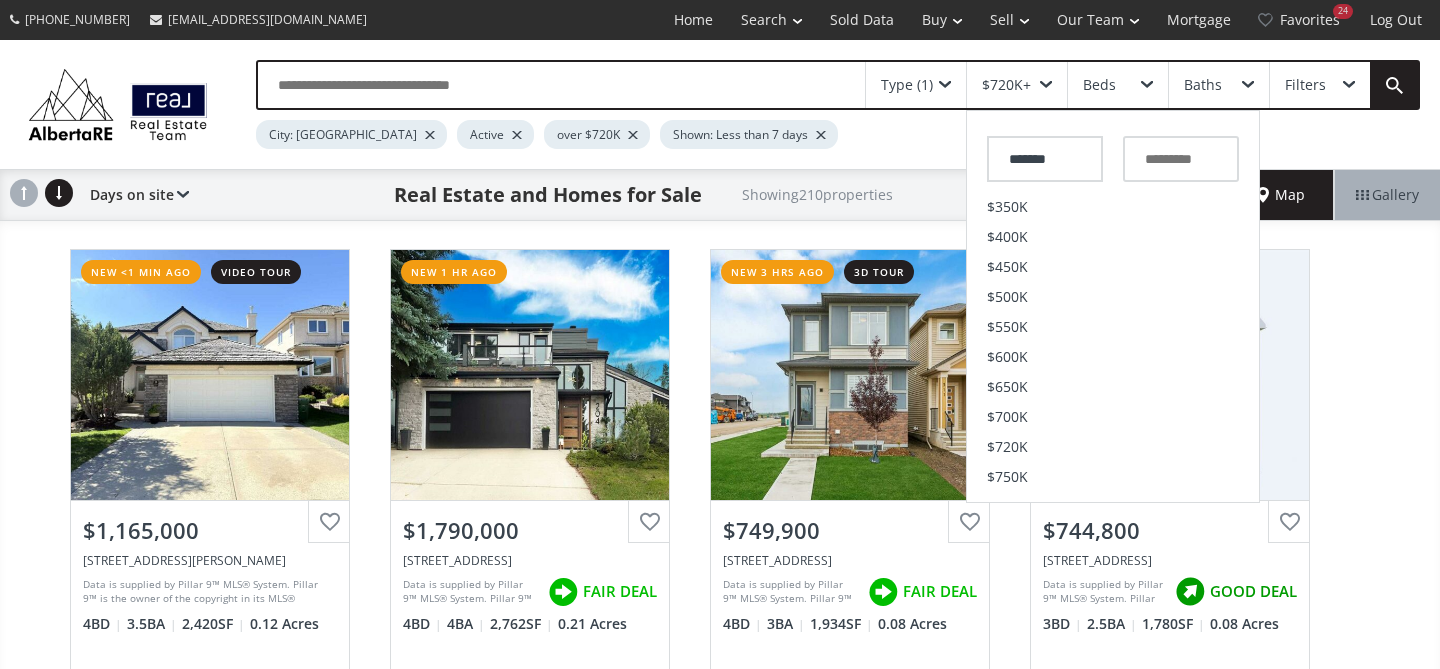 scroll, scrollTop: 245, scrollLeft: 0, axis: vertical 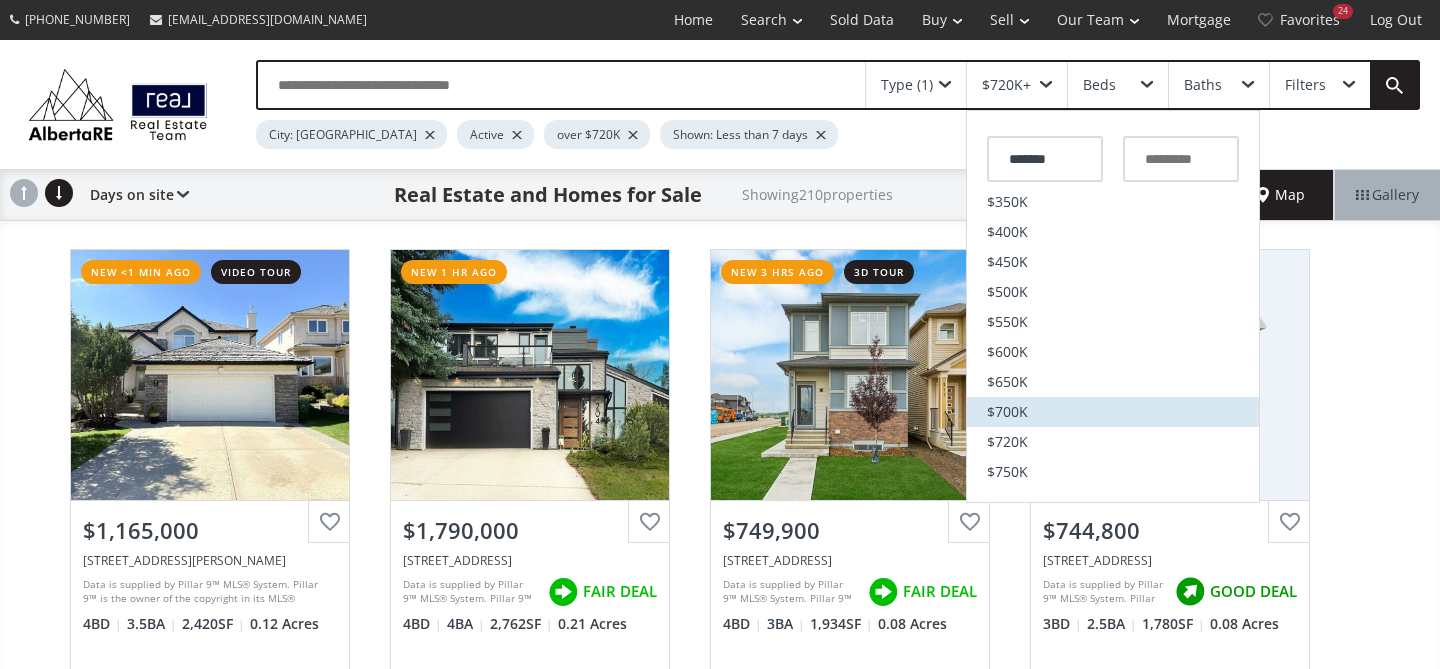 click on "$700K" at bounding box center [1007, 412] 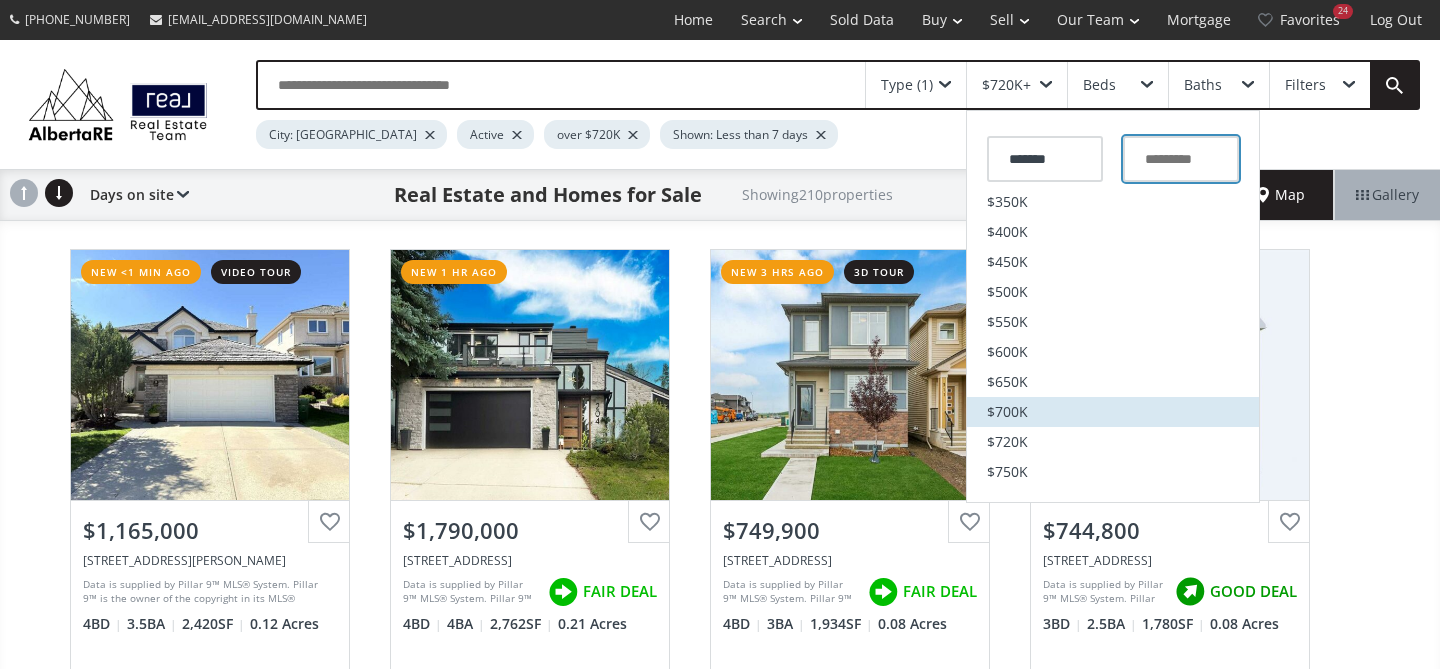type on "*******" 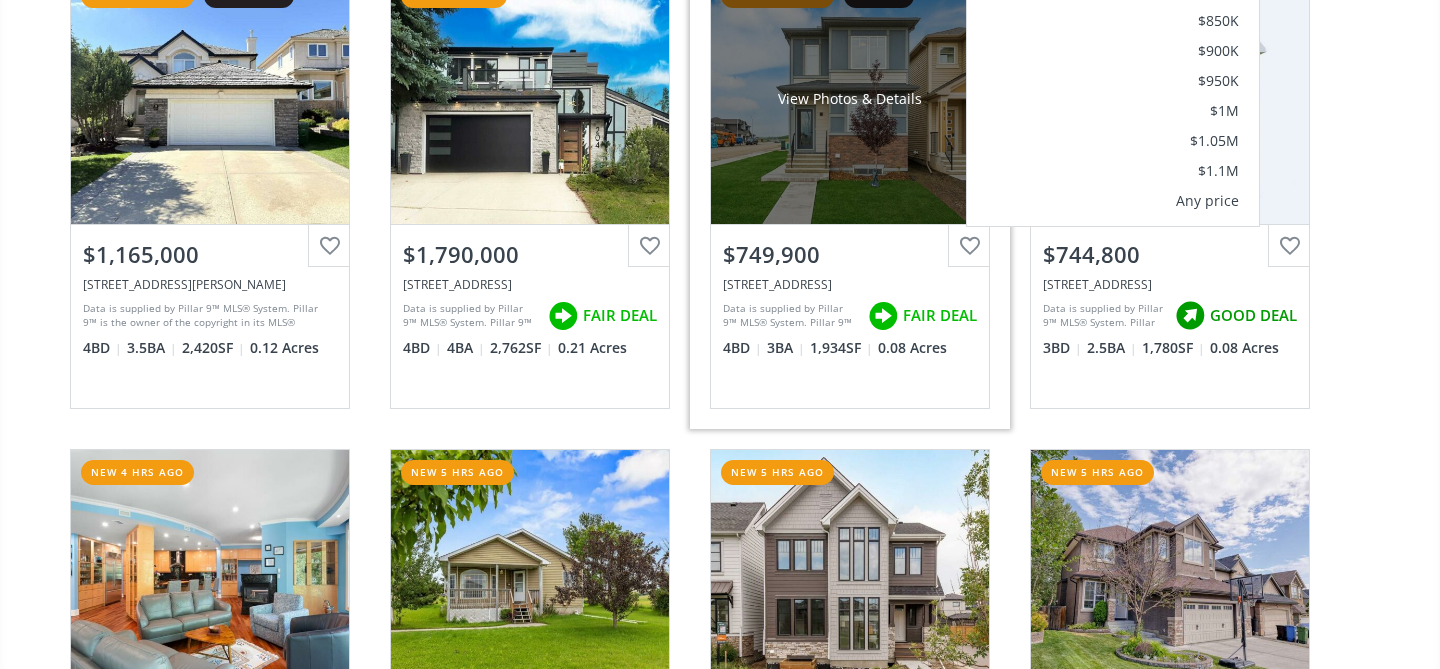 scroll, scrollTop: 281, scrollLeft: 0, axis: vertical 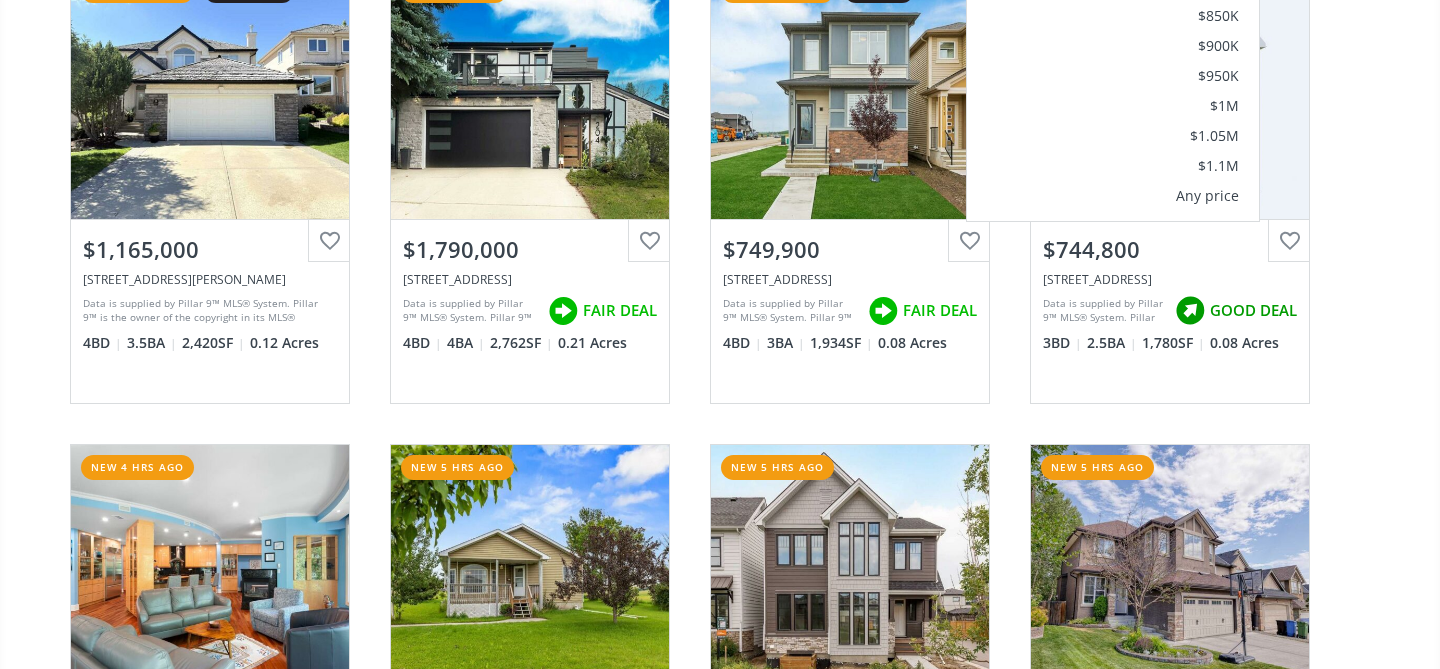 click on "[PERSON_NAME][GEOGRAPHIC_DATA] new 1 min ago video tour View Photos & Details $1,165,000 [STREET_ADDRESS][PERSON_NAME] Data is supplied by Pillar 9™ MLS® System. Pillar 9™ is the owner of the copyright in its MLS® System. Data is deemed reliable but is not guaranteed accurate by Pillar 9™. The trademarks MLS®, Multiple Listing Service® and the associated logos are owned by The Canadian Real Estate Association (CREA) and identify the quality of services provided by real estate professionals who are members of CREA. Used under license.
Last updated: [DATE] 22:55:13  4  BD 3.5  BA 2,420  SF 0.12   Acres [GEOGRAPHIC_DATA] new 1 hr ago View Photos & Details $1,790,000 [STREET_ADDRESS] FAIR DEAL 4  BD 4  BA 2,762  SF 0.21   Acres [STREET_ADDRESS] new 3 hrs ago 3d tour View Photos & Details $749,900 [STREET_ADDRESS] FAIR DEAL 4  BD 3  BA 1,934  SF 0.08   Acres Versant Path SW AB 3" at bounding box center (720, 662) 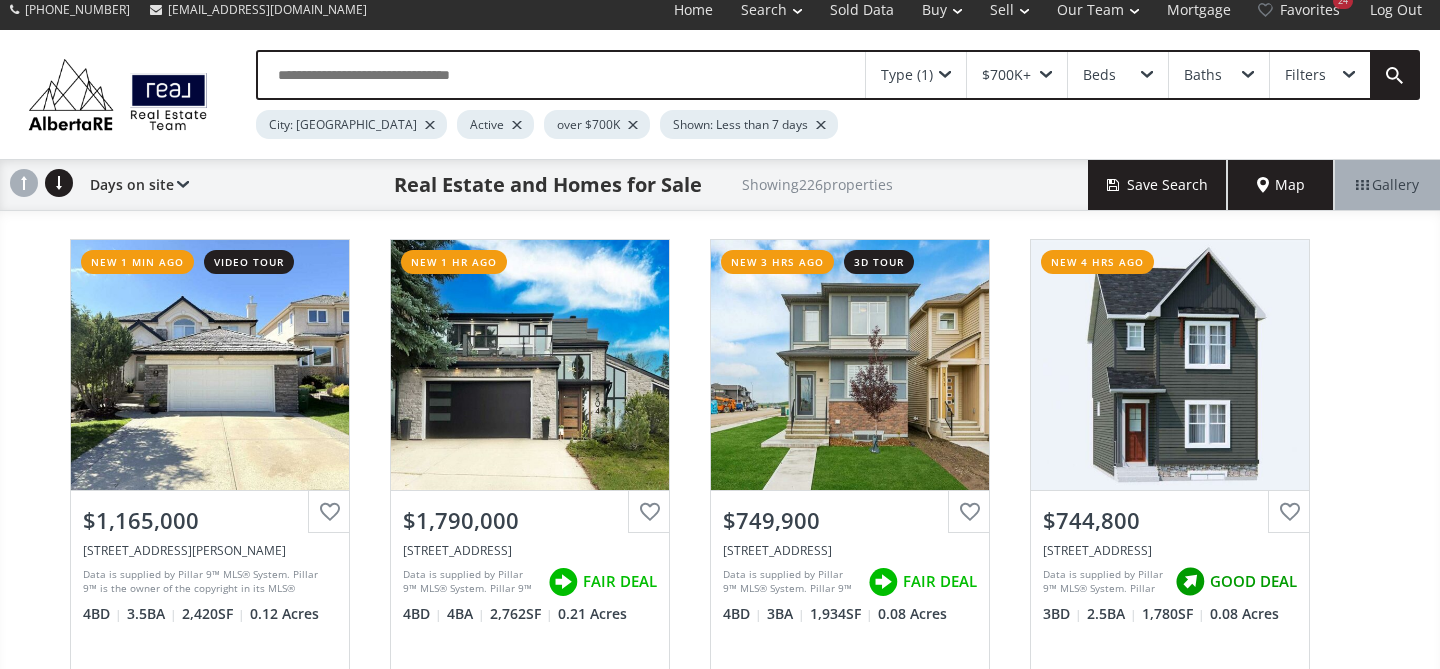 scroll, scrollTop: 0, scrollLeft: 0, axis: both 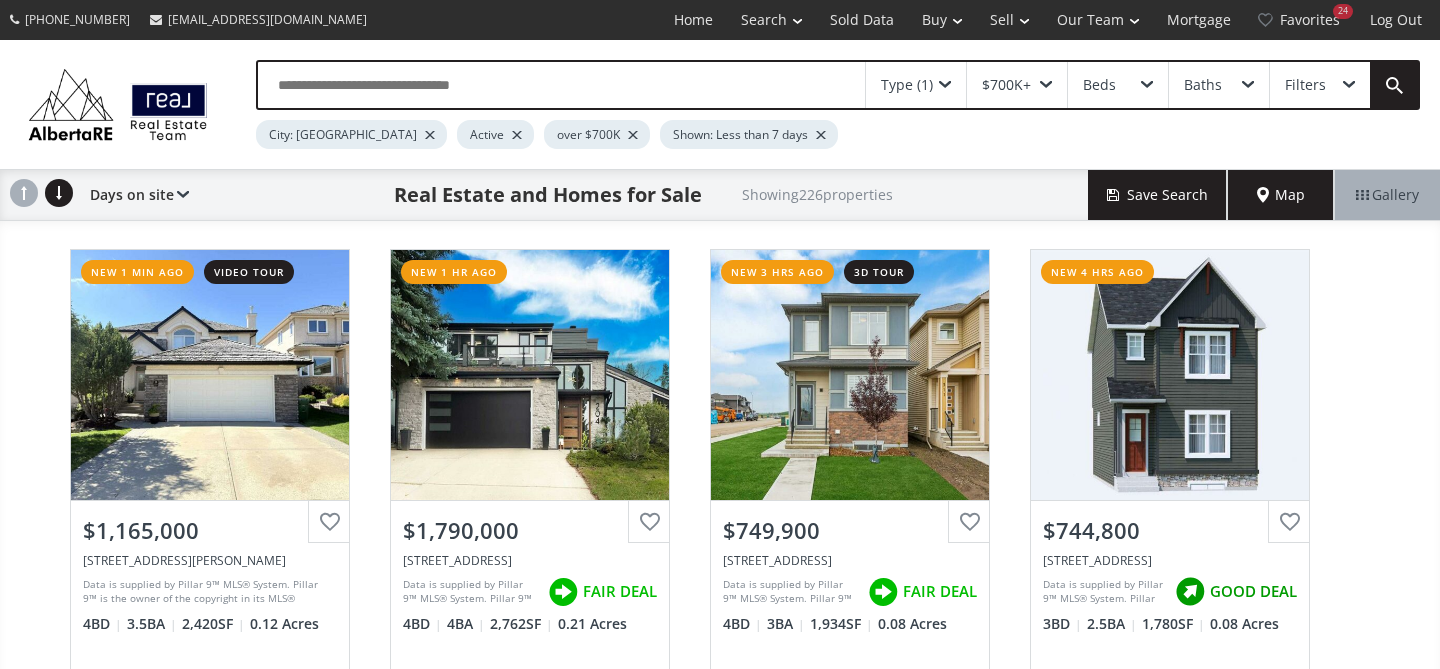 click at bounding box center [561, 85] 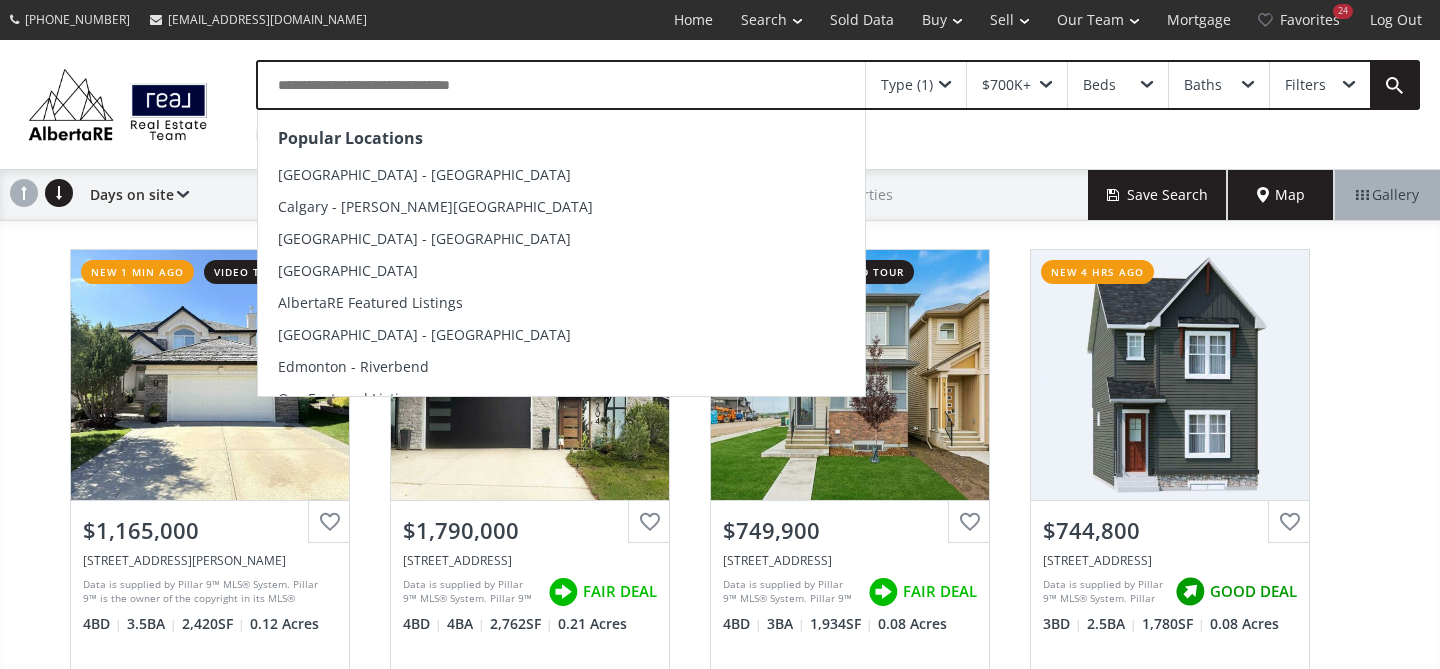 click on "City: [GEOGRAPHIC_DATA] Active over $700K Shown: Less than 7 days" at bounding box center (763, 129) 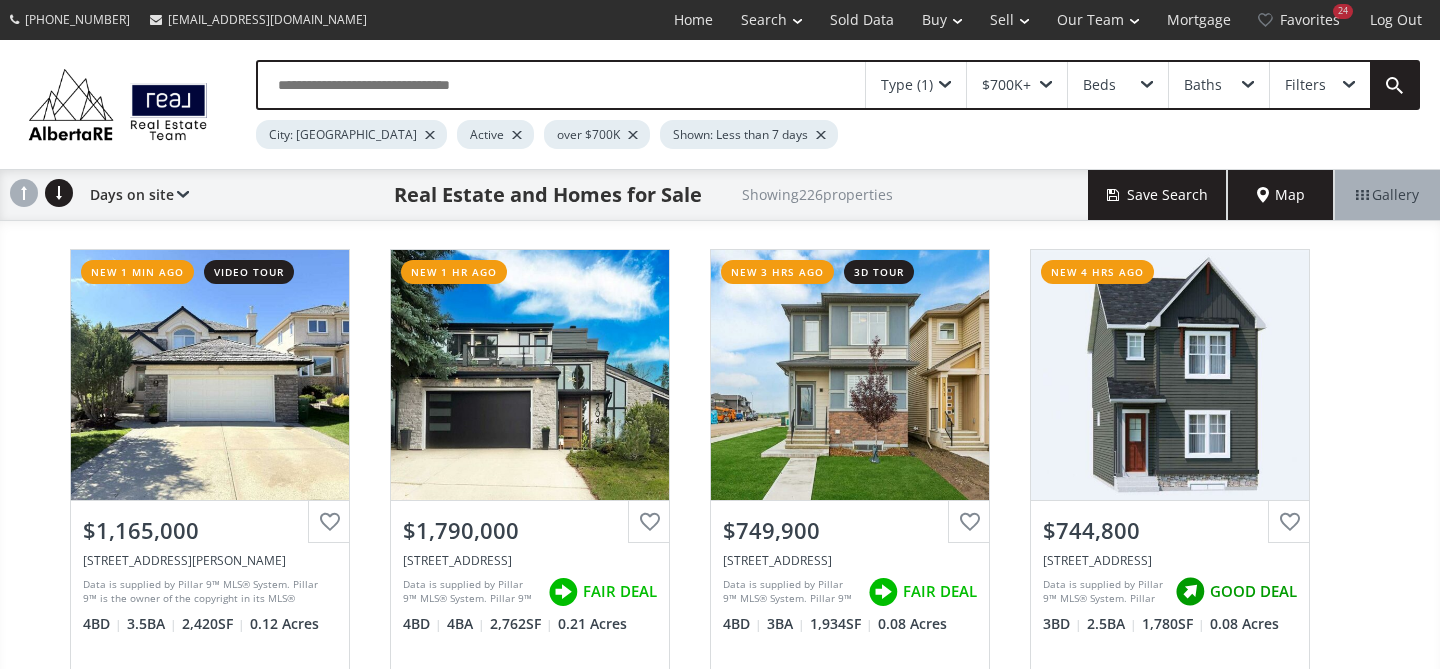 click at bounding box center (821, 135) 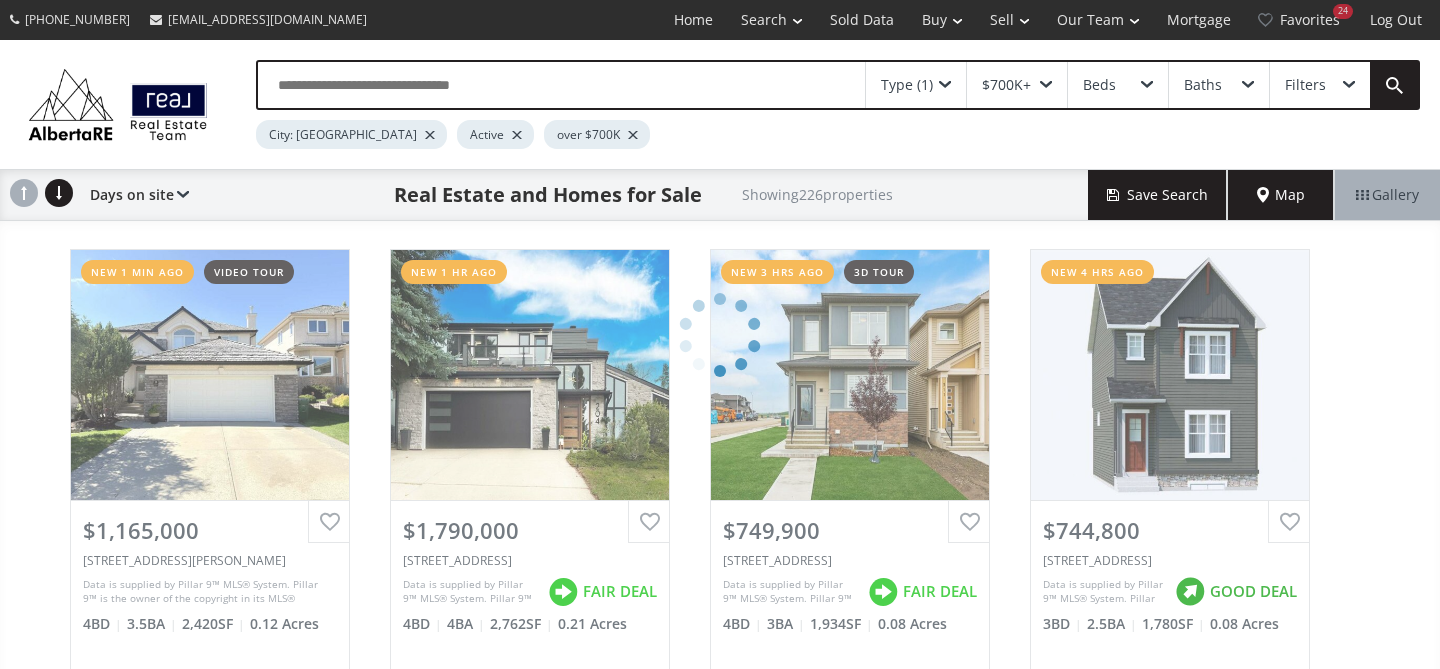 click at bounding box center [633, 135] 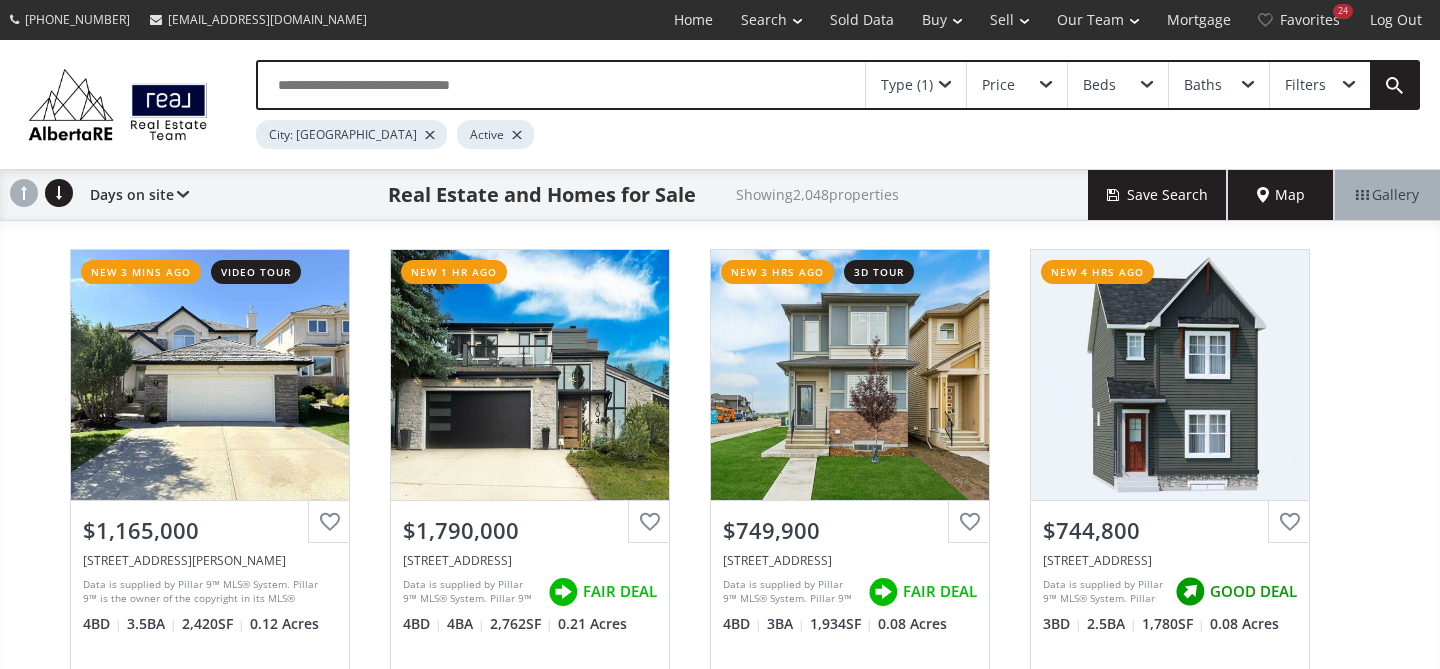 click at bounding box center (517, 135) 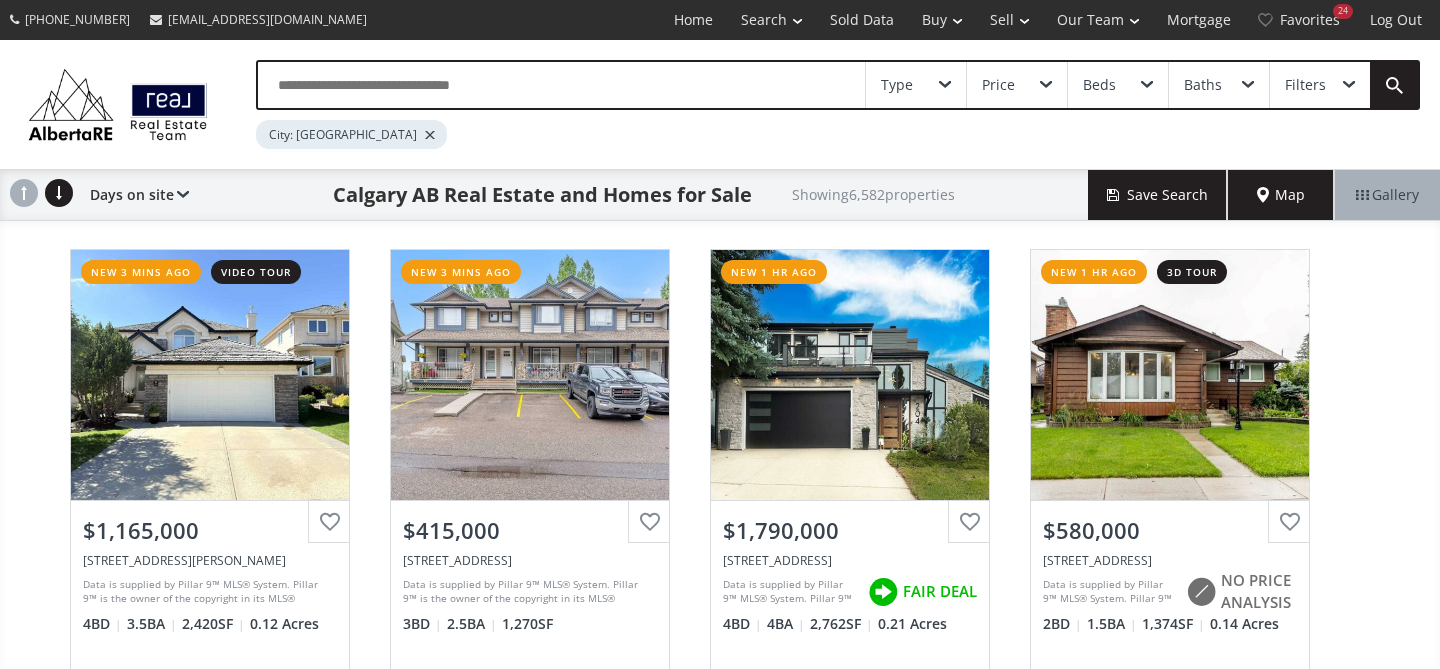 click on "City: [GEOGRAPHIC_DATA]" at bounding box center (351, 134) 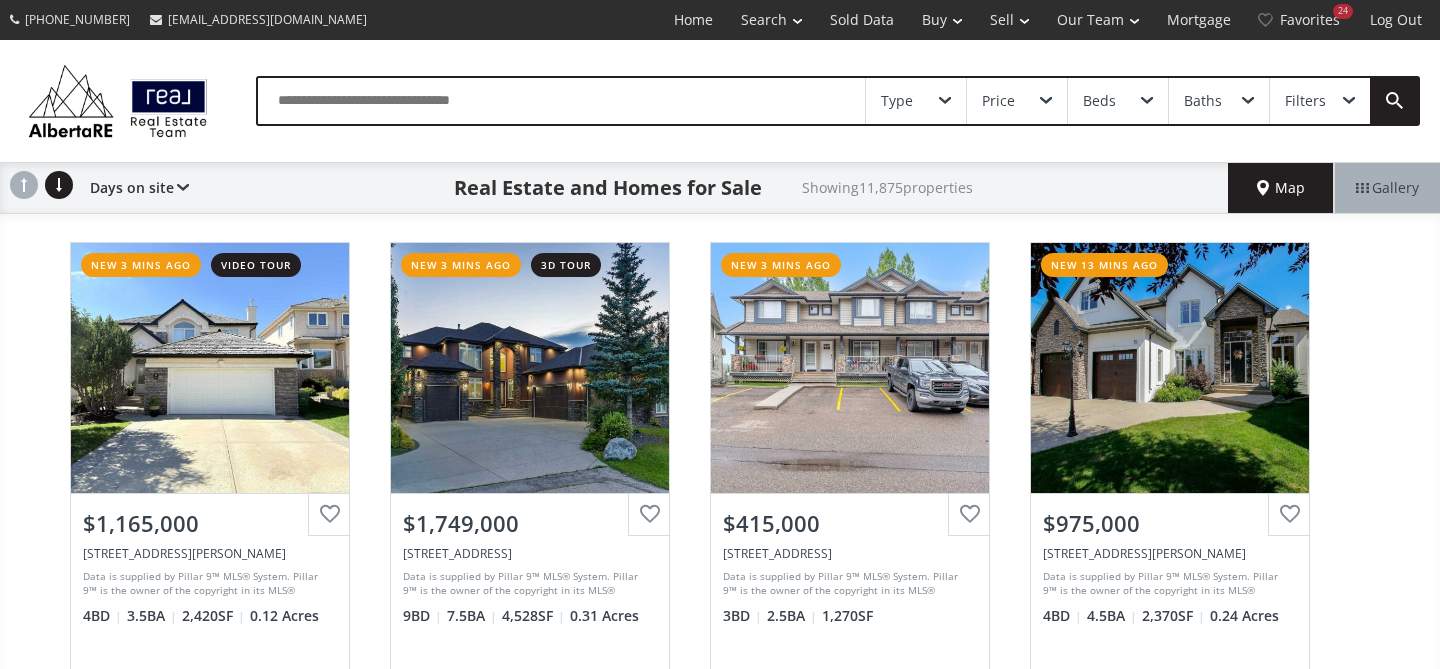 click at bounding box center (561, 101) 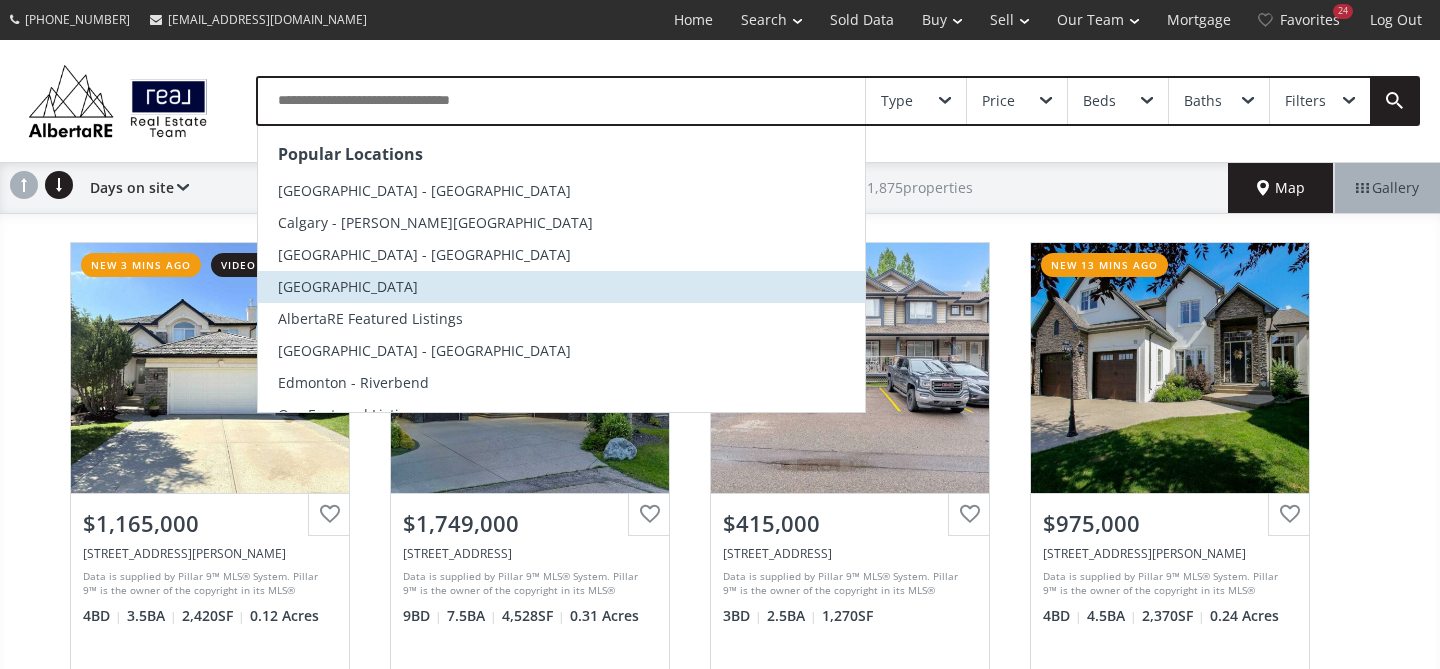 scroll, scrollTop: 59, scrollLeft: 0, axis: vertical 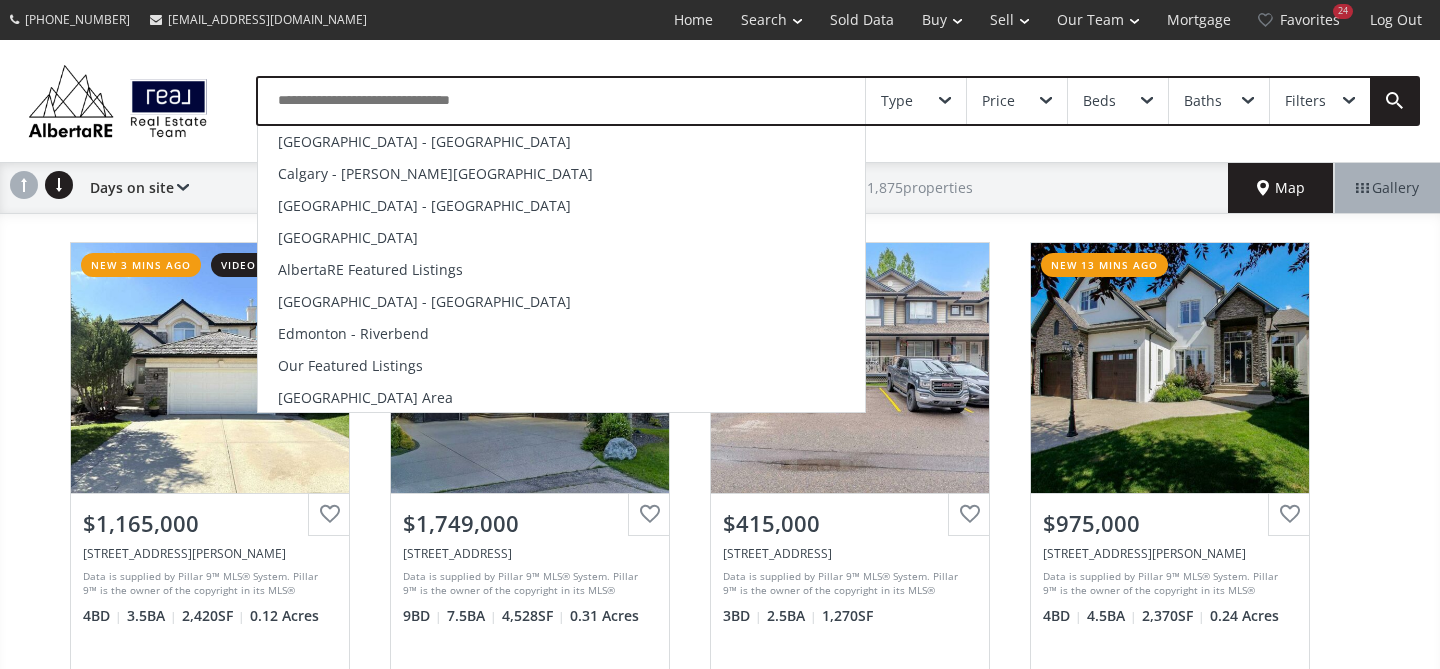 click at bounding box center (561, 101) 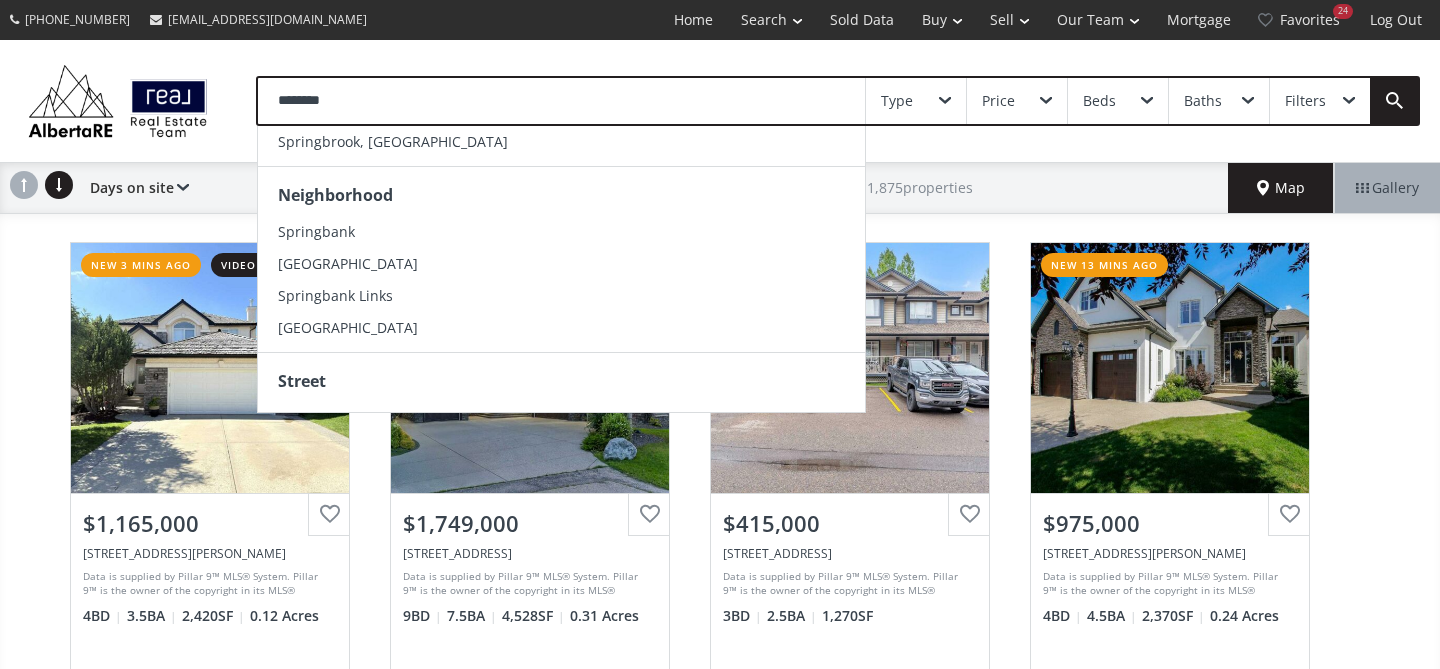 scroll, scrollTop: 0, scrollLeft: 0, axis: both 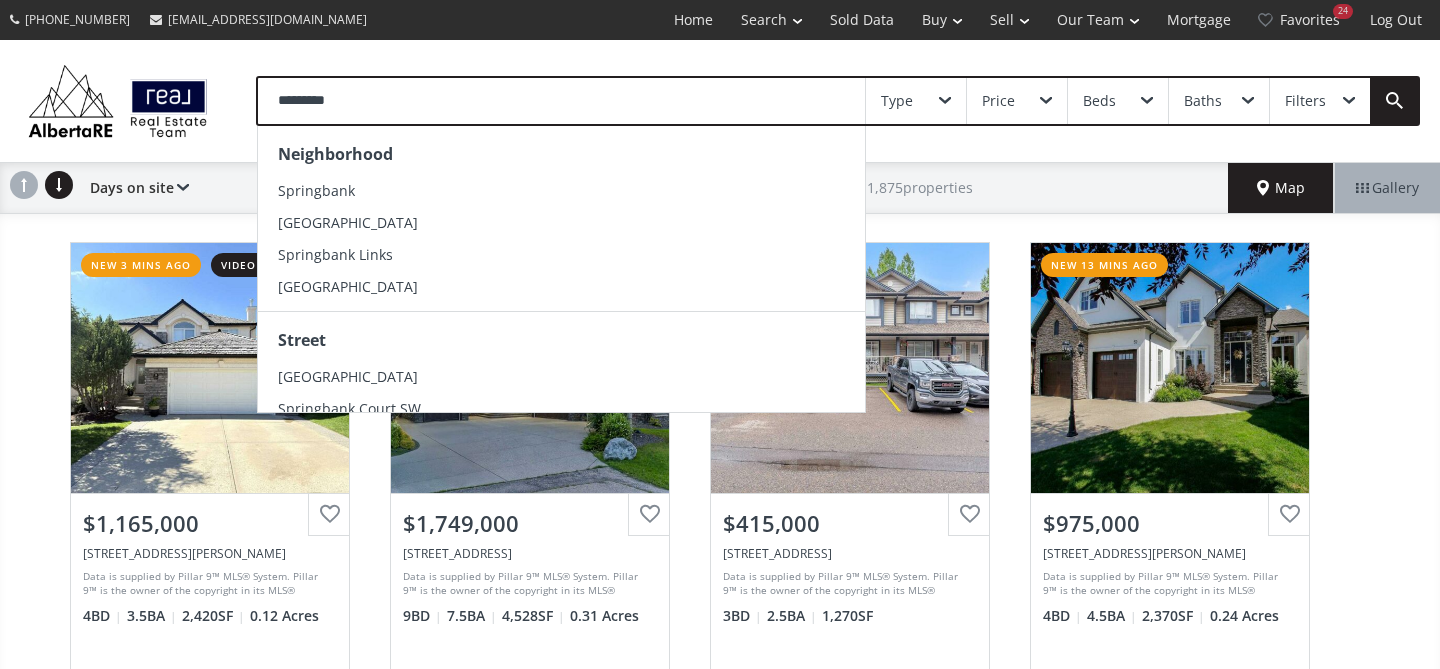 type on "**********" 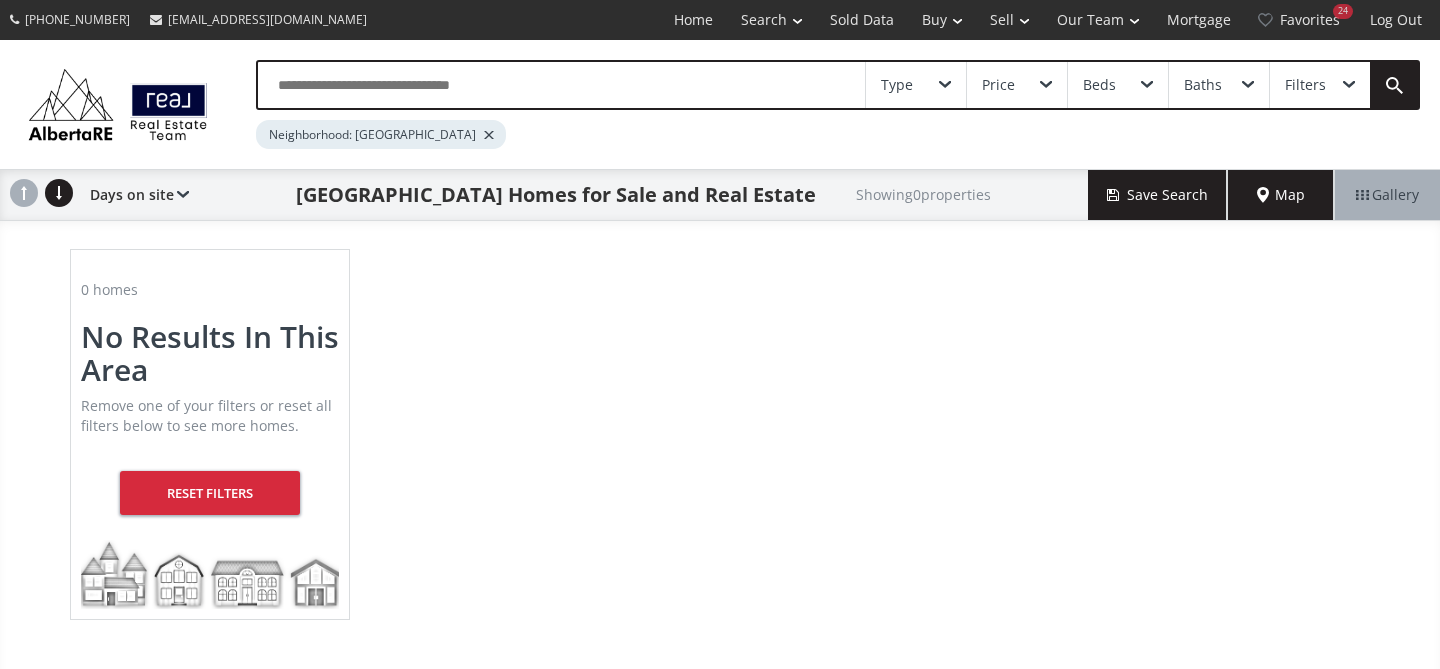 click at bounding box center [489, 135] 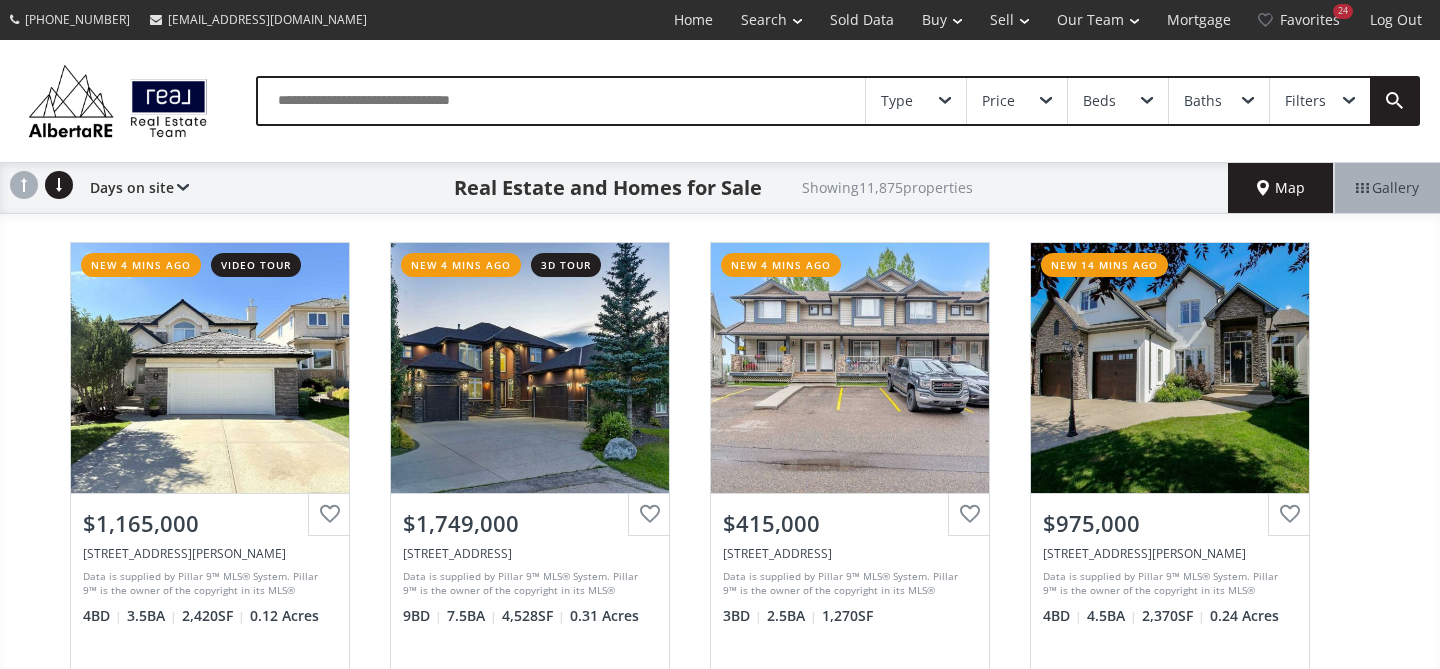 click at bounding box center [561, 101] 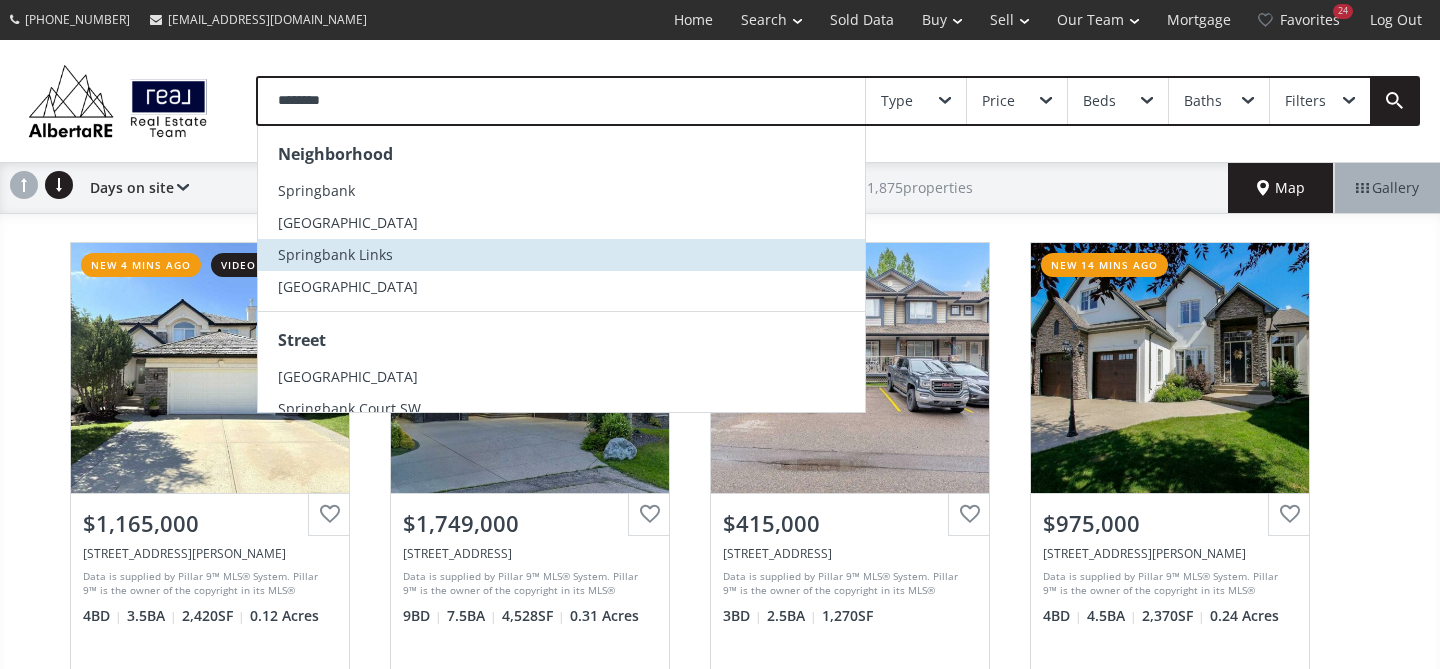 type on "********" 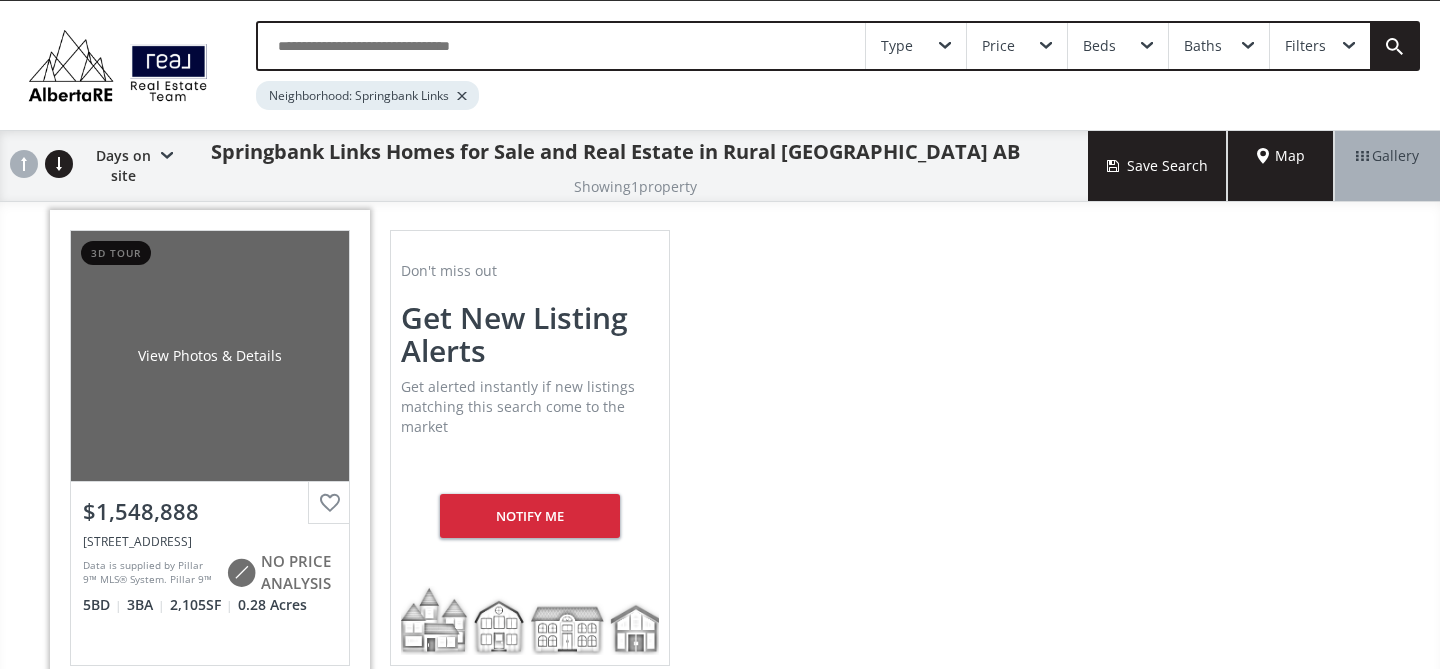 scroll, scrollTop: 0, scrollLeft: 0, axis: both 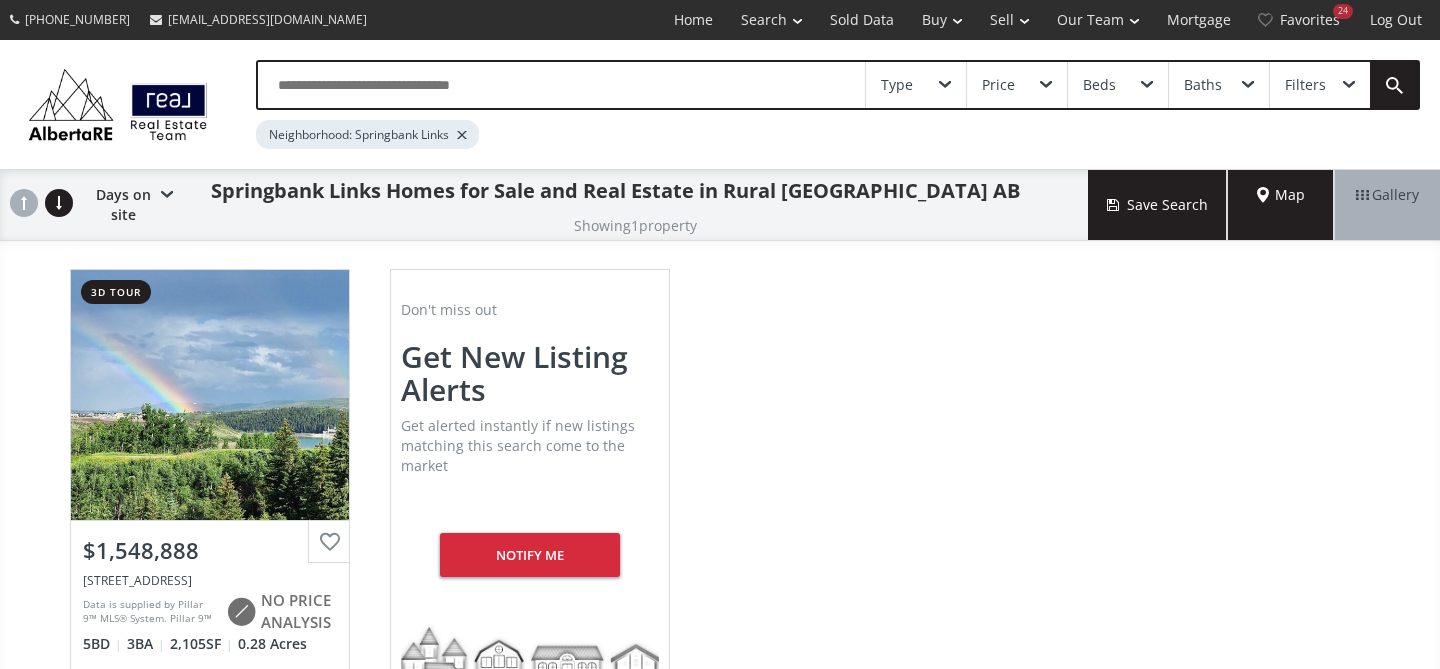 click at bounding box center [561, 85] 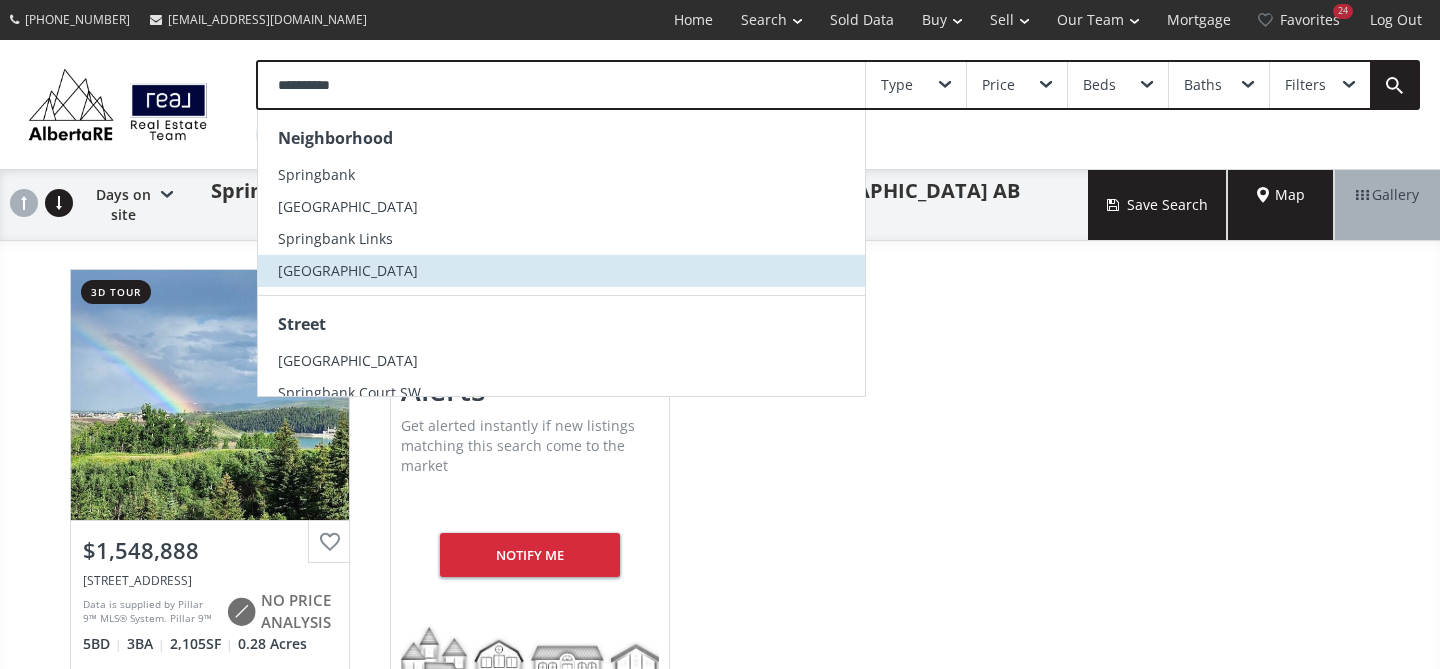 type on "**********" 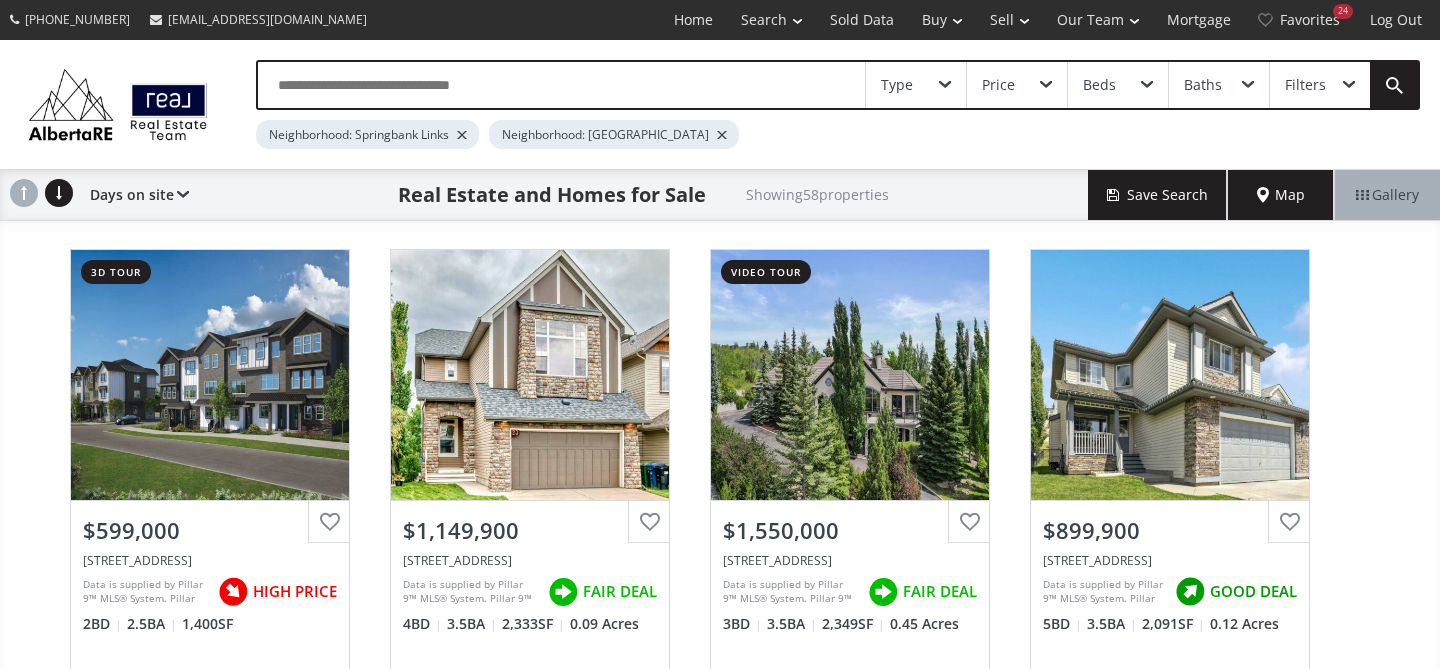 click on "Neighborhood: Springbank Links" at bounding box center [367, 134] 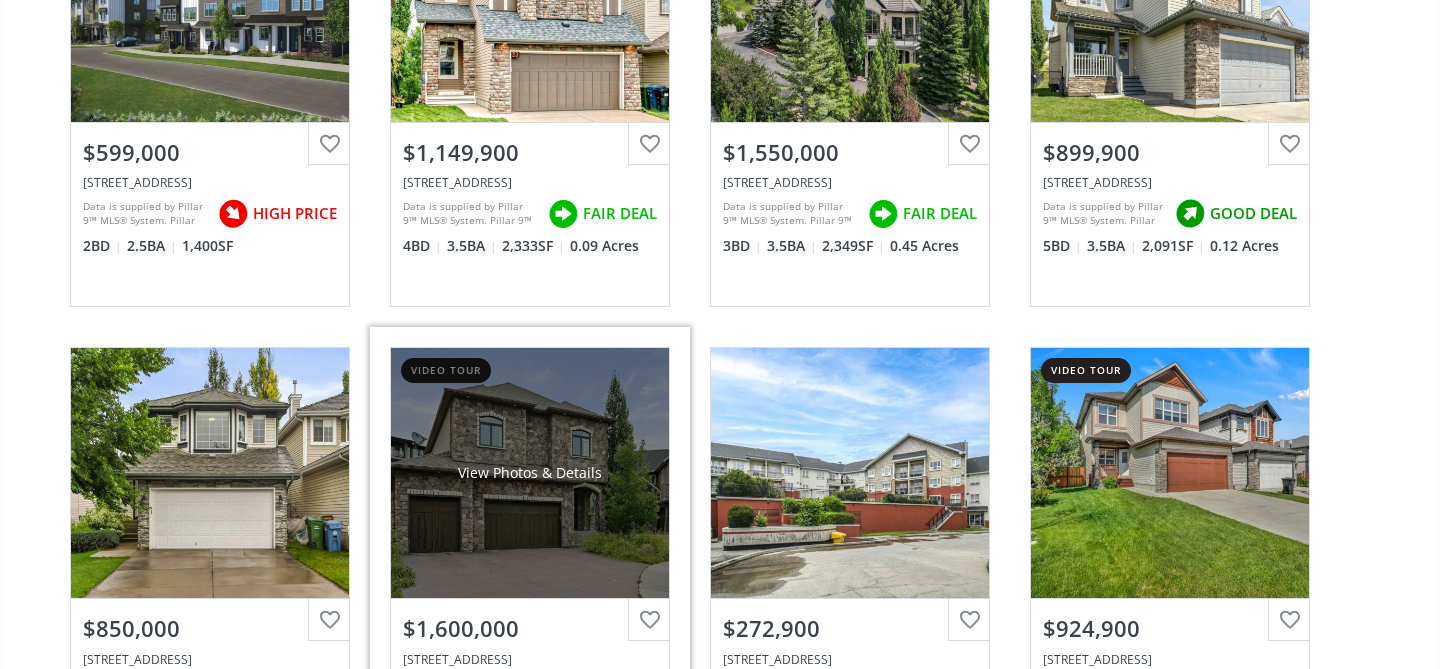 scroll, scrollTop: 0, scrollLeft: 0, axis: both 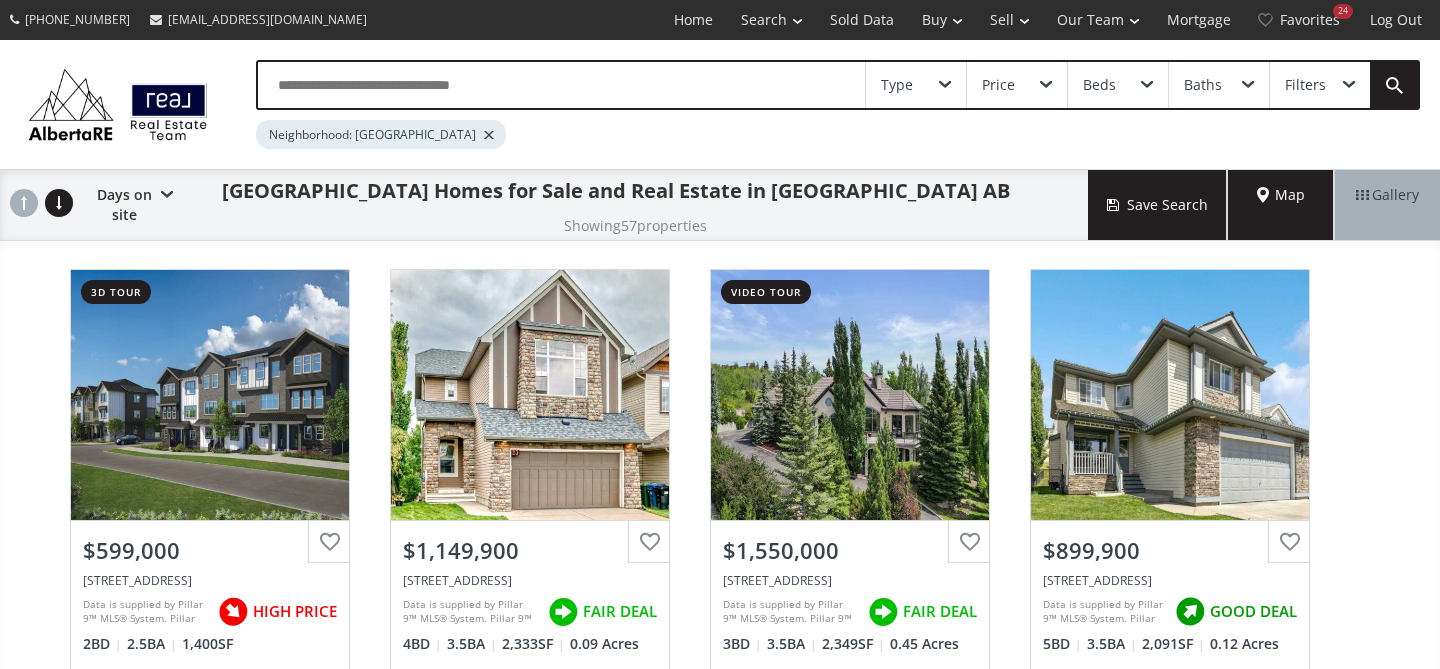click at bounding box center (945, 85) 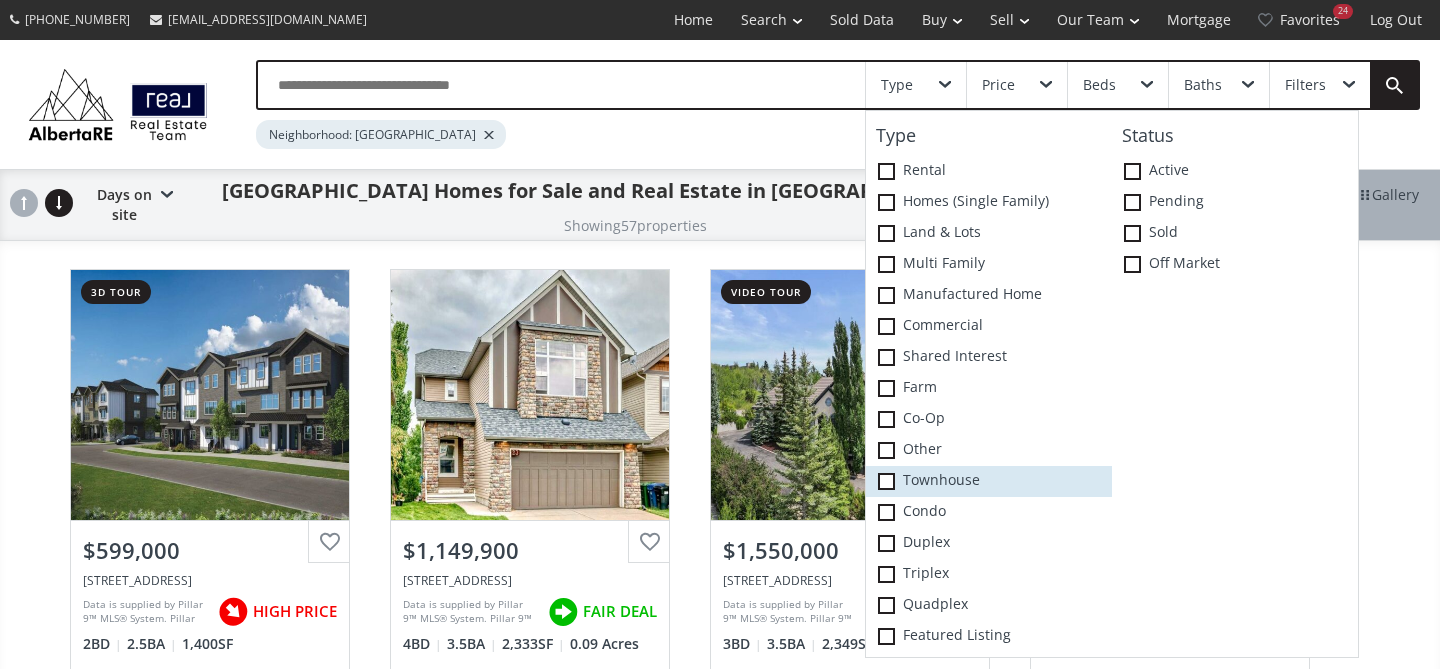 click at bounding box center [886, 481] 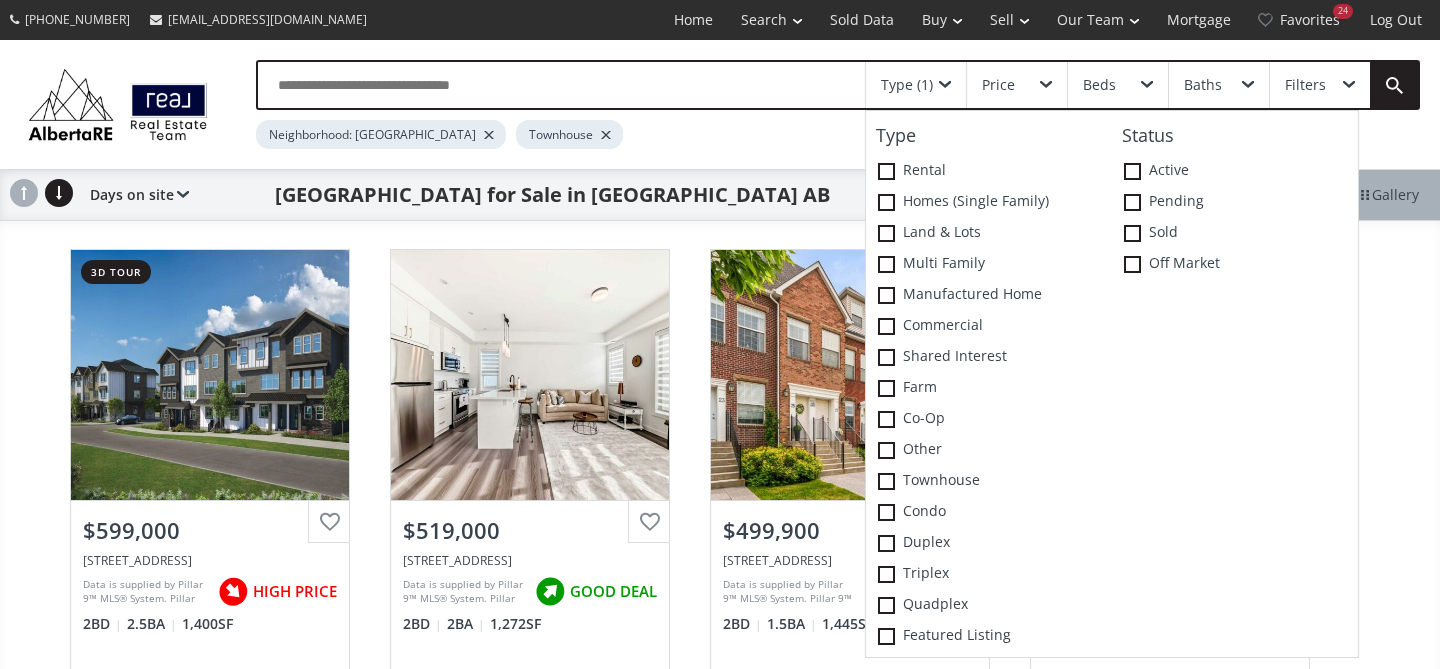 click on "[GEOGRAPHIC_DATA] 3d tour View Photos & Details $599,000 [STREET_ADDRESS] Data is supplied by Pillar 9™ MLS® System. Pillar 9™ is the owner of the copyright in its MLS® System. Data is deemed reliable but is not guaranteed accurate by Pillar 9™. The trademarks MLS®, Multiple Listing Service® and the associated logos are owned by The Canadian Real Estate Association (CREA) and identify the quality of services provided by real estate professionals who are members of CREA. Used under license.
Last updated: [DATE] 17:42:41  HIGH PRICE 2  BD 2.5  [GEOGRAPHIC_DATA][STREET_ADDRESS] View Photos & Details $519,000 [STREET_ADDRESS][GEOGRAPHIC_DATA][STREET_ADDRESS] View Photos & Details $499,900 [STREET_ADDRESS] NO PRICE ANALYSIS 2  BD 1.5  BA 1,445  [GEOGRAPHIC_DATA][STREET_ADDRESS] View Photos & Details $519,000 FAIR DEAL 2  BD 2  BA 1,273  SF 4" at bounding box center (720, 943) 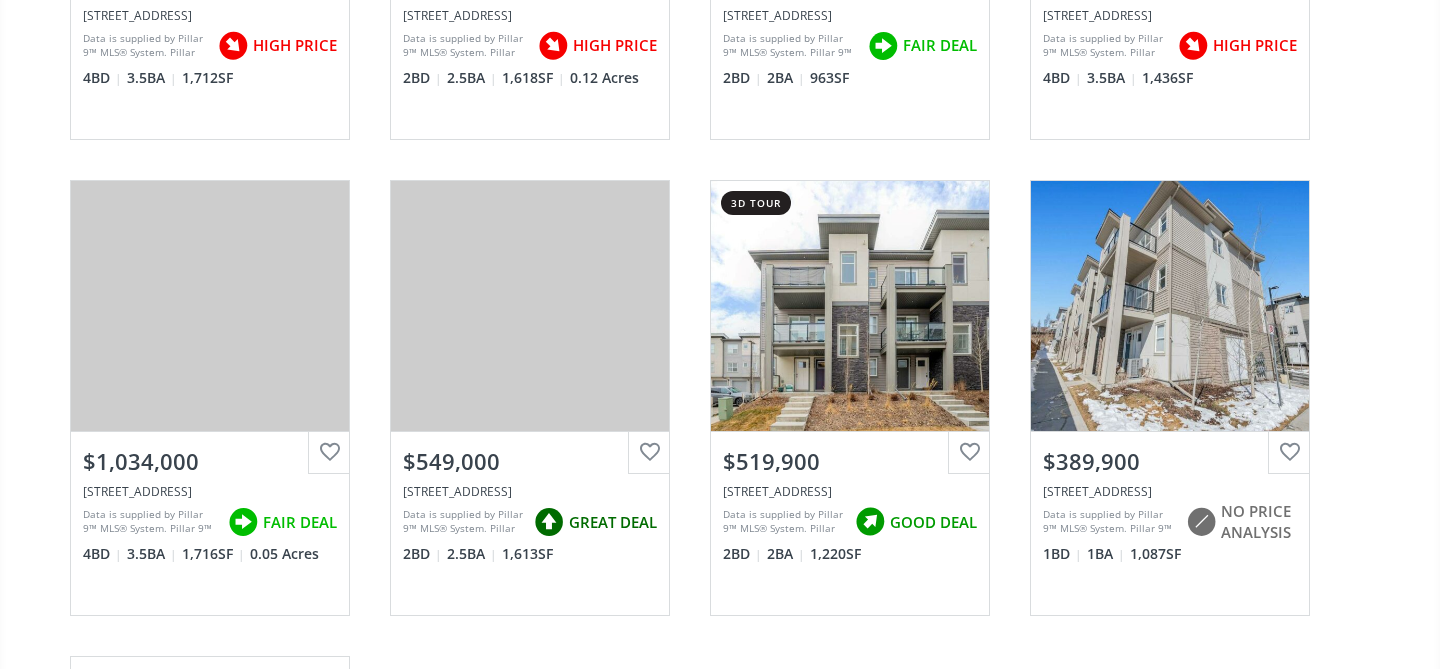 scroll, scrollTop: 1018, scrollLeft: 0, axis: vertical 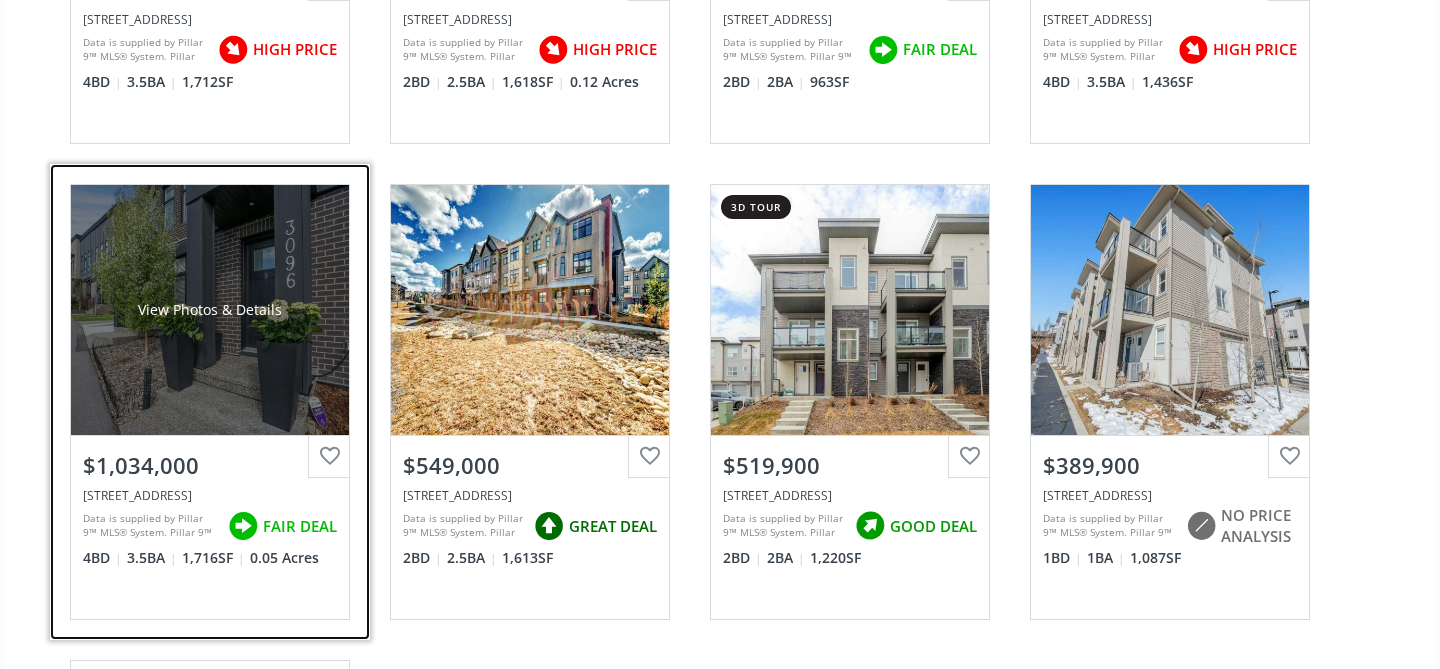 click on "View Photos & Details" at bounding box center (210, 310) 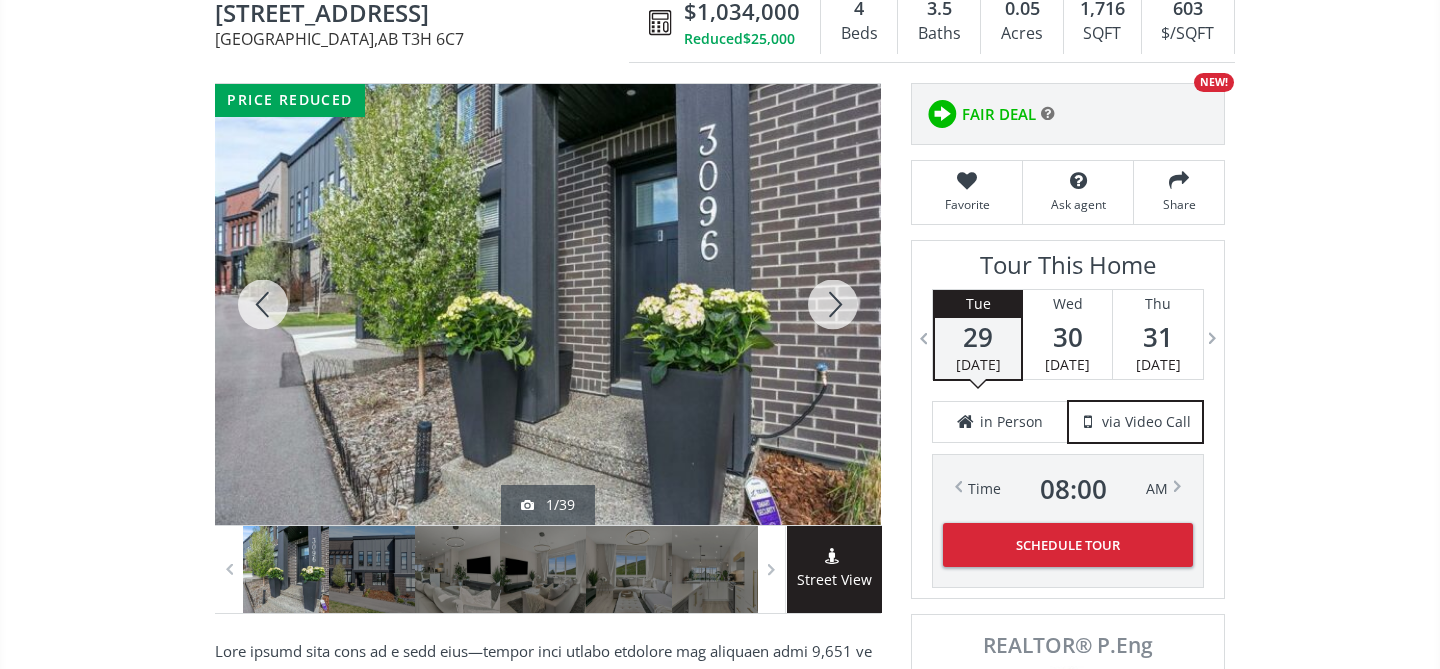 scroll, scrollTop: 217, scrollLeft: 0, axis: vertical 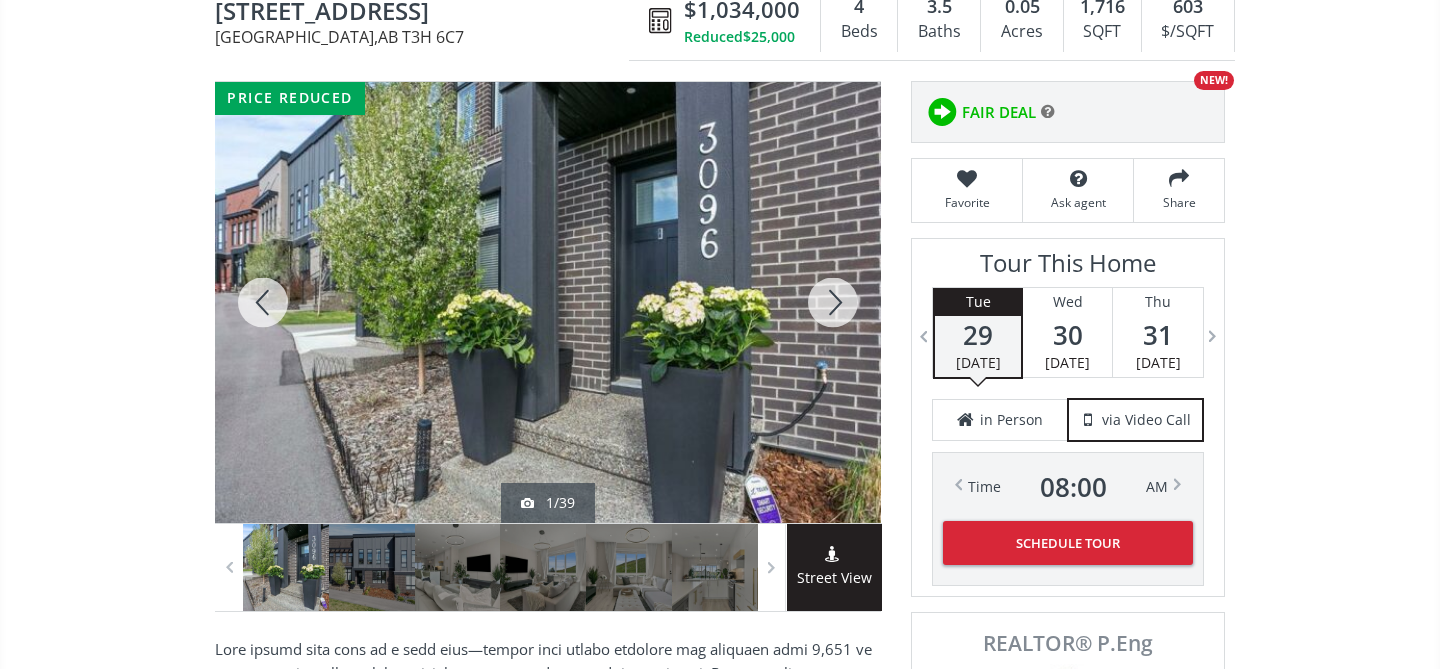 click at bounding box center (833, 302) 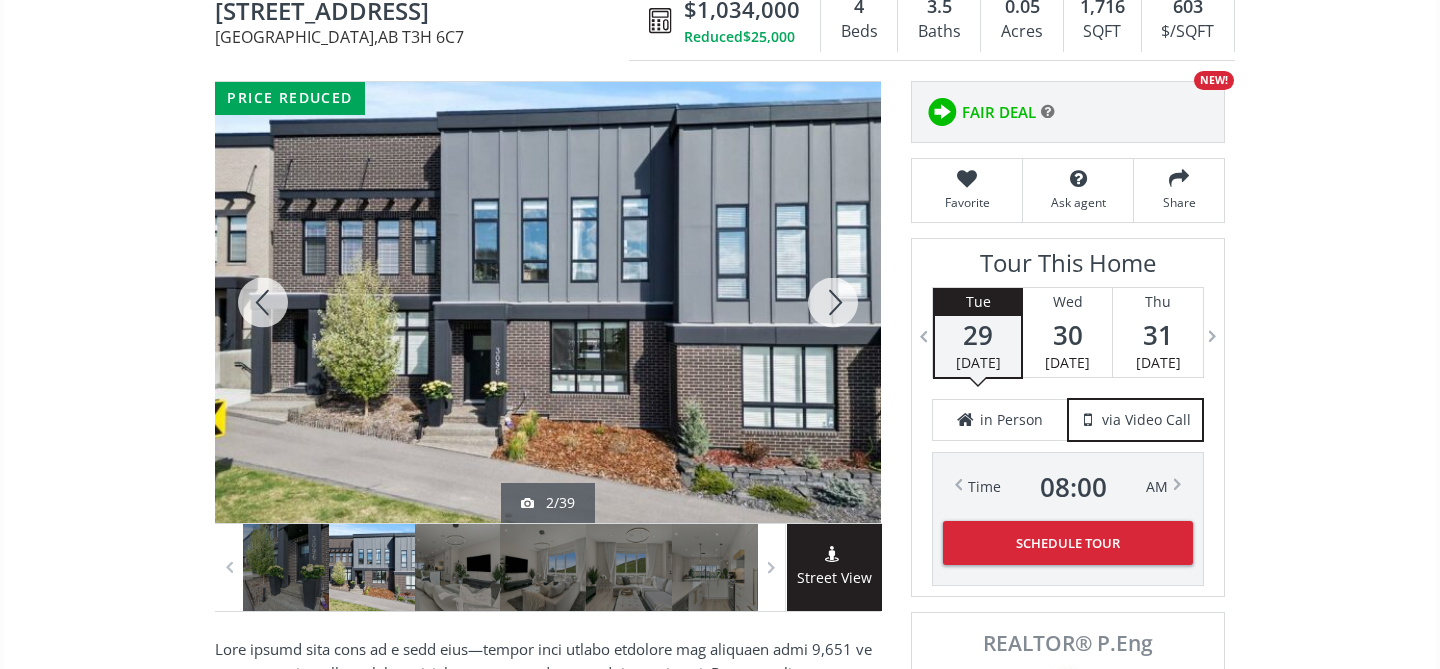 click at bounding box center (833, 302) 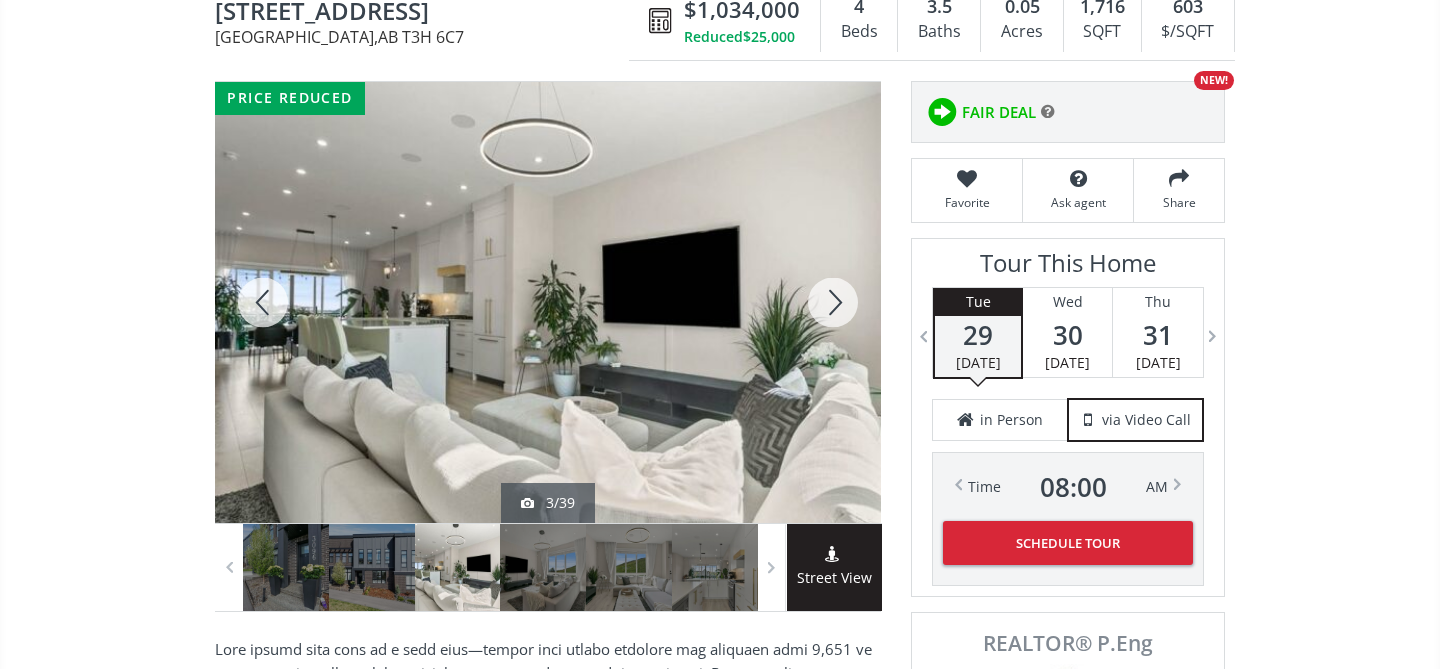 click at bounding box center (833, 302) 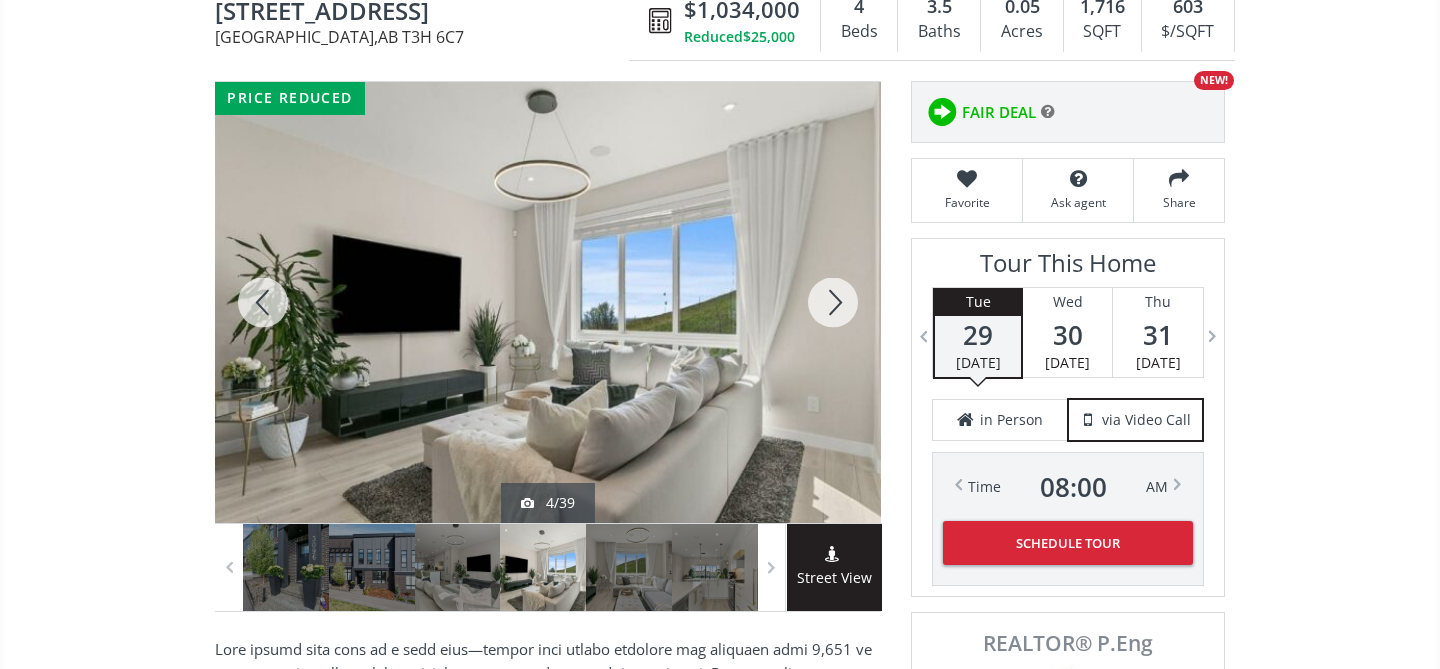 click at bounding box center [833, 302] 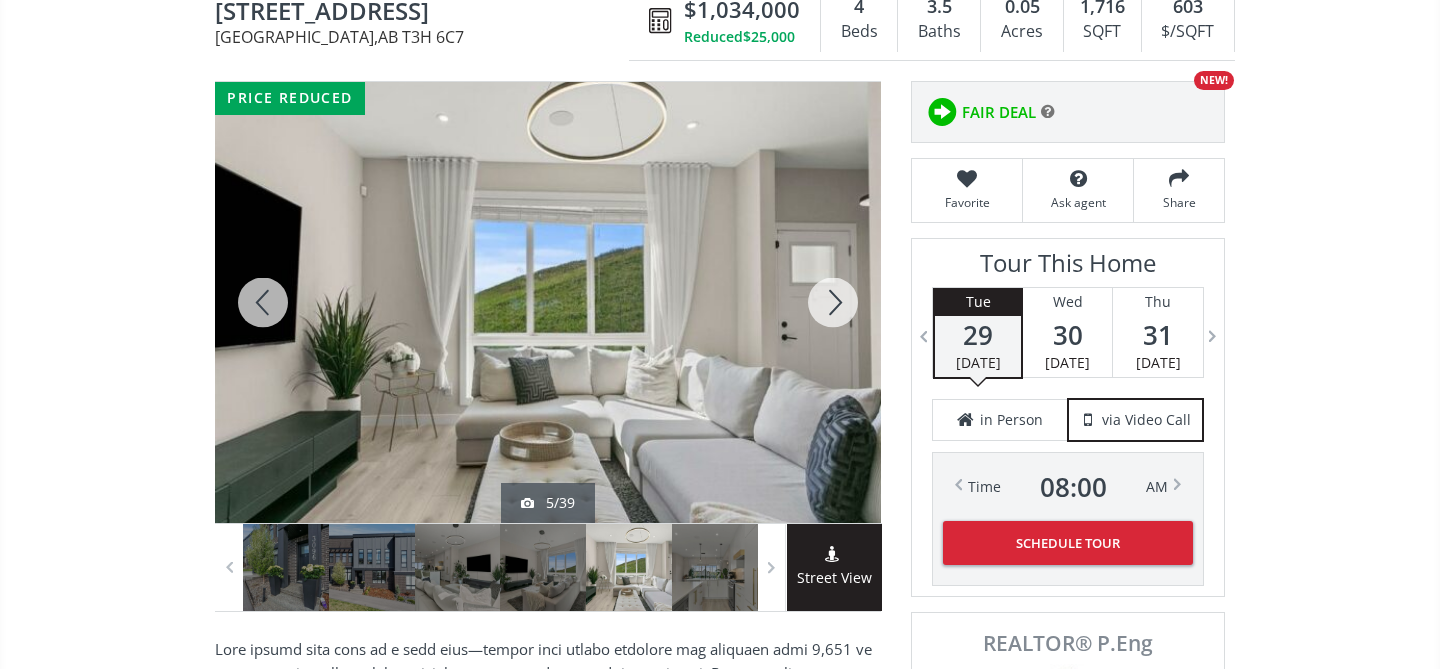 click at bounding box center (833, 302) 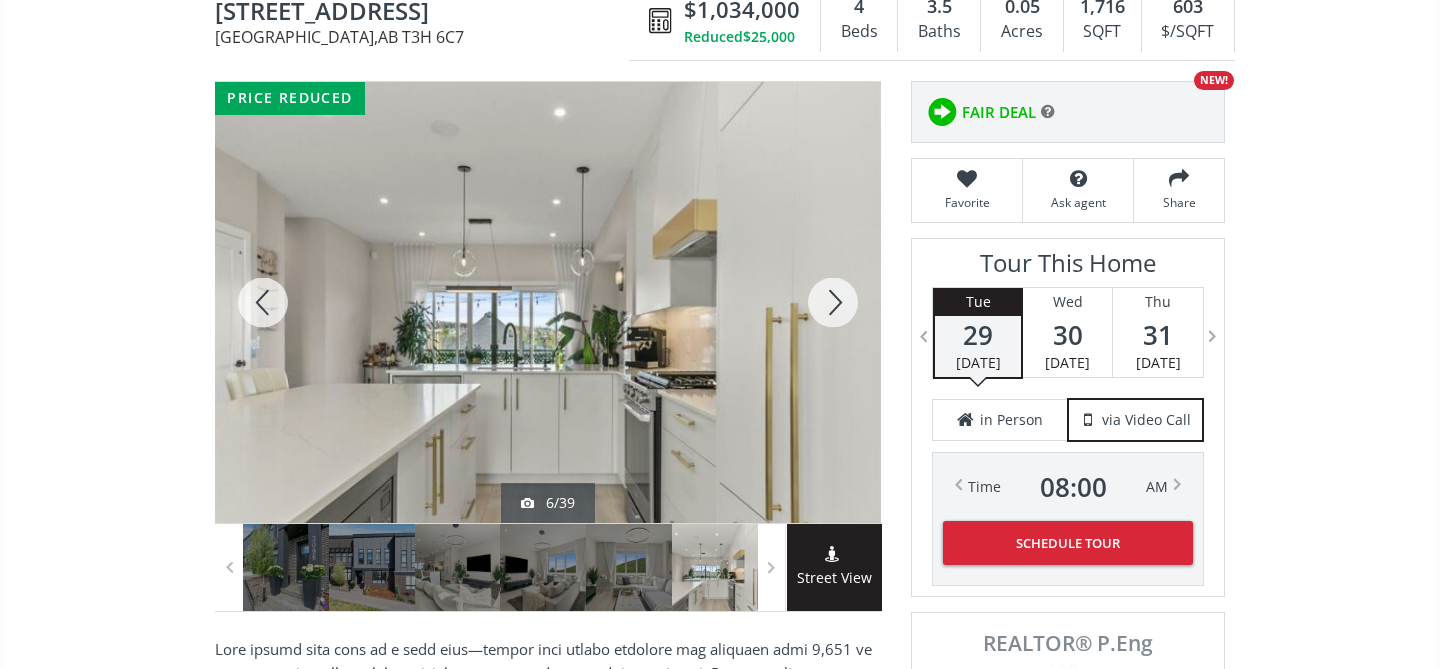 click at bounding box center (833, 302) 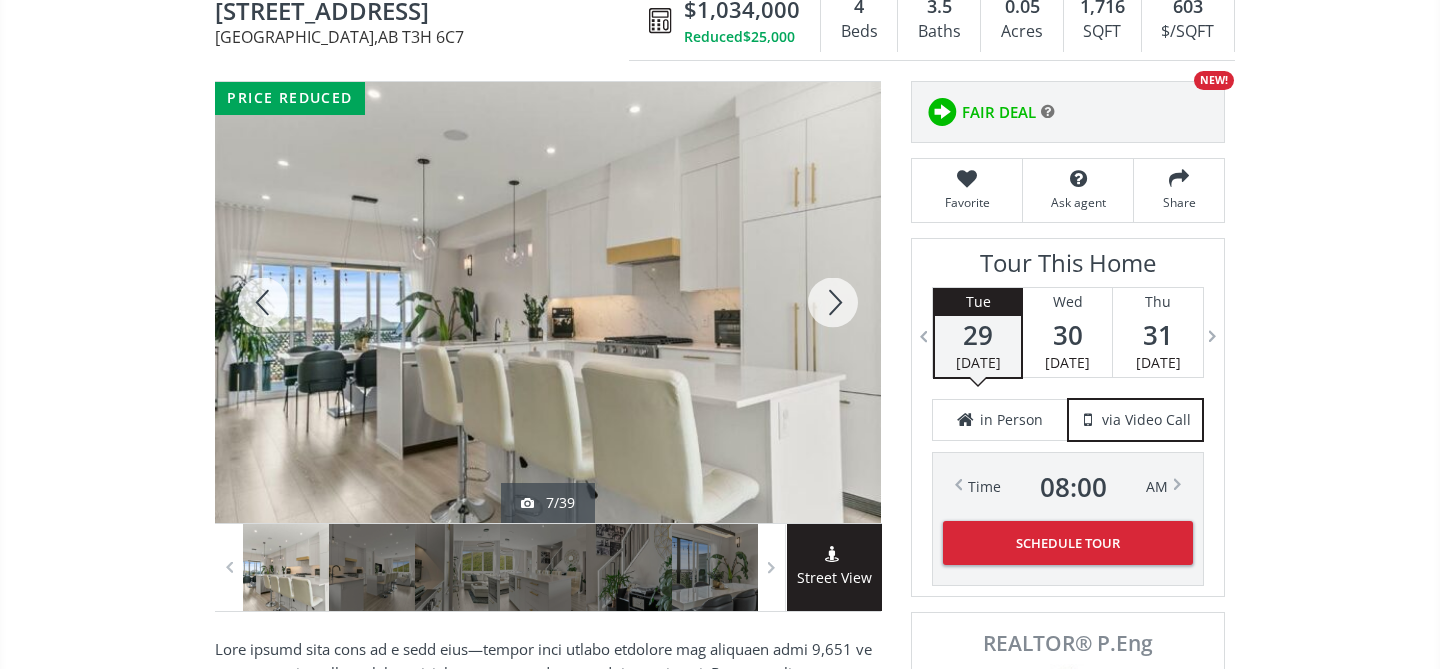 click at bounding box center (833, 302) 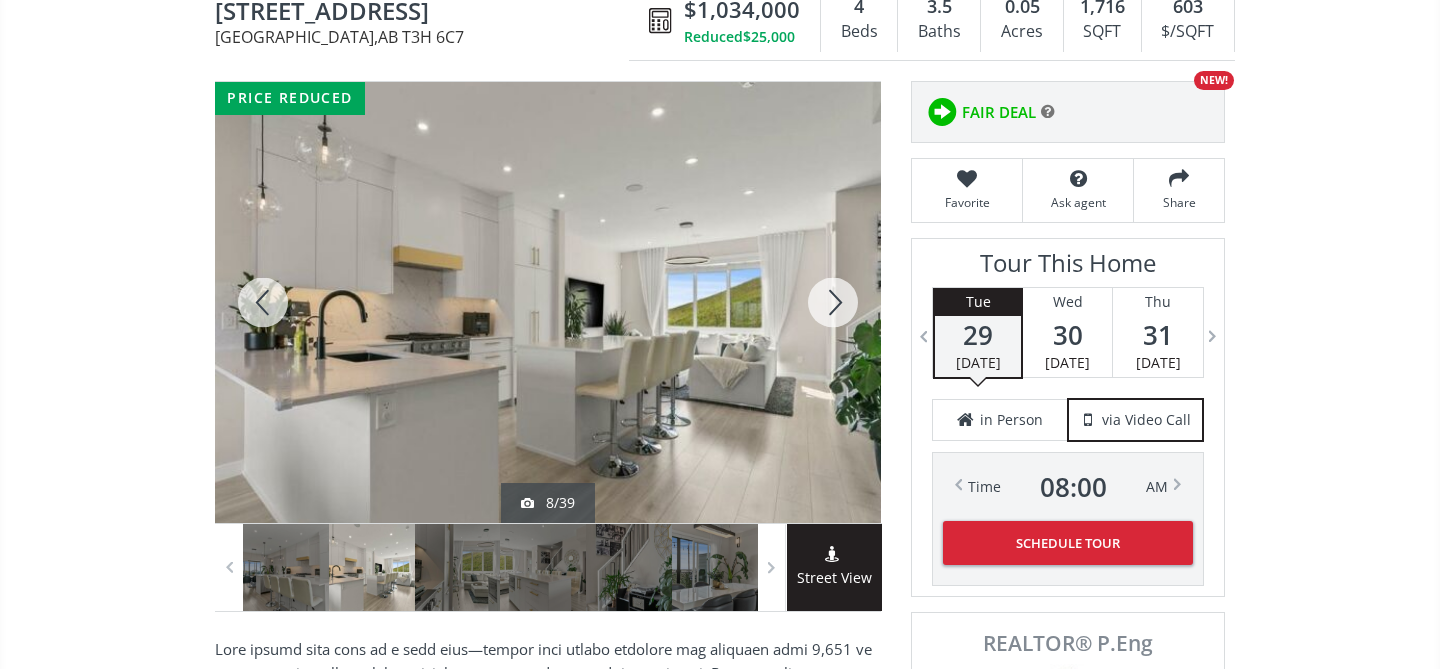 click at bounding box center [833, 302] 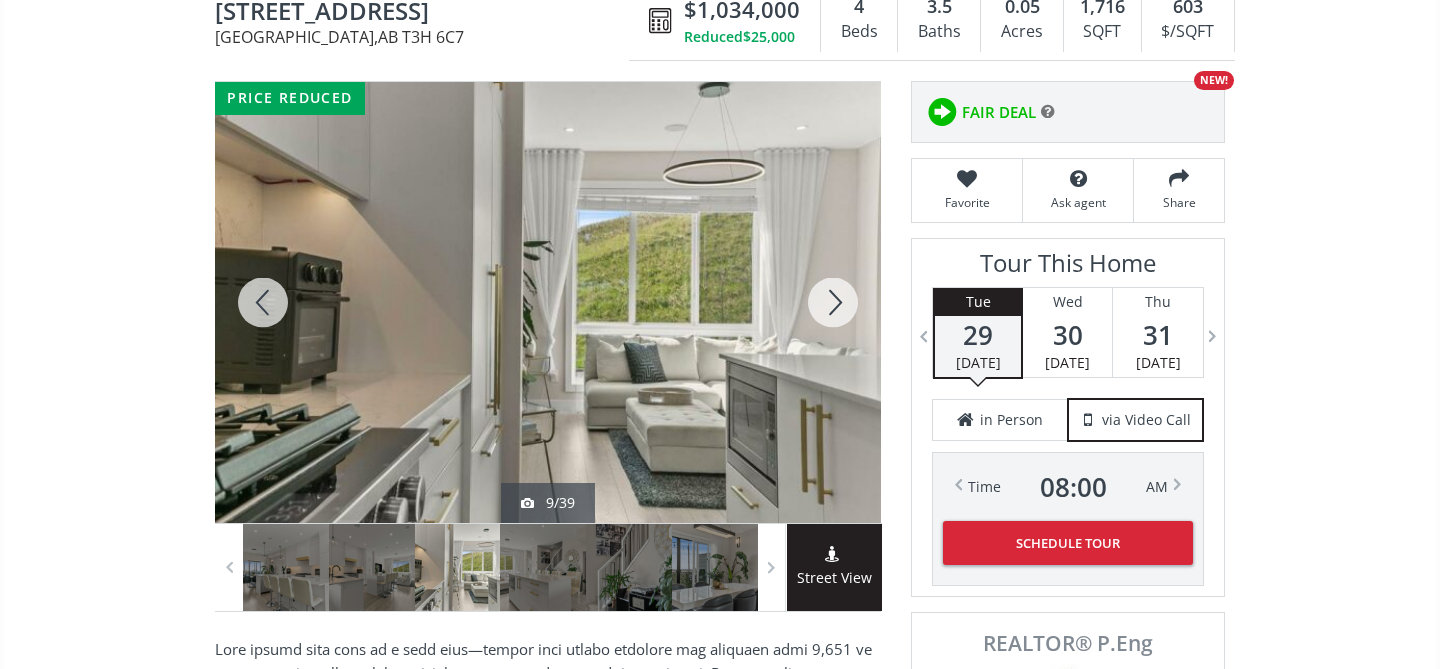 click at bounding box center [833, 302] 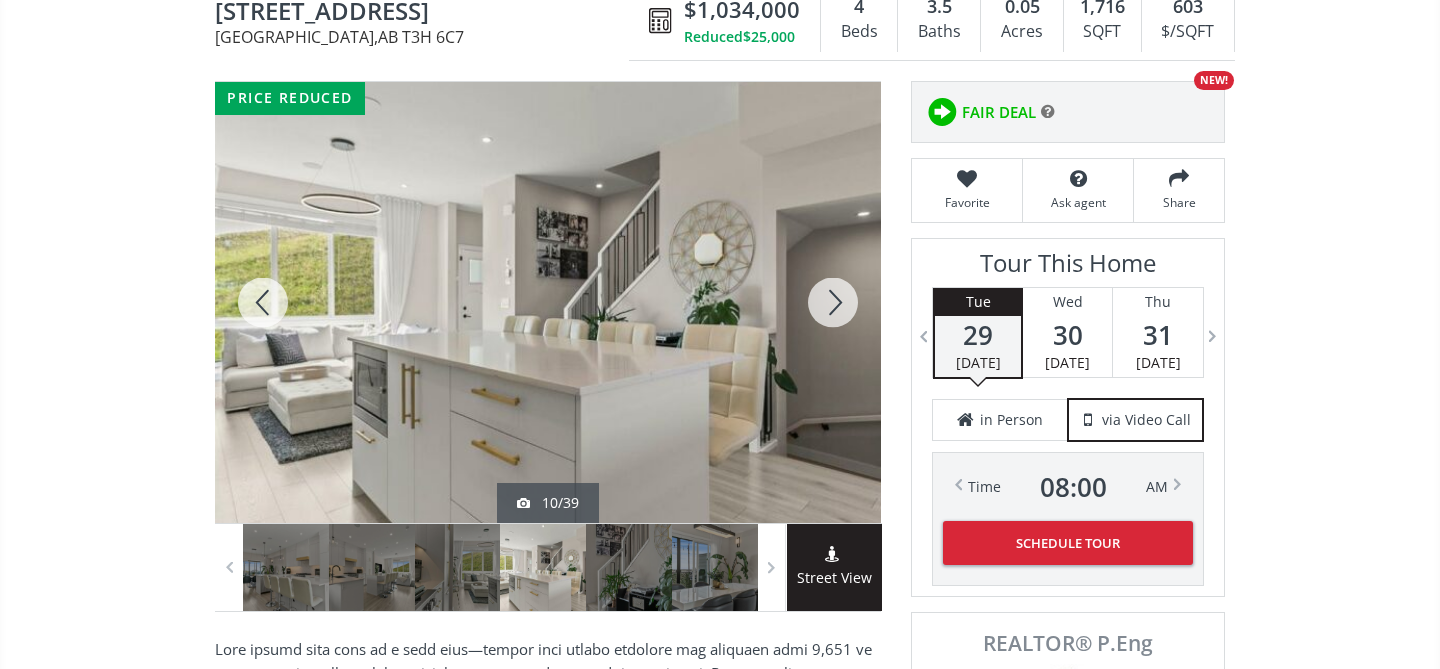 click at bounding box center (833, 302) 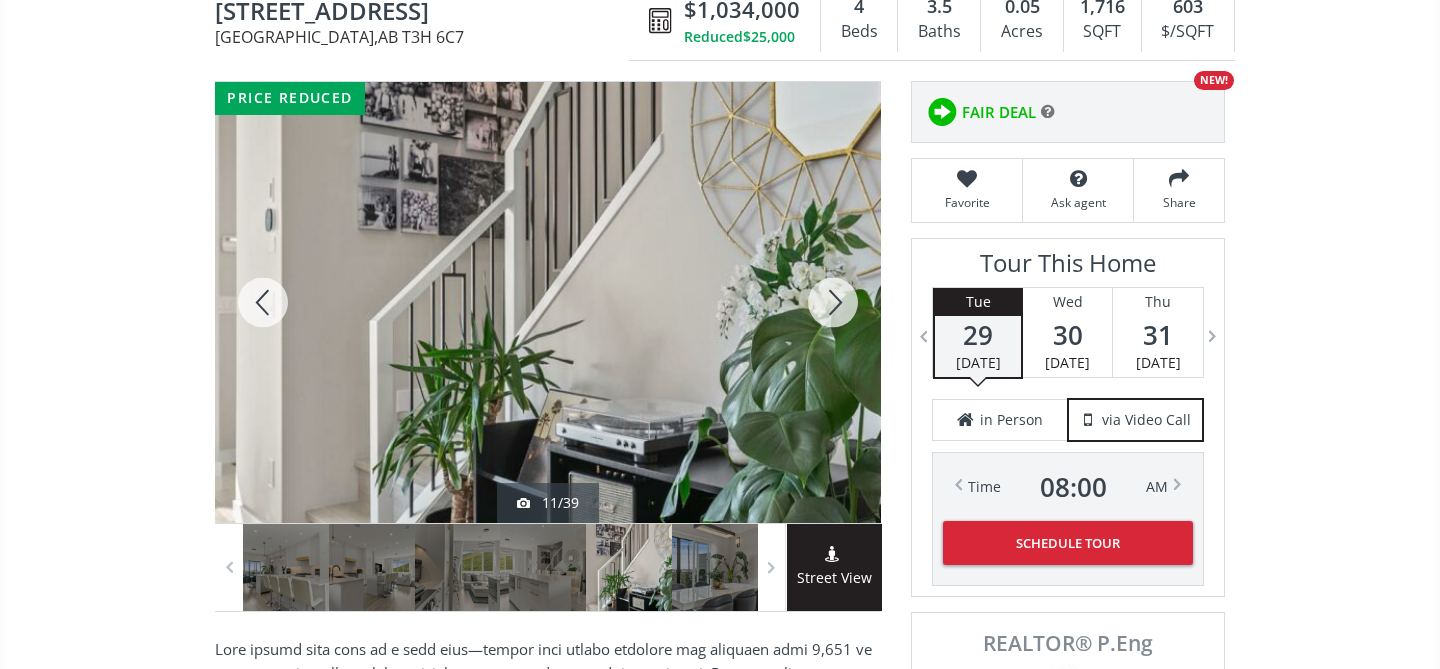 click at bounding box center [833, 302] 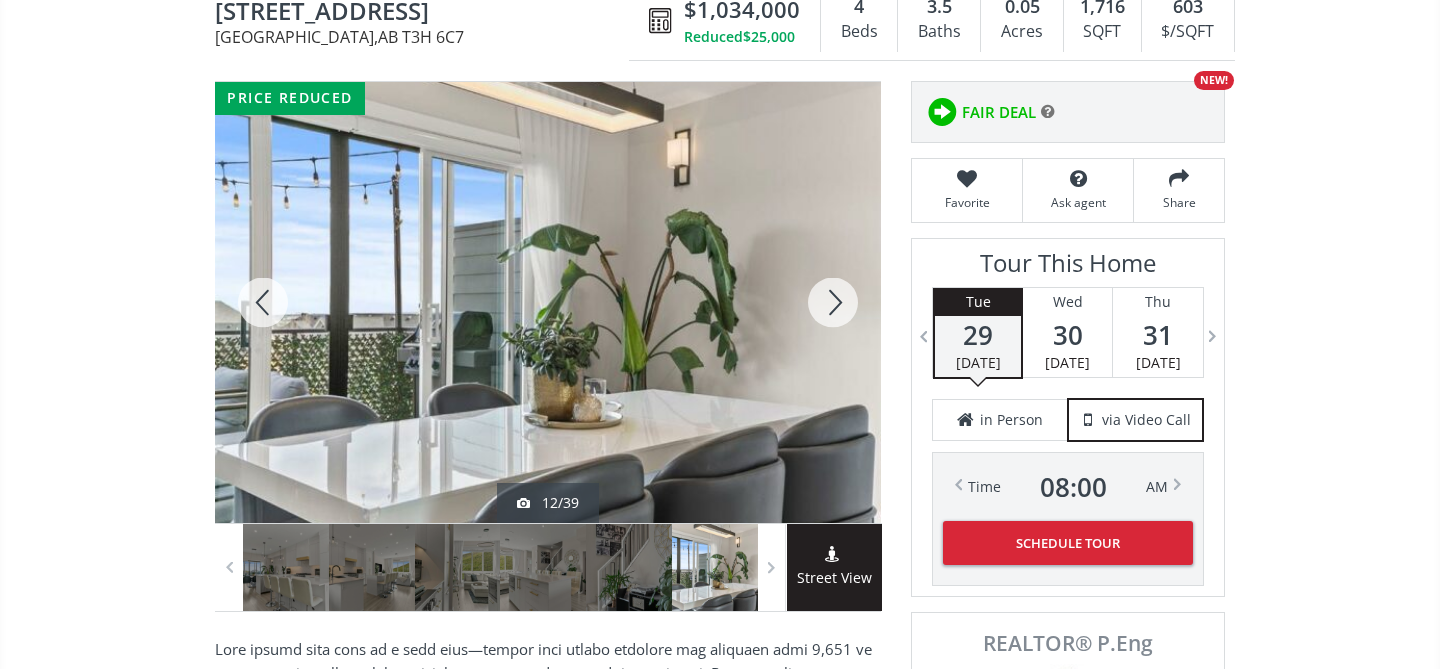 click at bounding box center (833, 302) 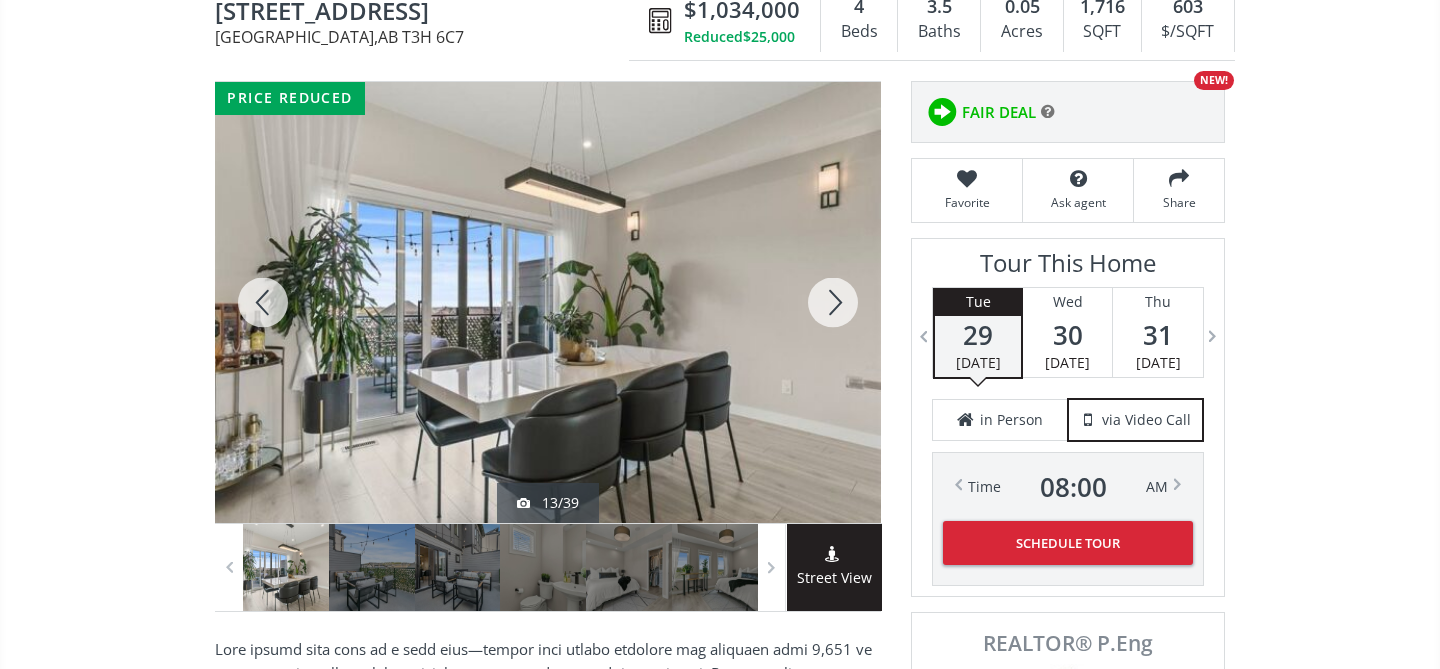 click at bounding box center [833, 302] 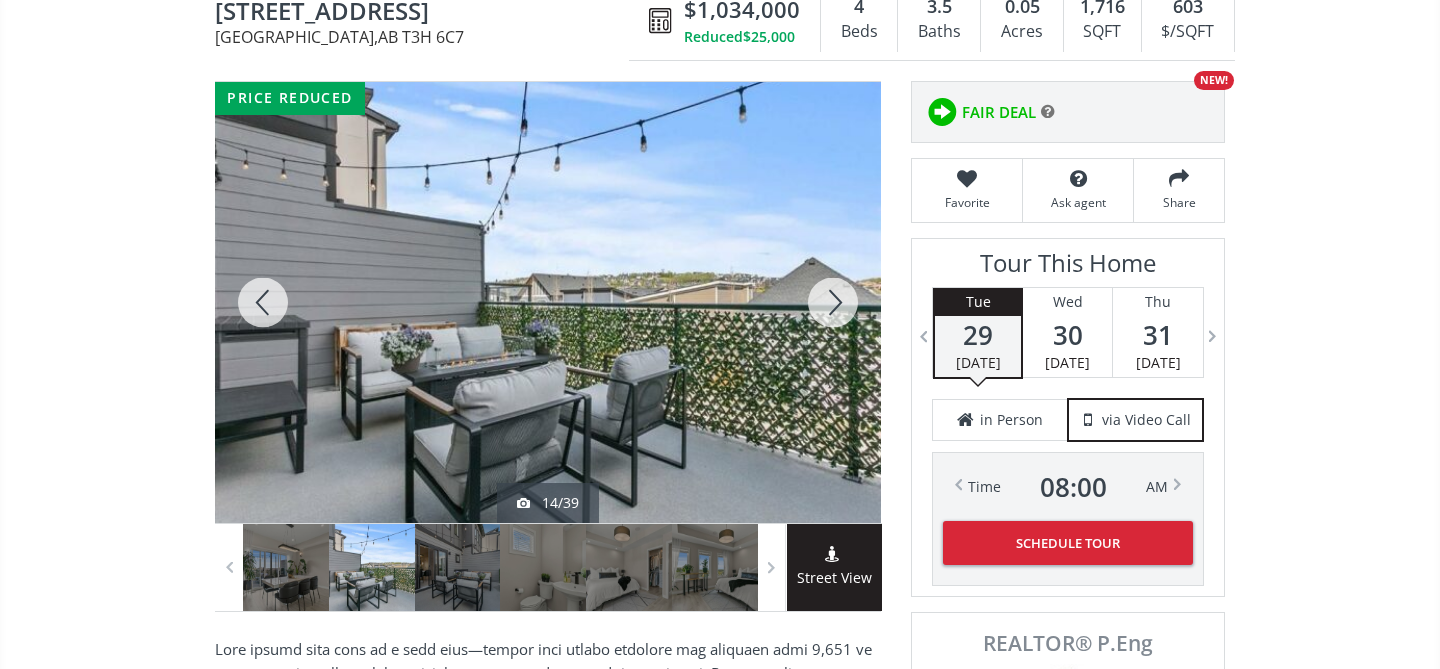 click at bounding box center (833, 302) 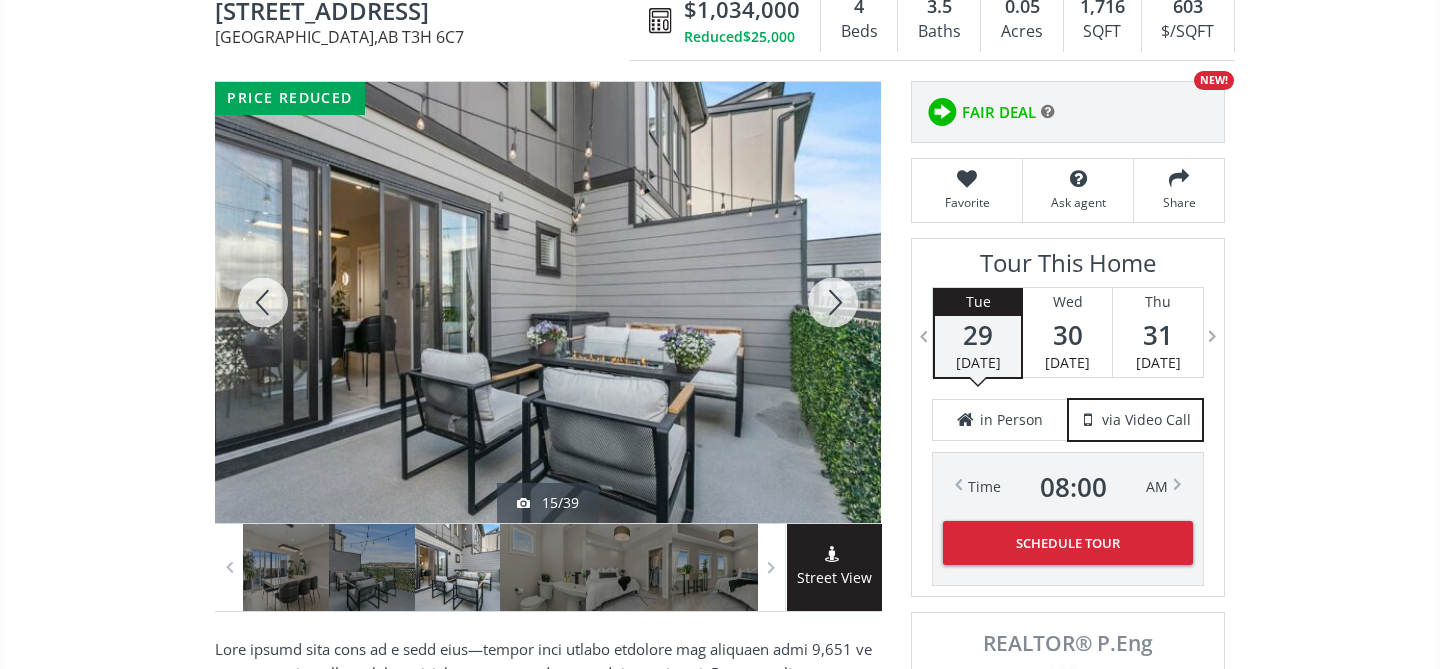click at bounding box center (833, 302) 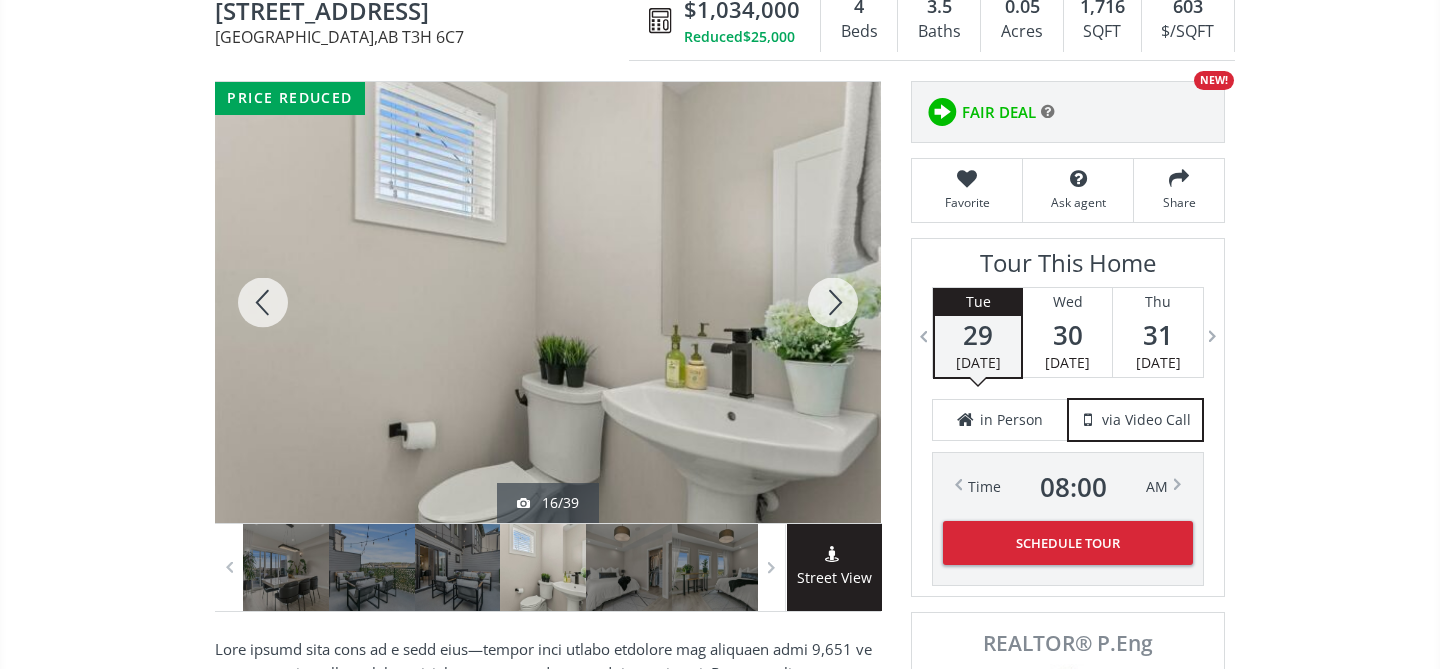 click at bounding box center (833, 302) 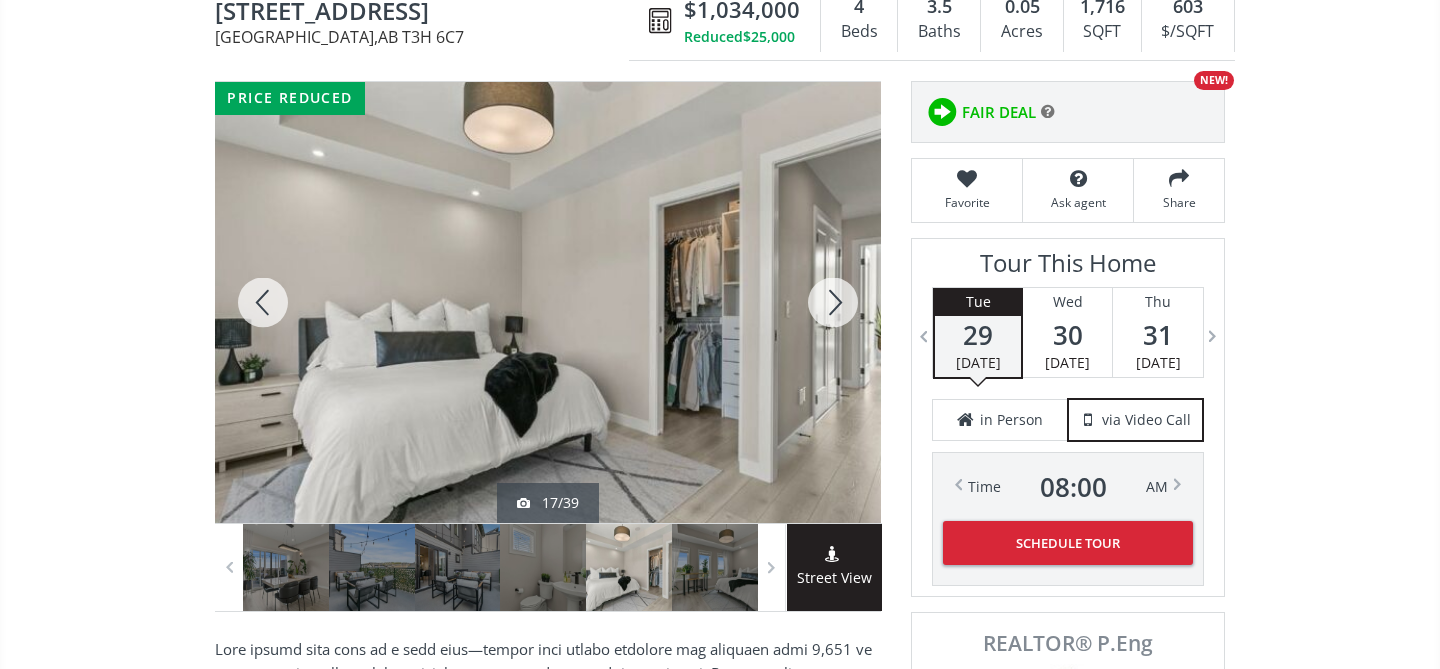click at bounding box center [833, 302] 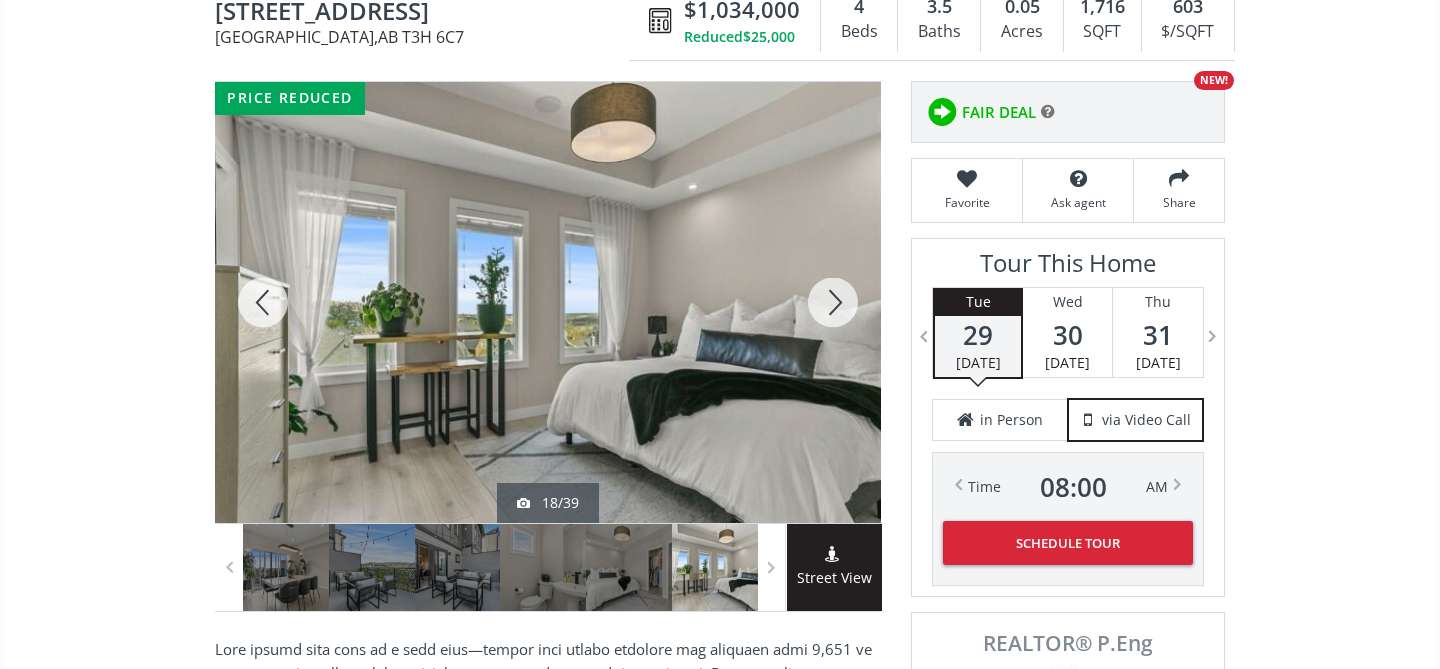click at bounding box center [833, 302] 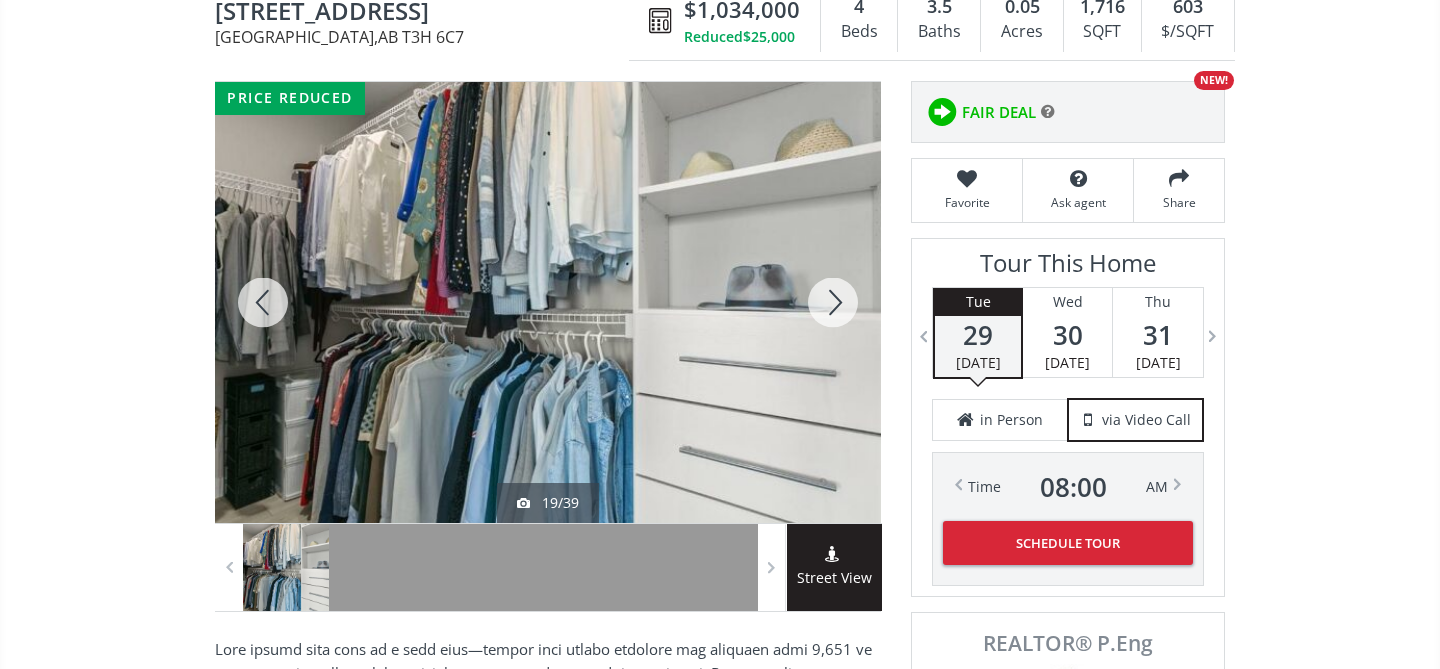 click at bounding box center [833, 302] 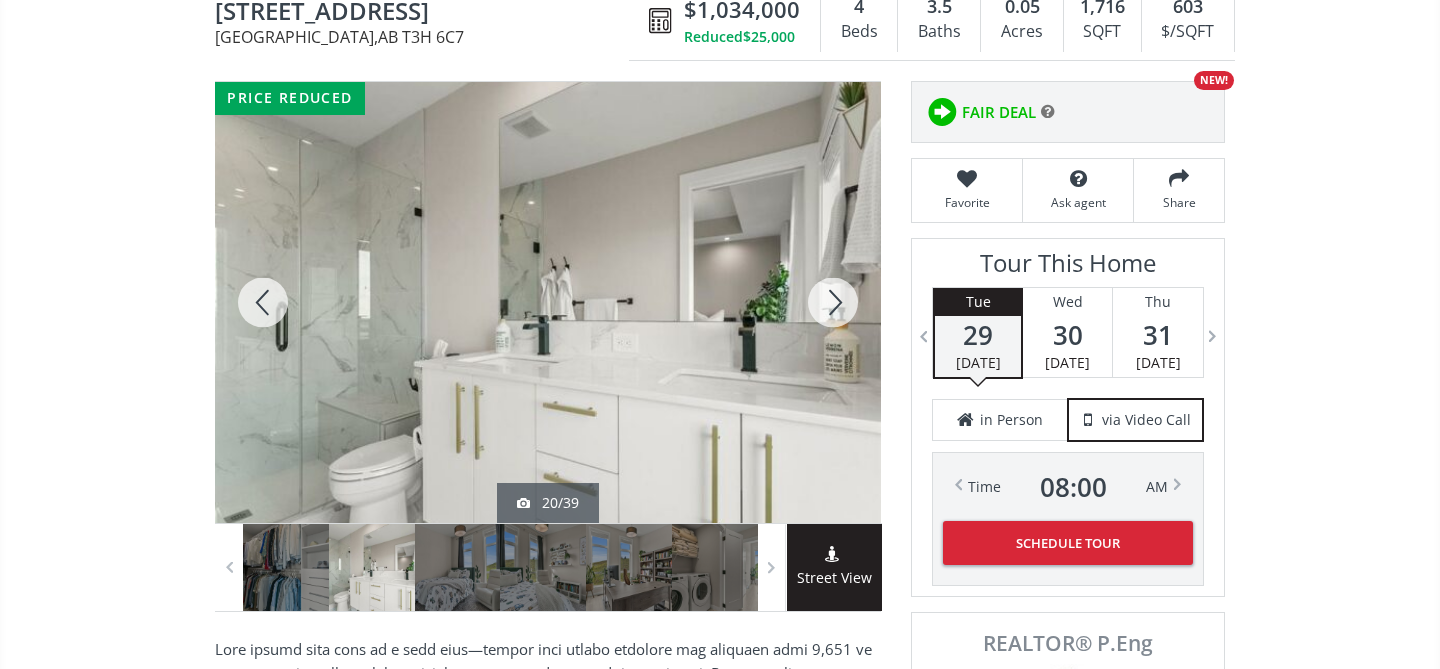click at bounding box center [833, 302] 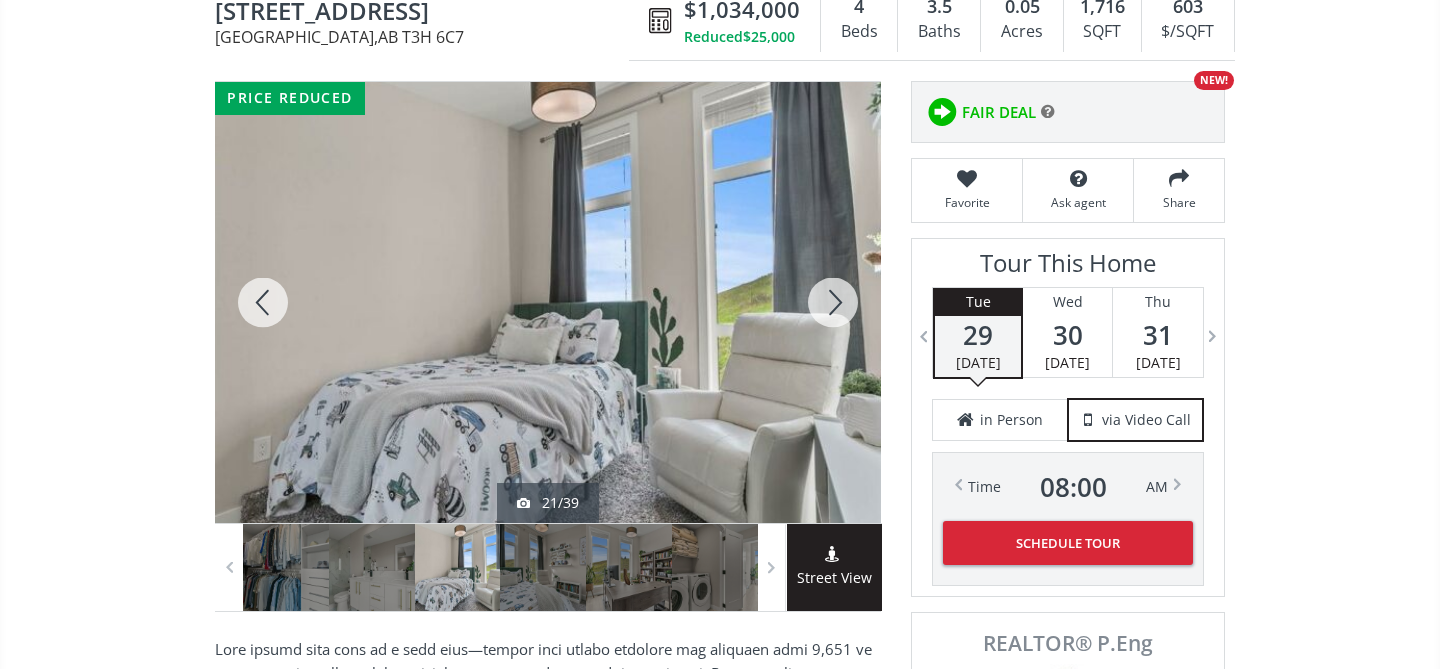 click at bounding box center [833, 302] 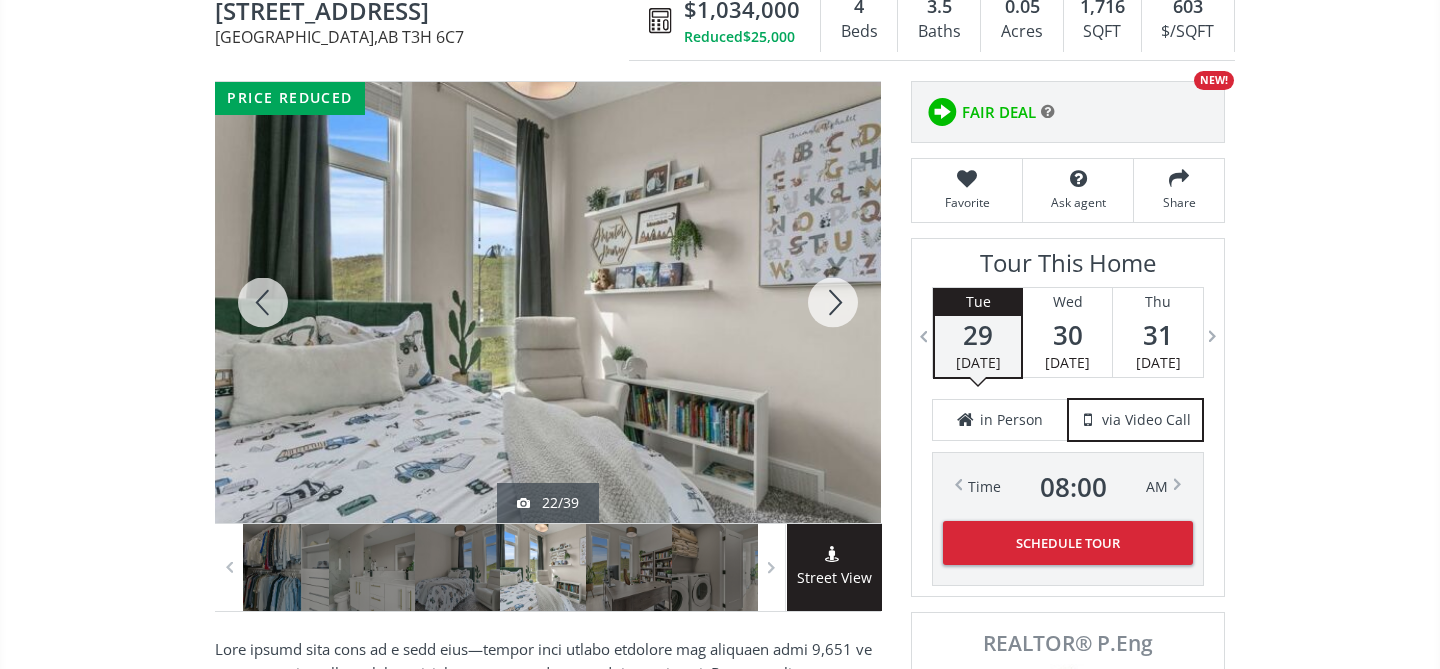 click at bounding box center [833, 302] 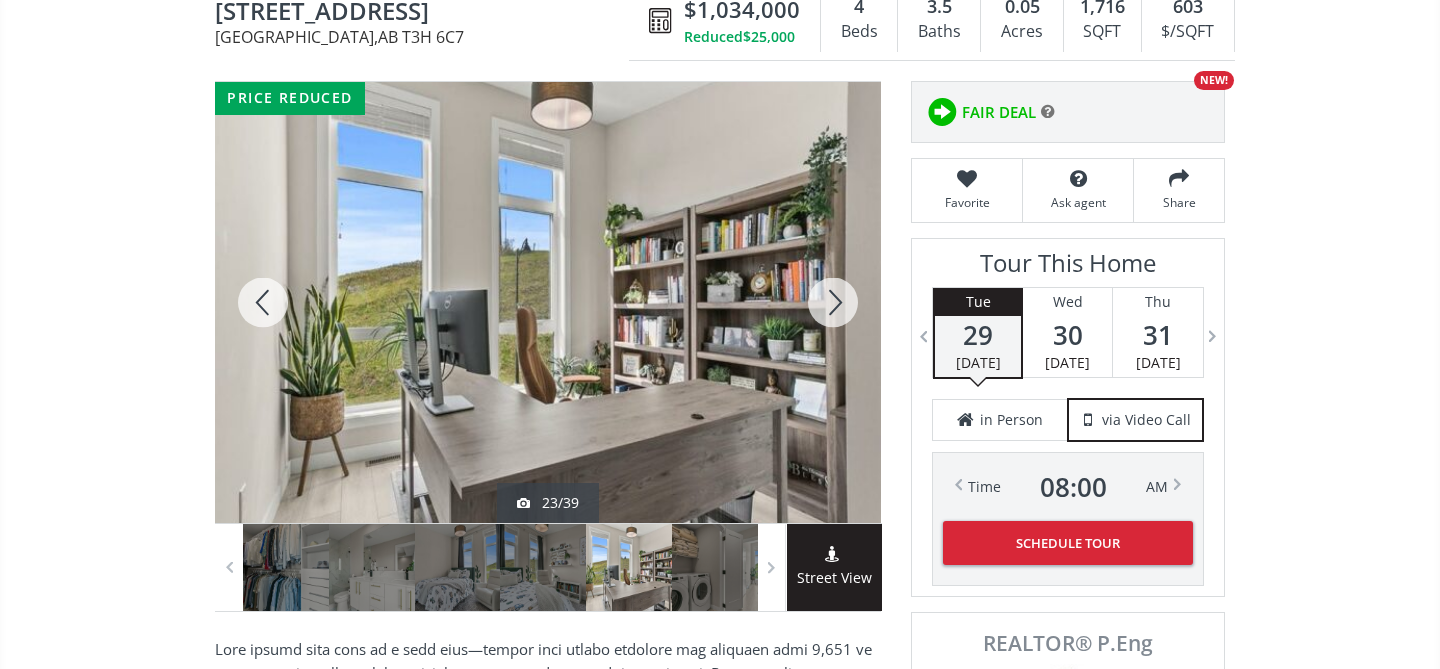click at bounding box center [833, 302] 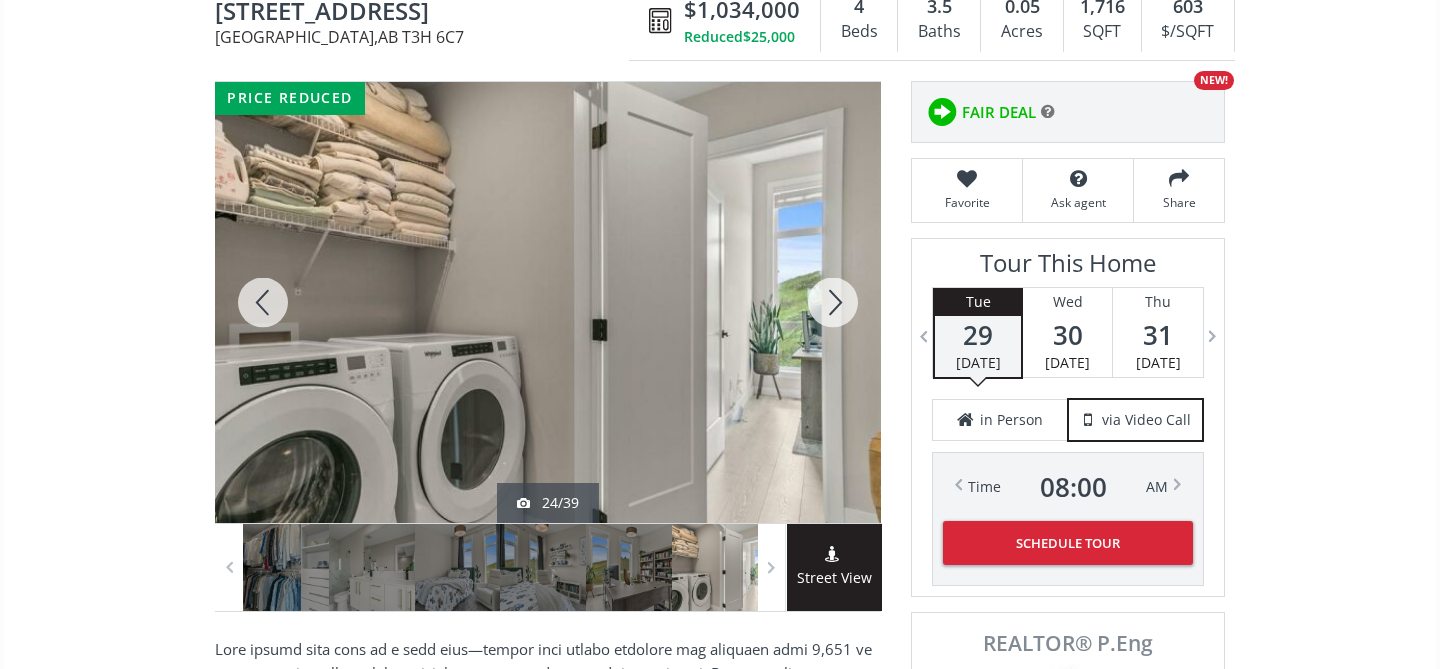 click at bounding box center [833, 302] 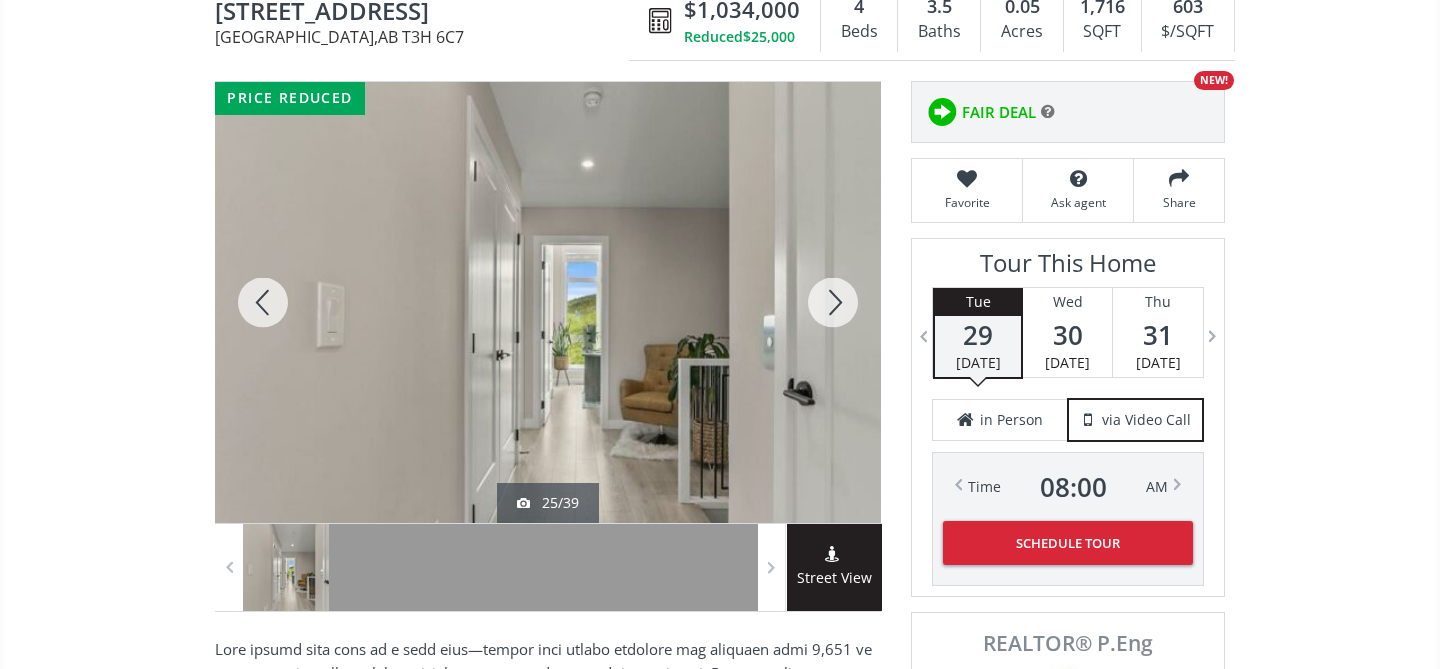 click at bounding box center (833, 302) 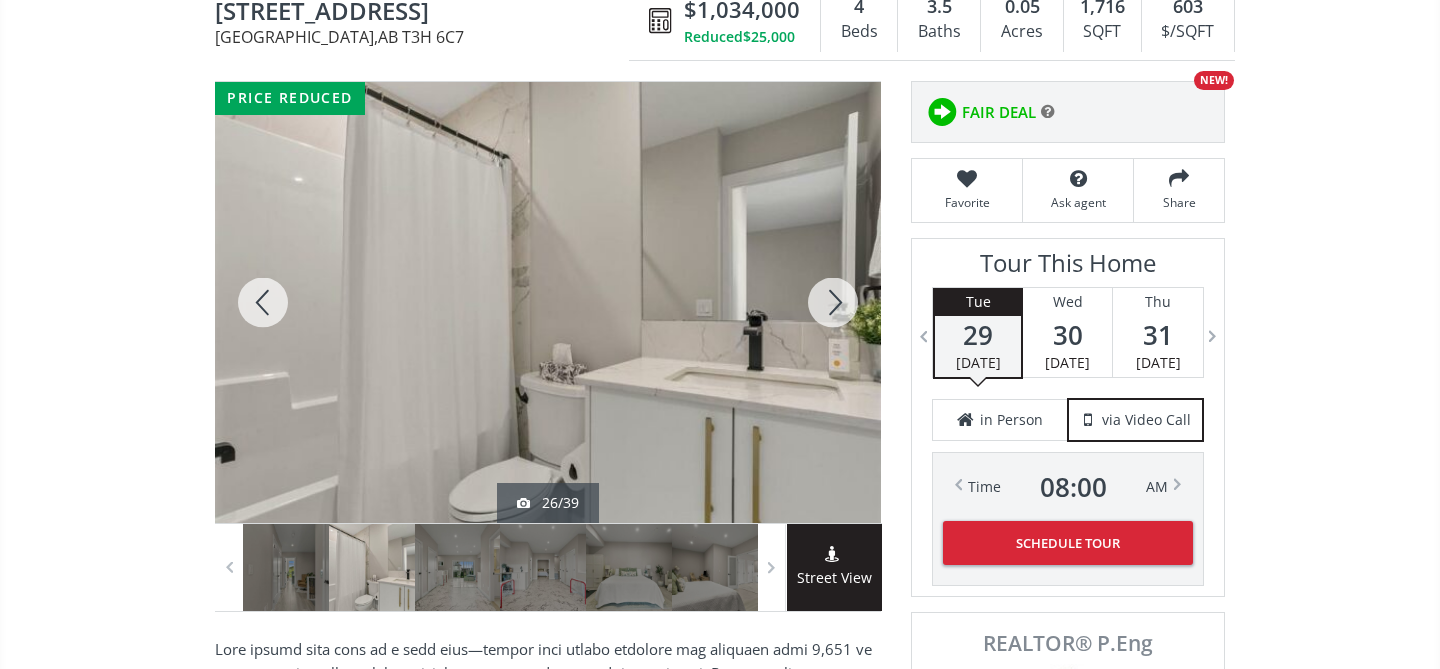 click at bounding box center (833, 302) 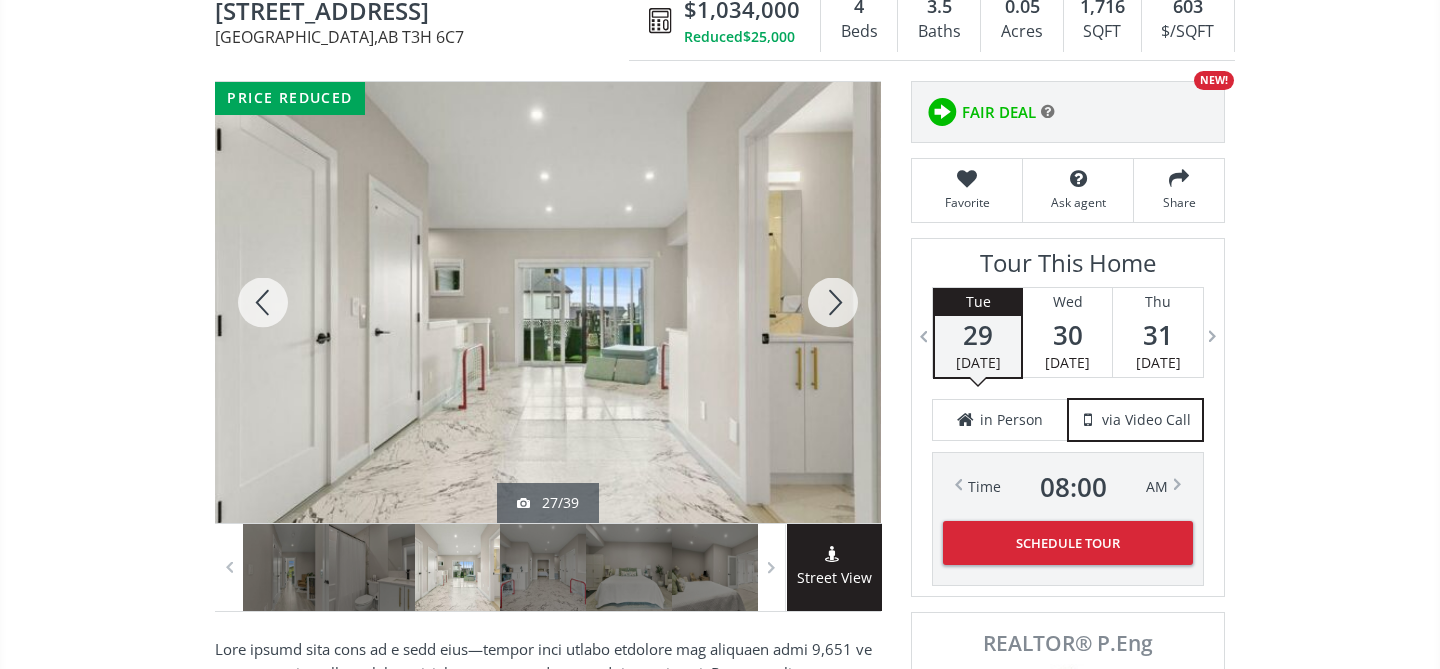 click at bounding box center [833, 302] 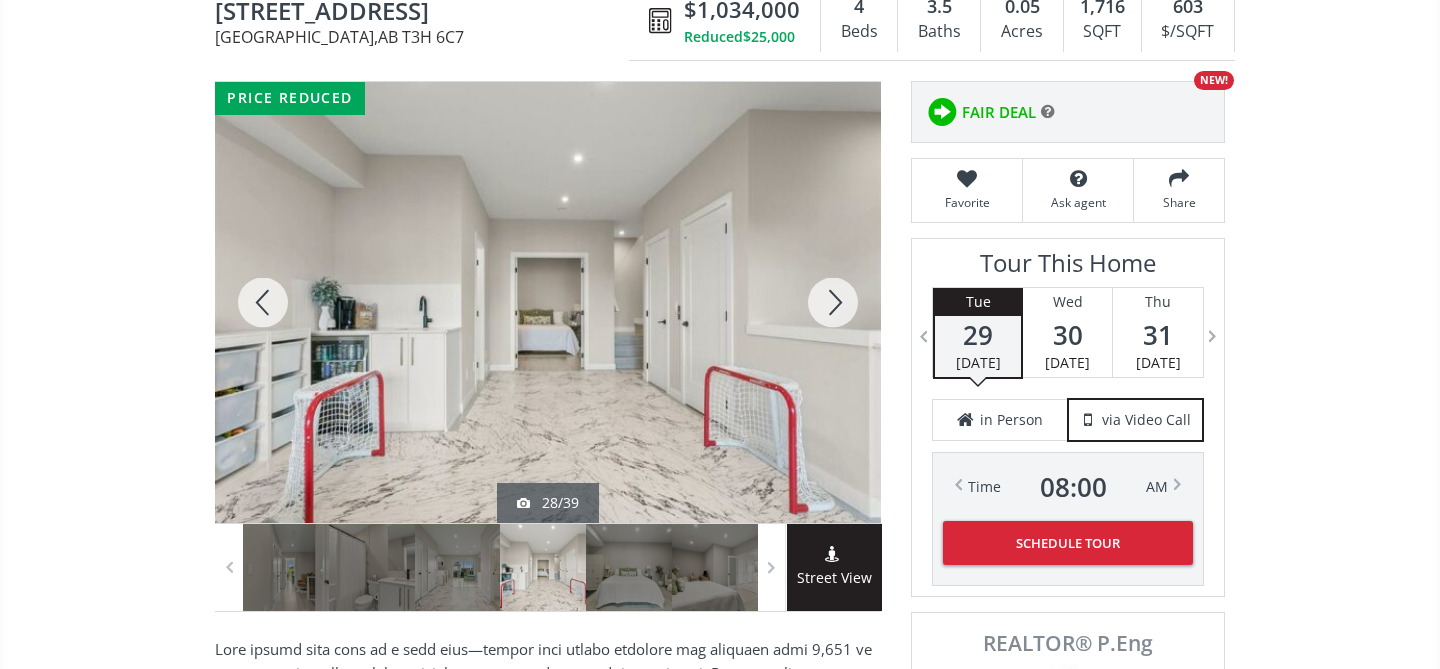click at bounding box center (833, 302) 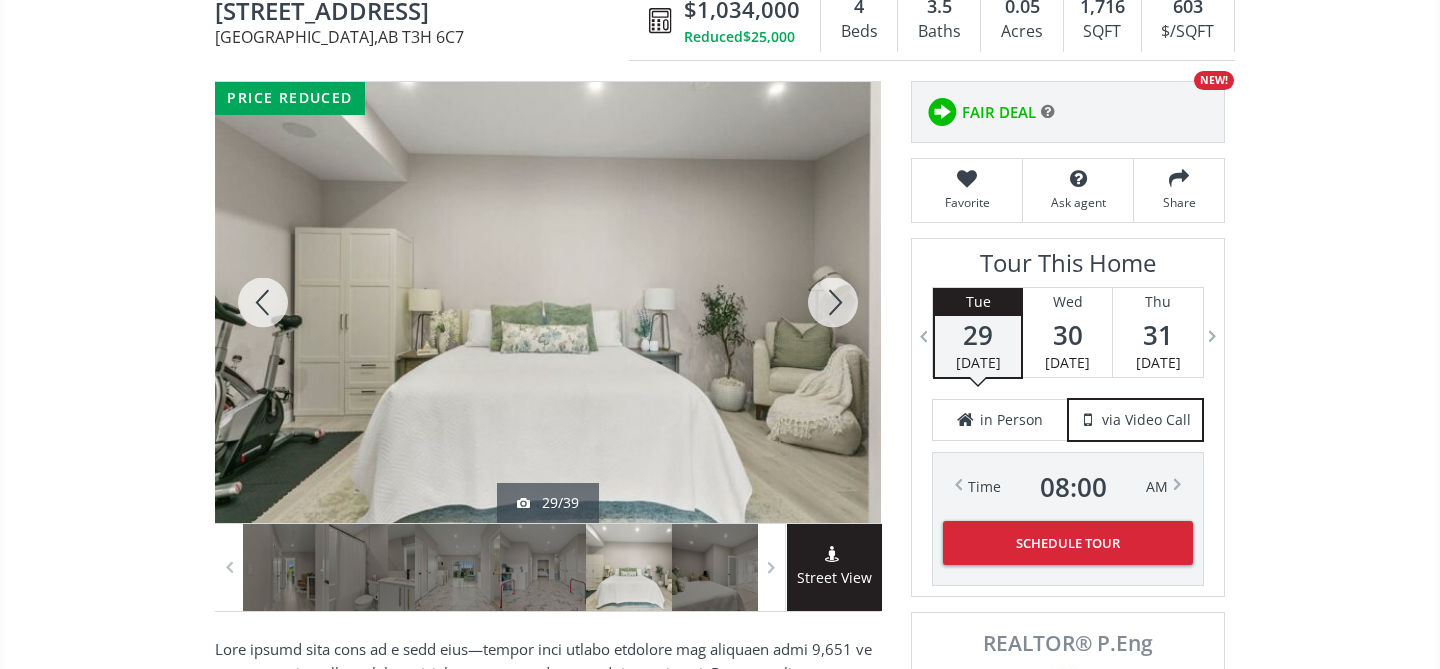 click at bounding box center [833, 302] 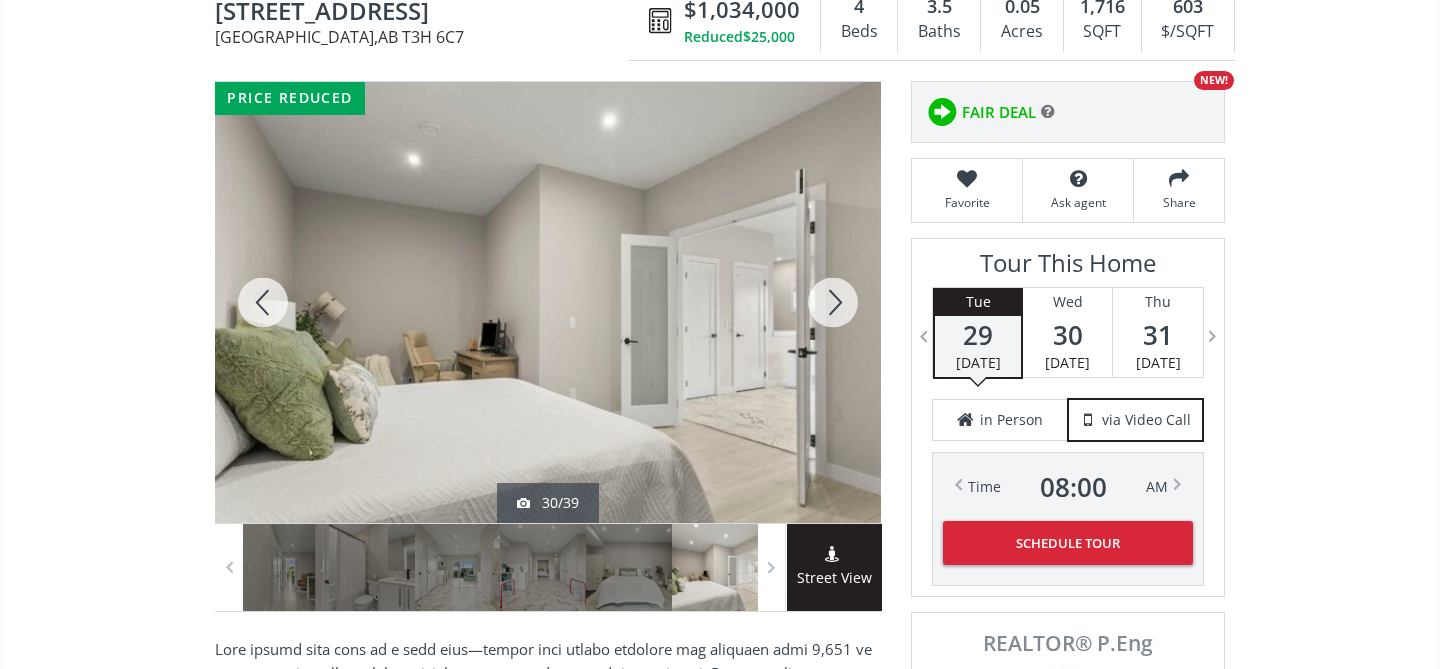 click at bounding box center [833, 302] 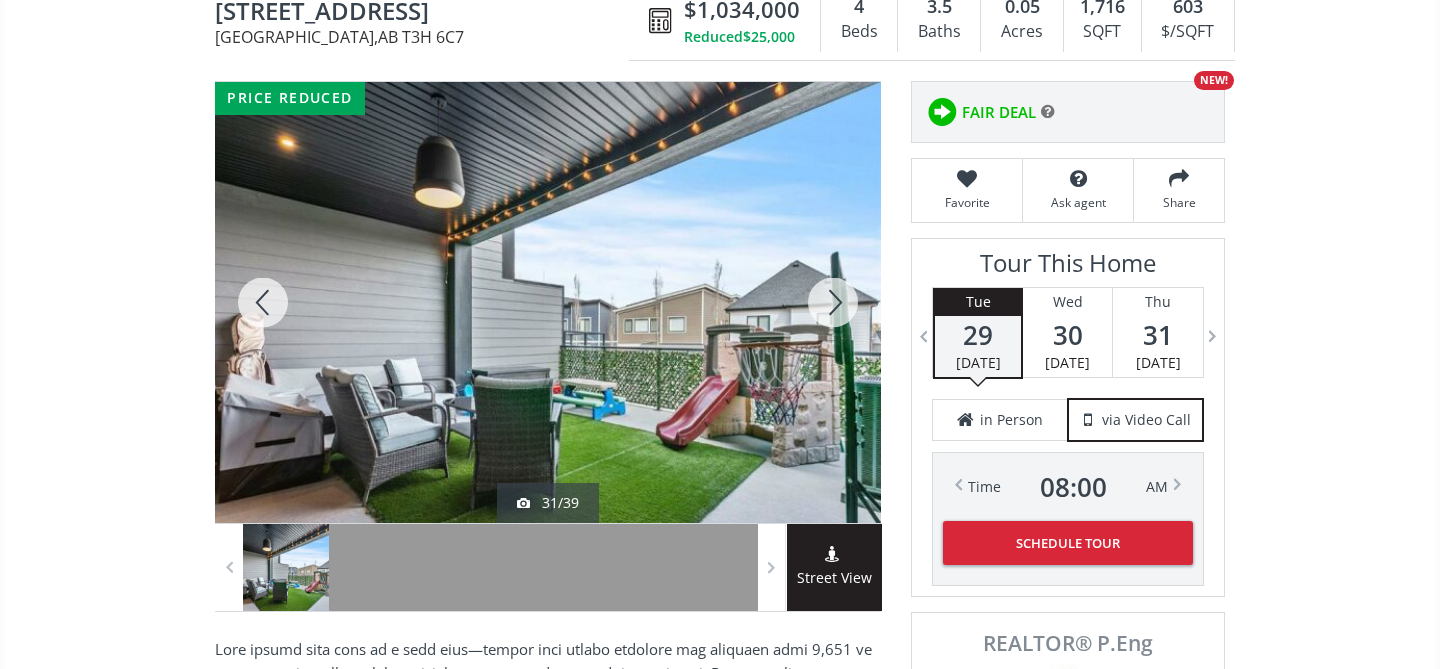click at bounding box center [833, 302] 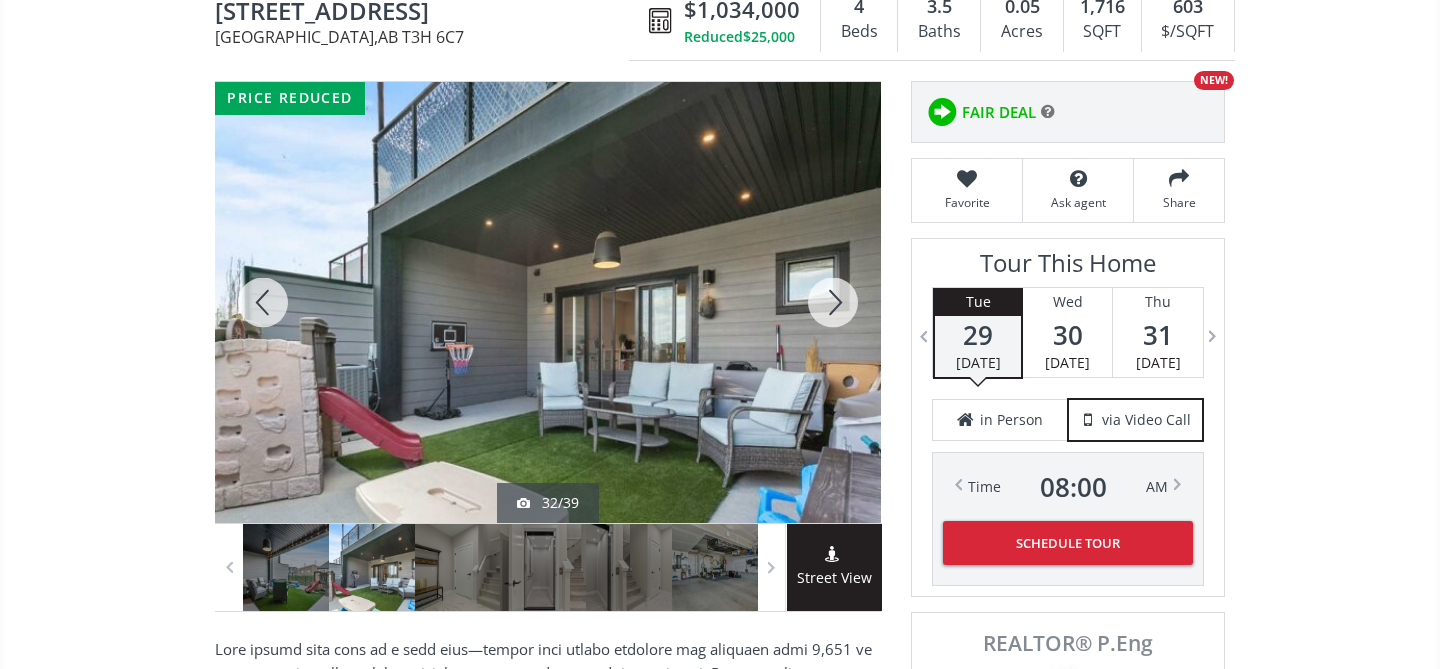 click at bounding box center [833, 302] 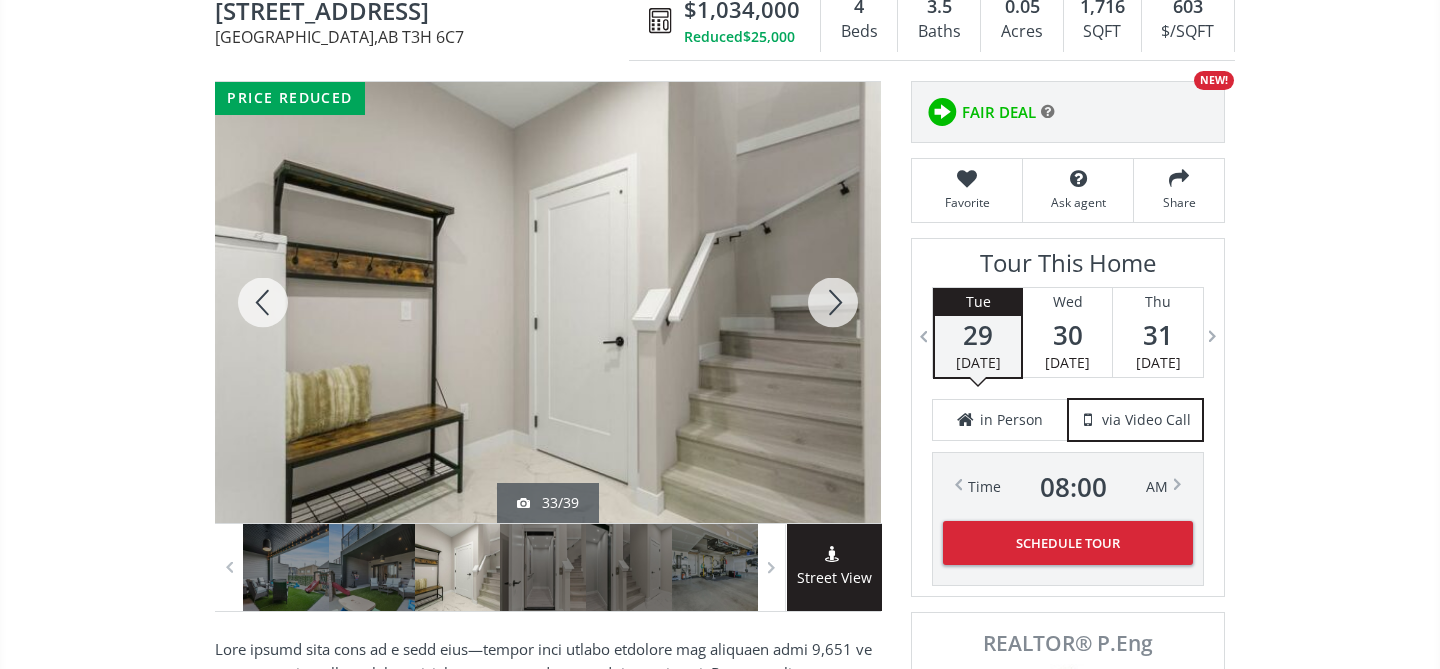 click at bounding box center (833, 302) 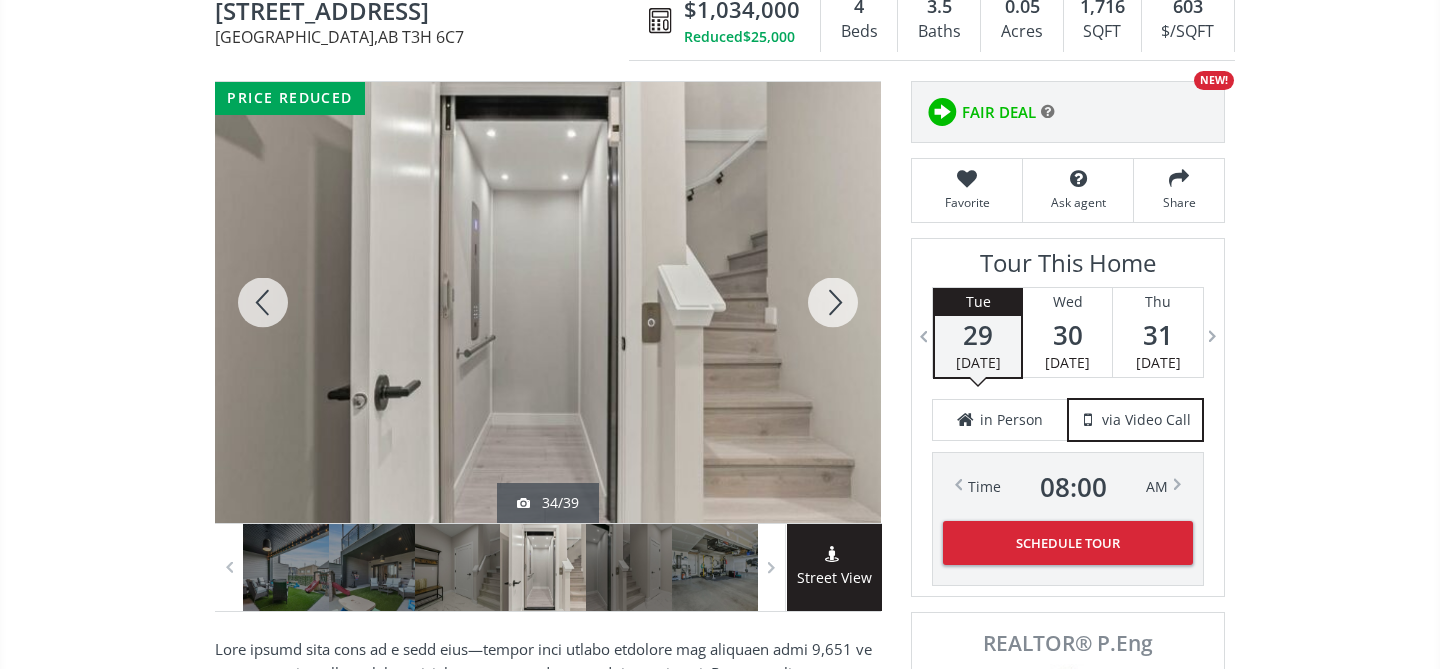 click at bounding box center [833, 302] 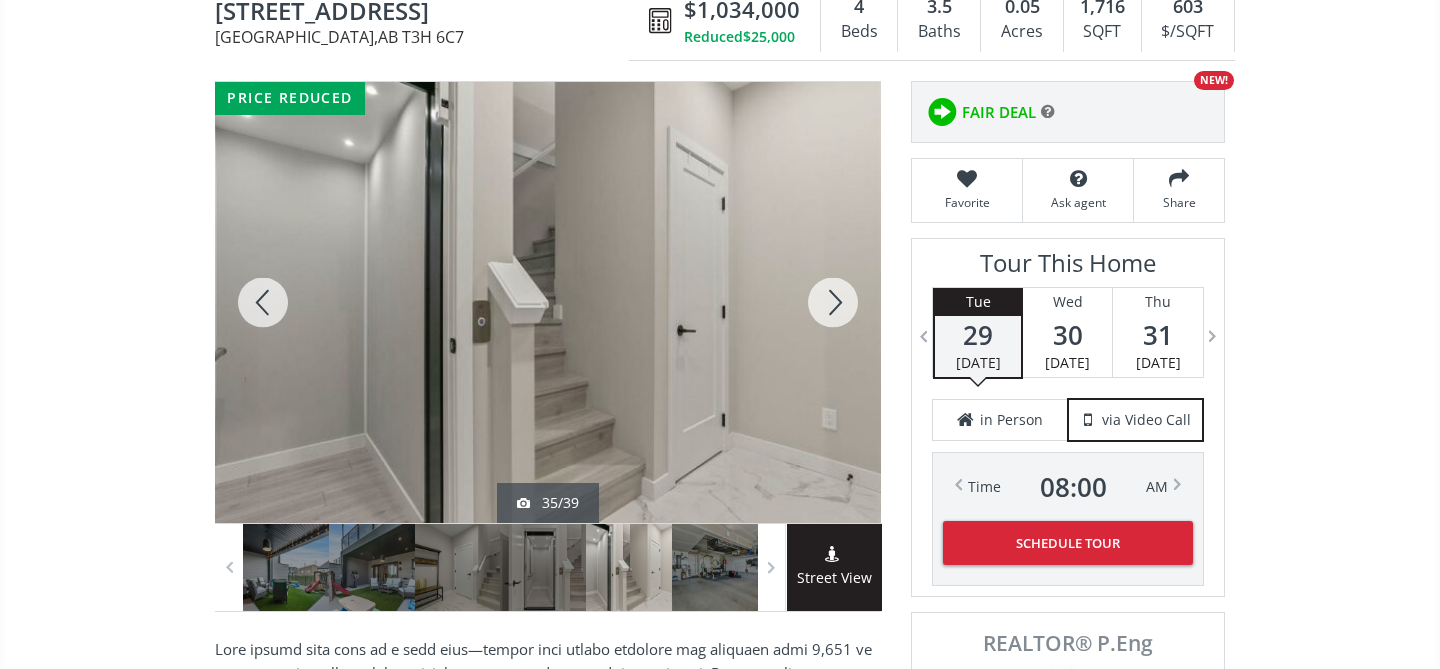click at bounding box center [833, 302] 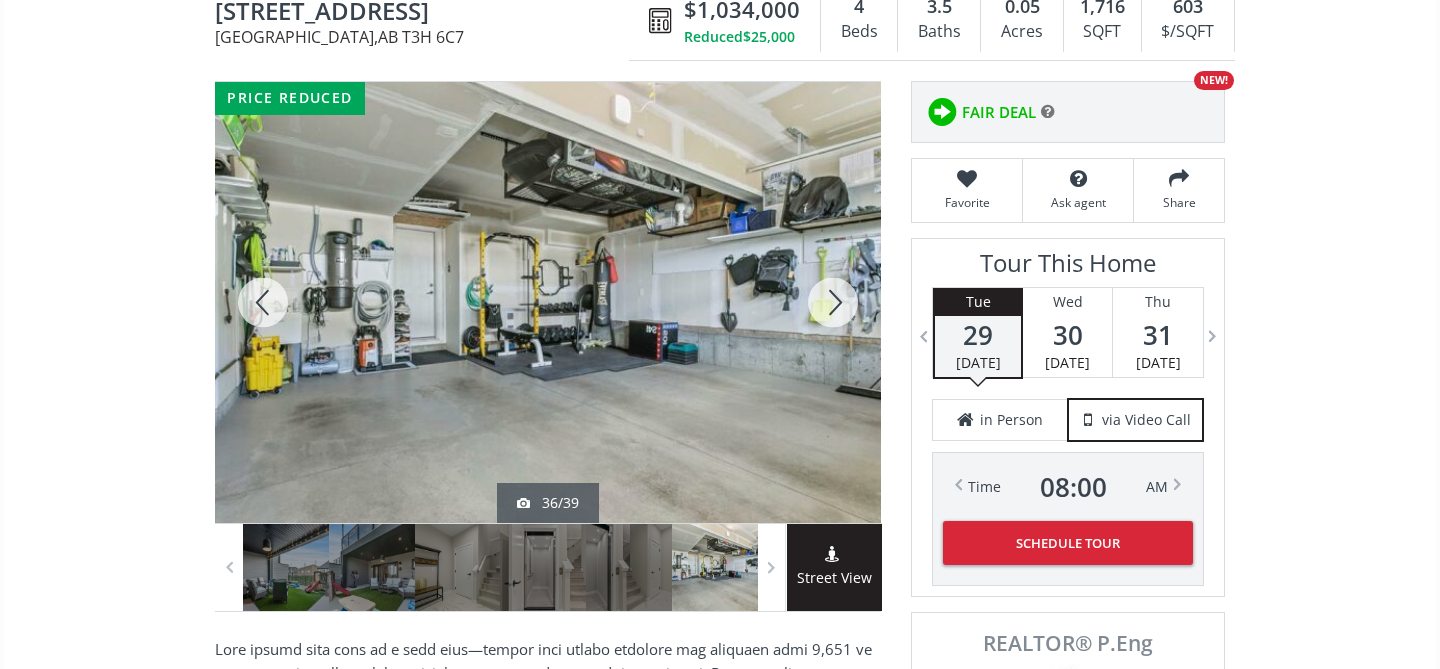 click at bounding box center (833, 302) 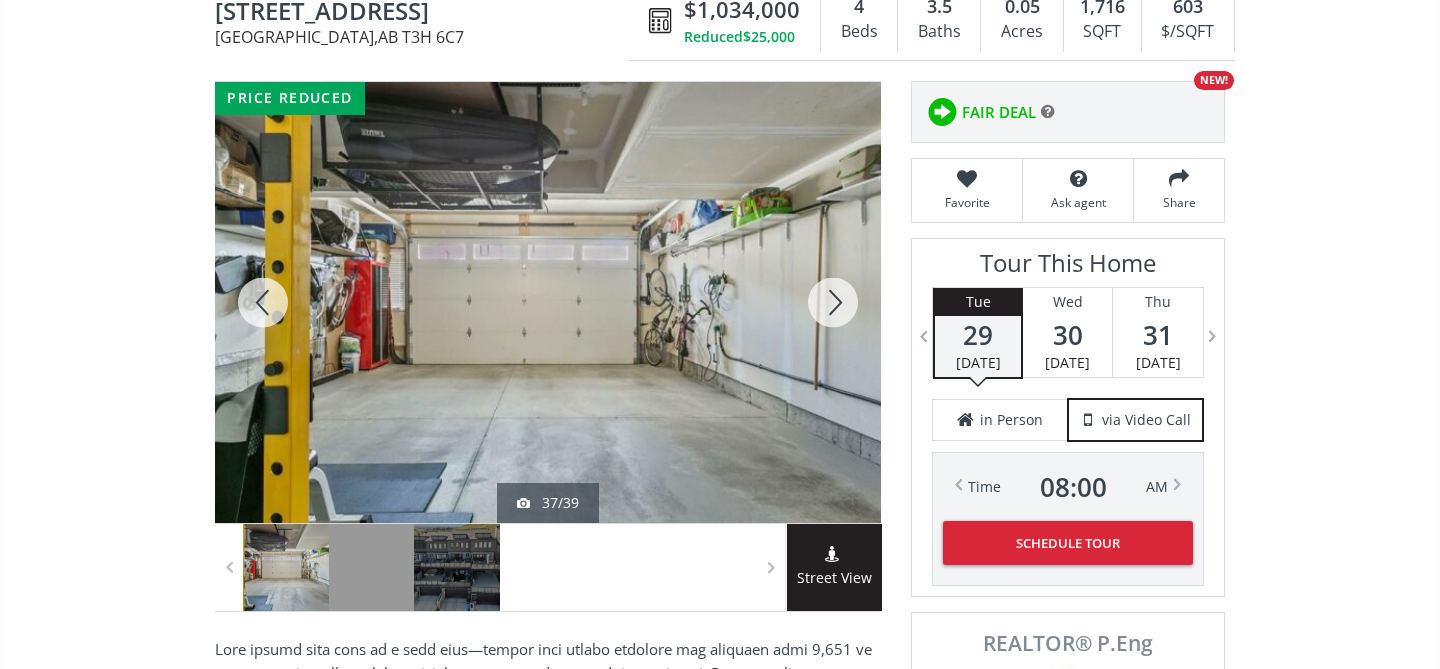 click at bounding box center (833, 302) 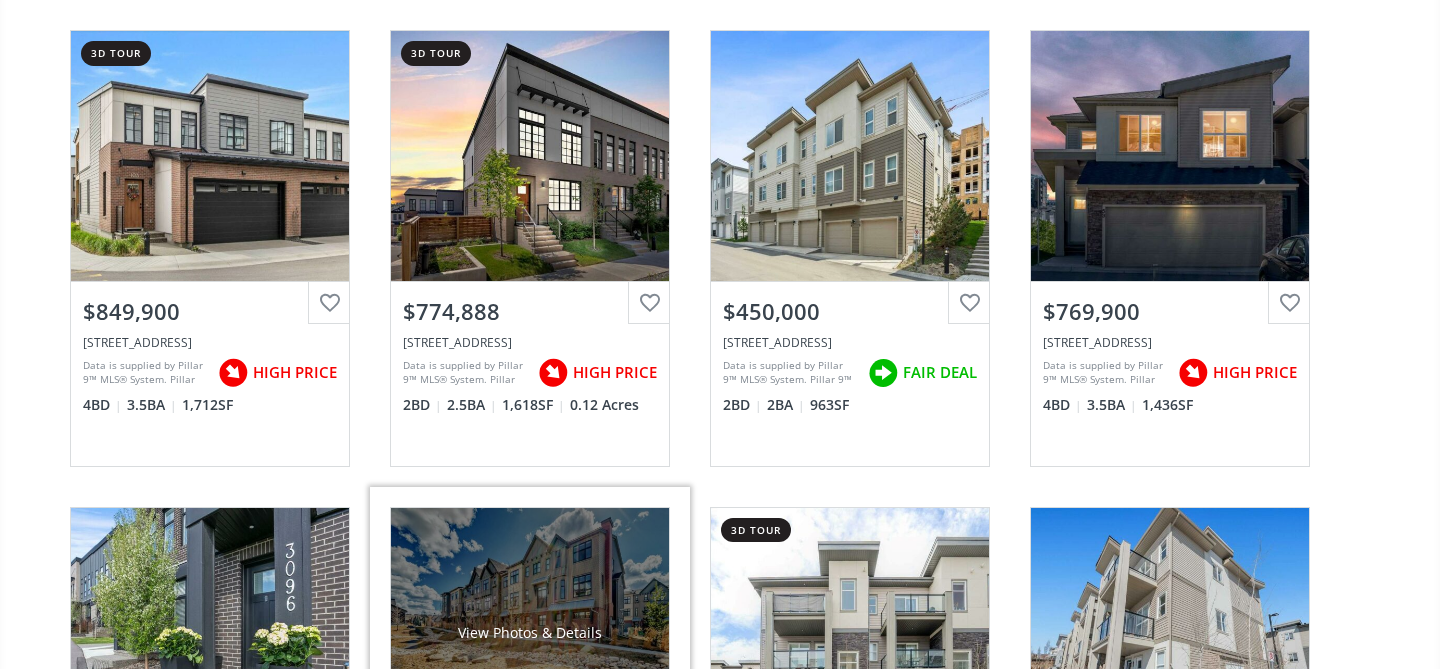 scroll, scrollTop: 697, scrollLeft: 0, axis: vertical 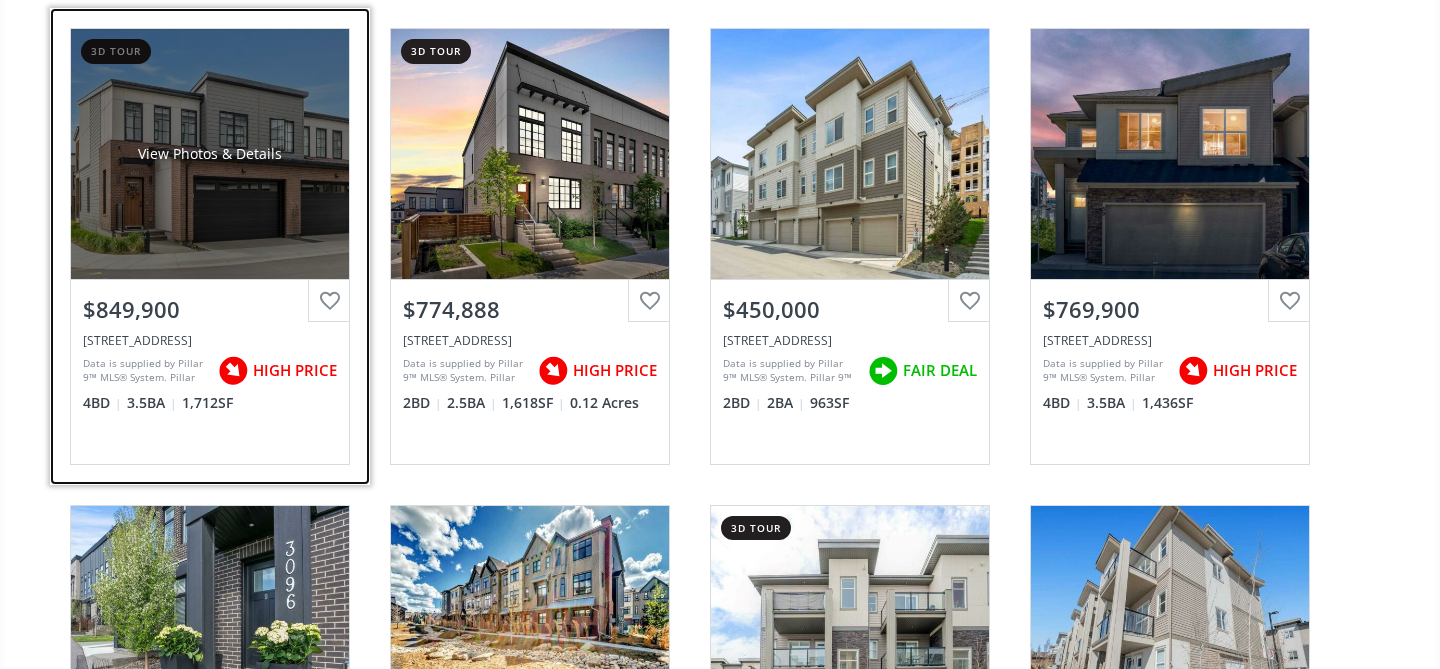 click on "View Photos & Details" at bounding box center [210, 154] 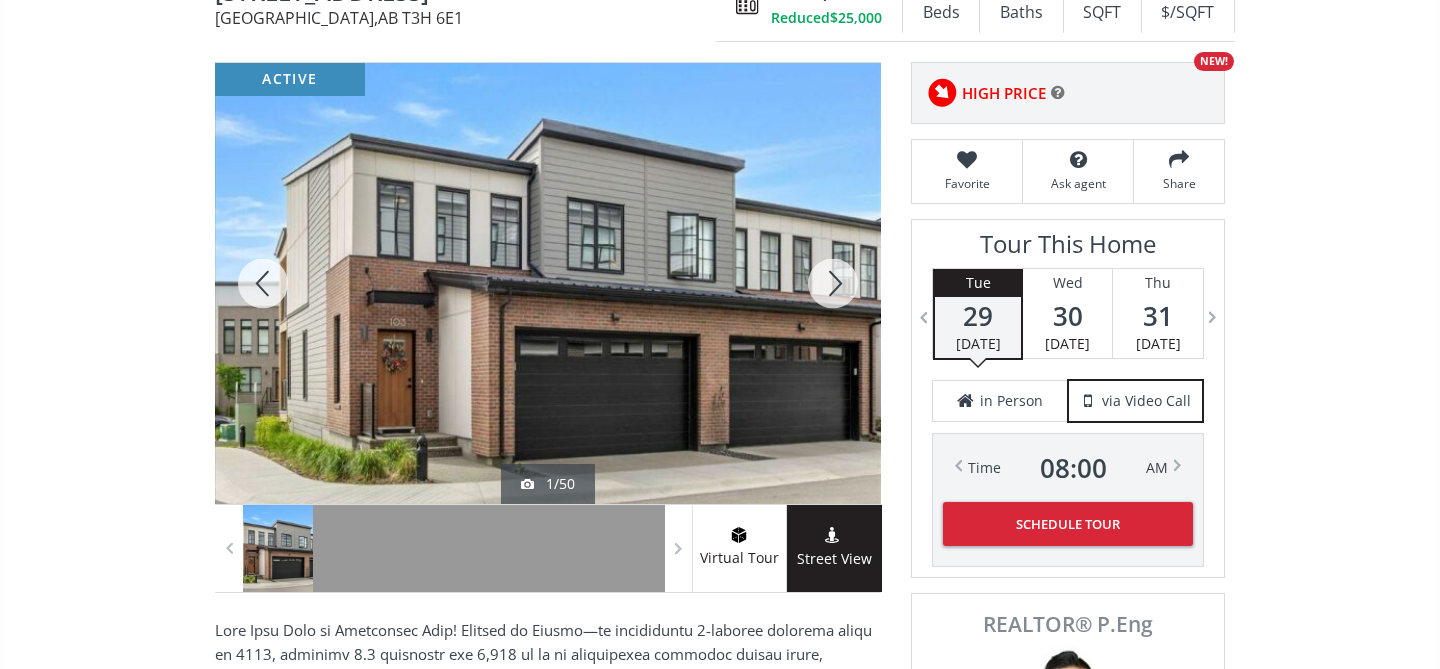 scroll, scrollTop: 238, scrollLeft: 0, axis: vertical 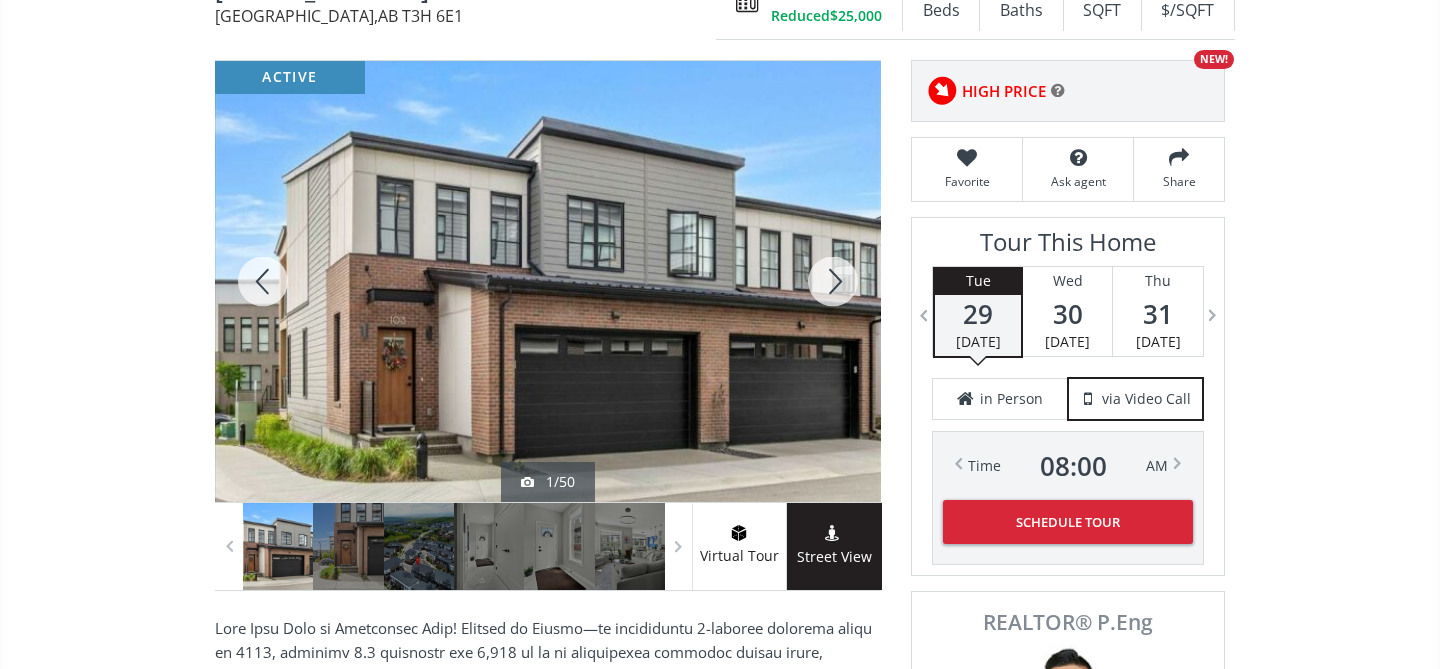 click at bounding box center [833, 281] 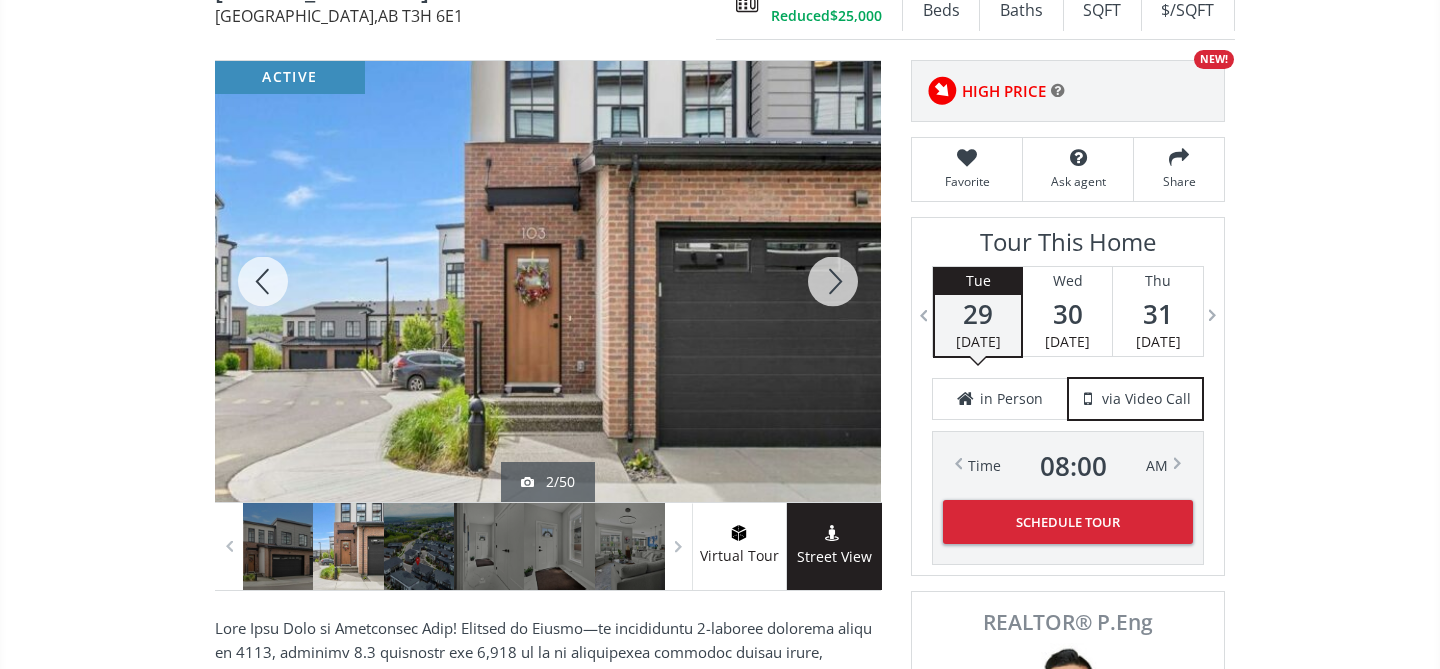 click at bounding box center (833, 281) 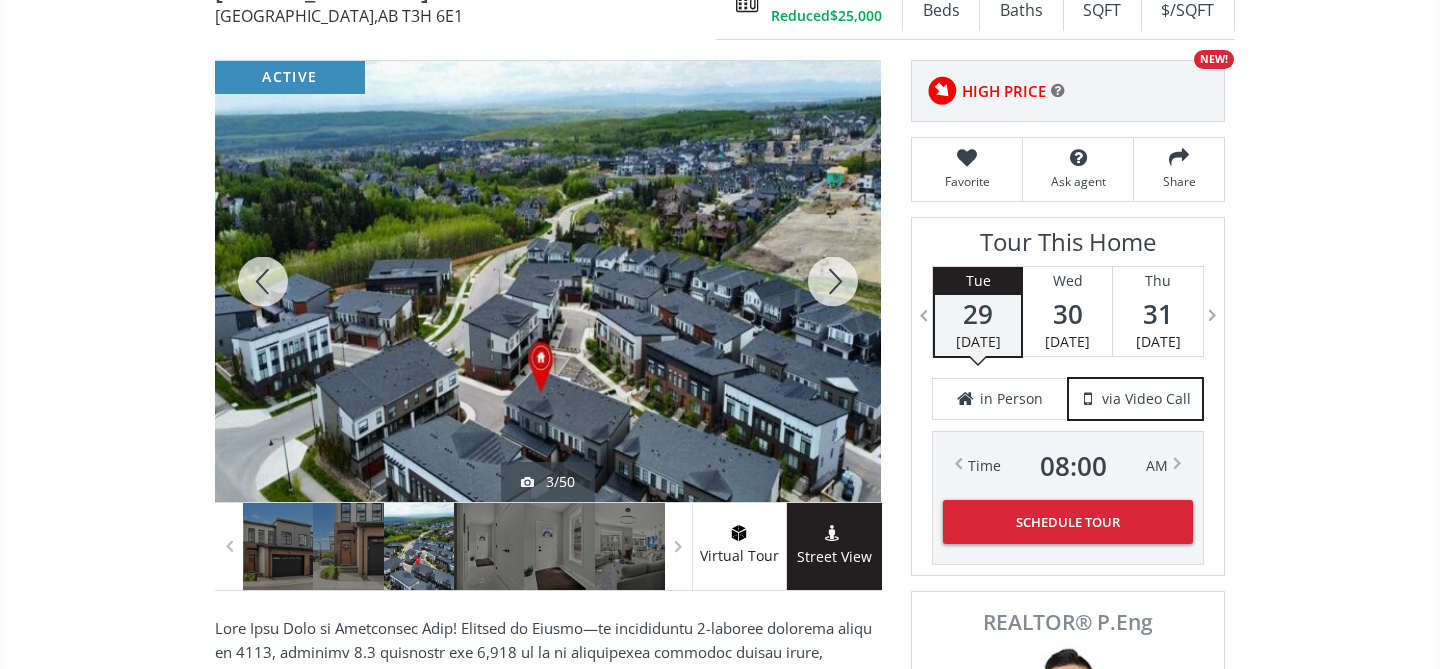 click at bounding box center (833, 281) 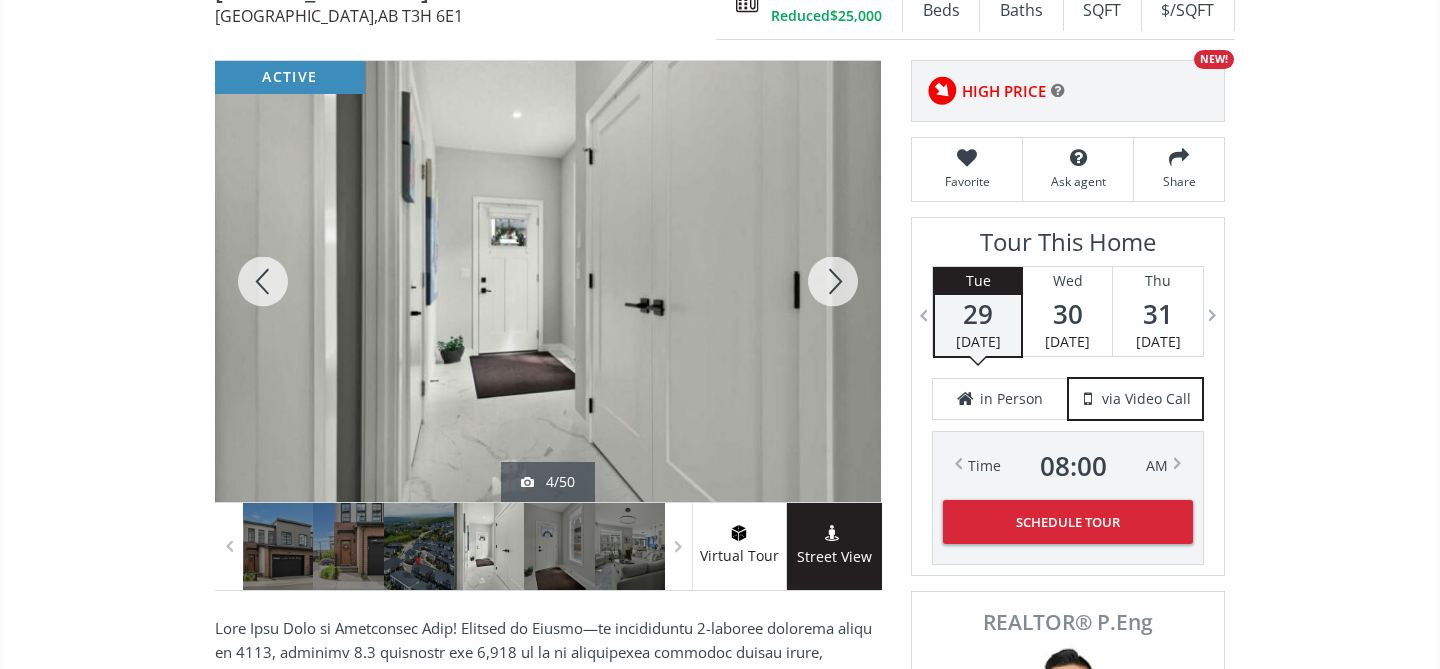 click at bounding box center [833, 281] 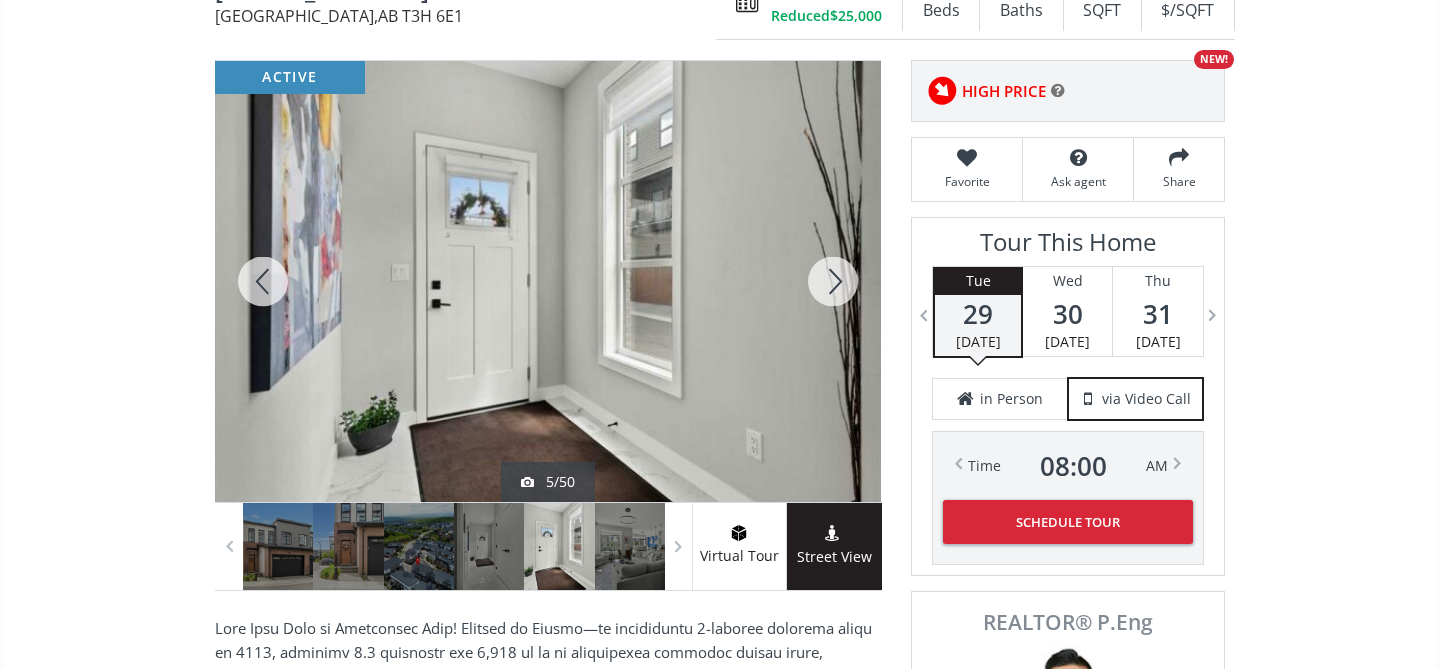 click at bounding box center [833, 281] 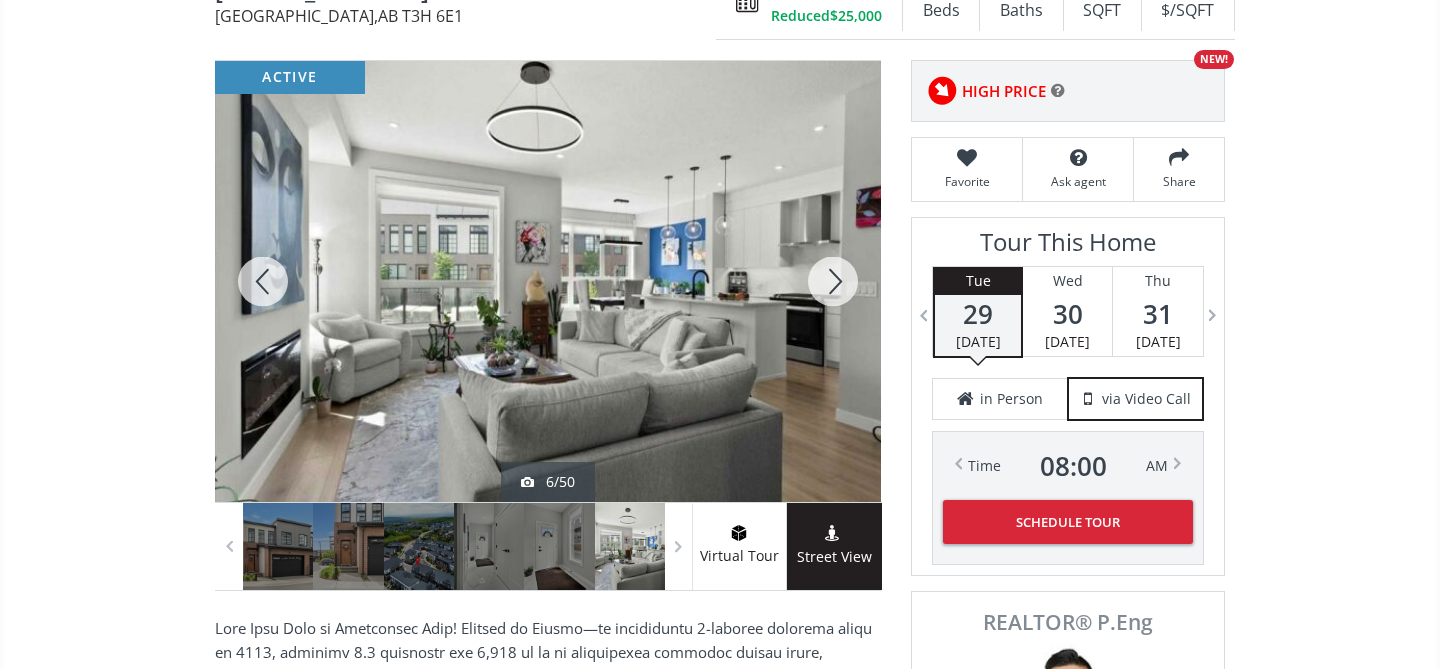 click at bounding box center [833, 281] 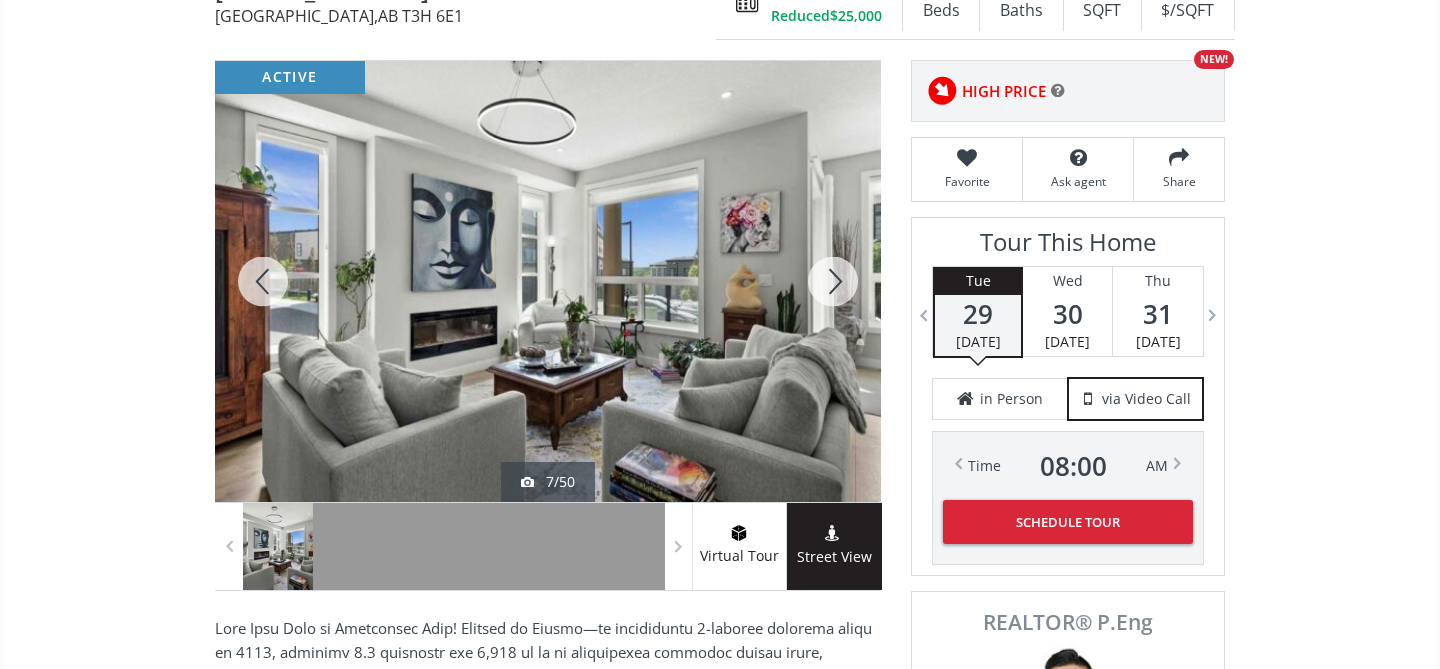 click at bounding box center (833, 281) 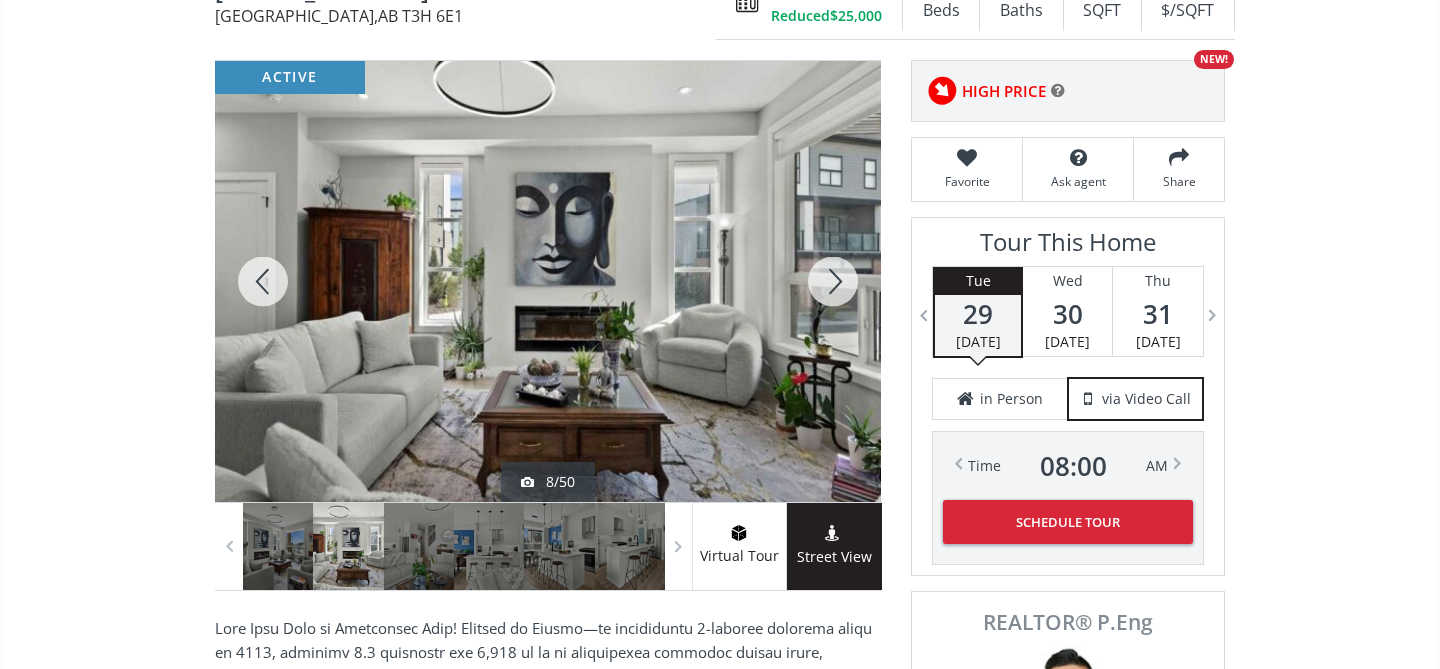 click at bounding box center [833, 281] 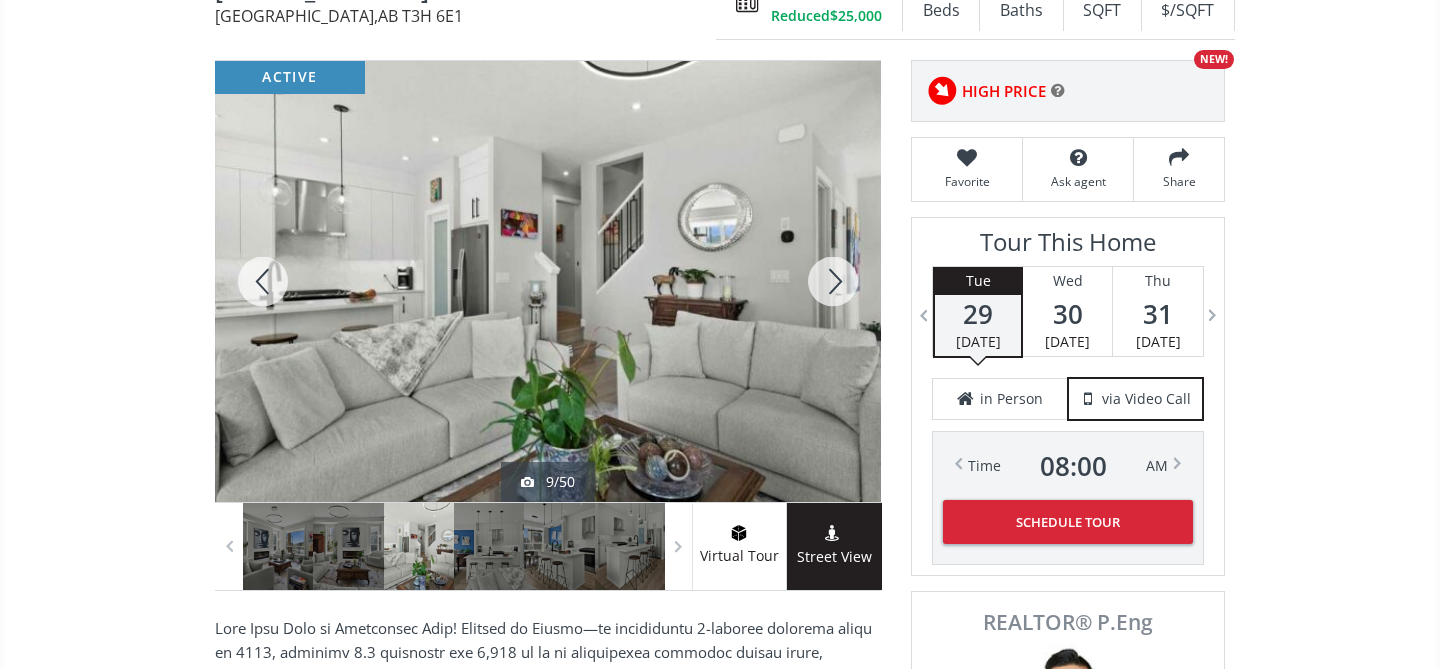 click at bounding box center (833, 281) 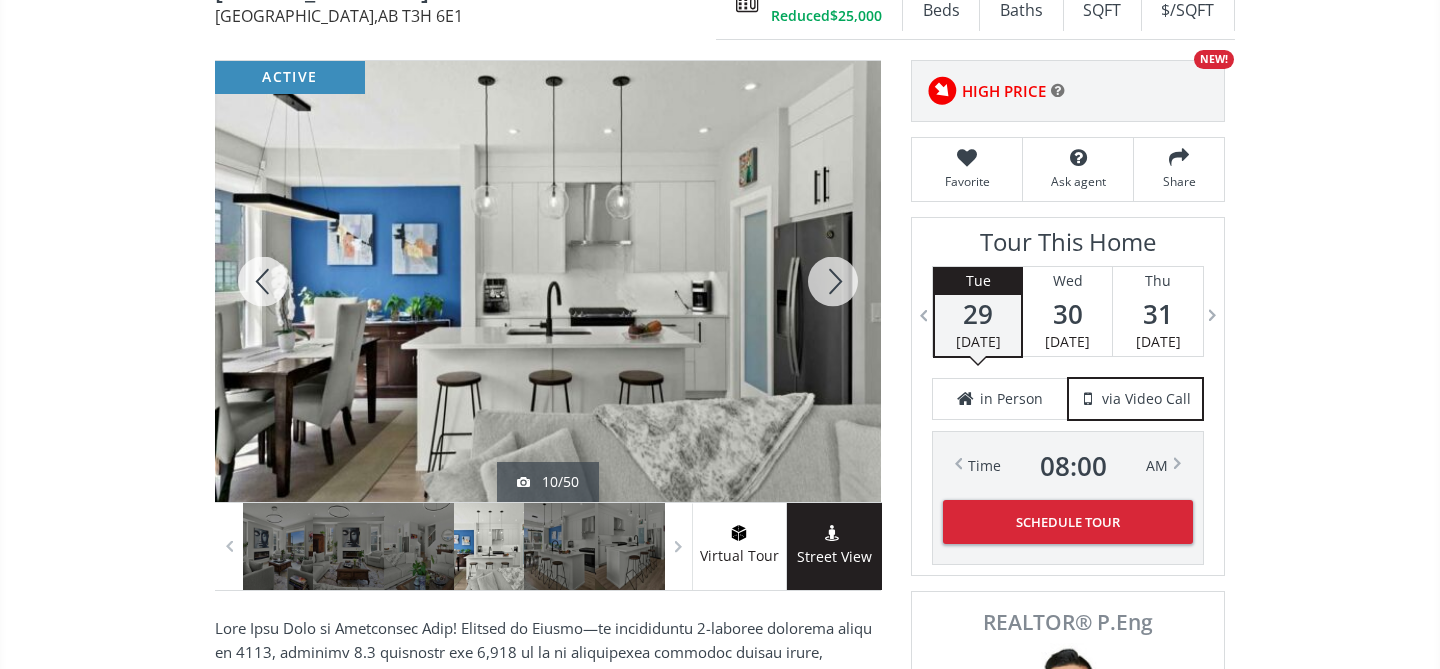 click at bounding box center [833, 281] 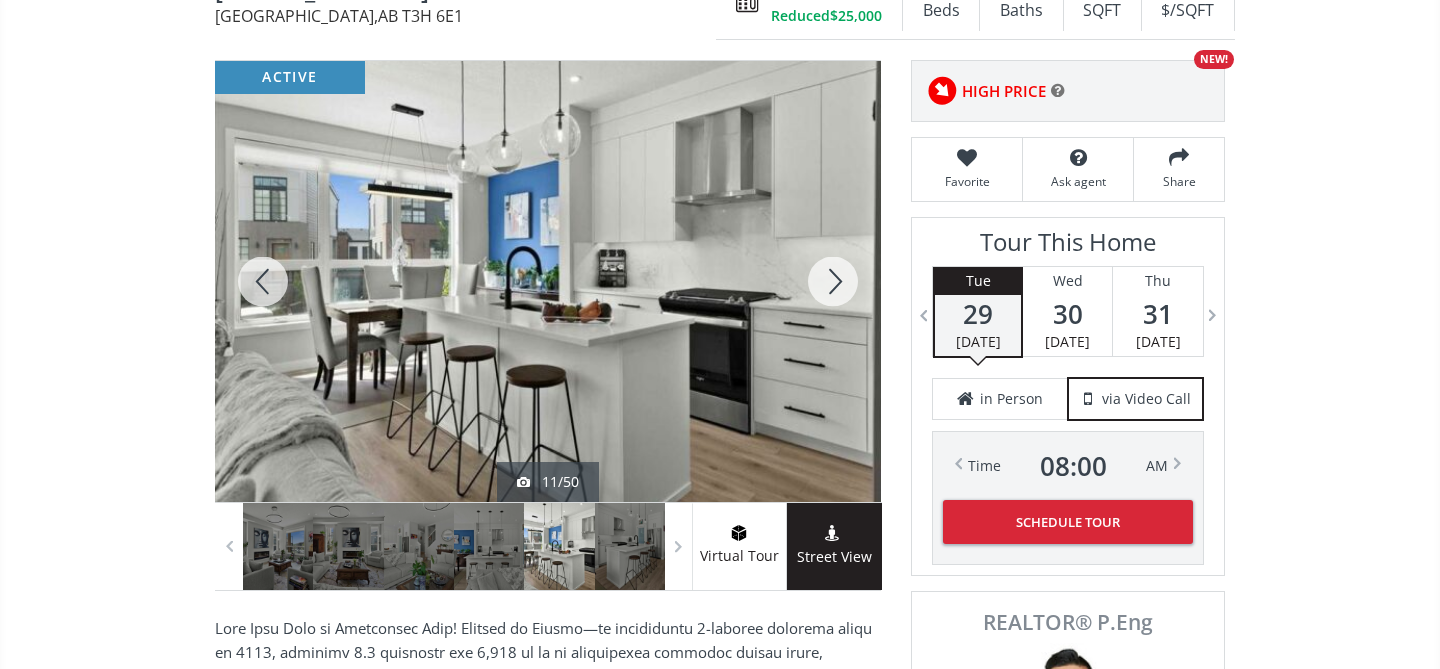 click at bounding box center (833, 281) 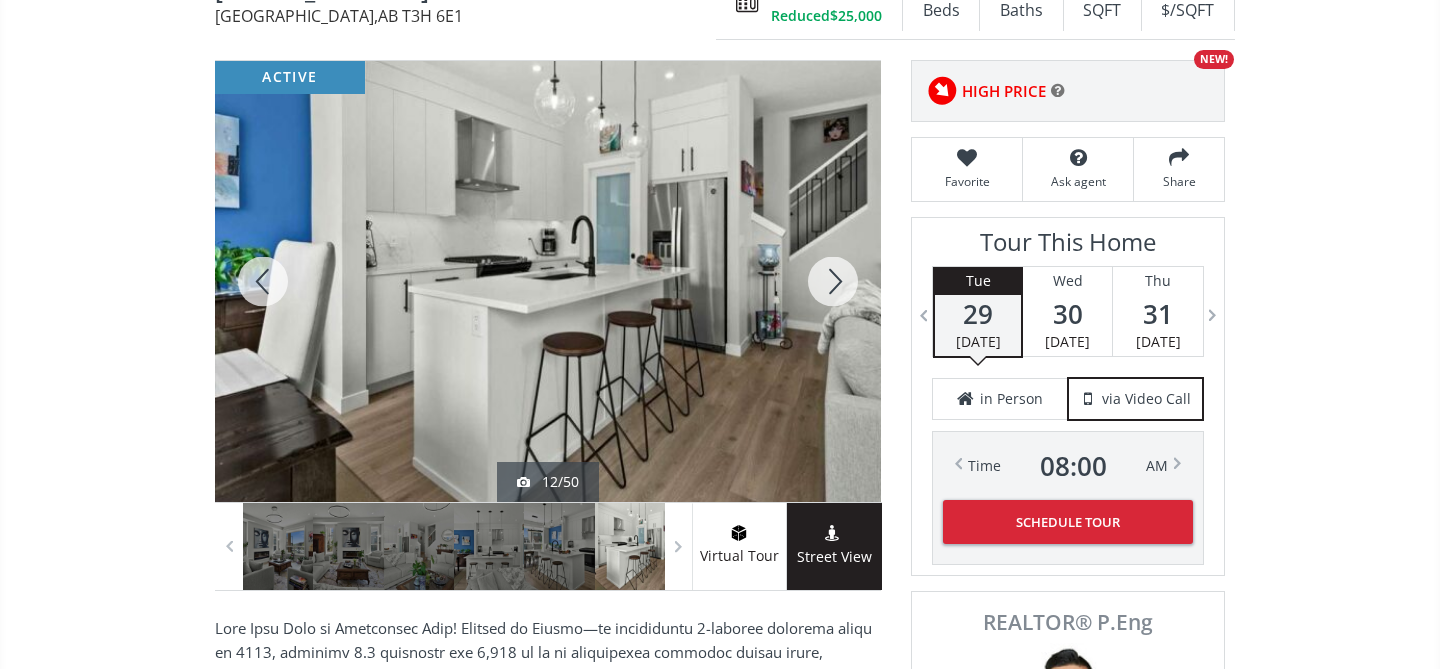 click at bounding box center (833, 281) 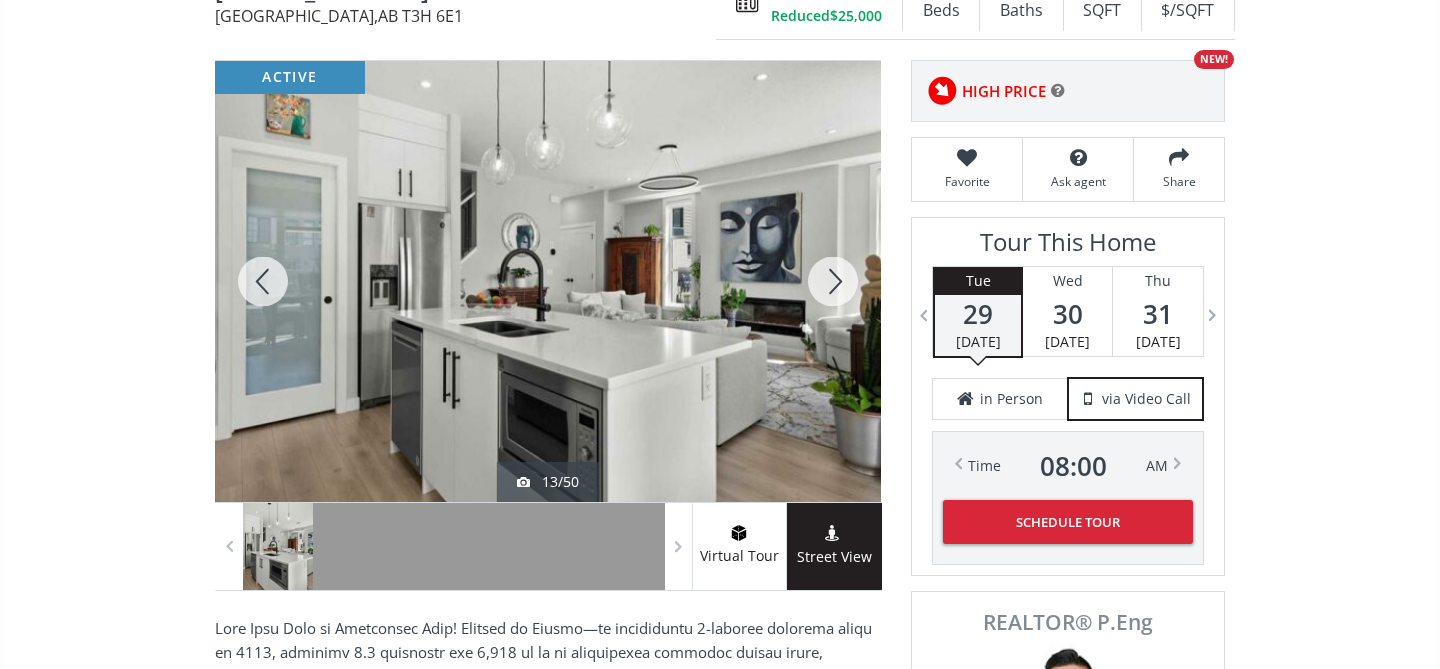 click at bounding box center [833, 281] 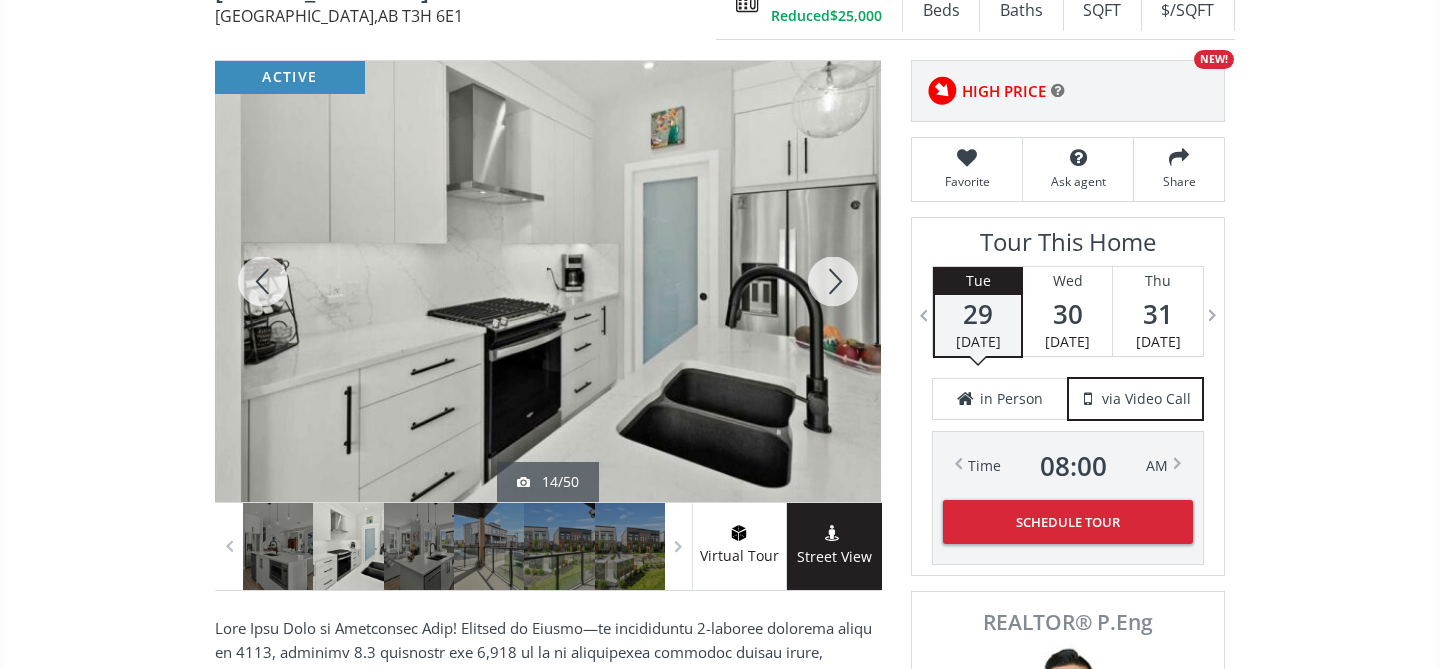 click at bounding box center [833, 281] 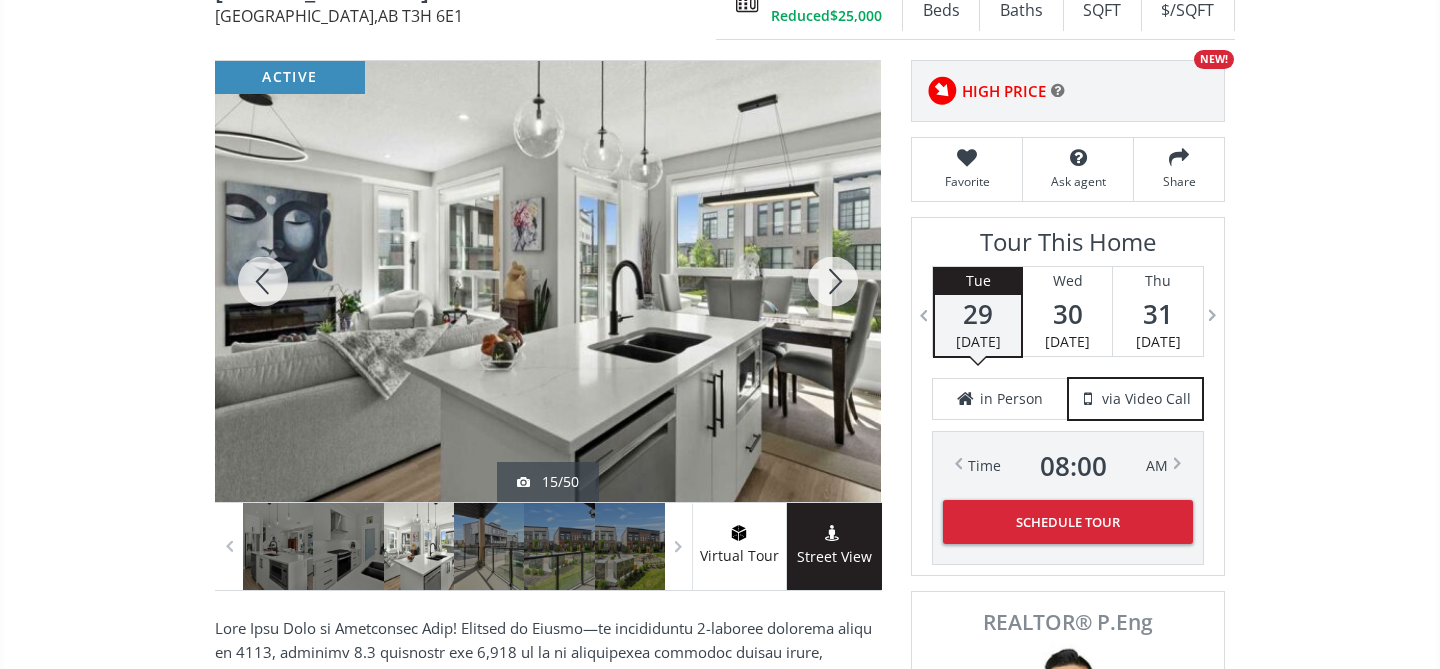 click at bounding box center [833, 281] 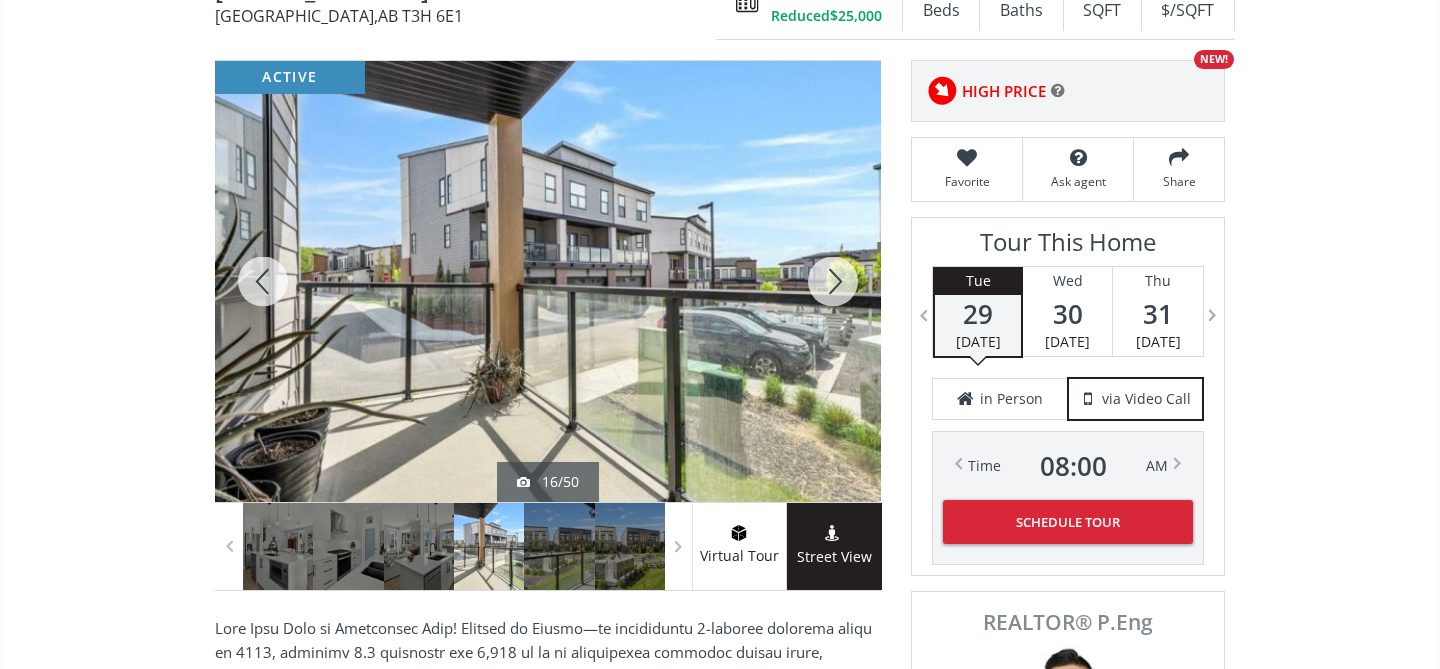 click at bounding box center [833, 281] 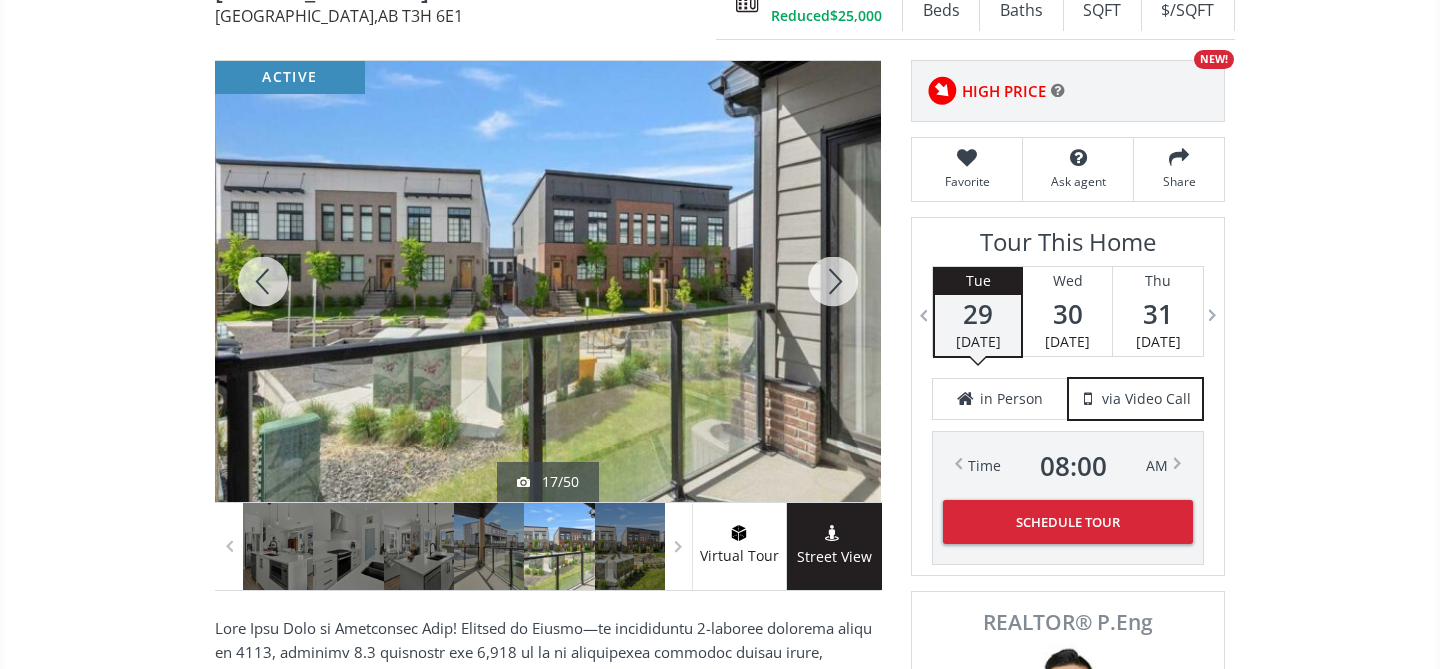 click at bounding box center [833, 281] 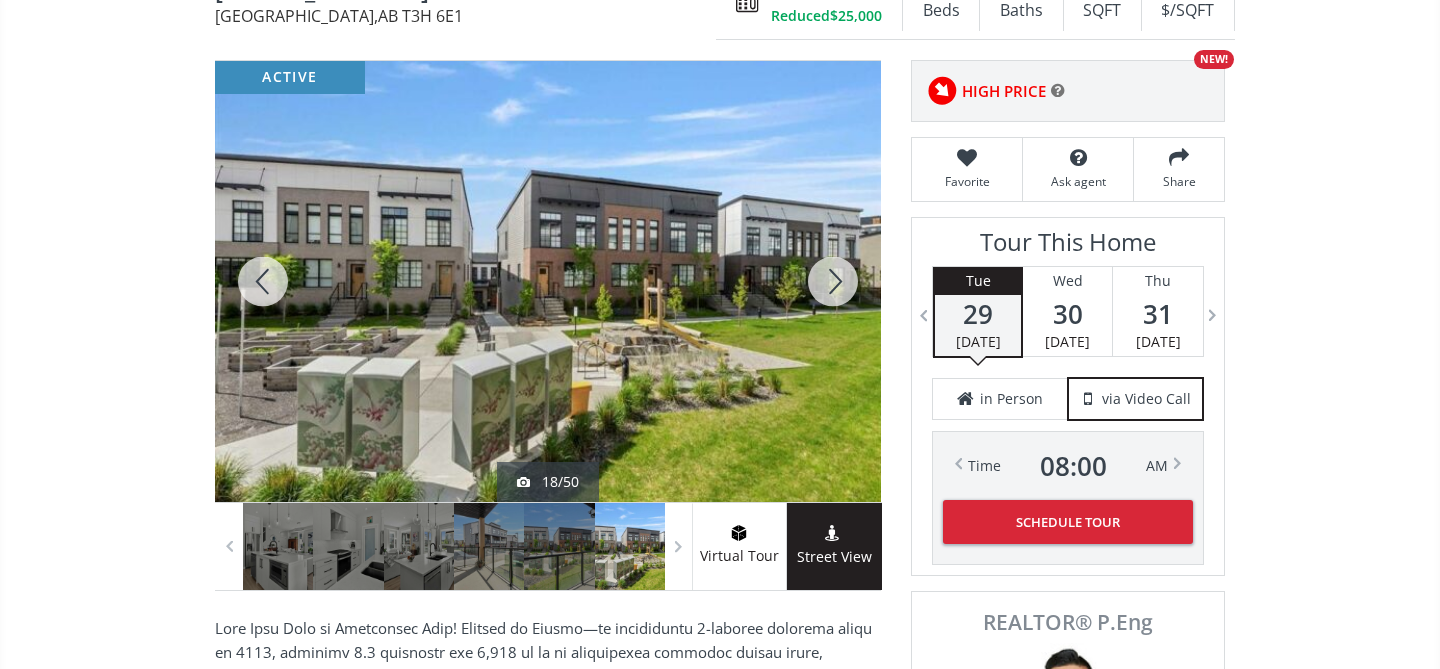 click at bounding box center (833, 281) 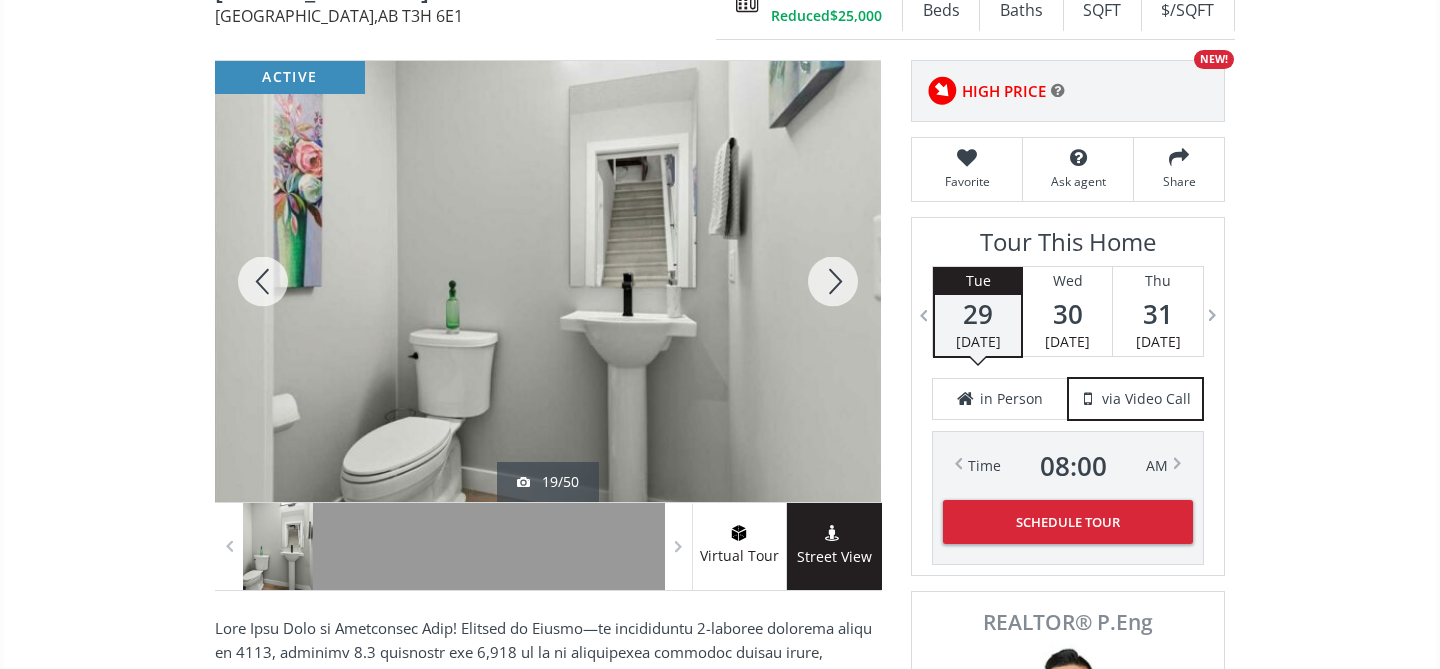 click at bounding box center (833, 281) 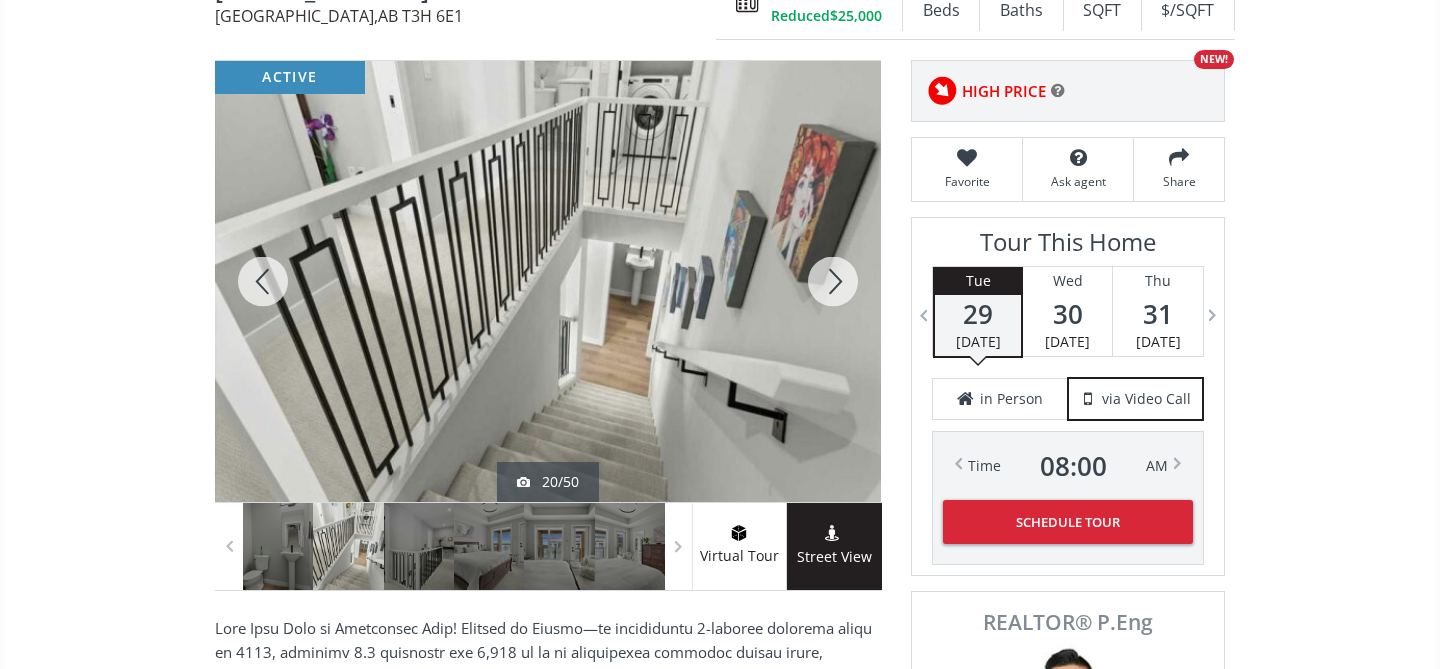 click at bounding box center [833, 281] 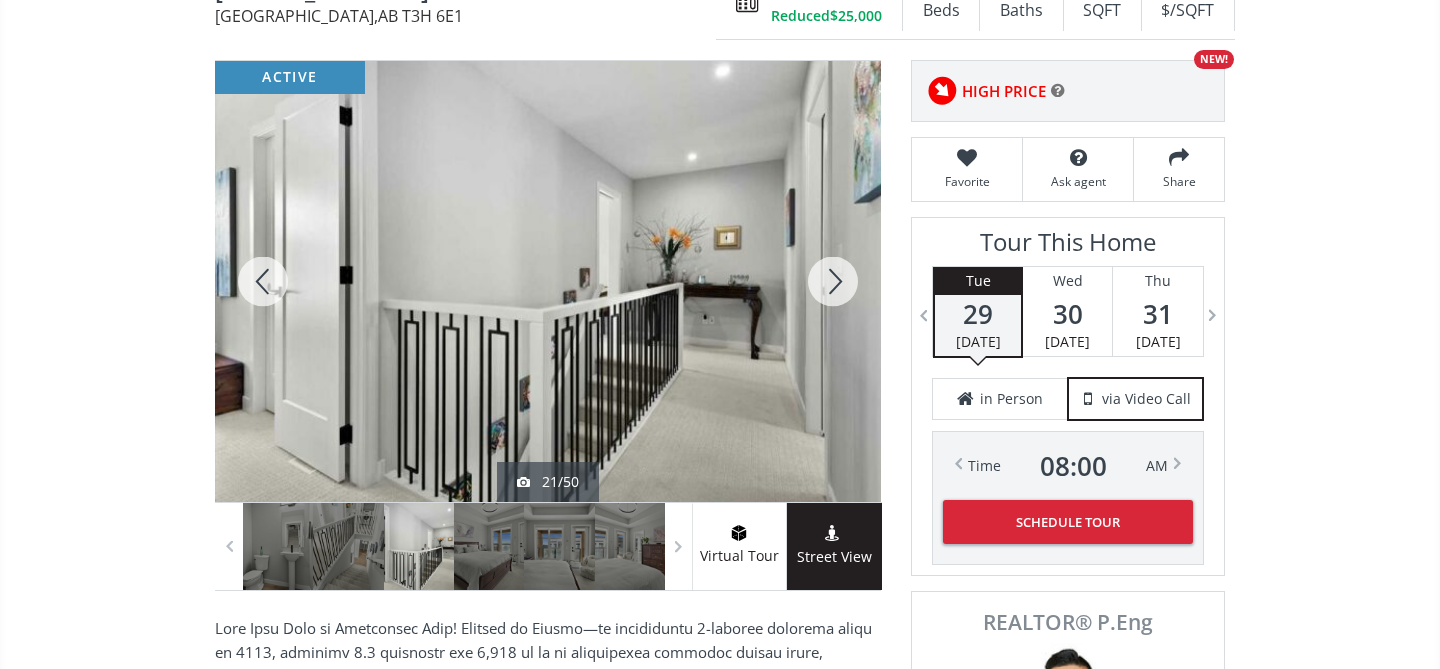 click at bounding box center (833, 281) 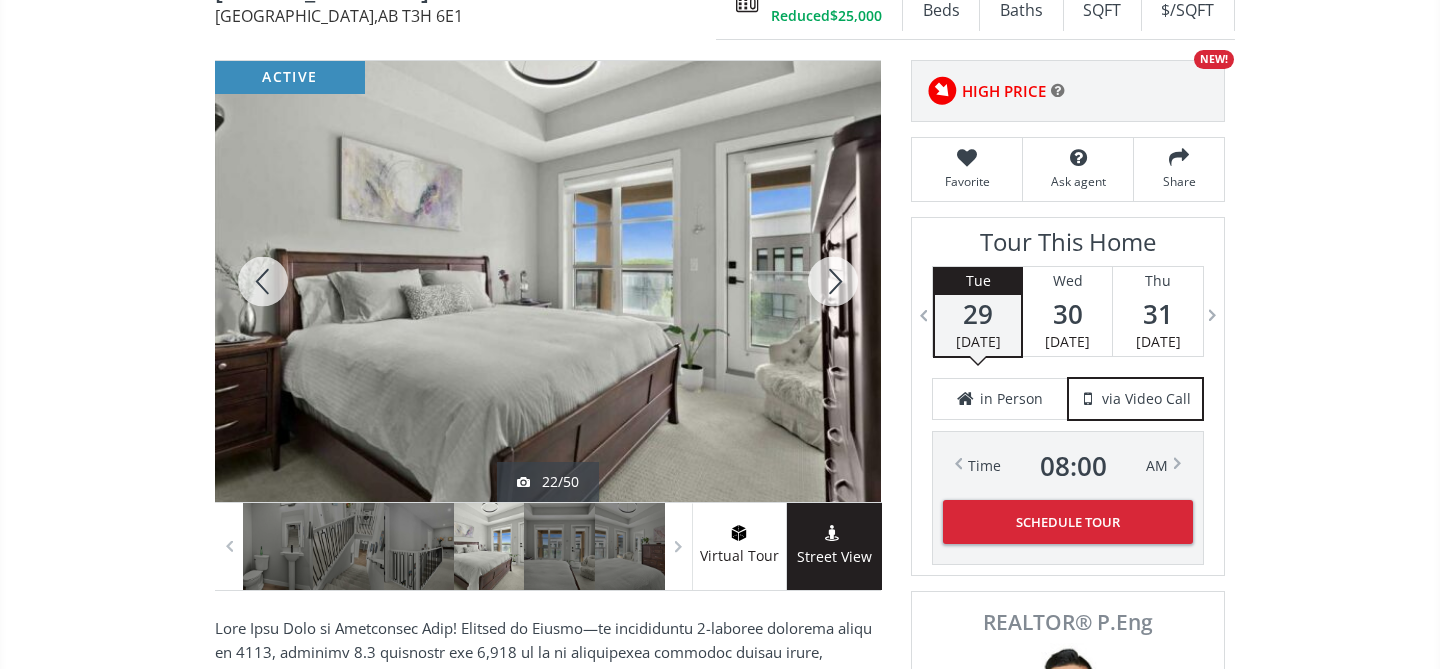 click at bounding box center (833, 281) 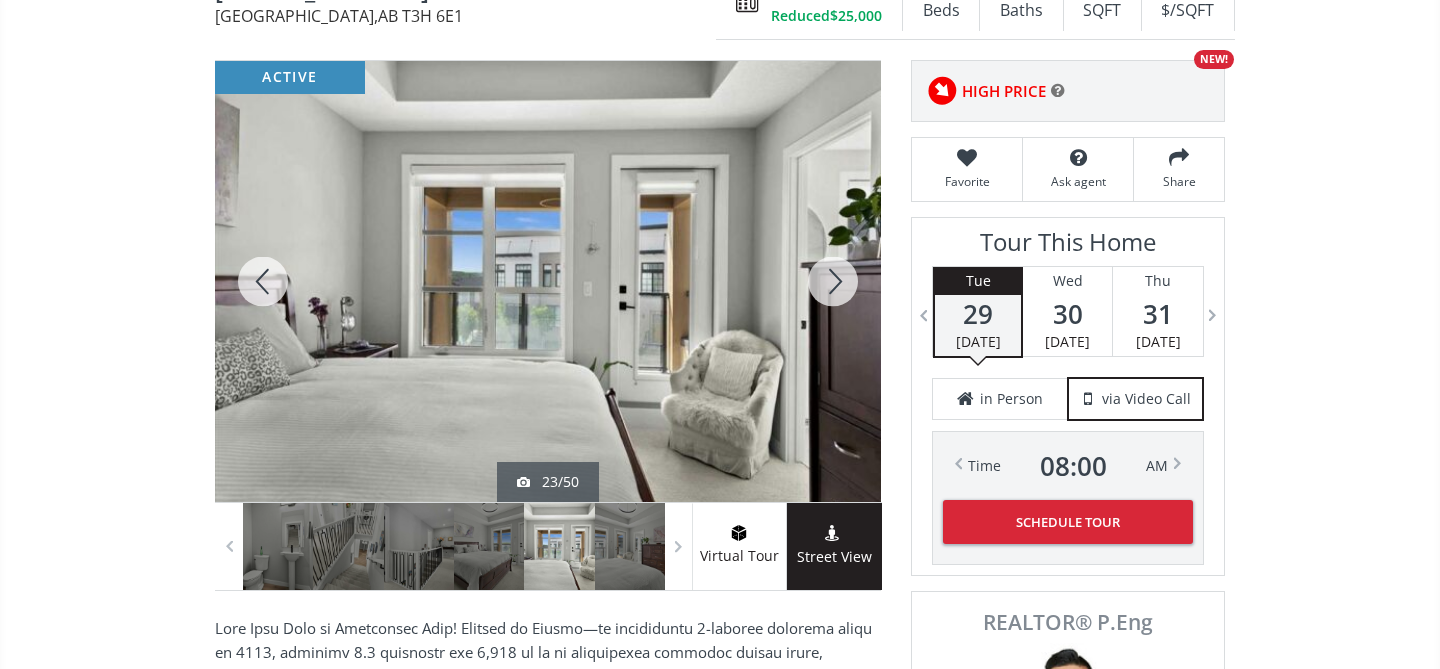 click at bounding box center [833, 281] 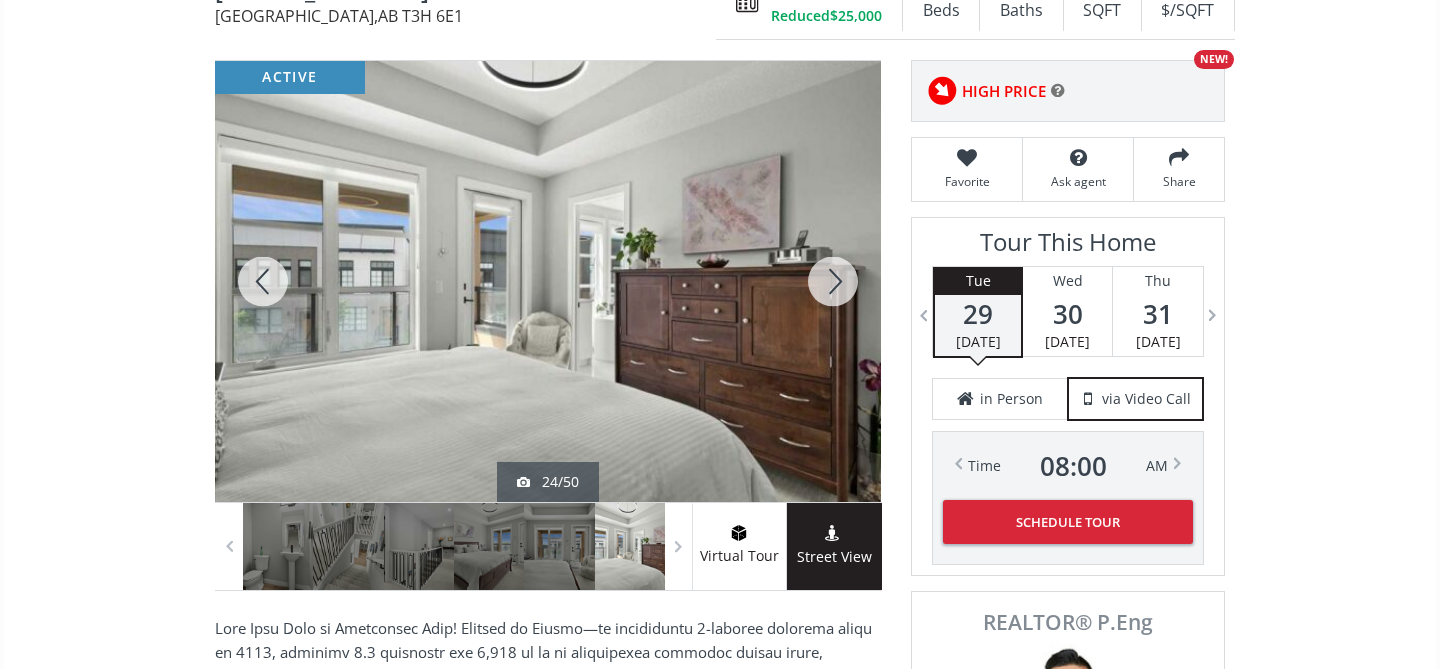 click at bounding box center [833, 281] 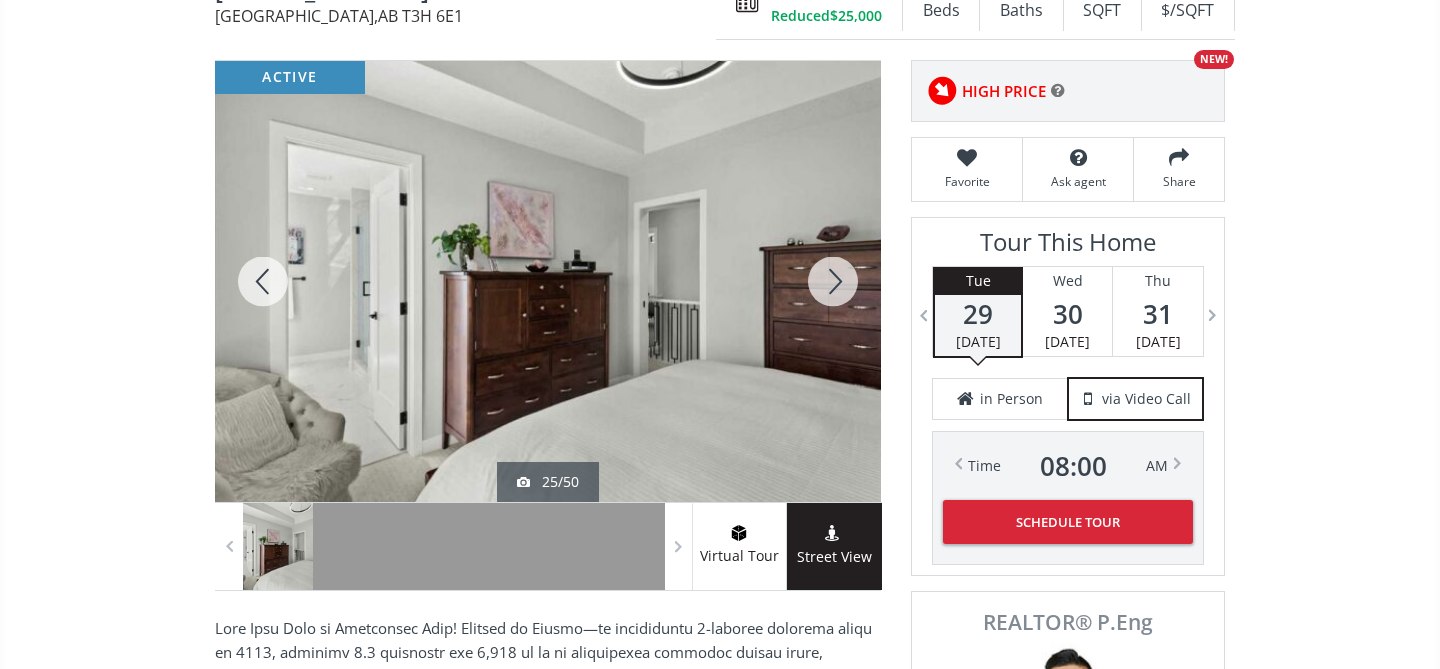 click at bounding box center [833, 281] 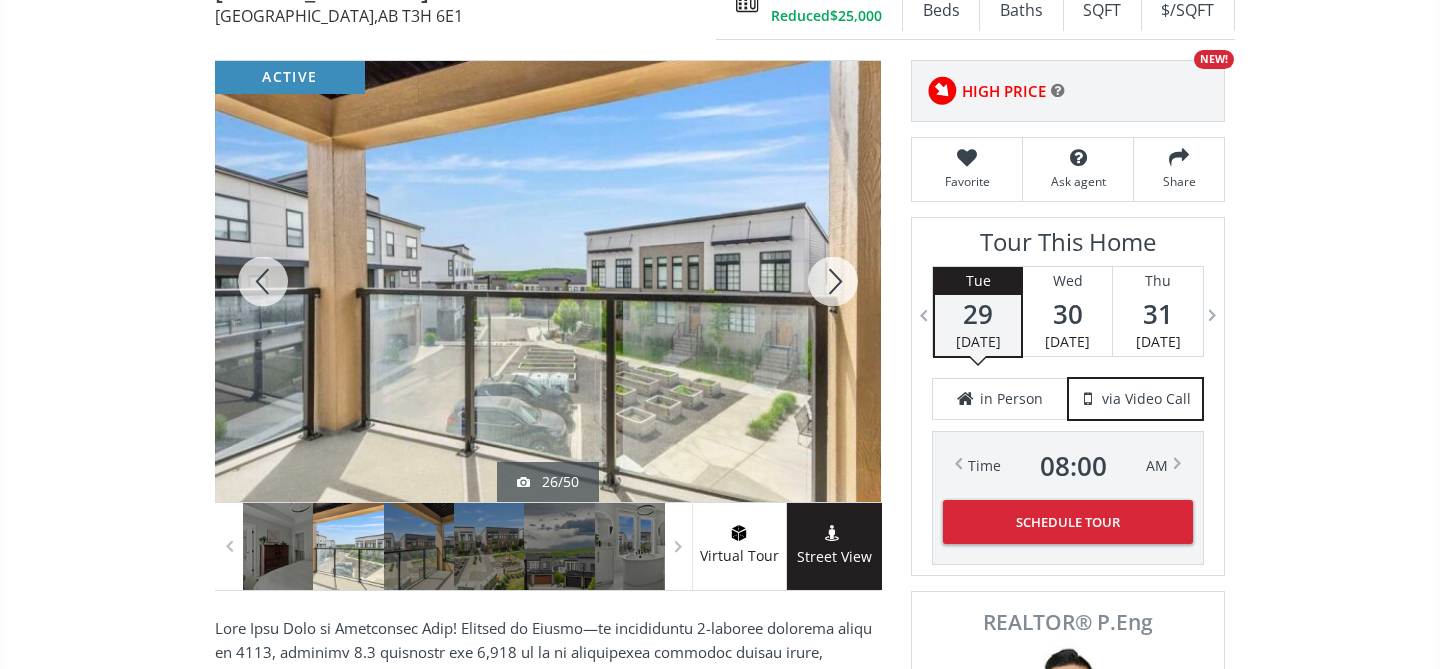 click at bounding box center (833, 281) 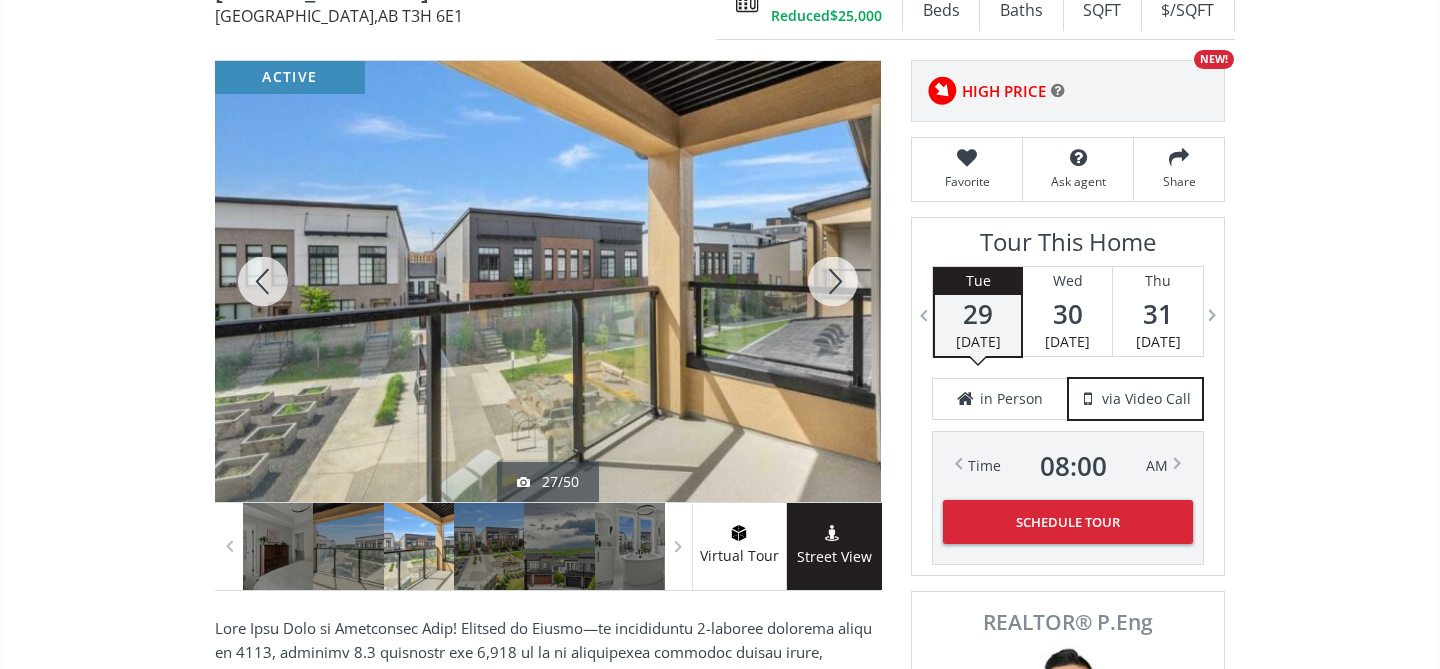 click at bounding box center (833, 281) 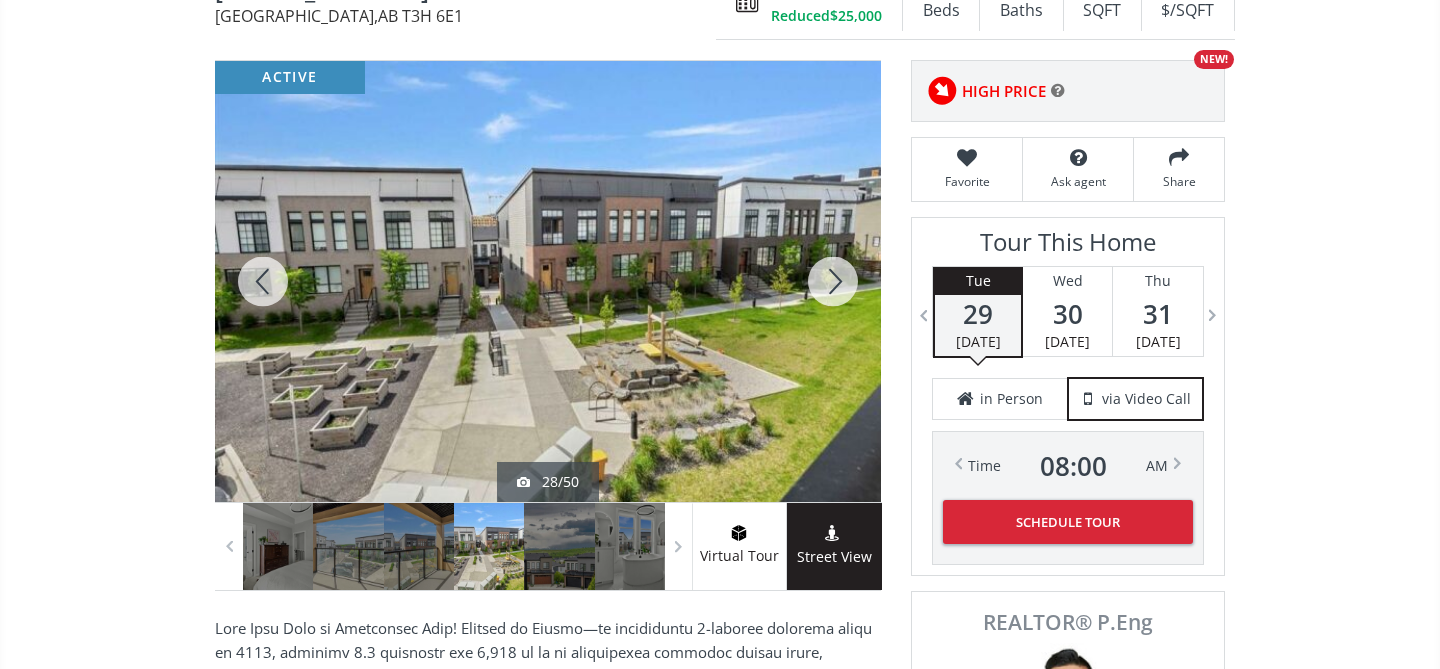click at bounding box center (833, 281) 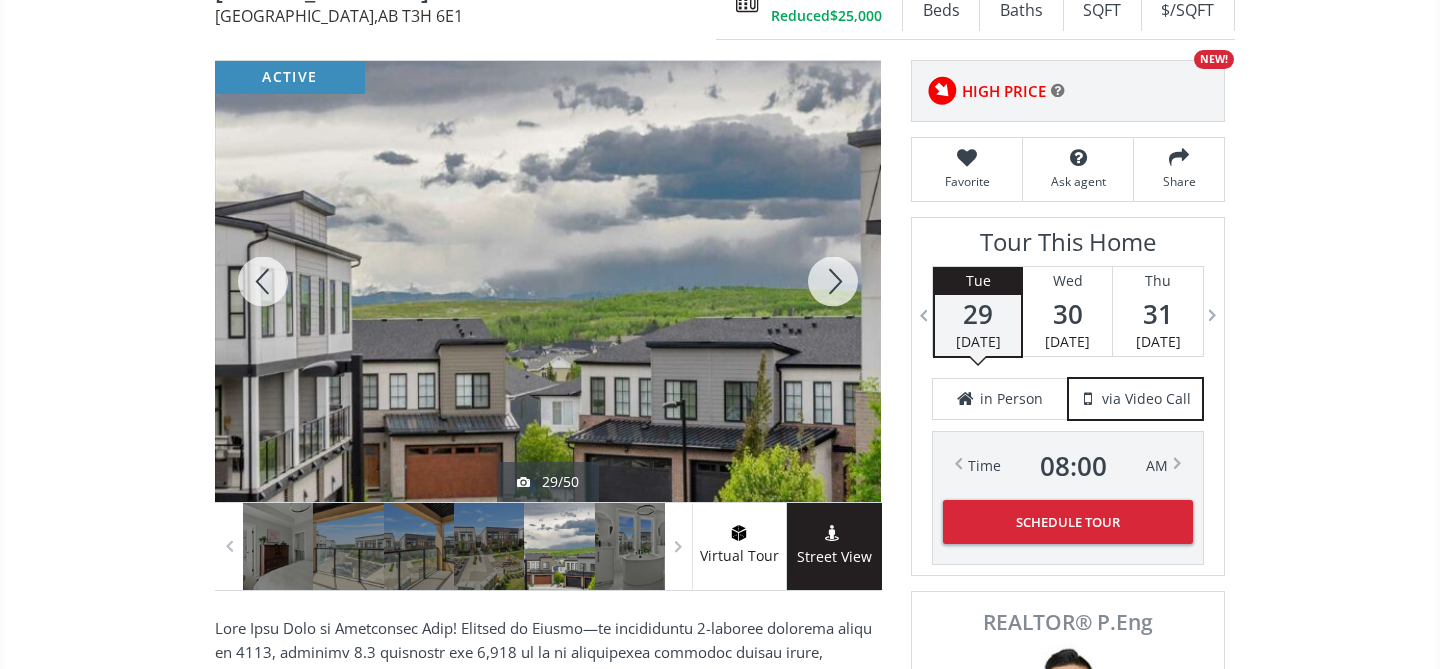 click at bounding box center (833, 281) 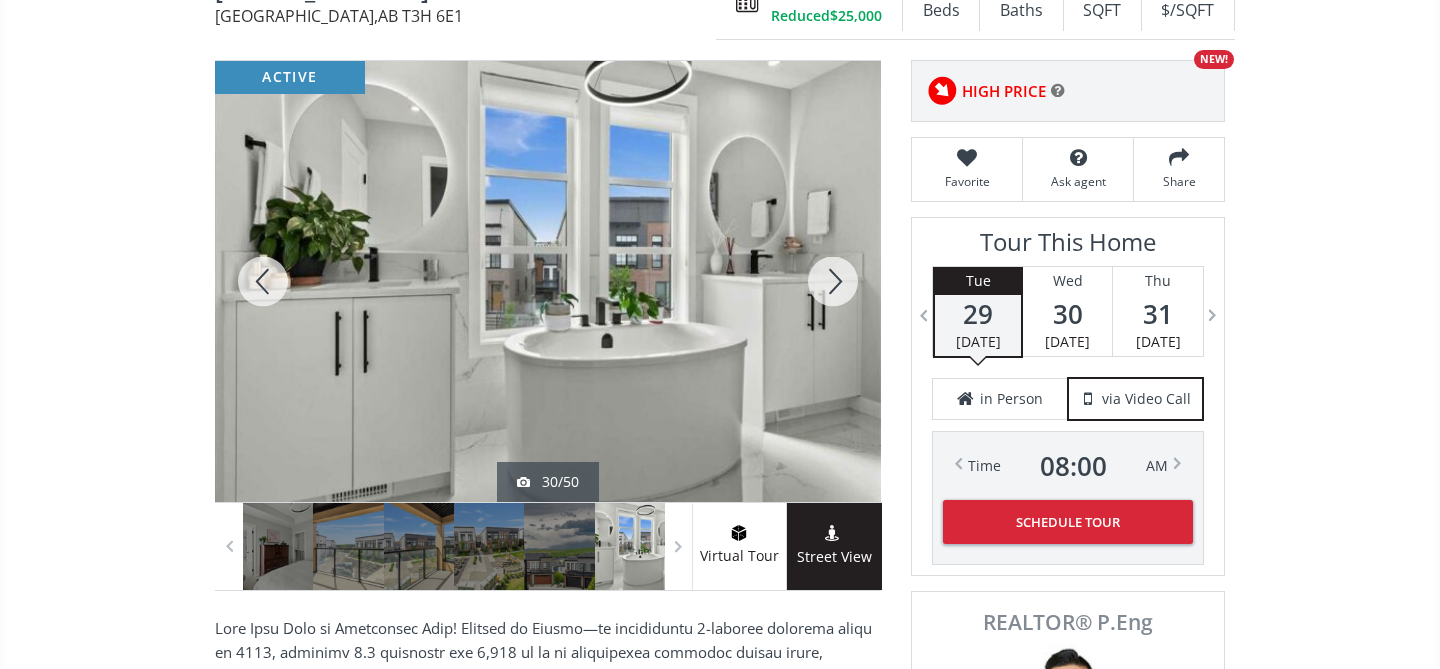 click at bounding box center [833, 281] 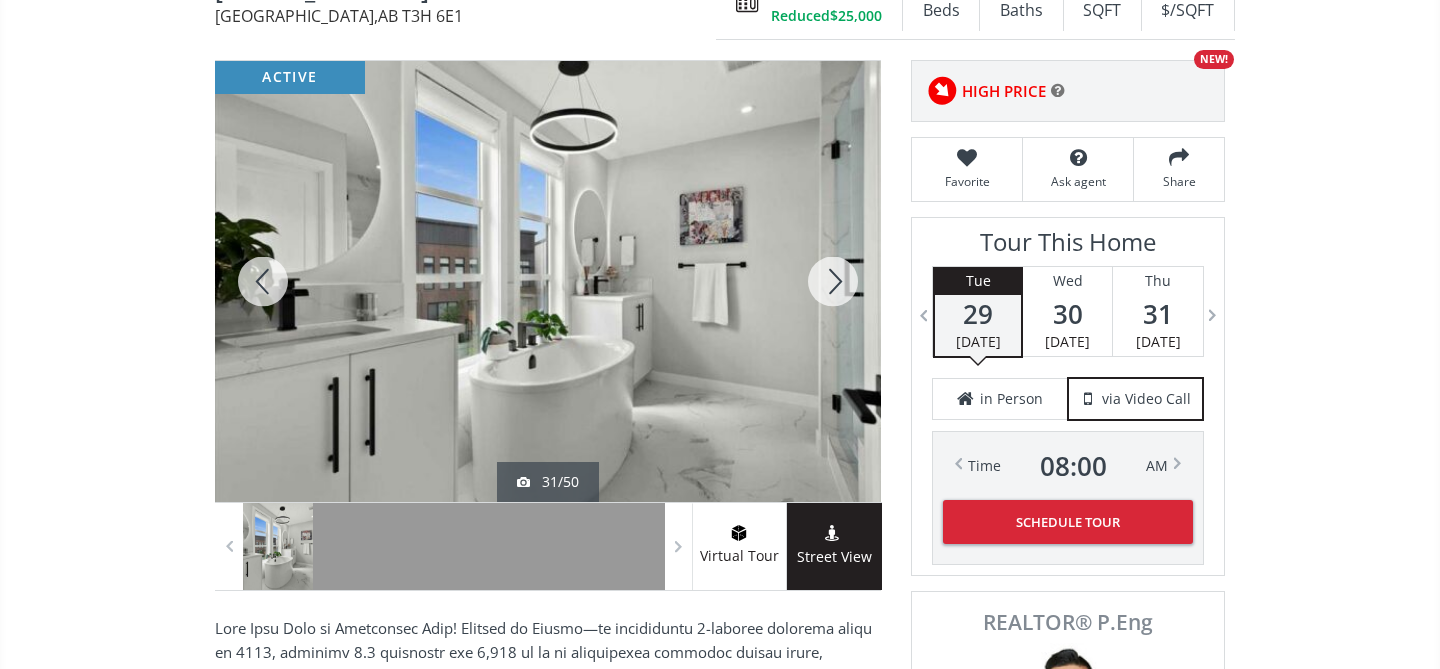 click at bounding box center [833, 281] 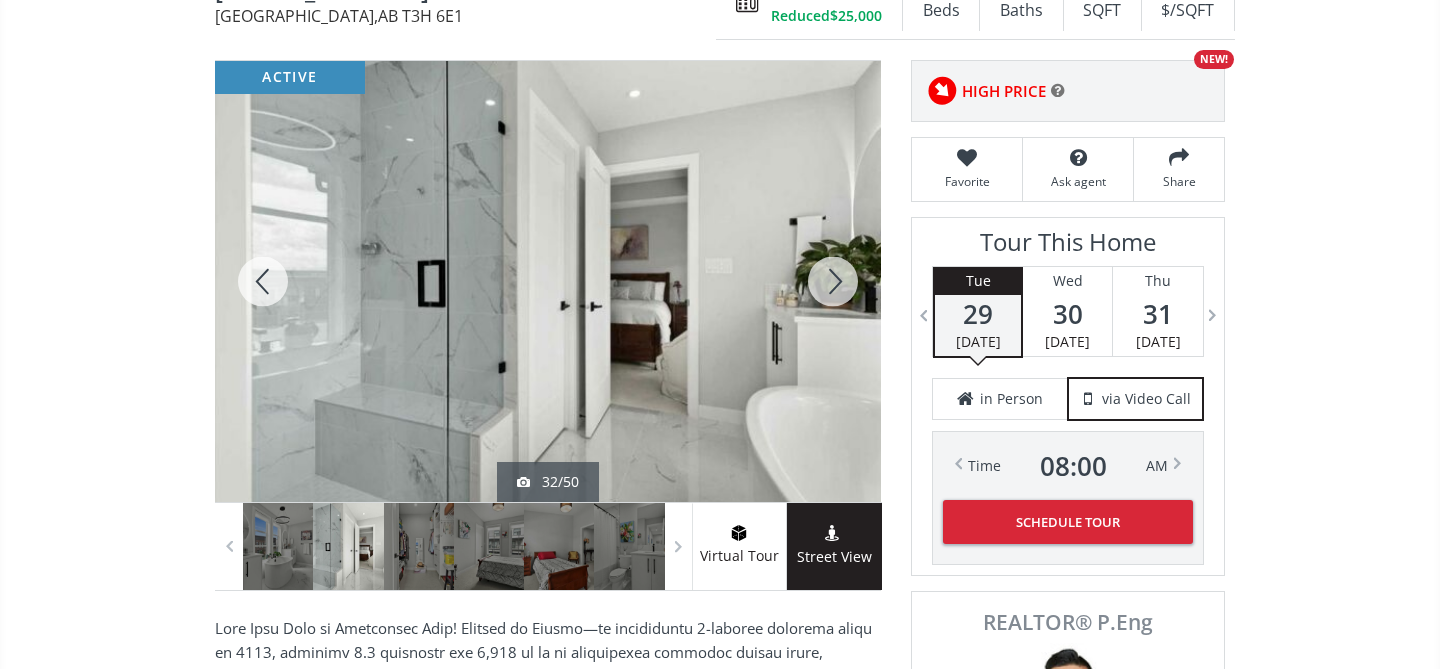 click at bounding box center (833, 281) 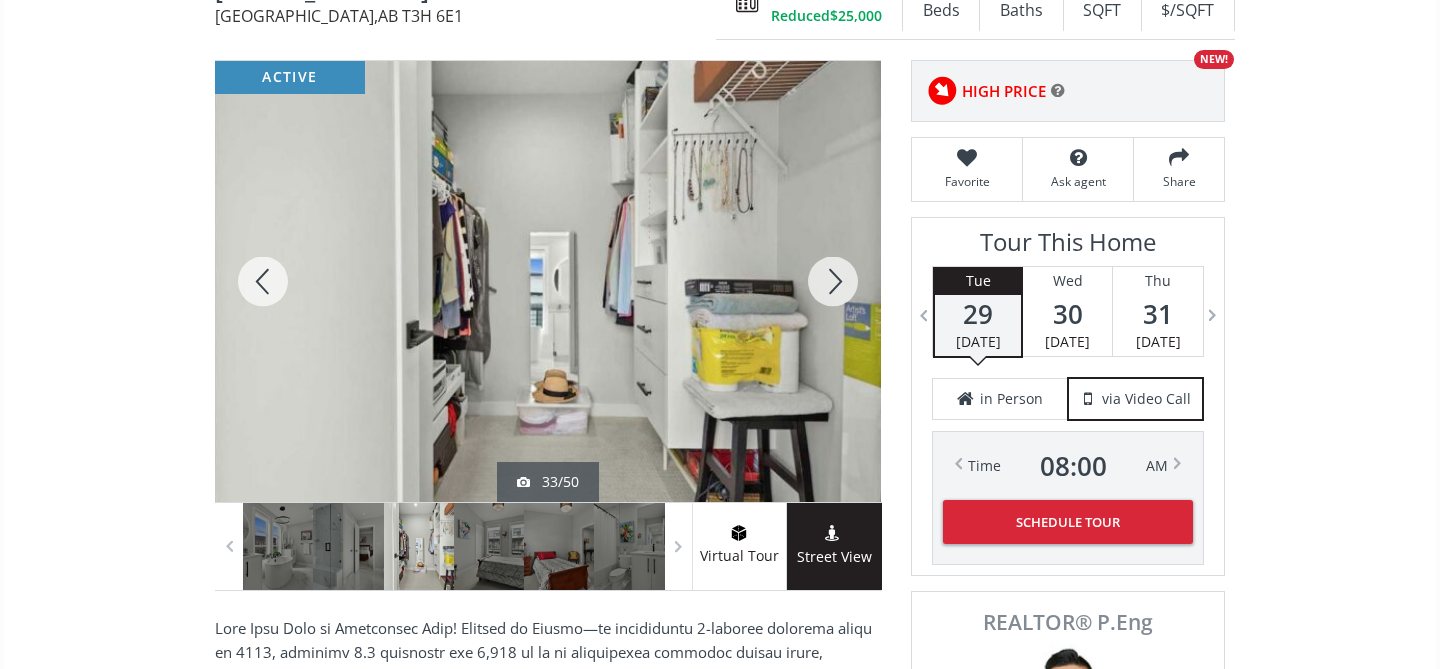 click at bounding box center [833, 281] 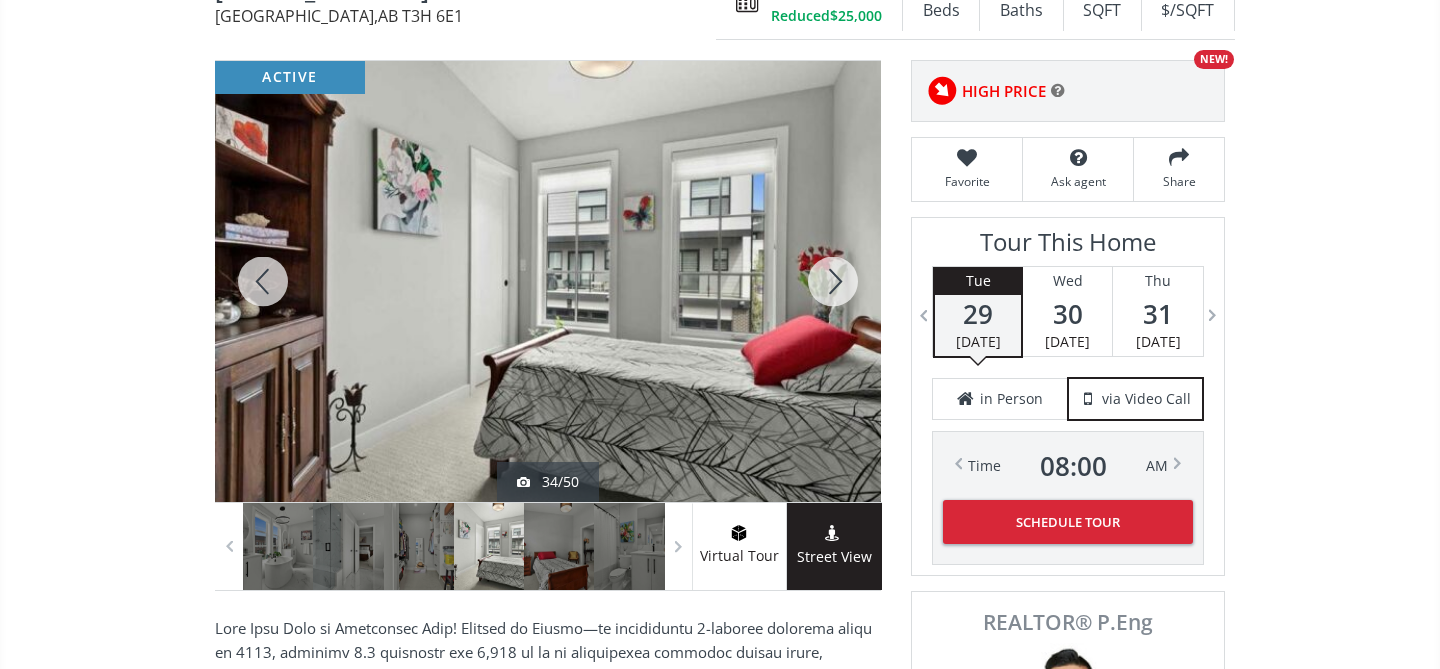 click at bounding box center [833, 281] 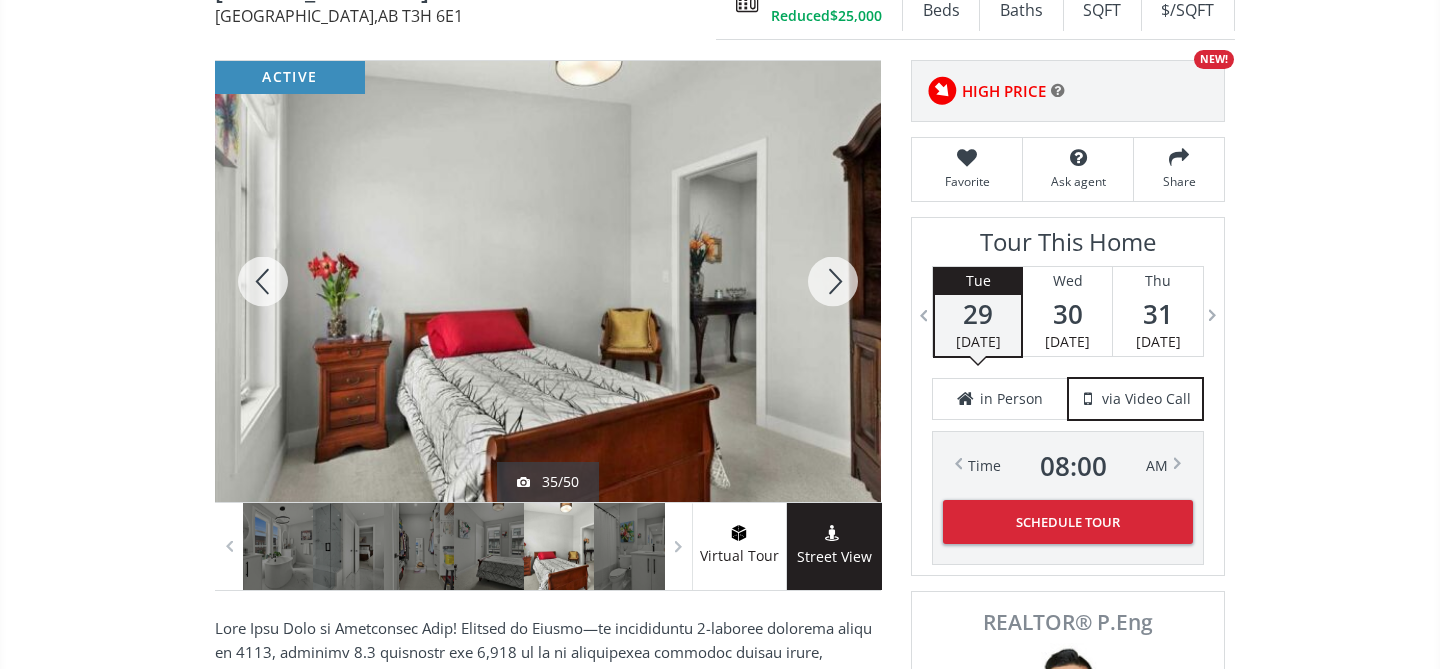 click at bounding box center (833, 281) 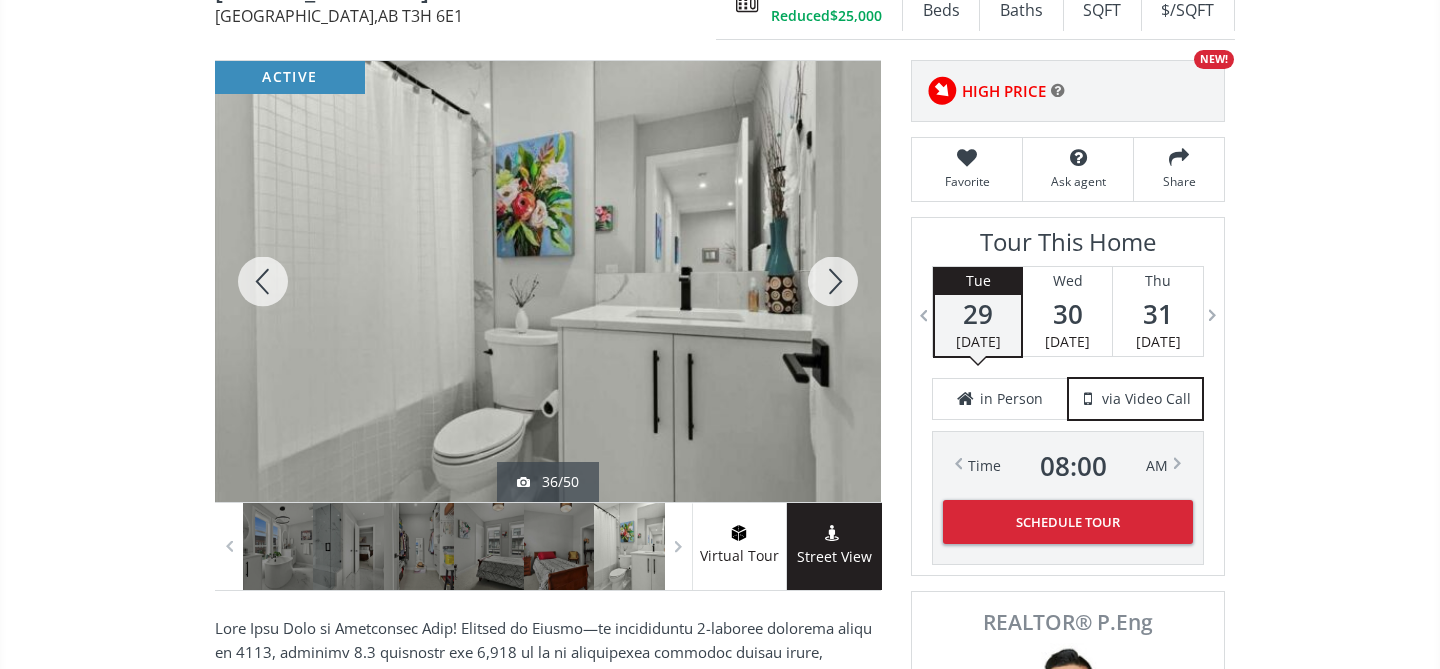 click at bounding box center (833, 281) 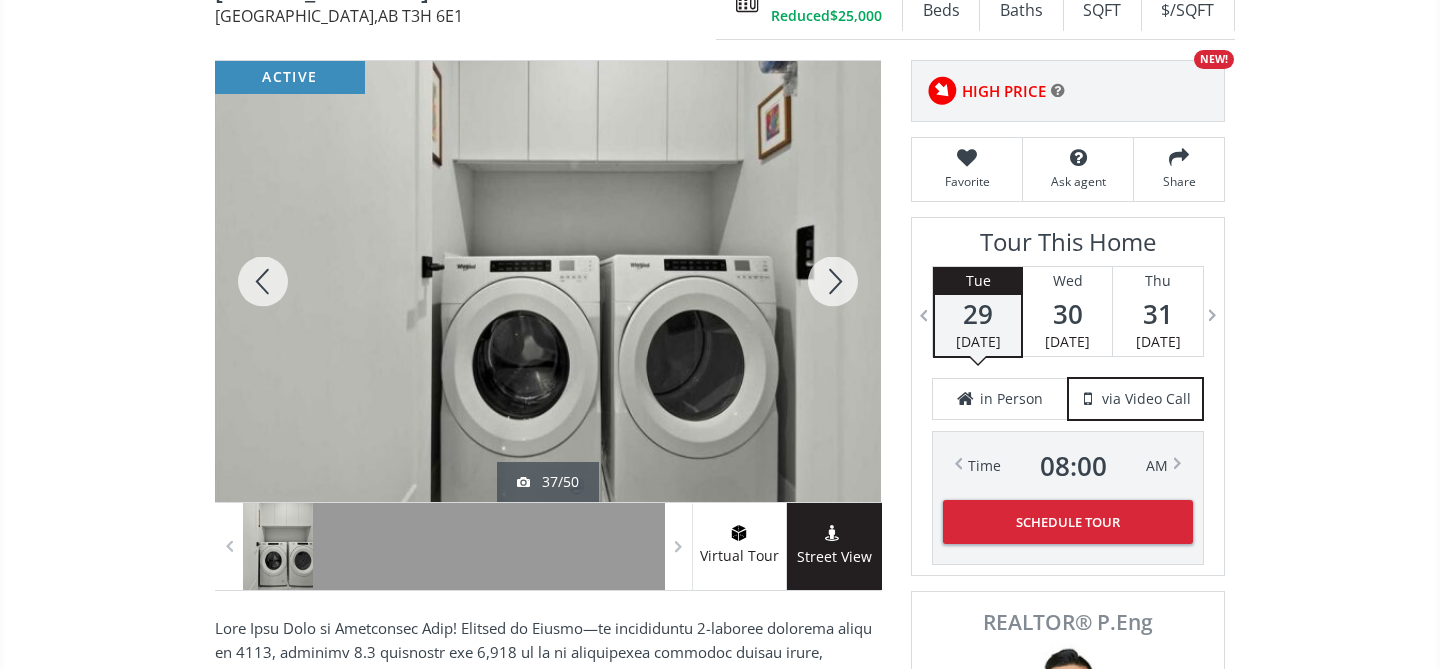 click at bounding box center [833, 281] 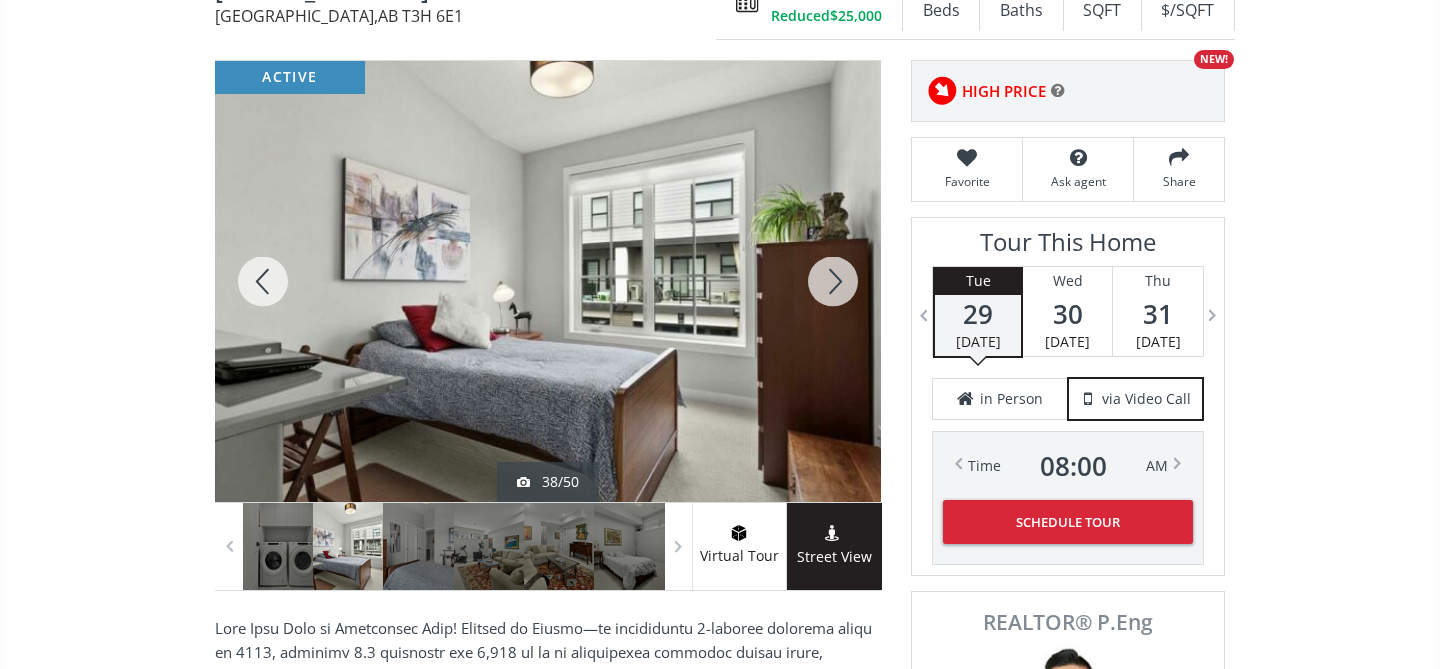 click at bounding box center (833, 281) 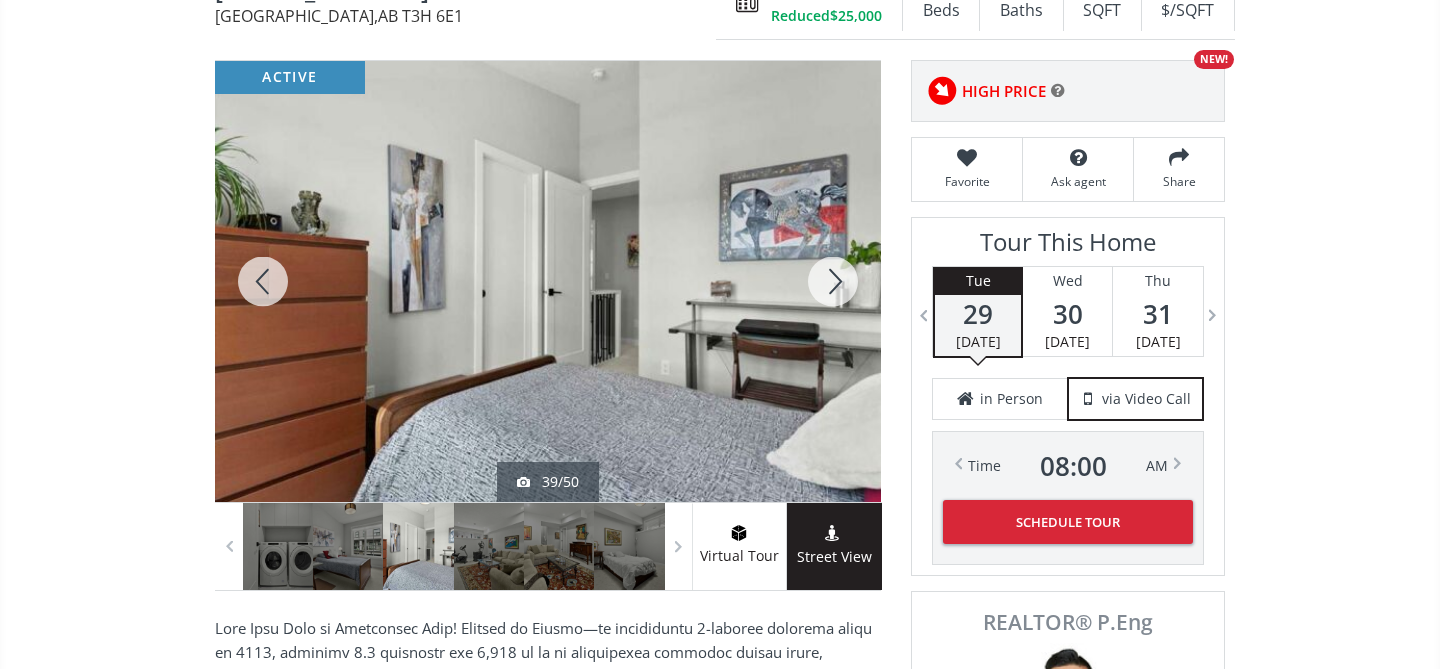 click at bounding box center (833, 281) 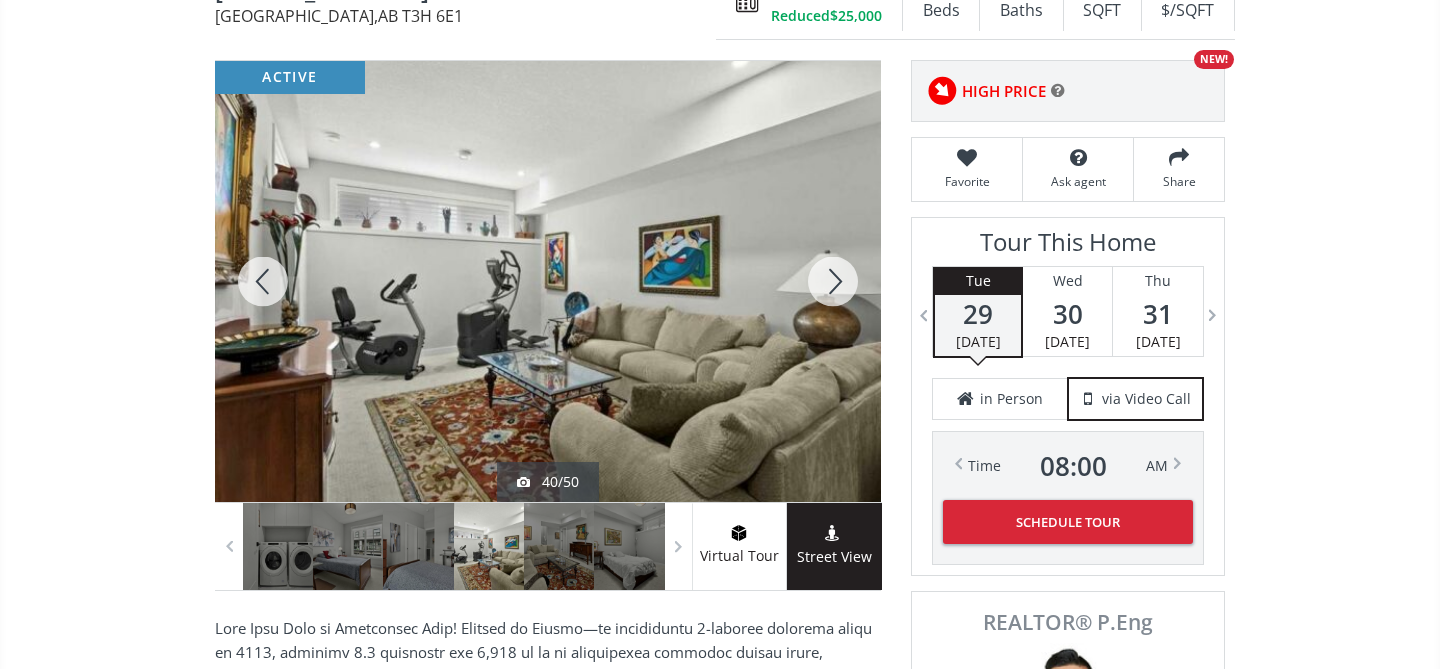 click at bounding box center (833, 281) 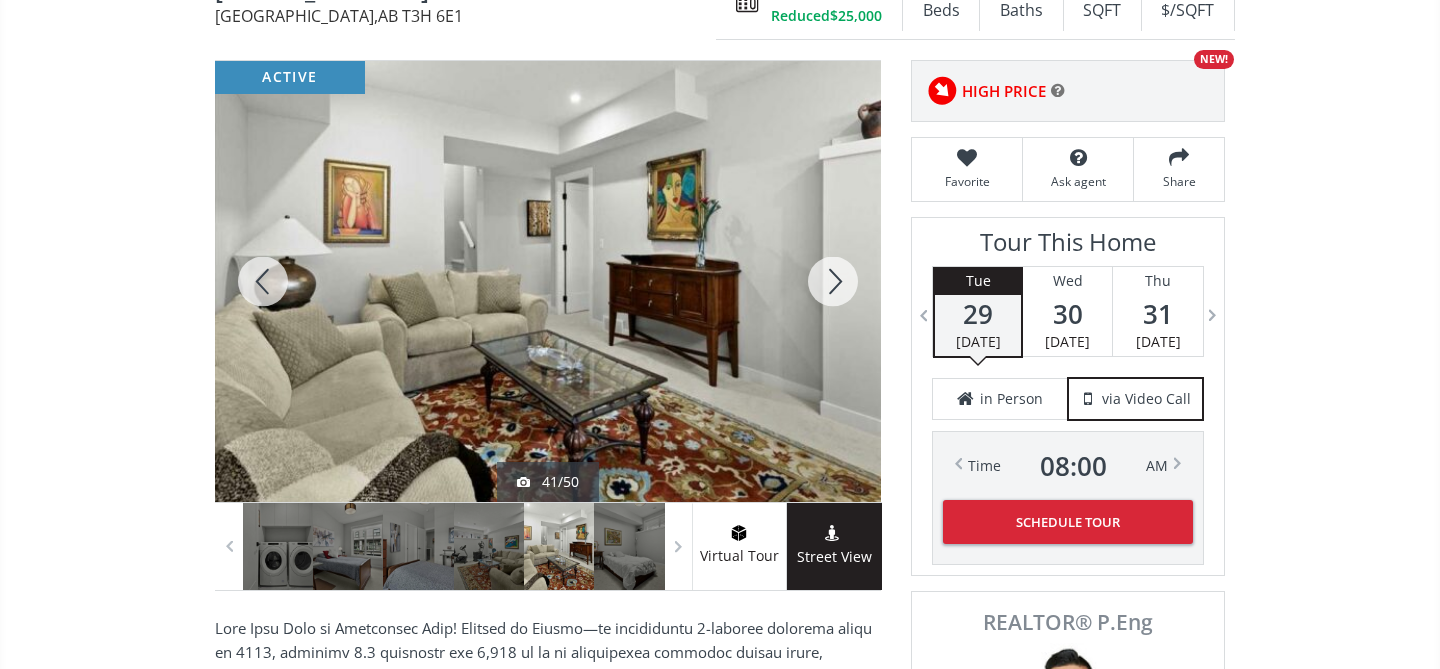 click at bounding box center (833, 281) 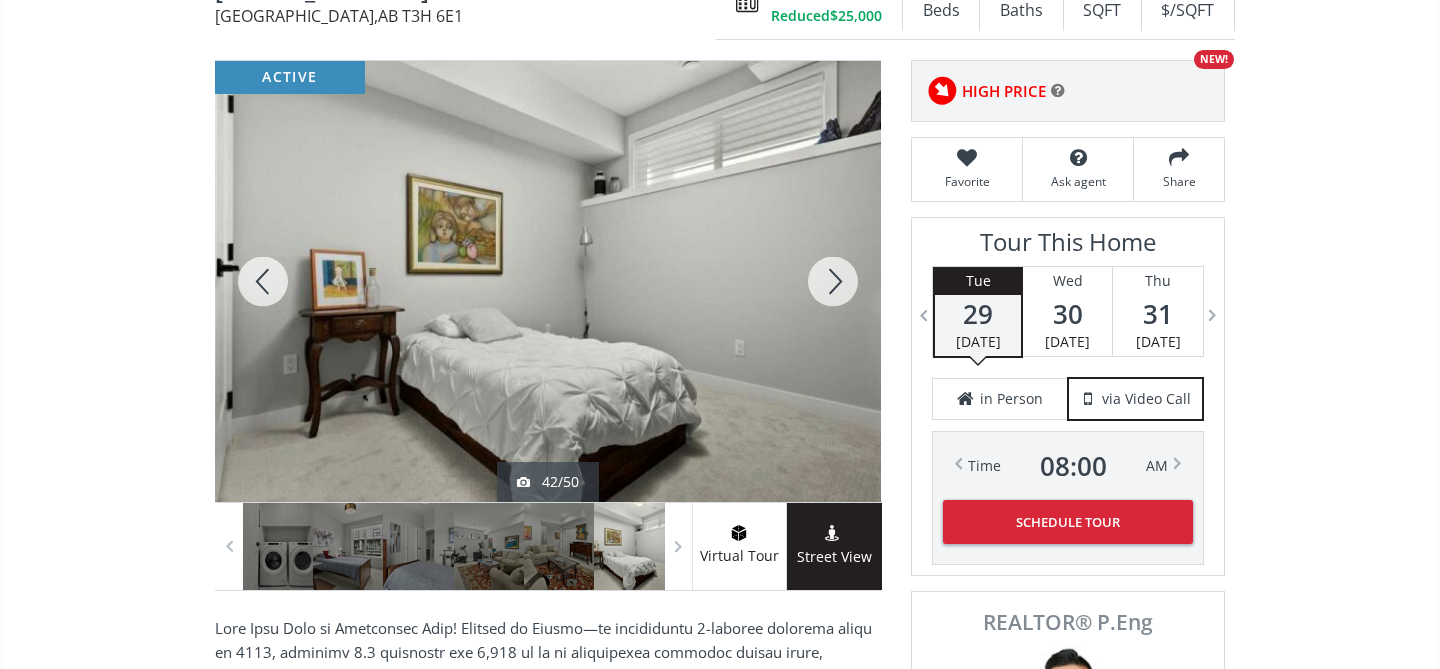 click at bounding box center (833, 281) 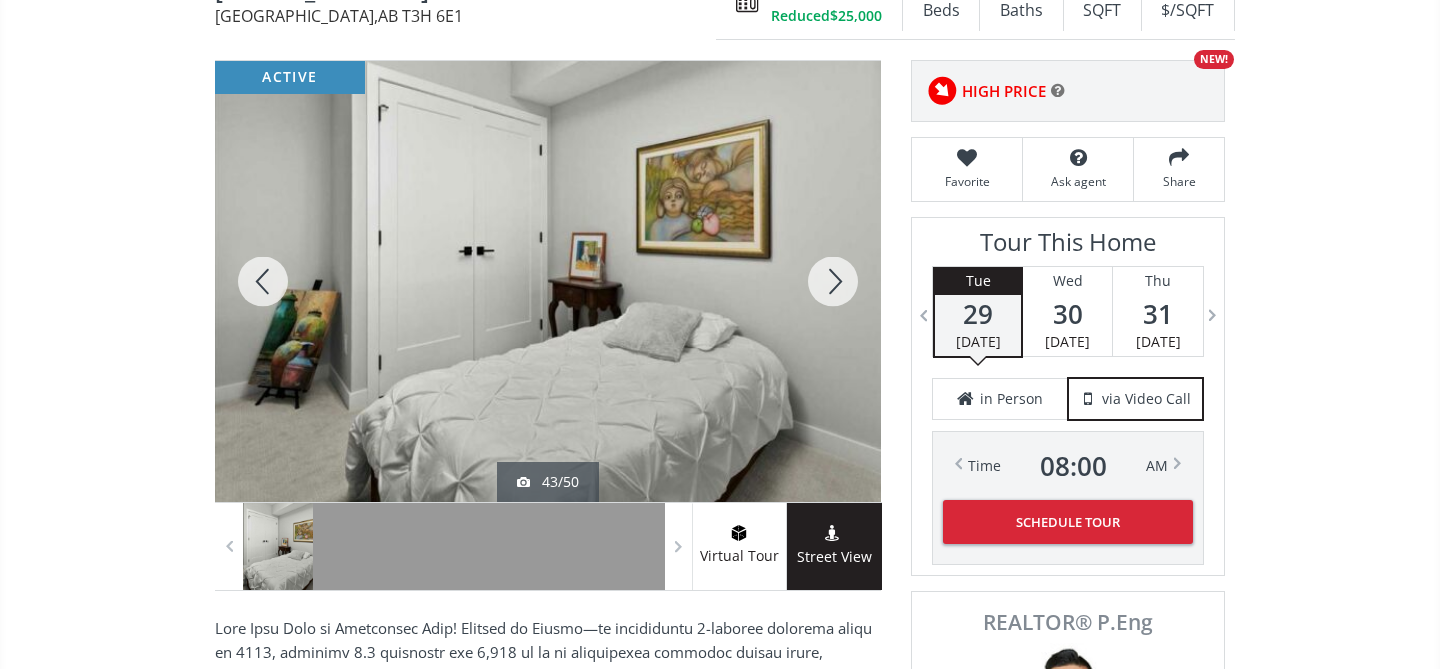 click at bounding box center (833, 281) 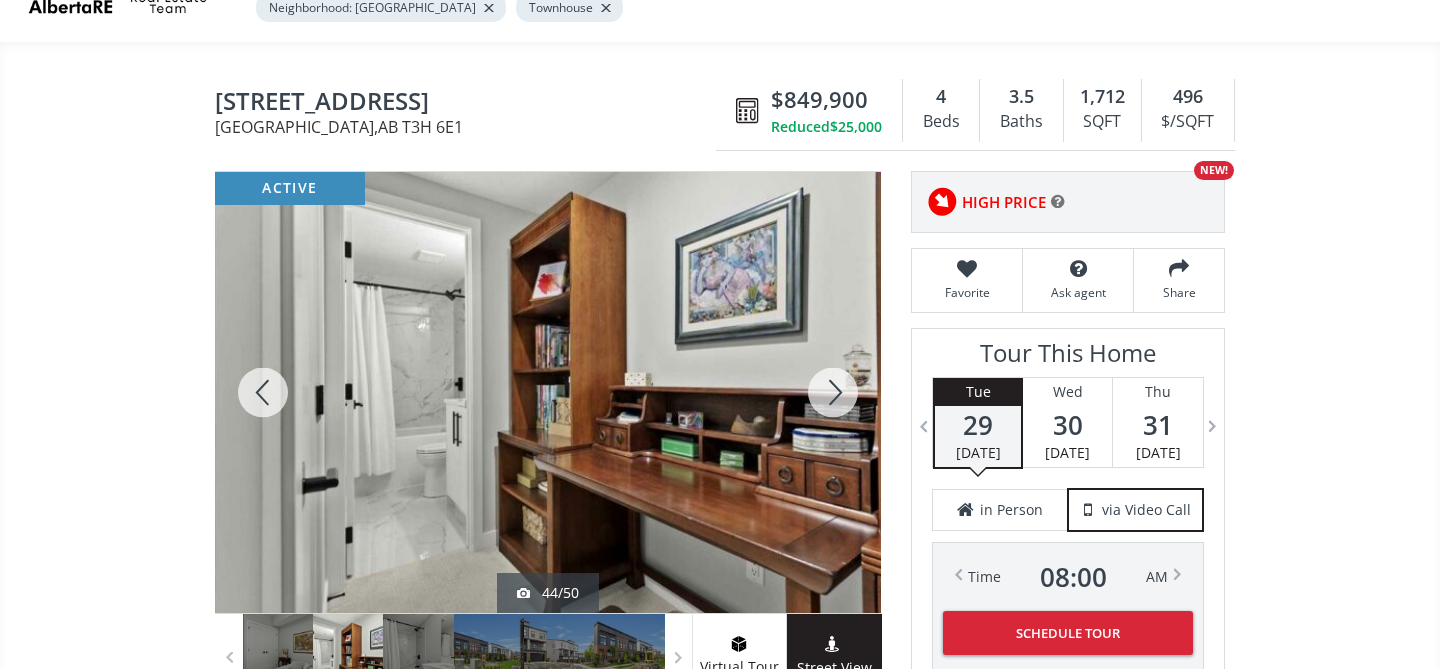 scroll, scrollTop: 0, scrollLeft: 0, axis: both 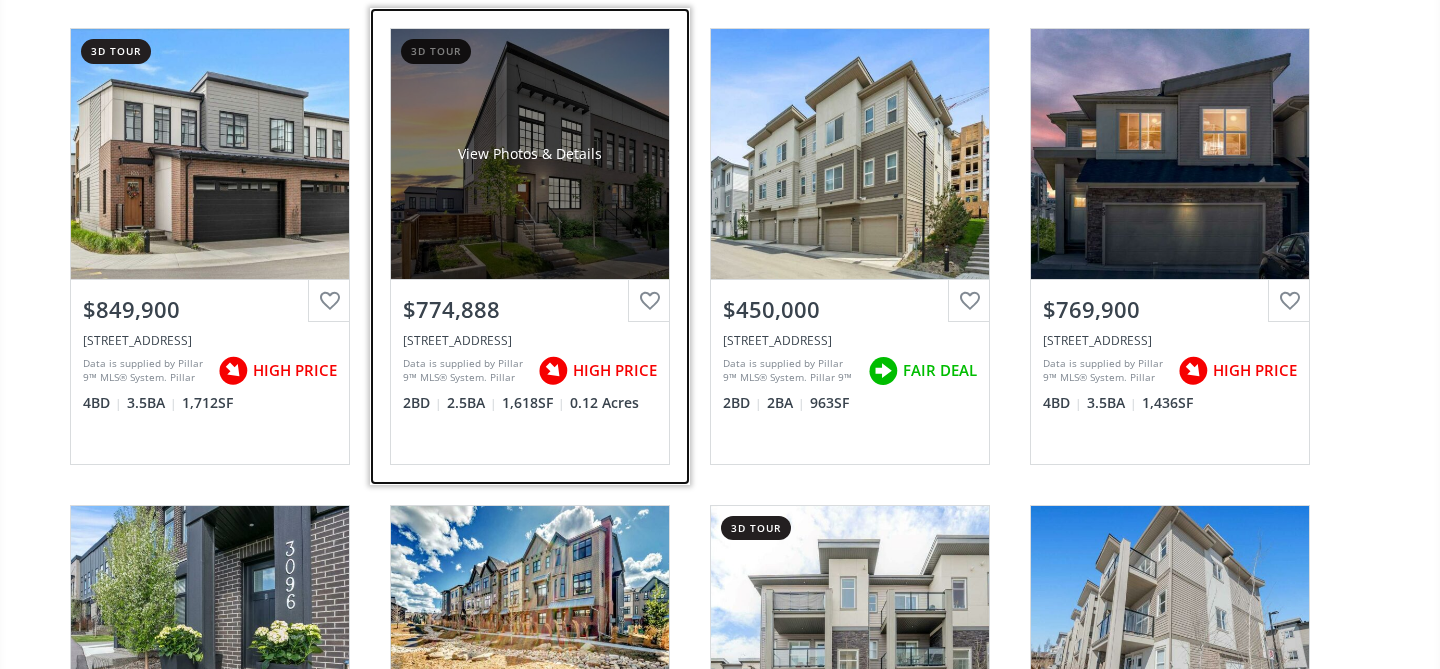 click on "View Photos & Details" at bounding box center (530, 154) 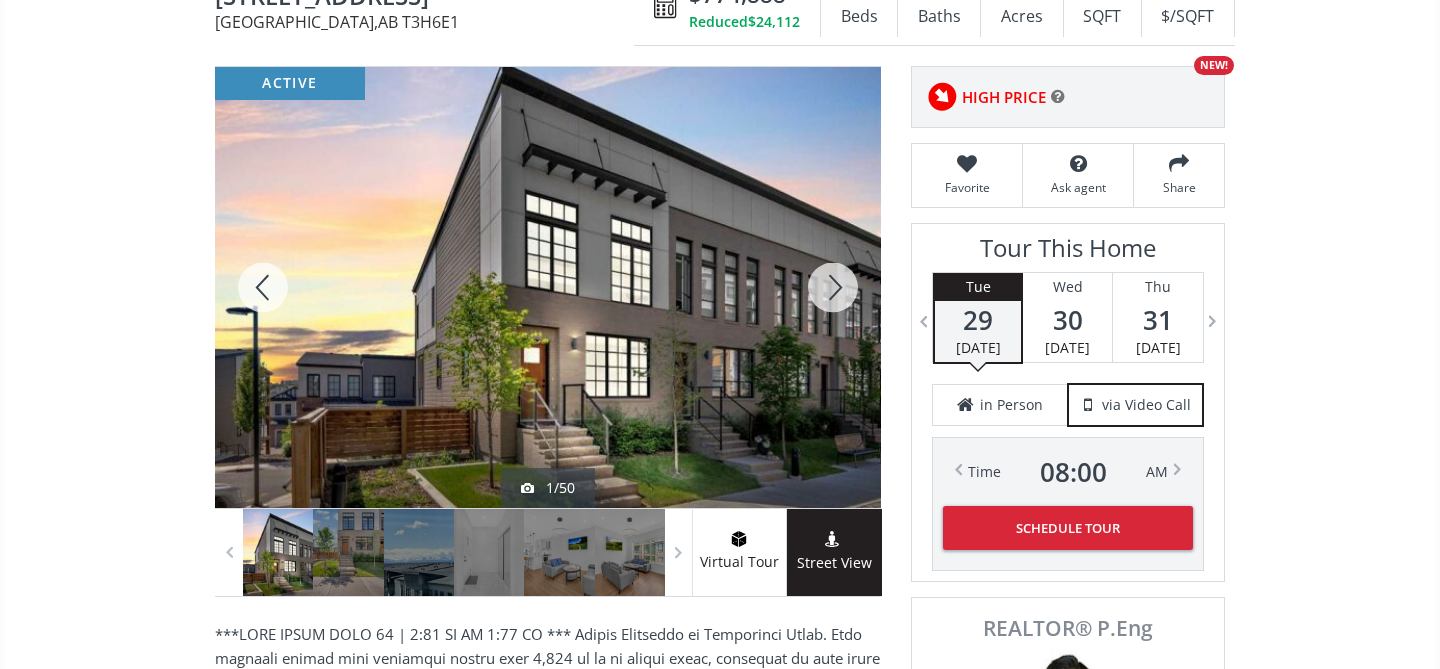 scroll, scrollTop: 234, scrollLeft: 0, axis: vertical 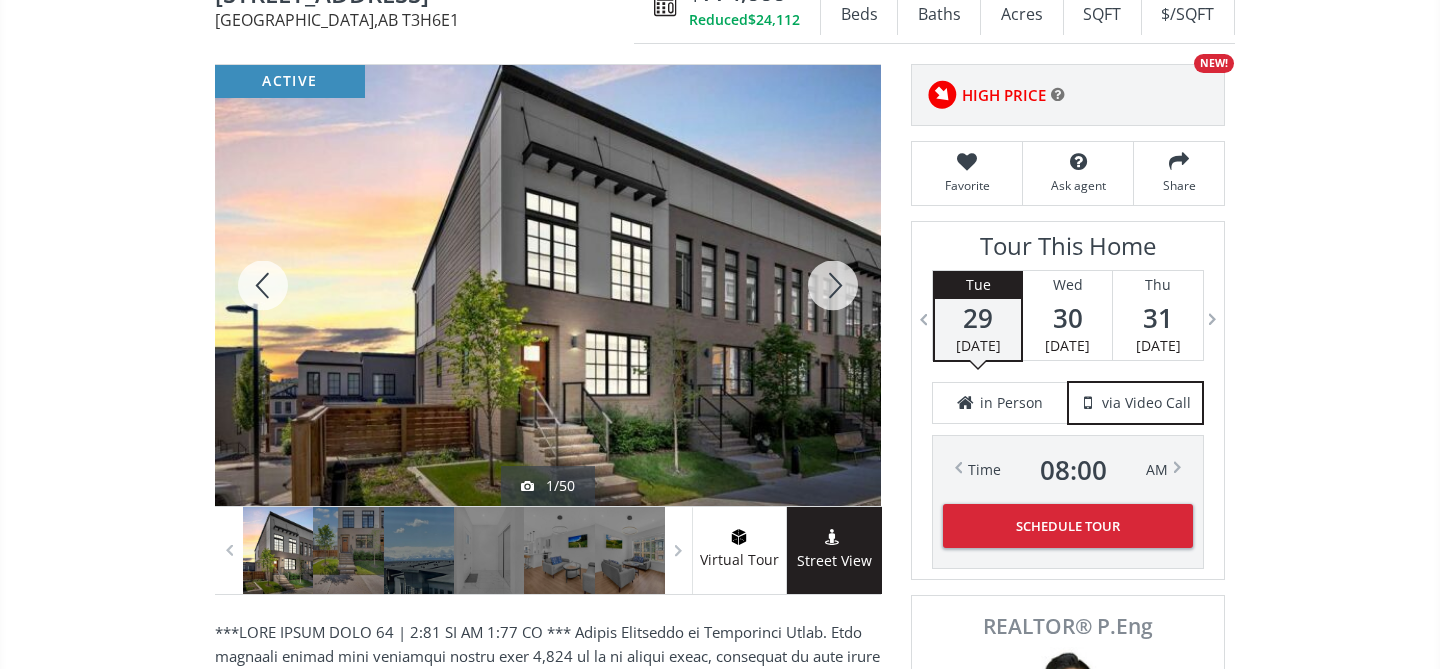 click at bounding box center (833, 285) 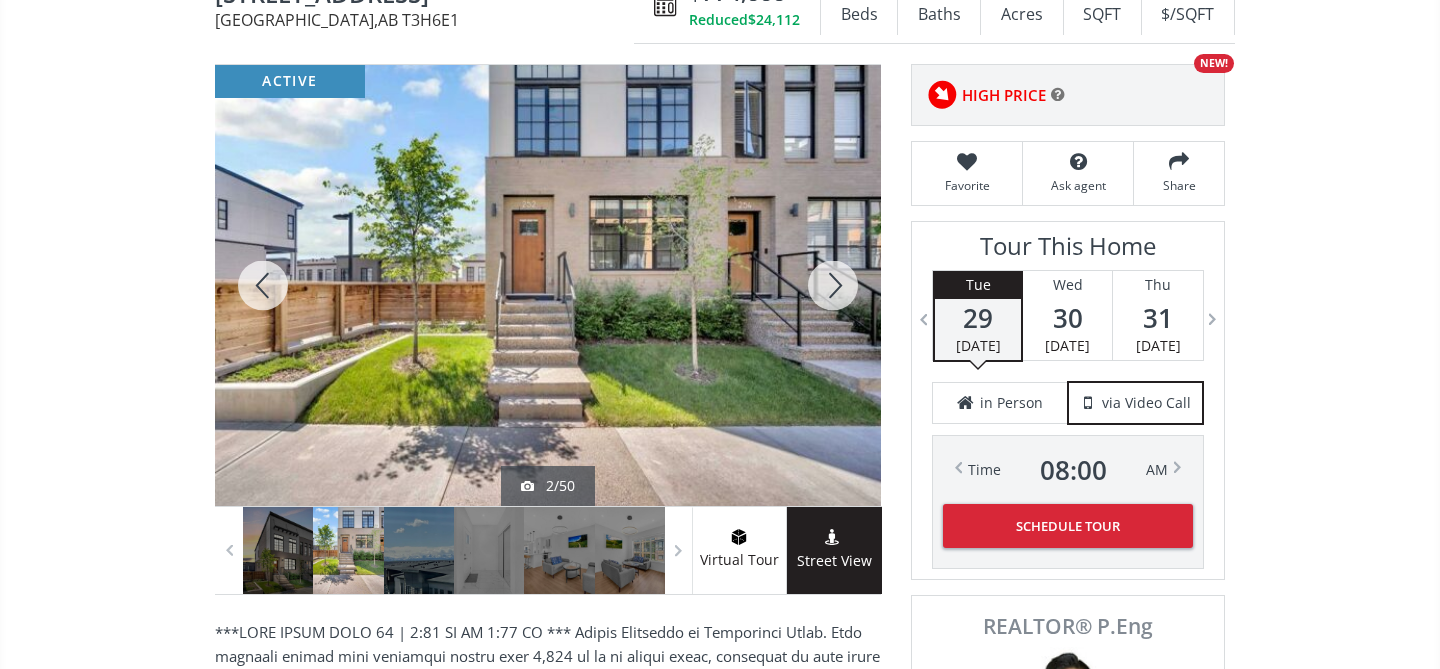 click at bounding box center [833, 285] 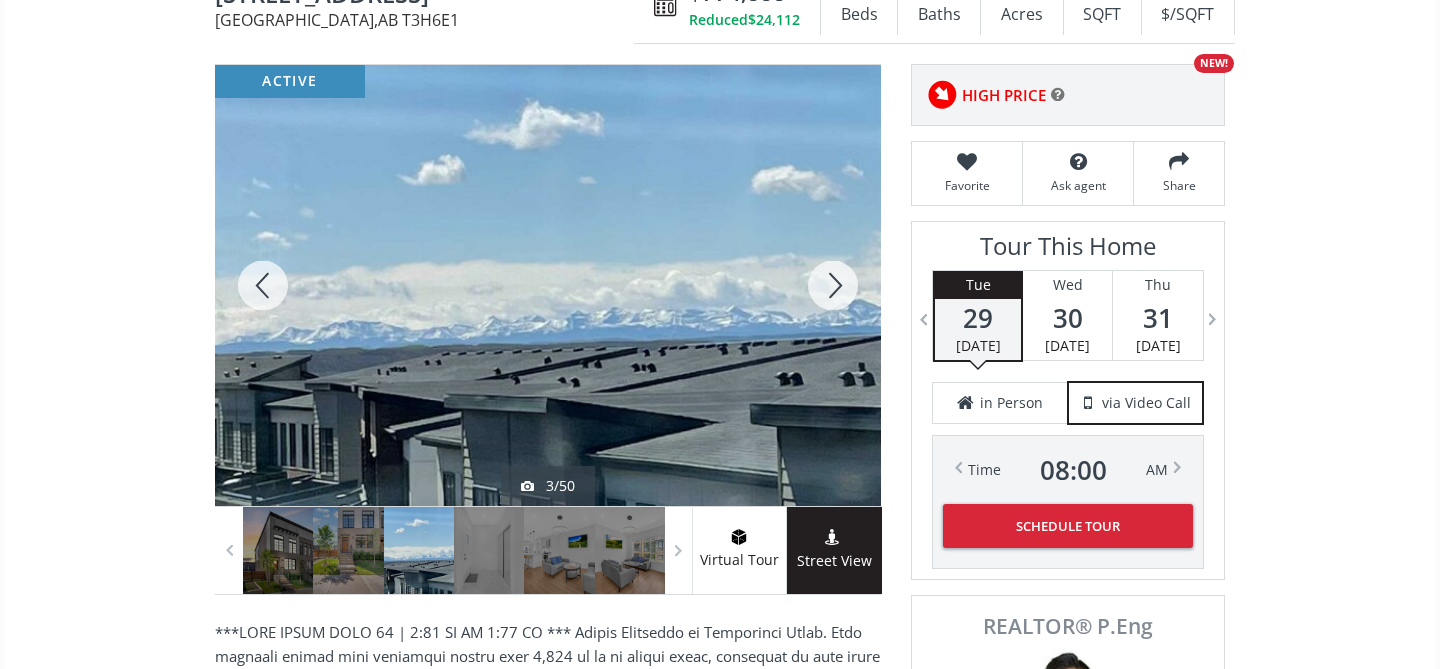 click at bounding box center [833, 285] 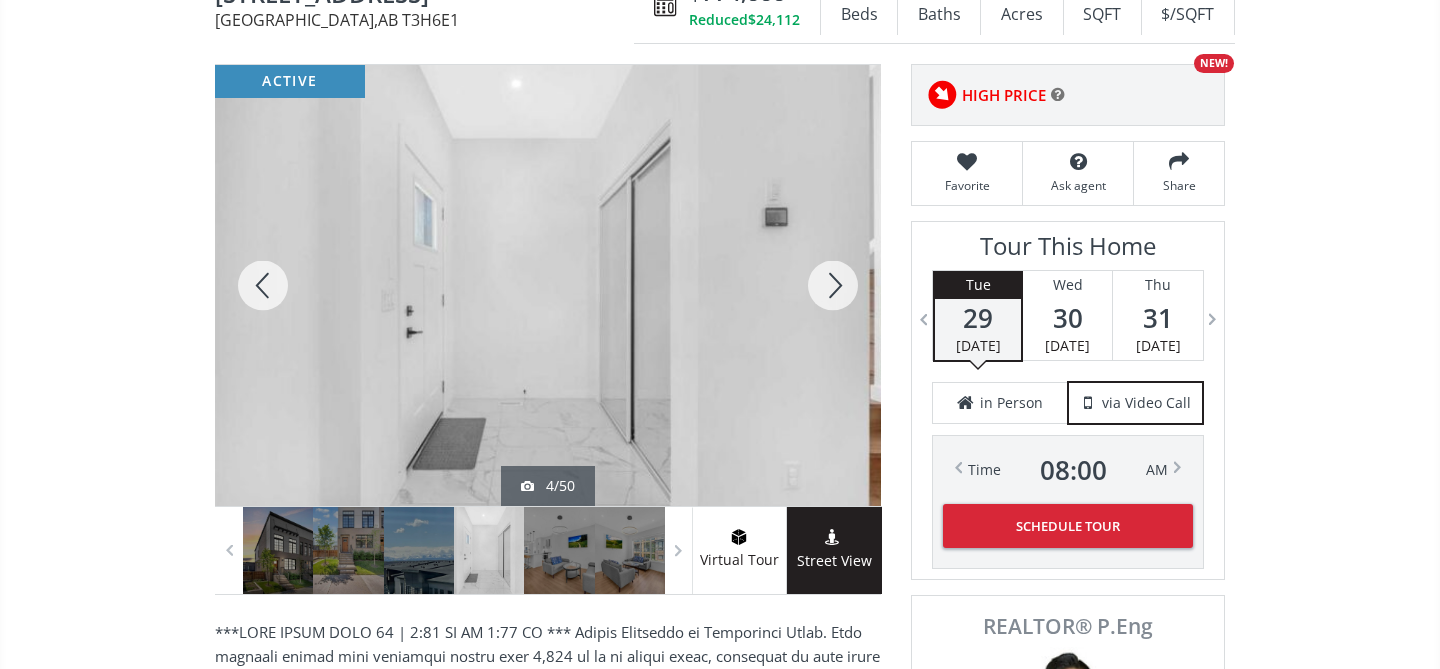 click at bounding box center (833, 285) 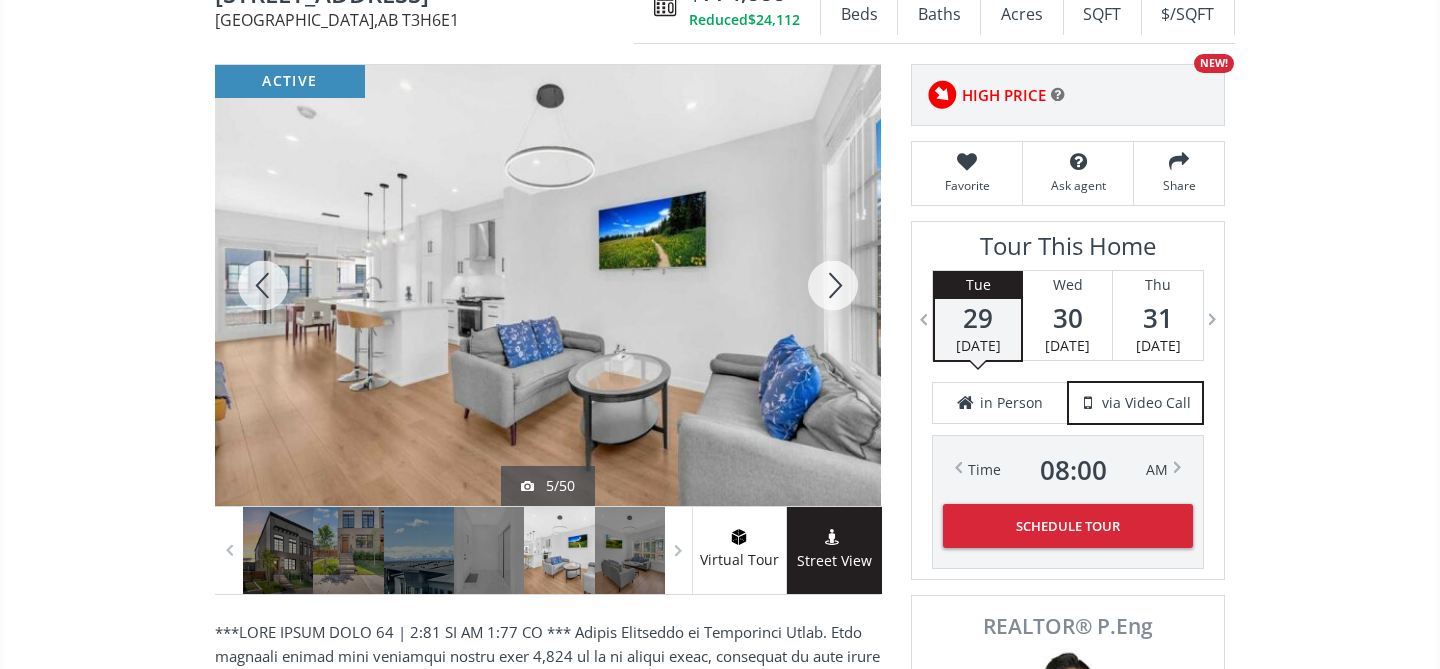 click at bounding box center [833, 285] 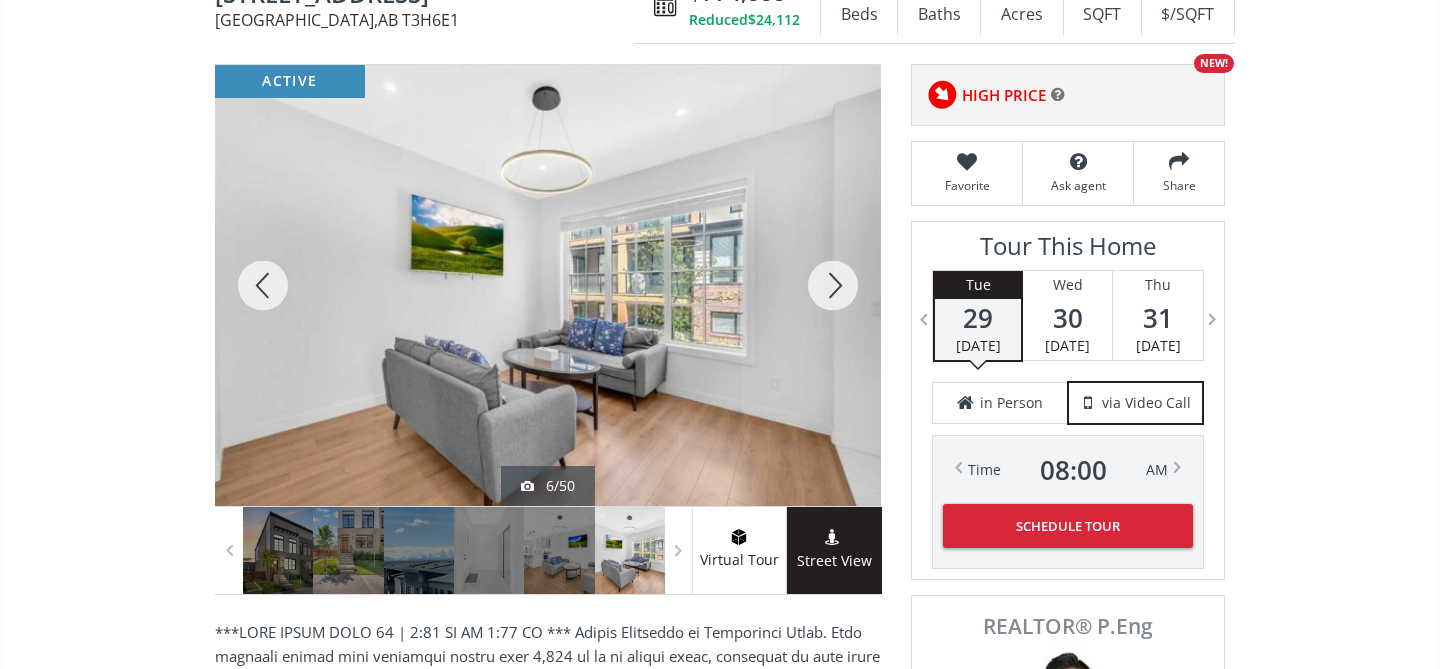 click at bounding box center (833, 285) 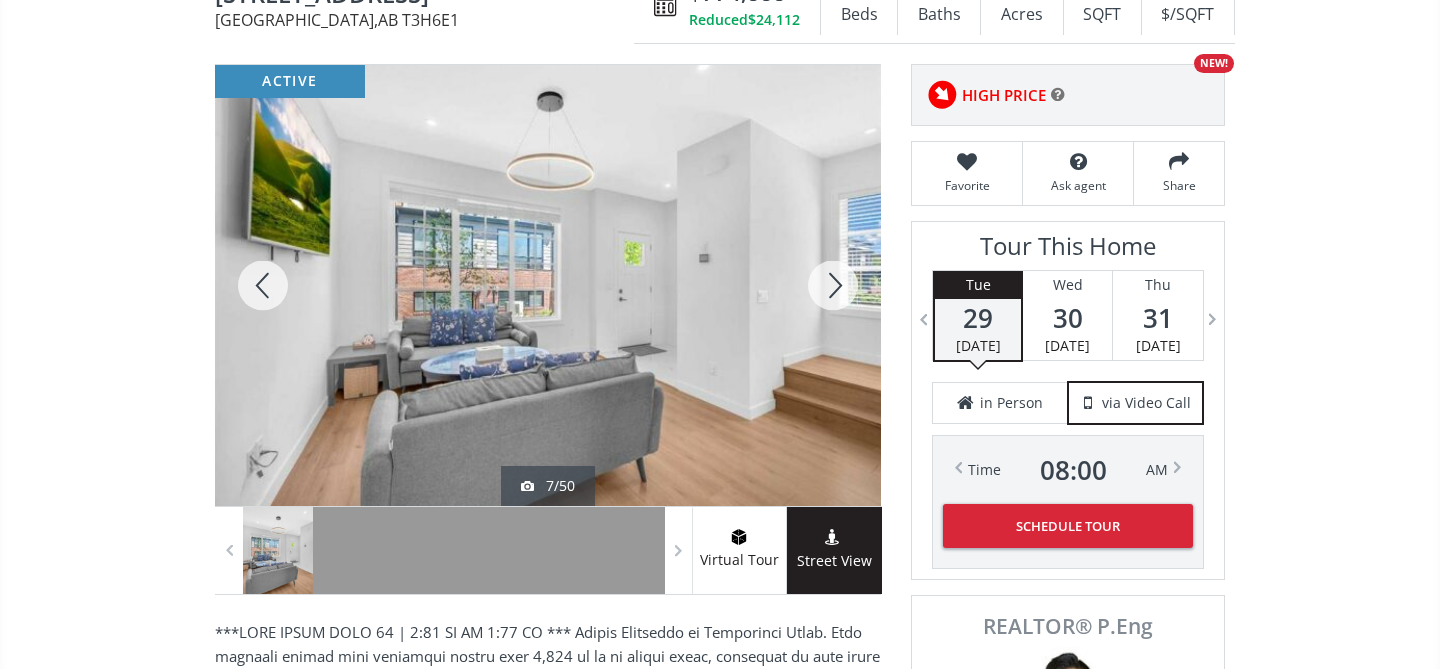 click at bounding box center [833, 285] 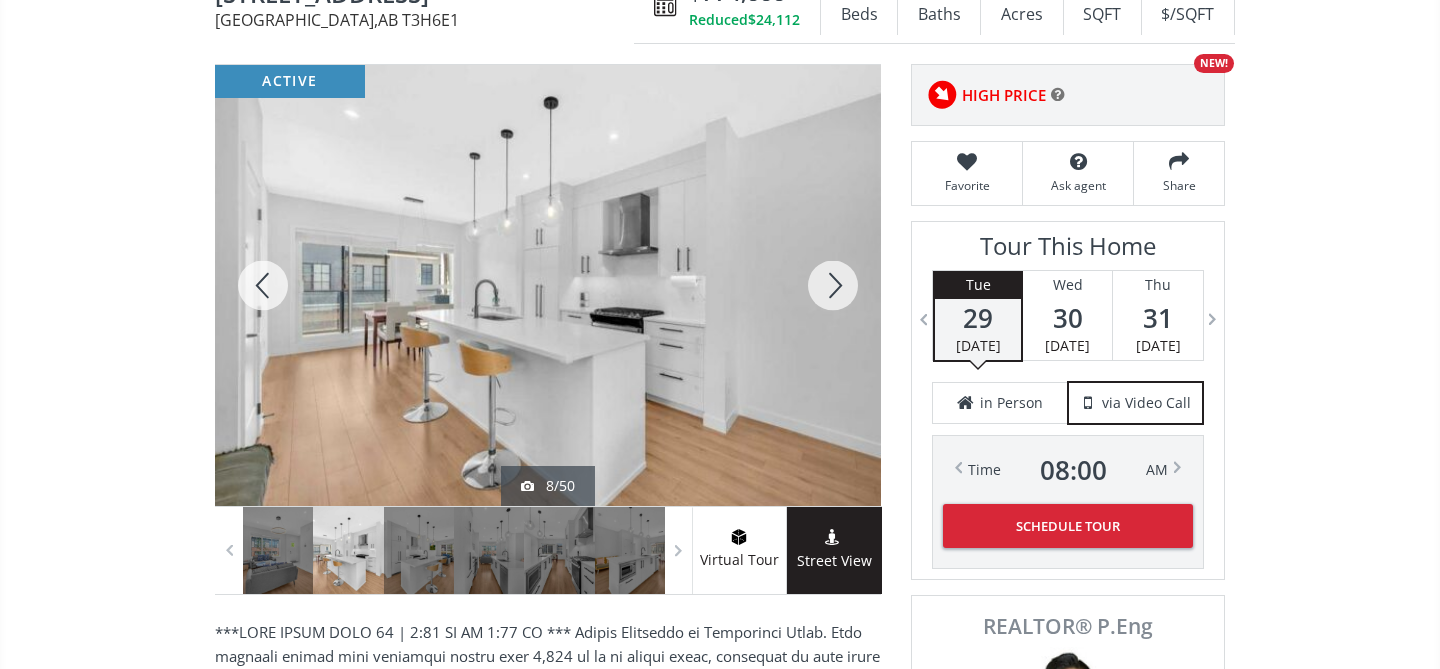click at bounding box center [833, 285] 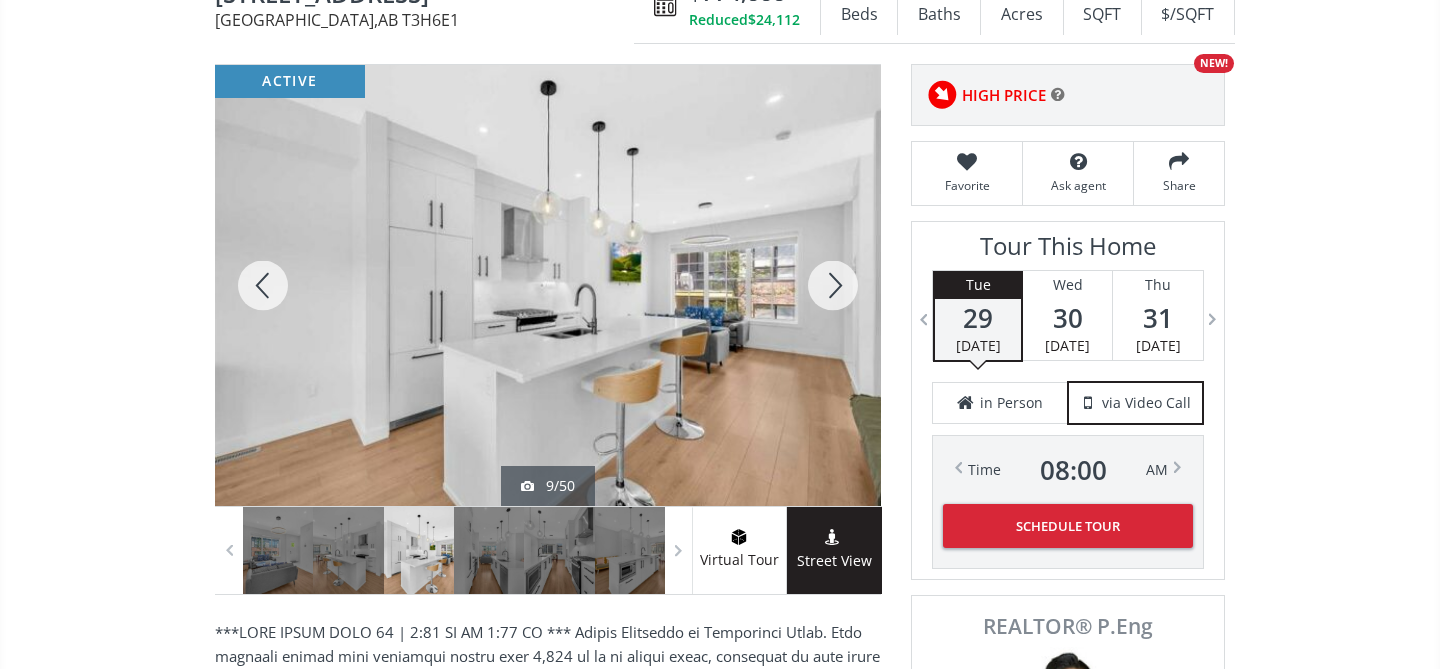 click at bounding box center (833, 285) 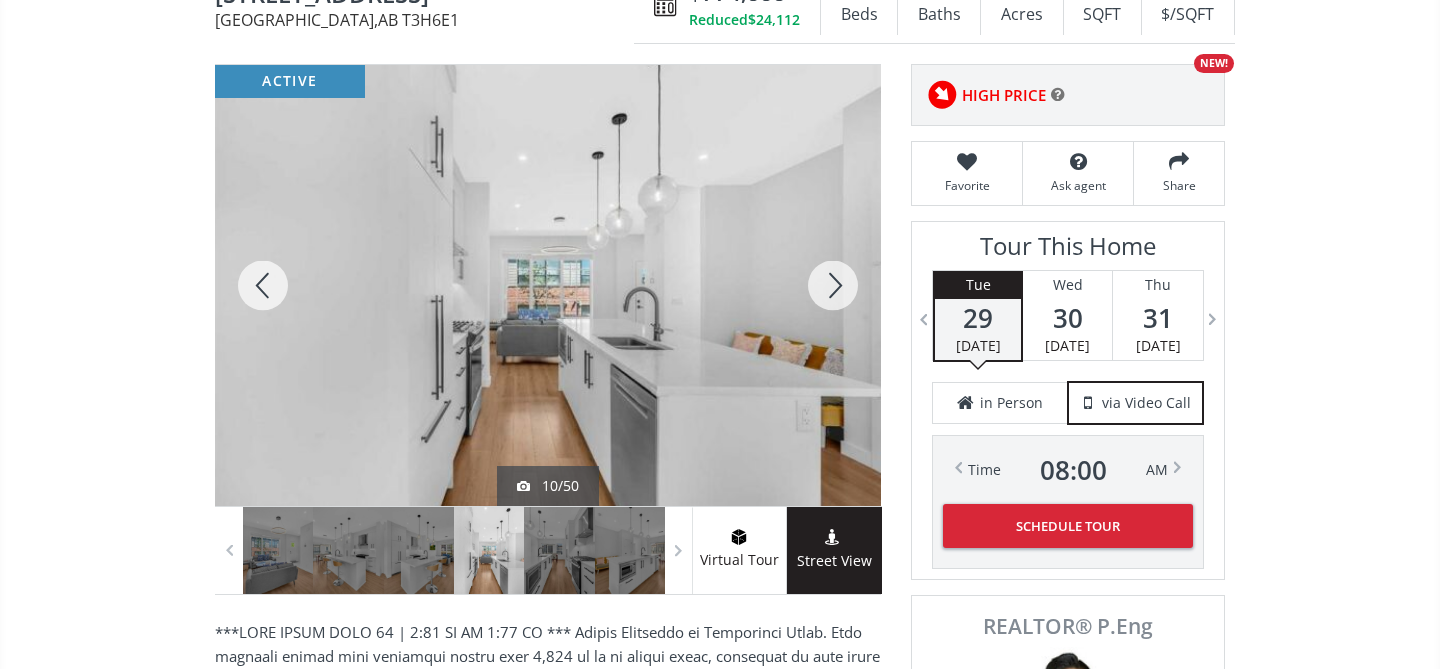 click at bounding box center (833, 285) 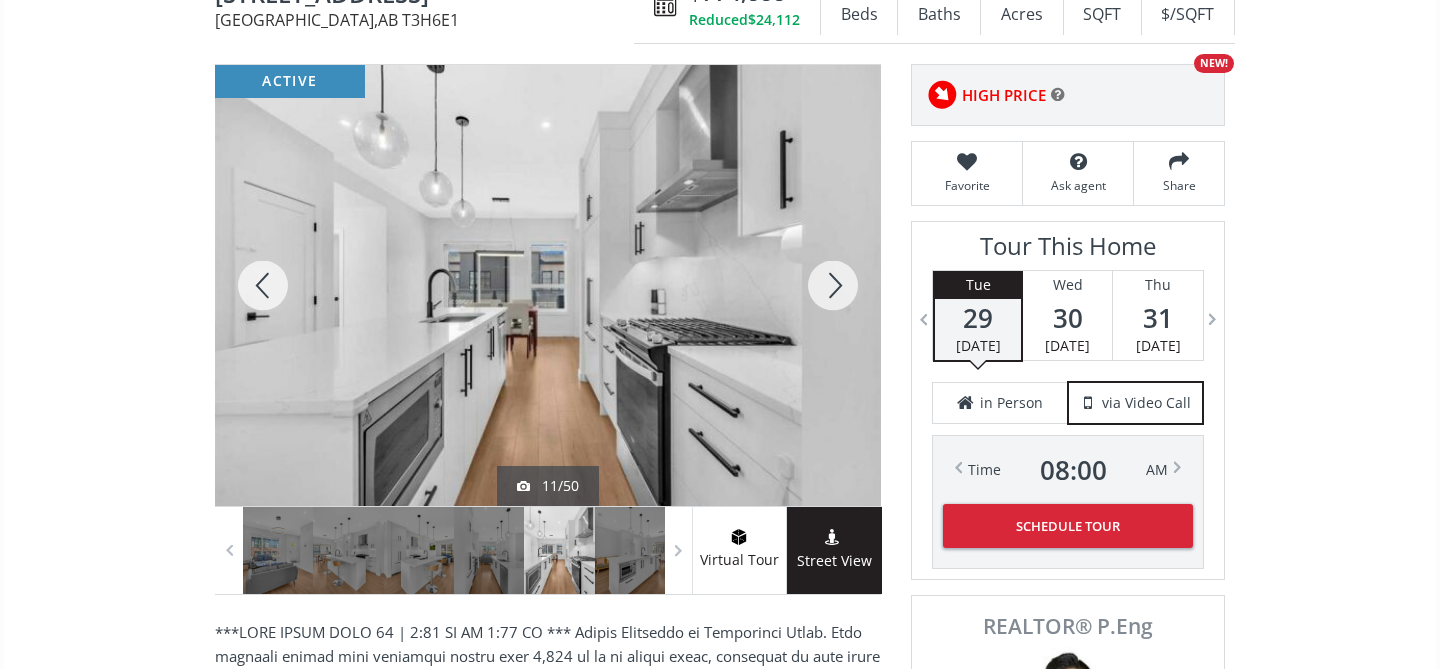 click at bounding box center [833, 285] 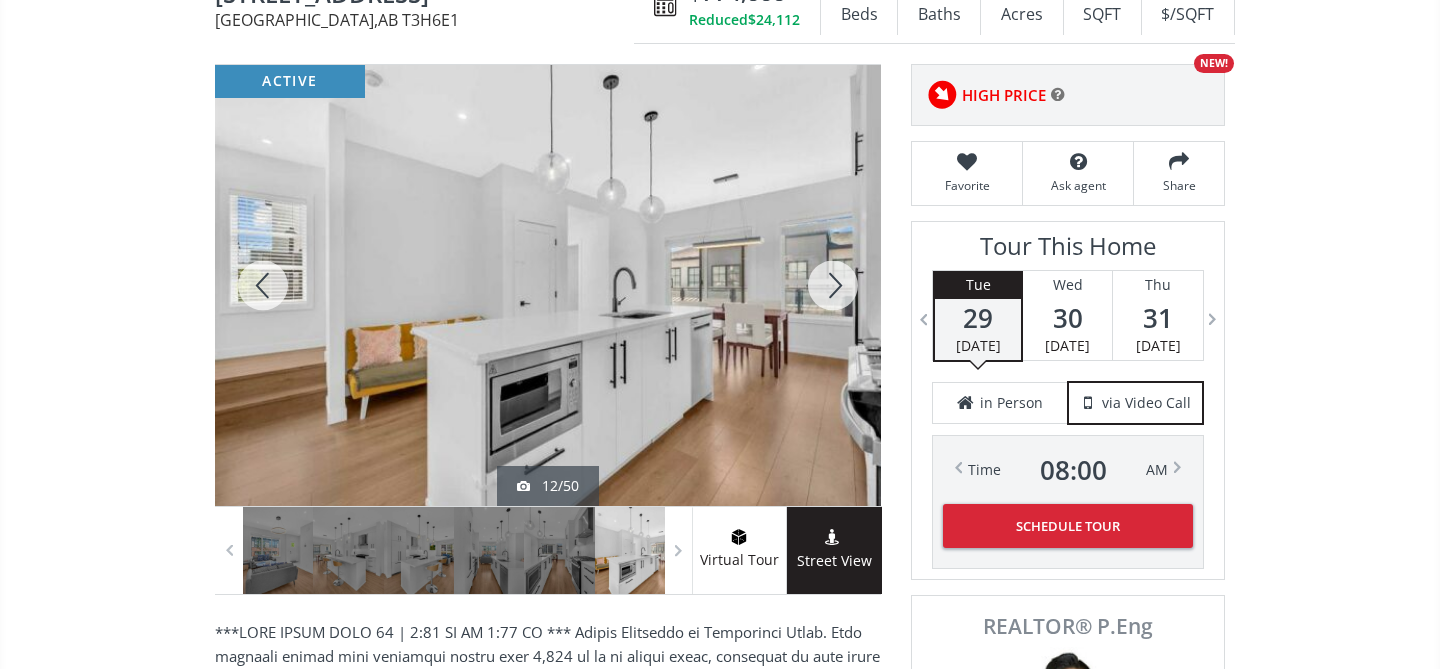 click at bounding box center [833, 285] 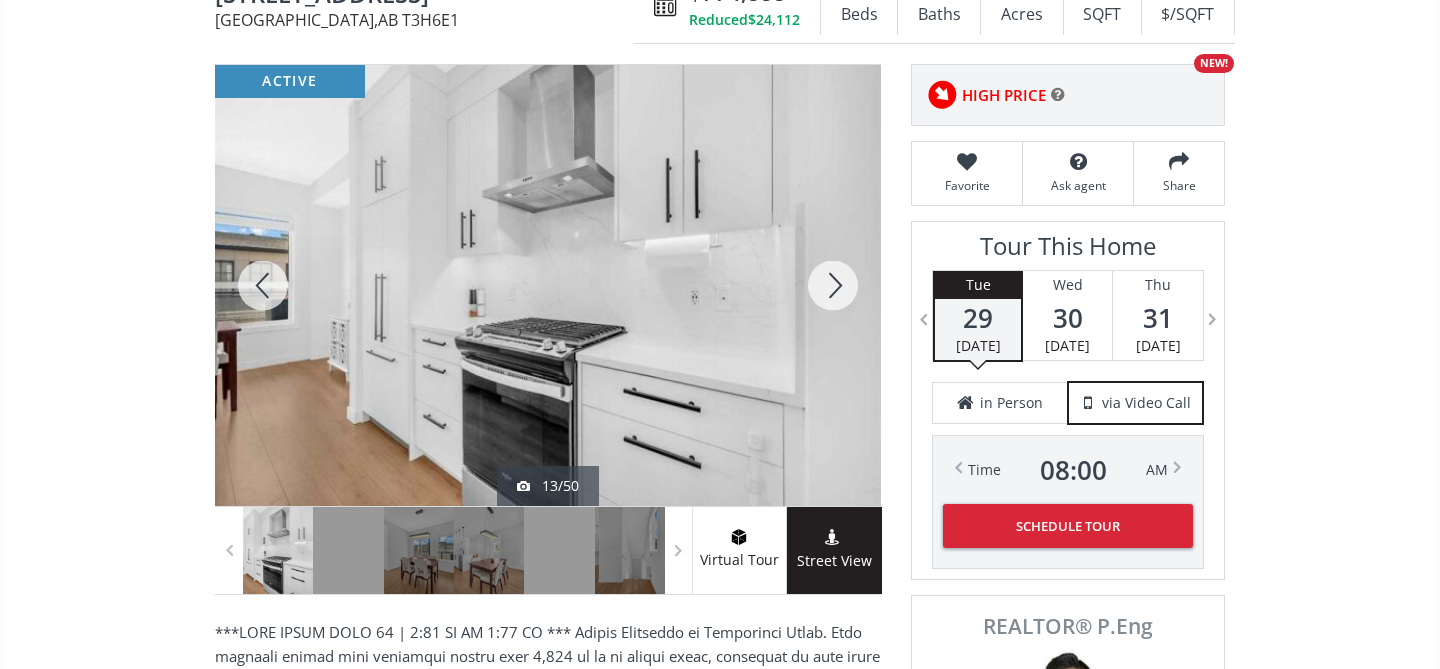 click at bounding box center [833, 285] 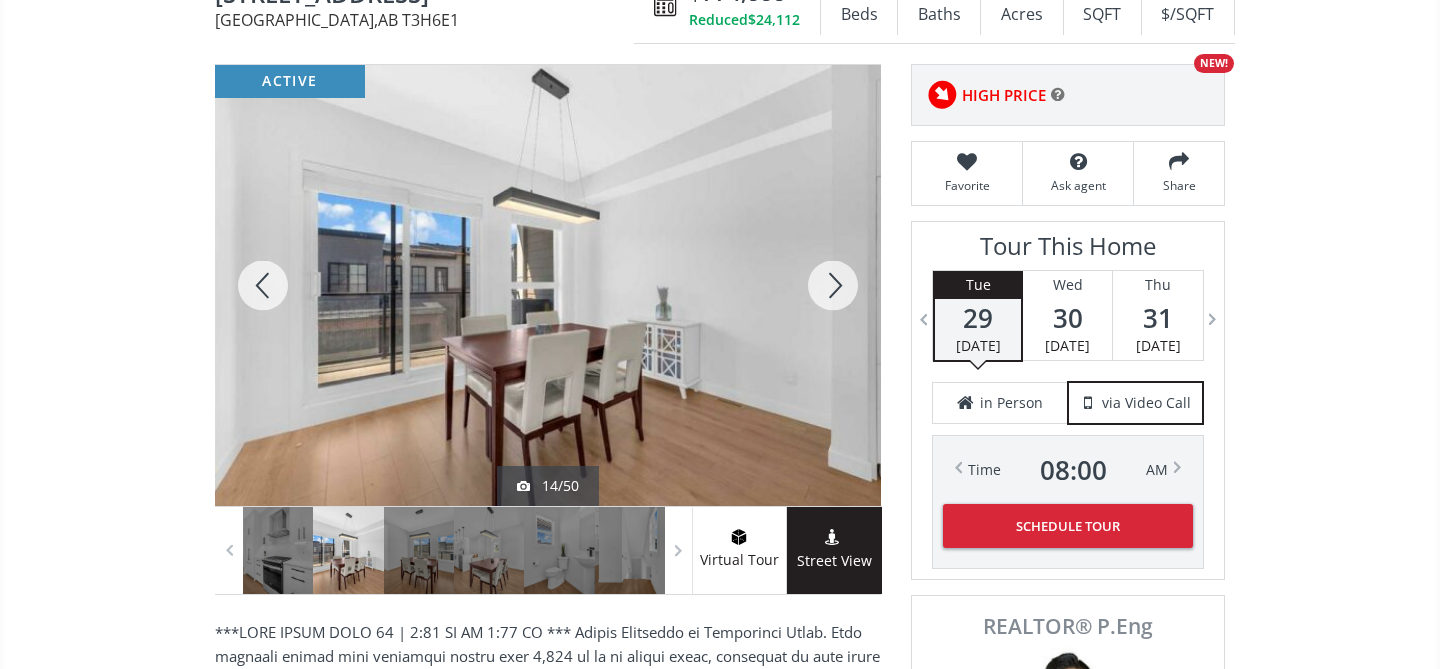 click at bounding box center [833, 285] 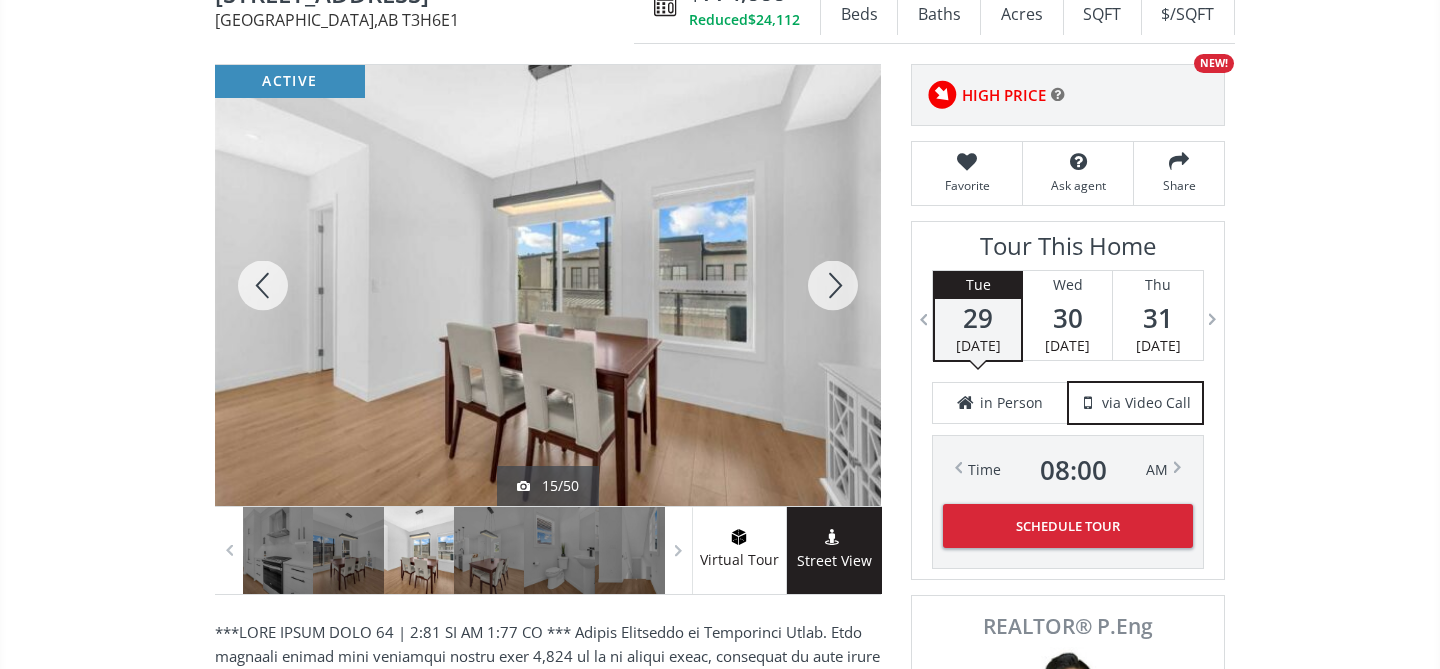 click at bounding box center [833, 285] 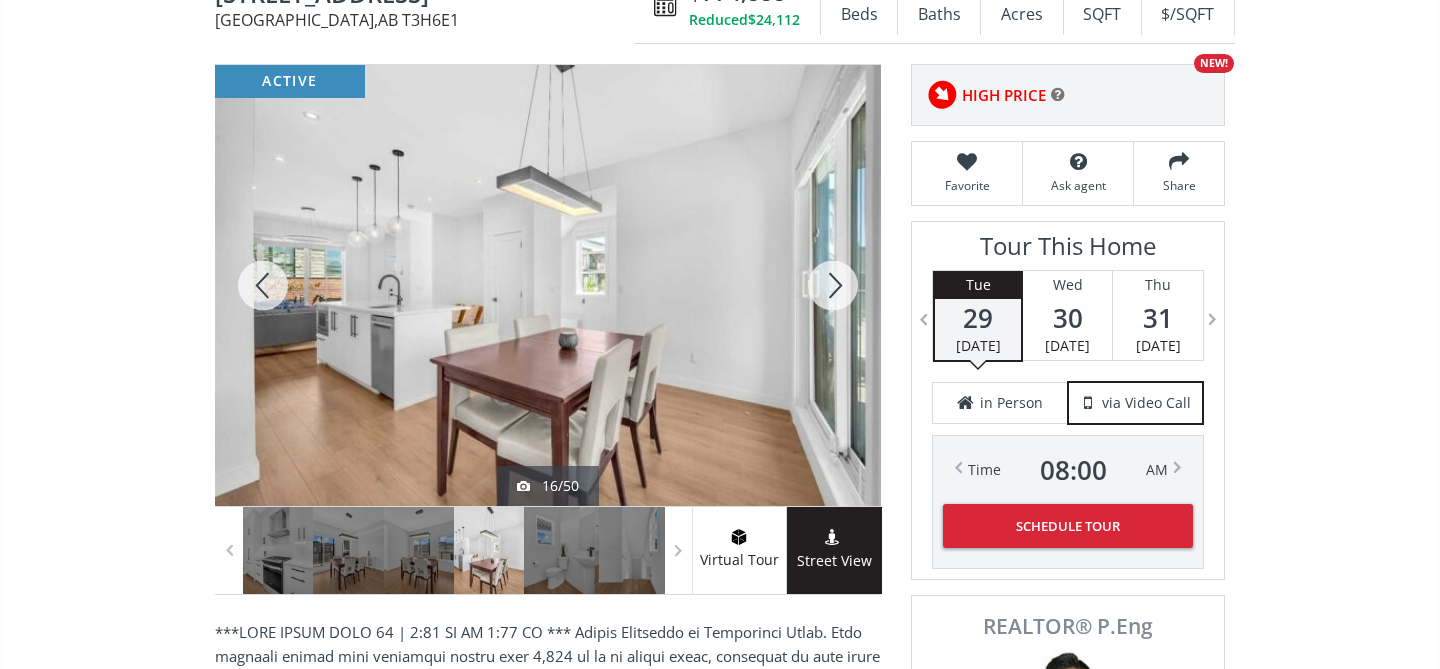 click at bounding box center [833, 285] 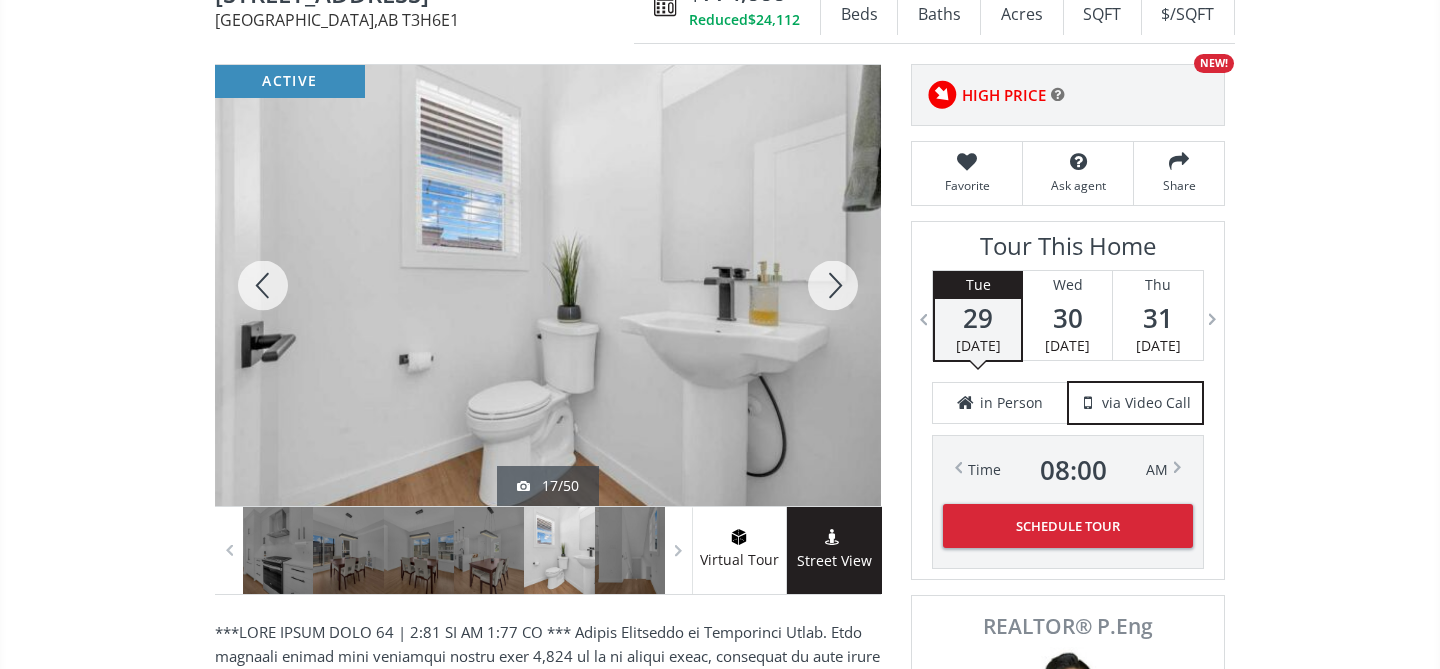click at bounding box center [833, 285] 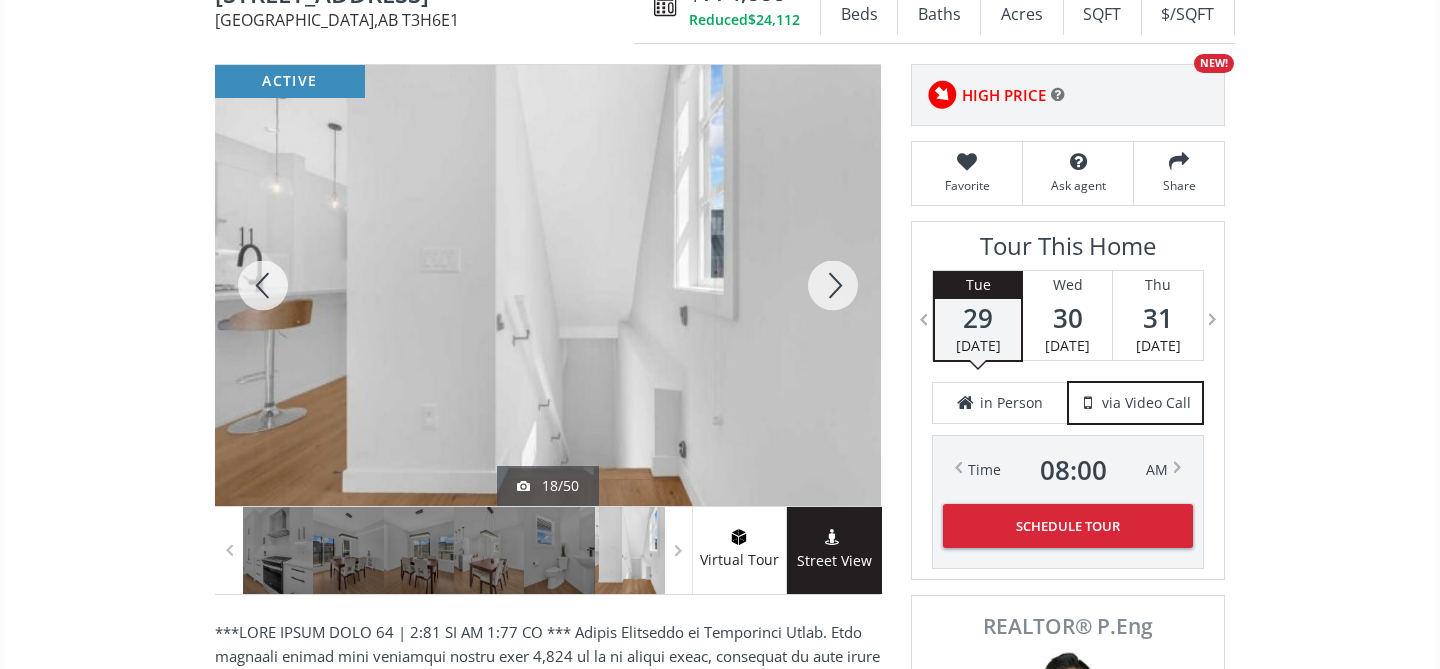 click at bounding box center (833, 285) 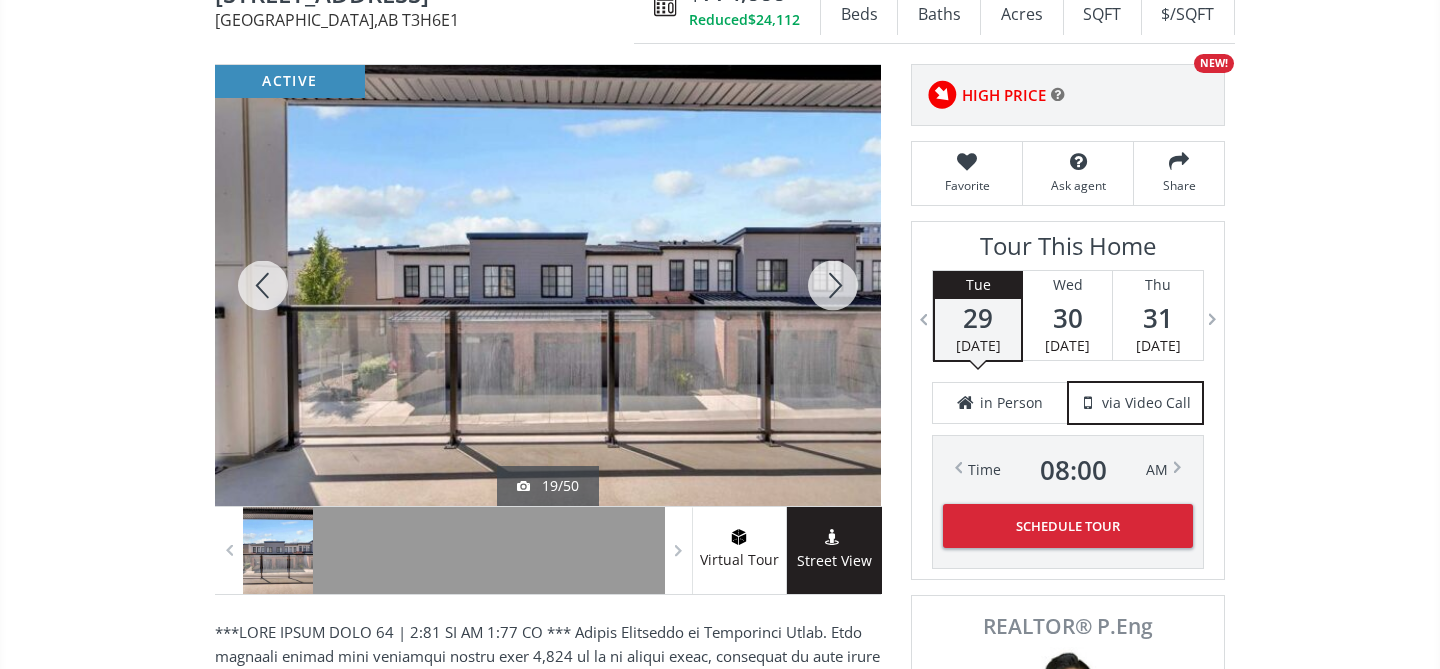 click at bounding box center [833, 285] 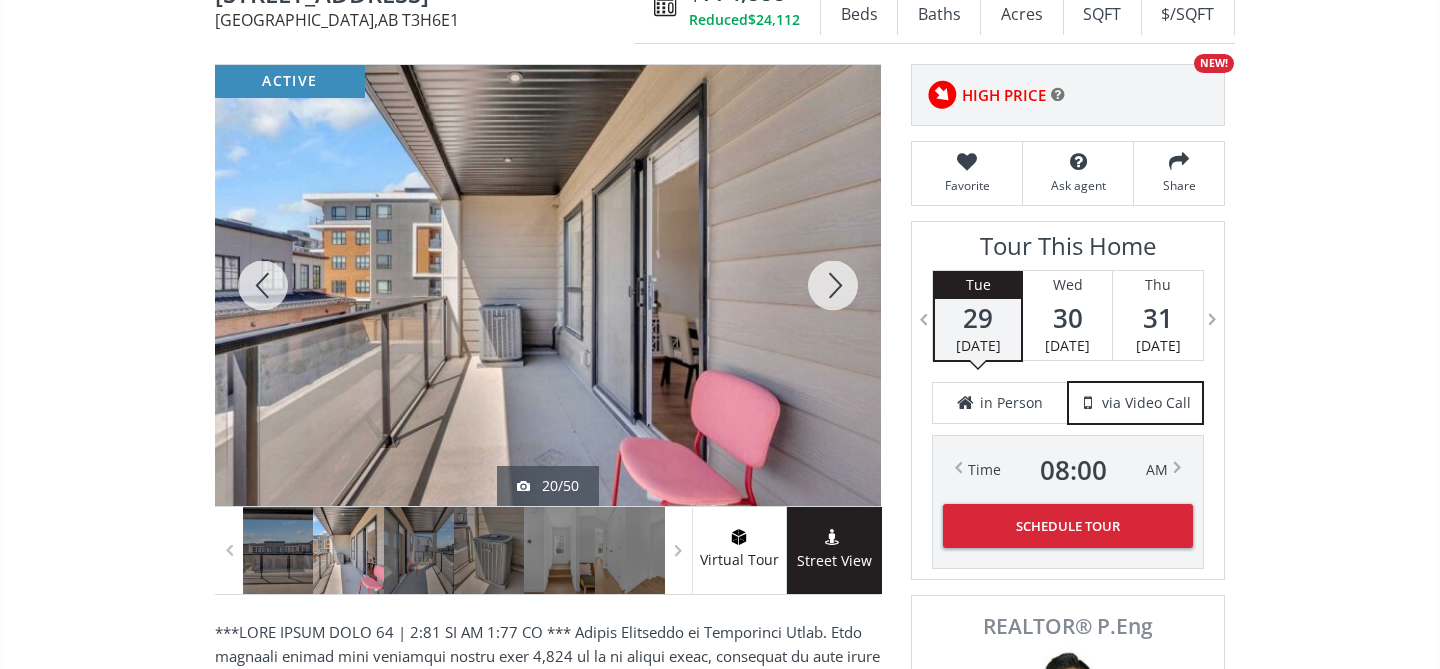 click at bounding box center (833, 285) 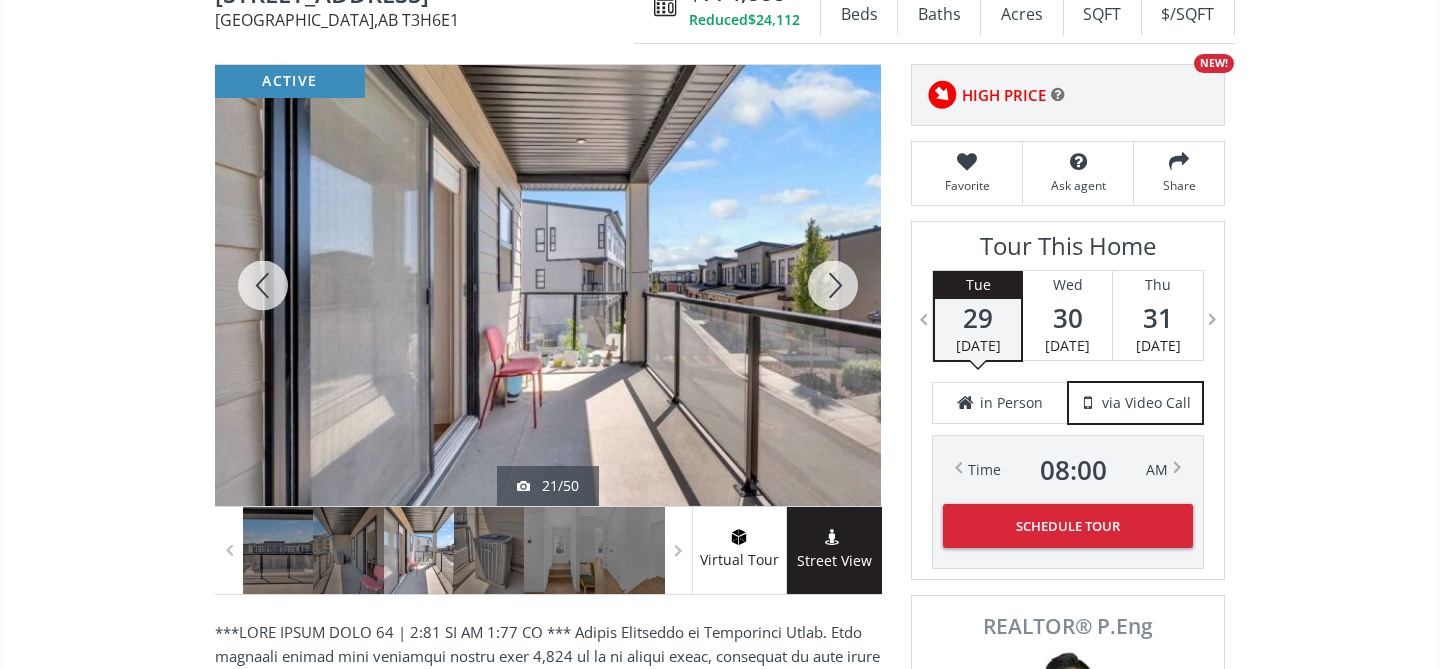 click at bounding box center [833, 285] 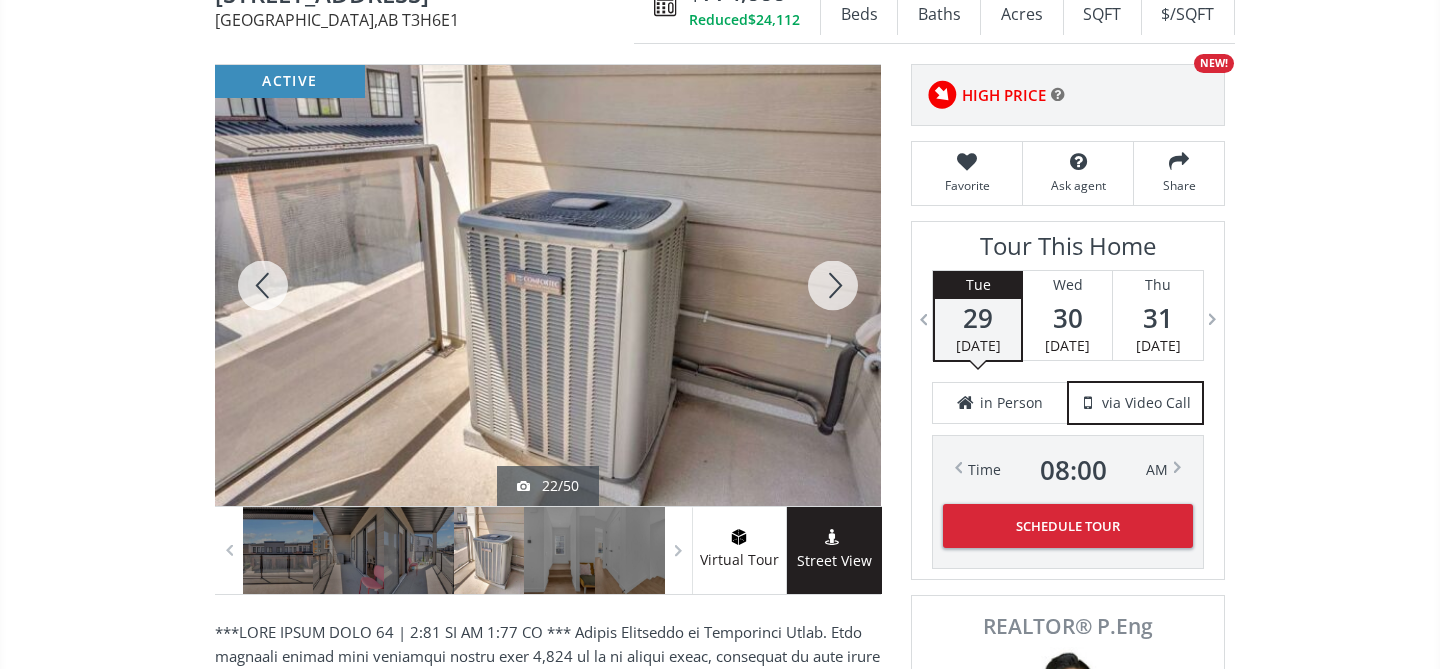 click at bounding box center (833, 285) 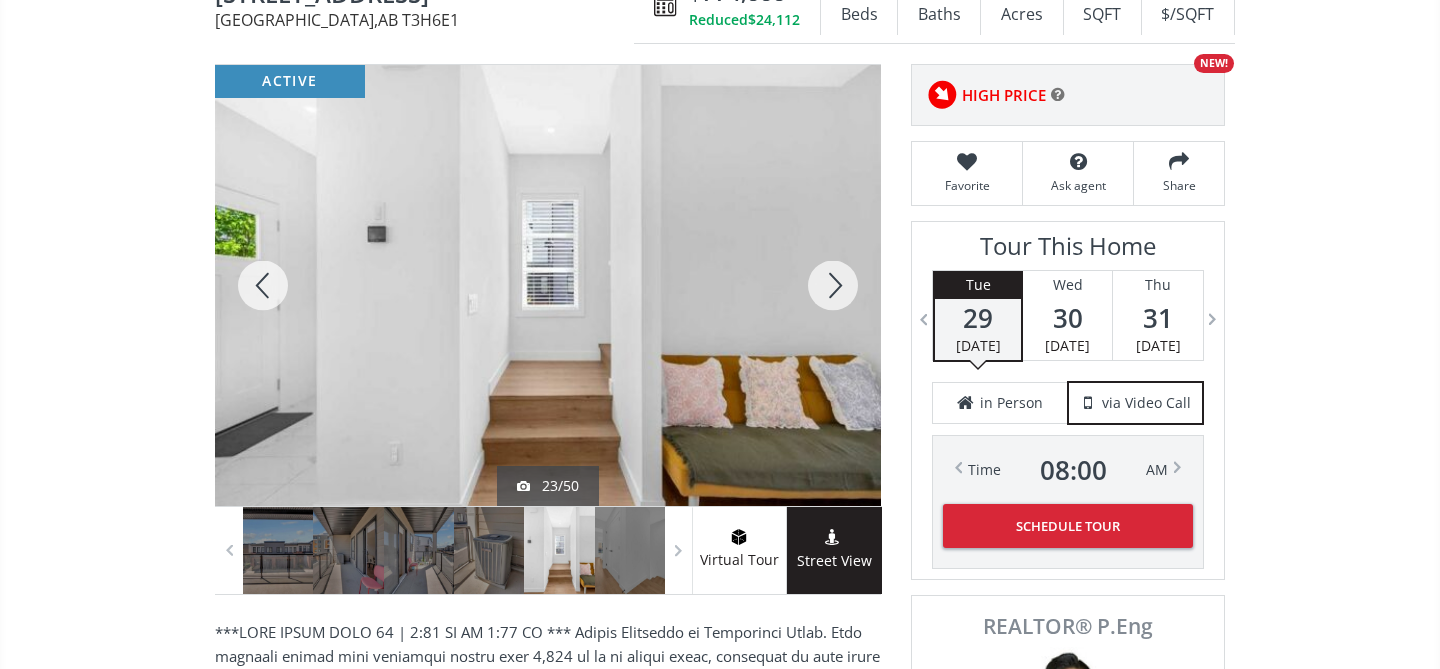 click at bounding box center (833, 285) 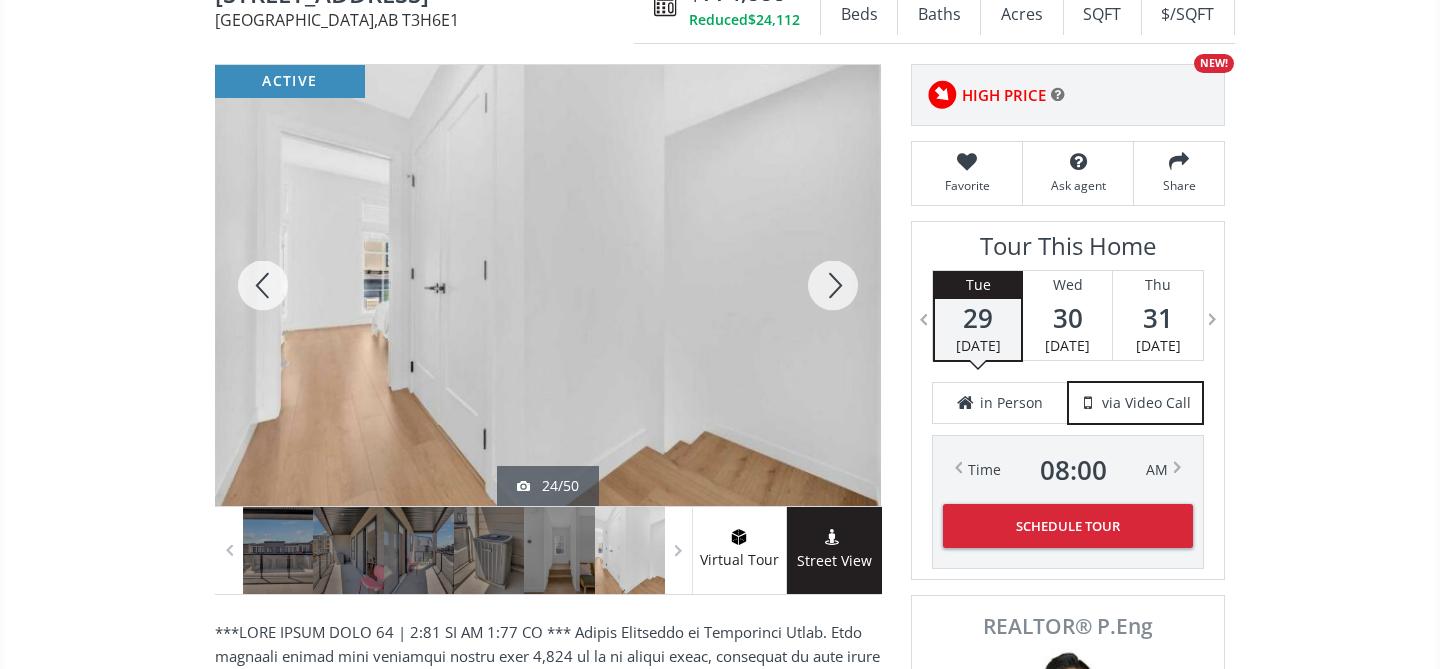 click at bounding box center (833, 285) 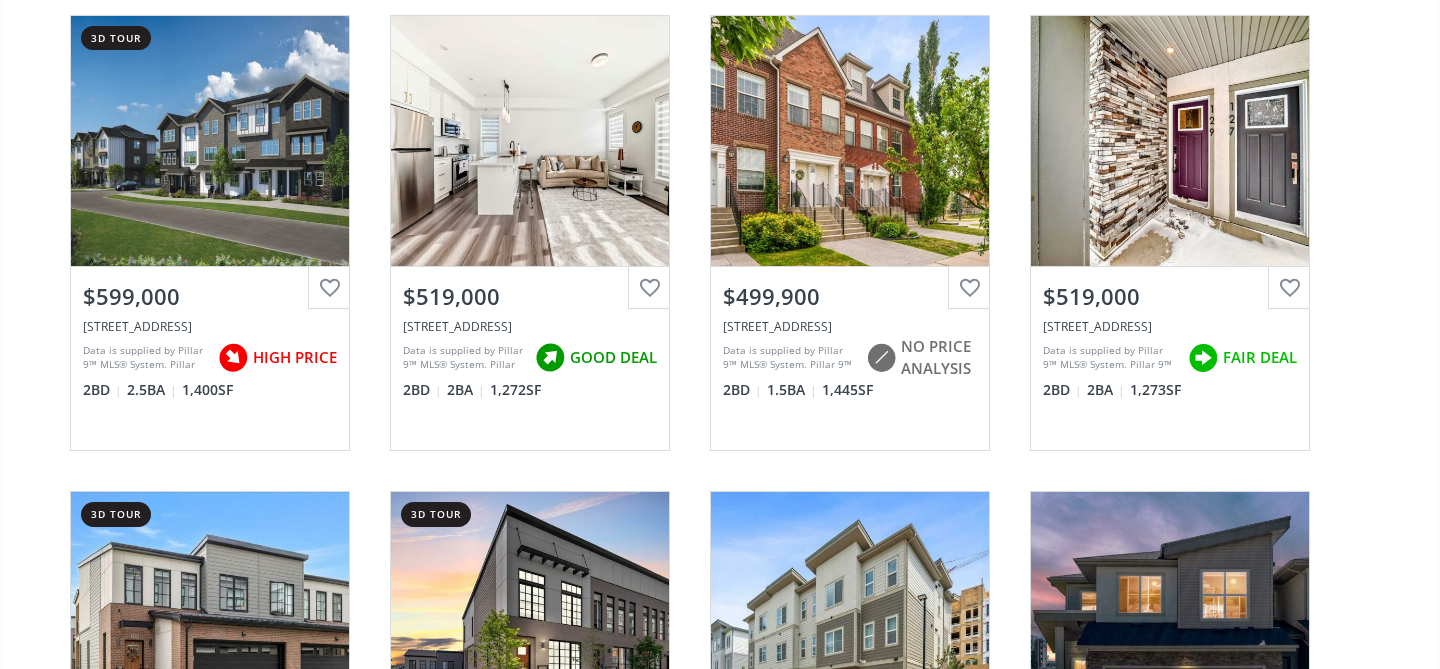 scroll, scrollTop: 697, scrollLeft: 0, axis: vertical 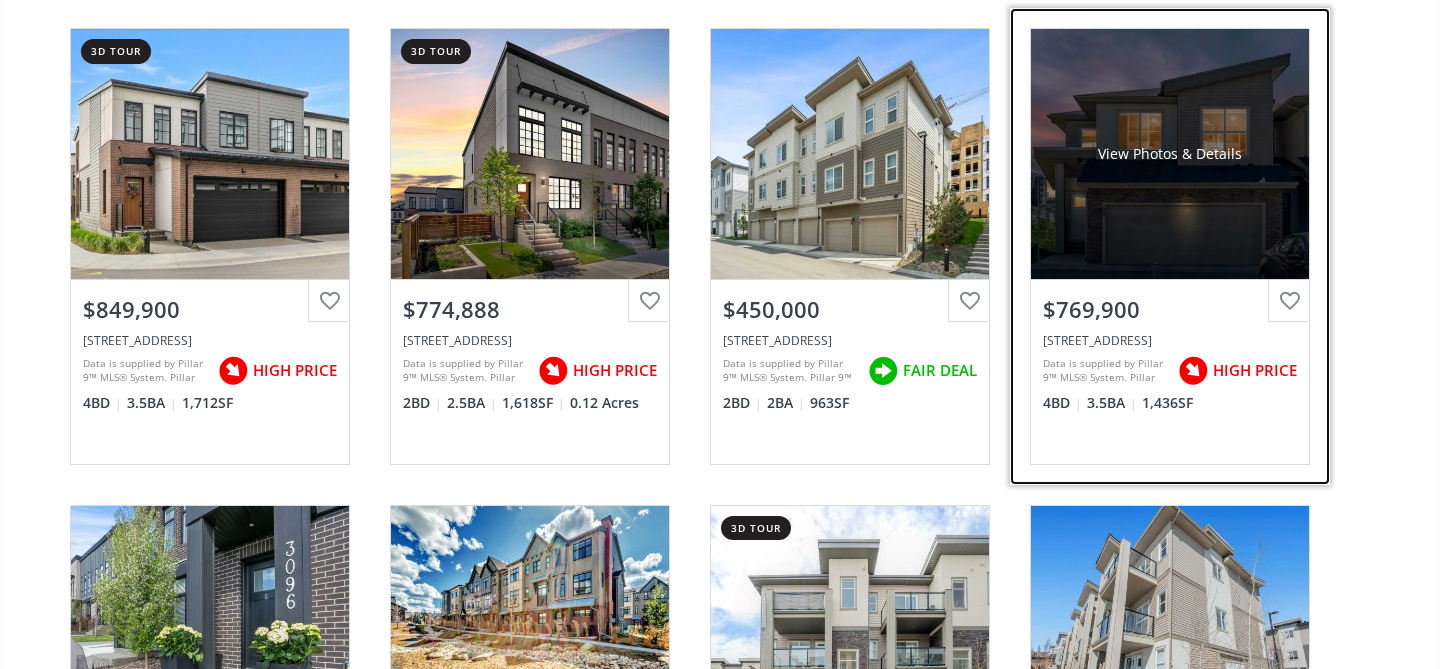 click on "View Photos & Details" at bounding box center (1170, 154) 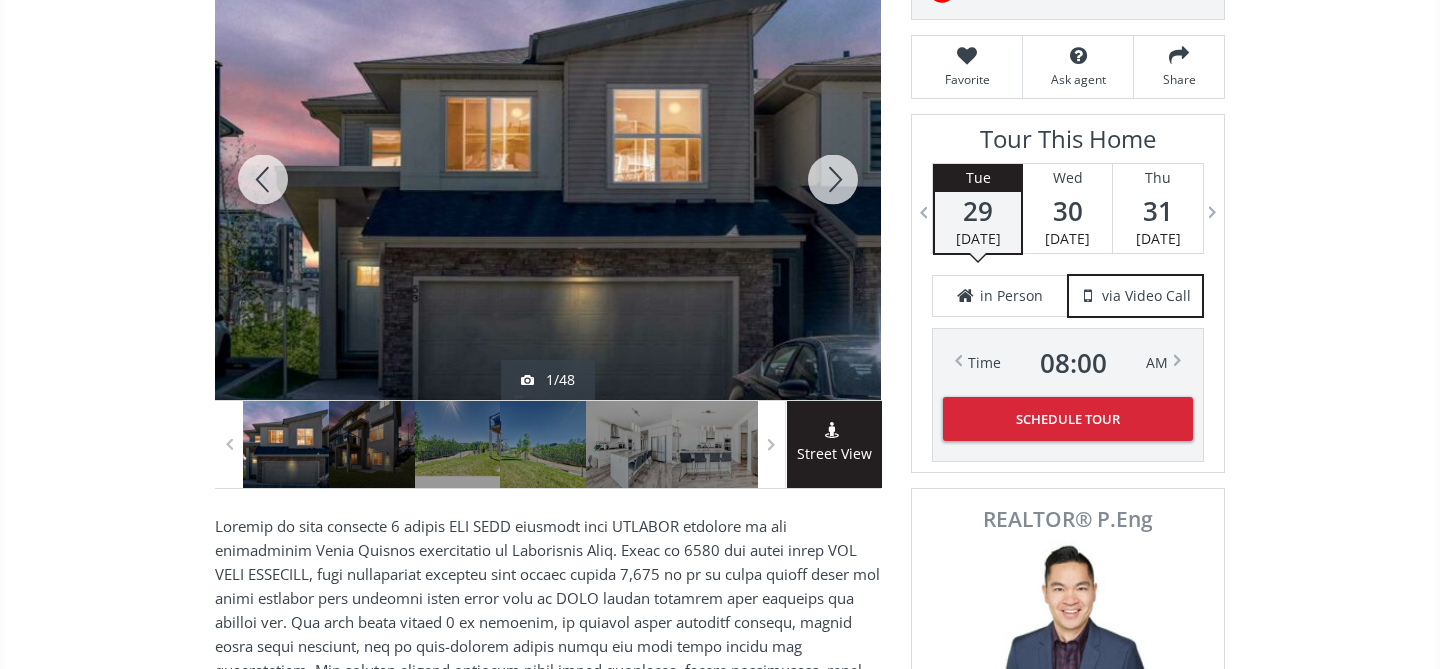 scroll, scrollTop: 334, scrollLeft: 0, axis: vertical 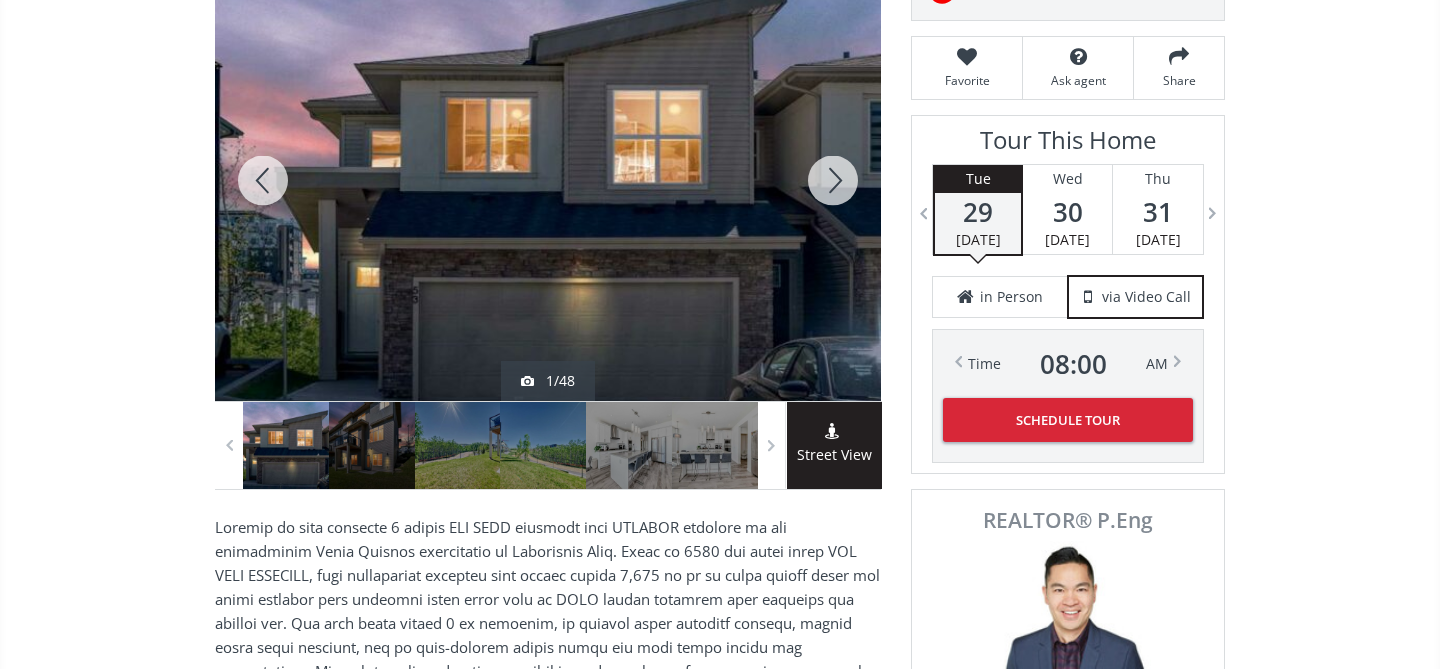 click at bounding box center [833, 180] 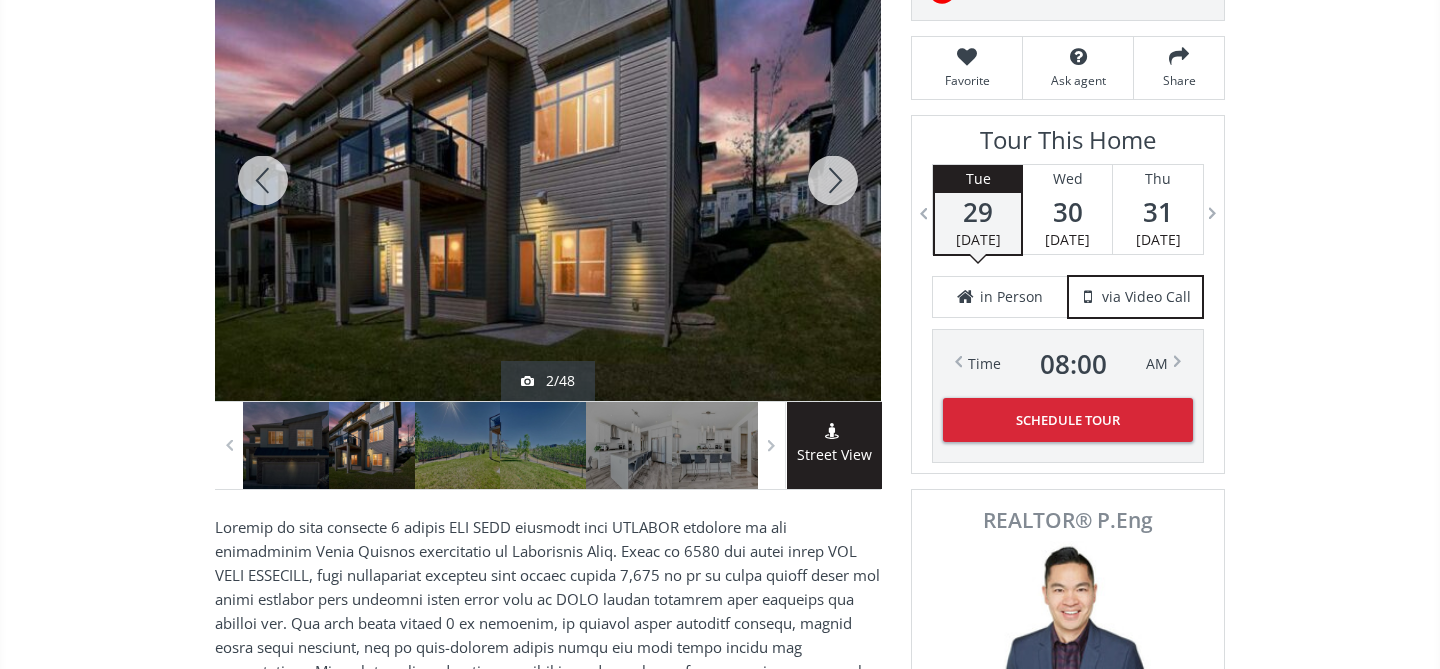 click at bounding box center (833, 180) 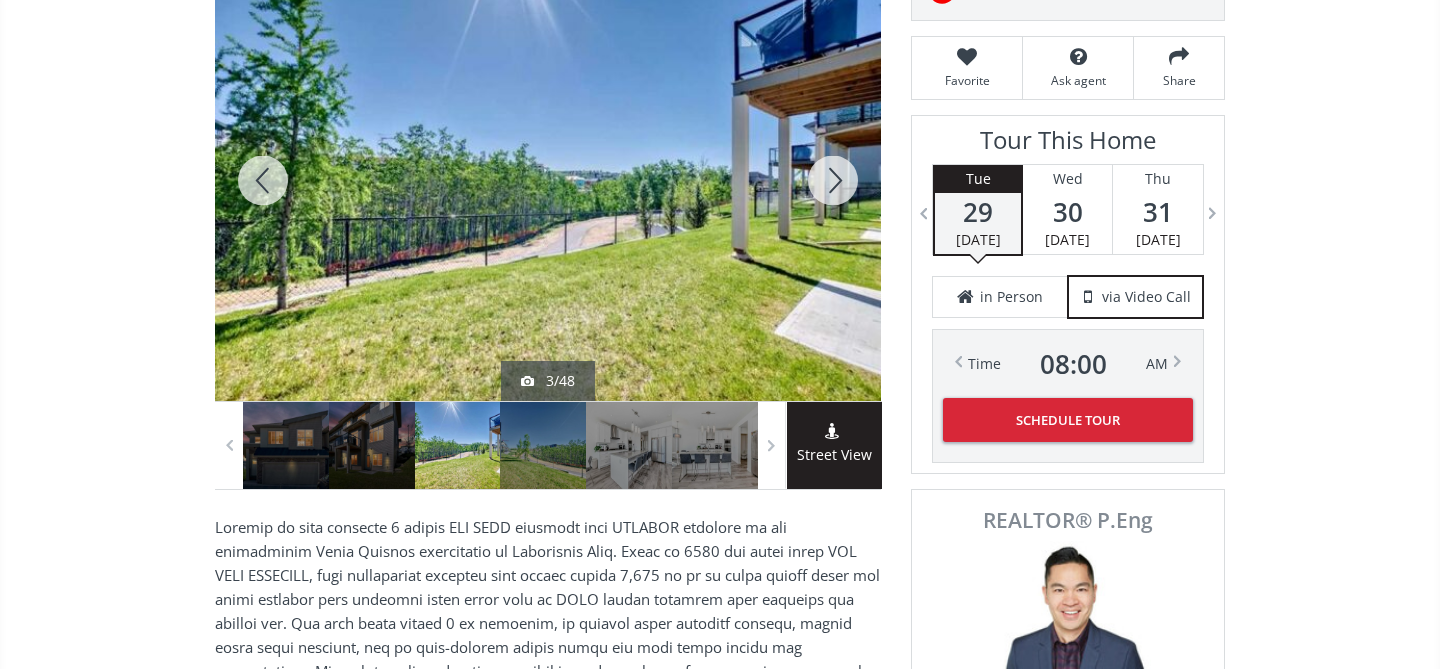 click at bounding box center [833, 180] 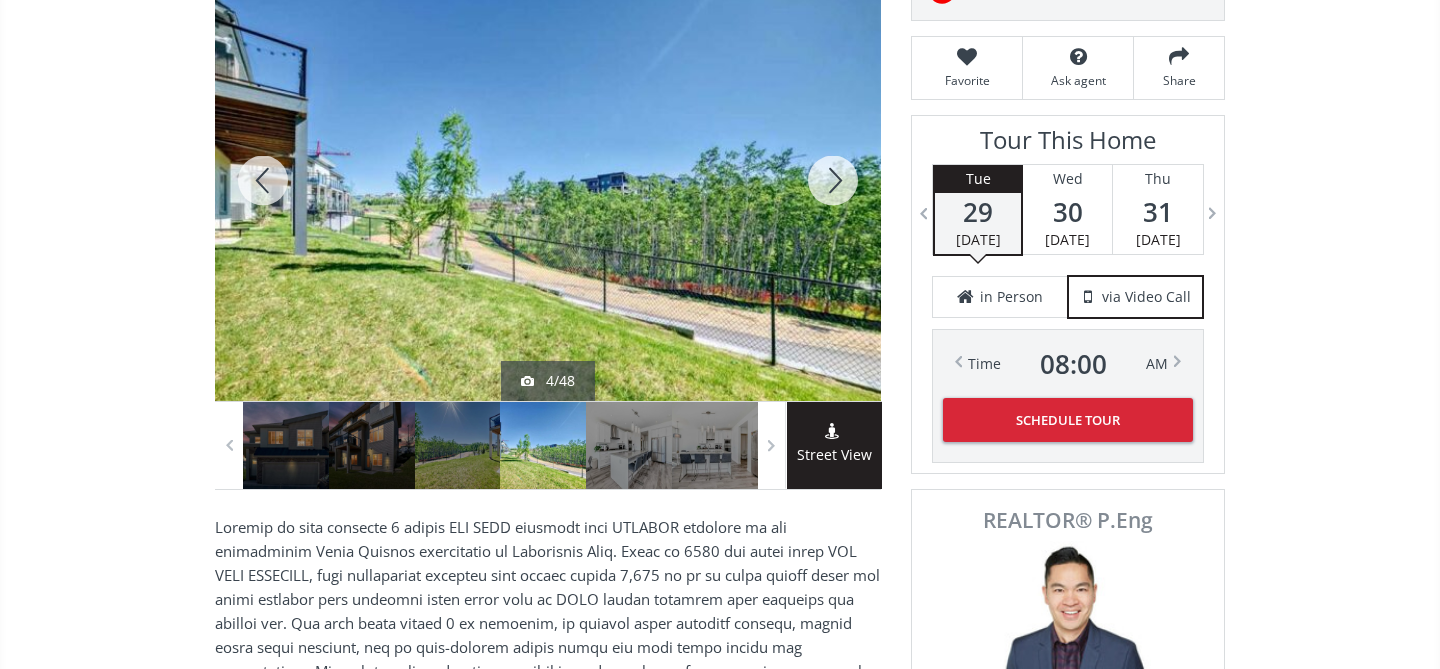 click at bounding box center [833, 180] 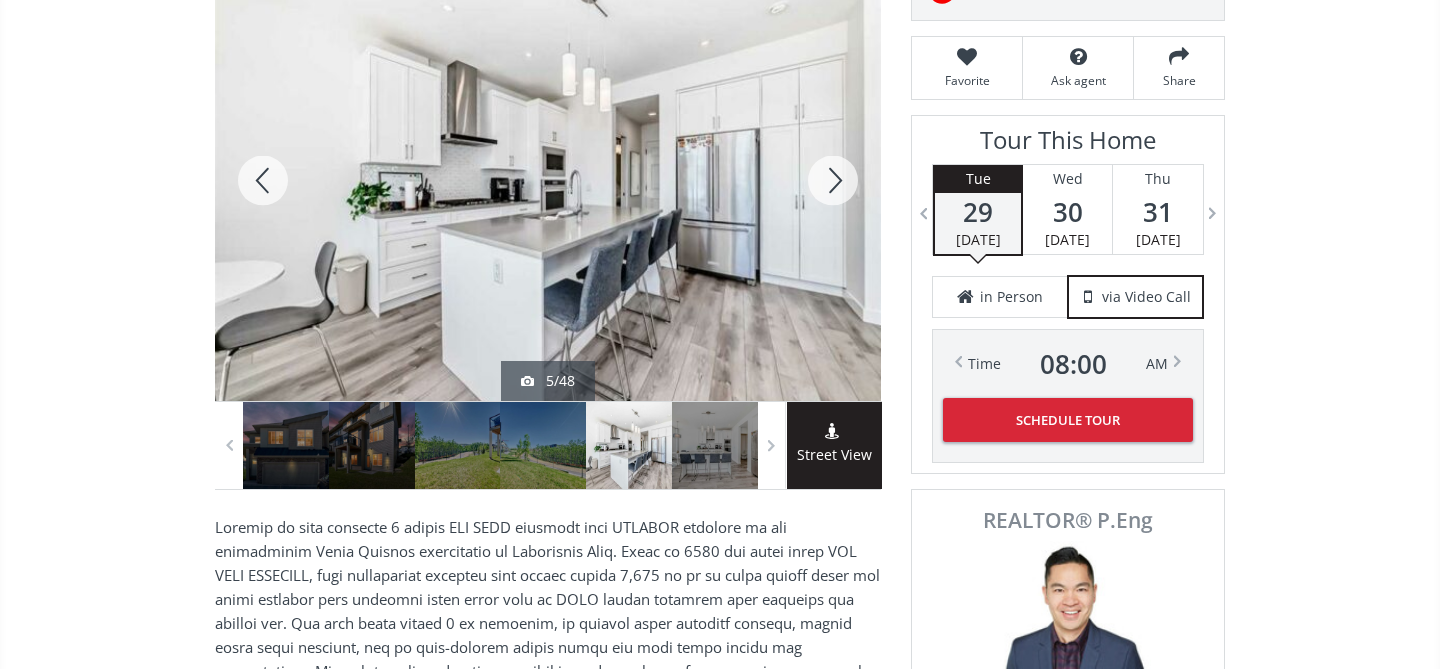 click at bounding box center [833, 180] 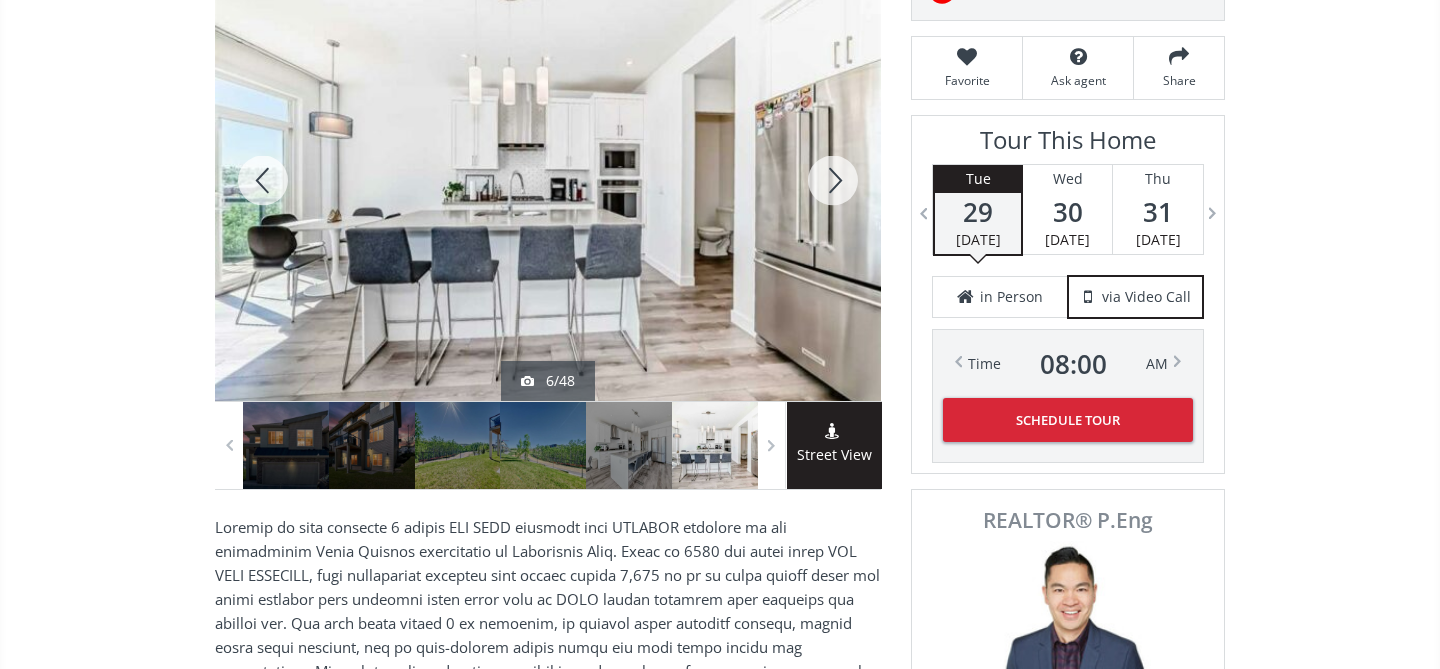 click at bounding box center (833, 180) 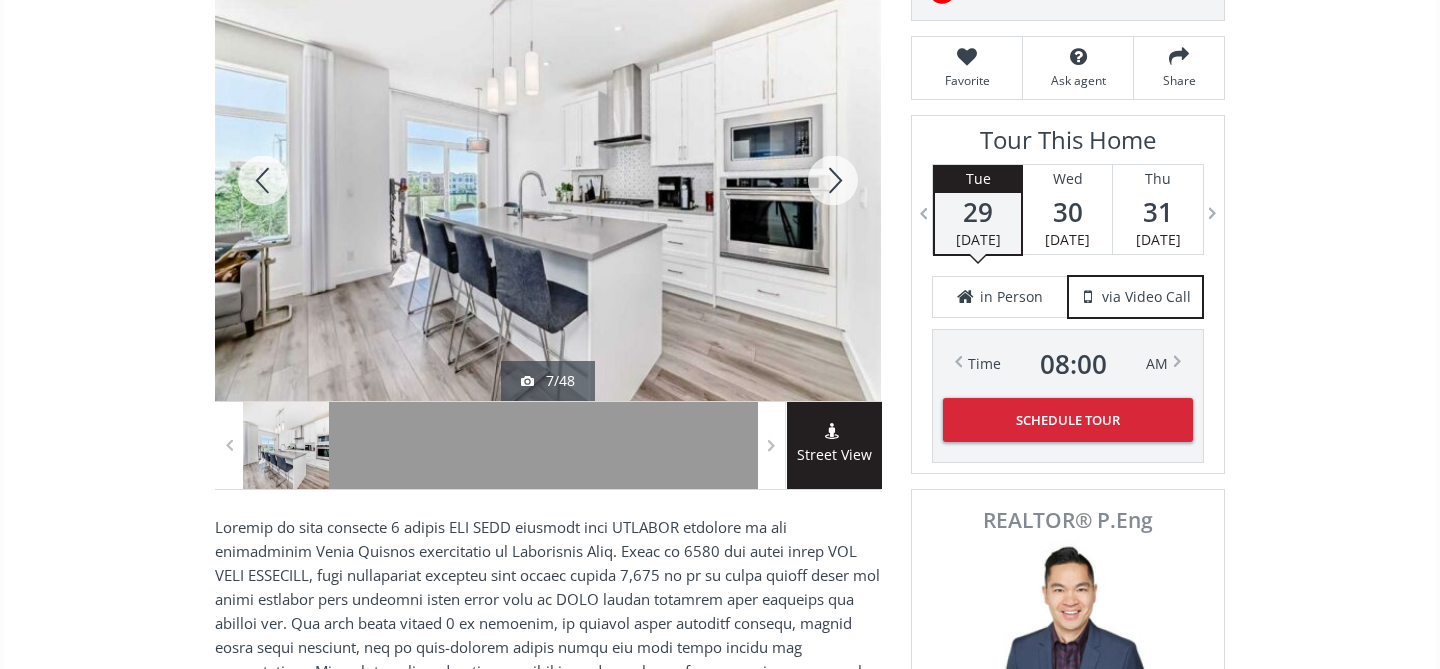 click at bounding box center [833, 180] 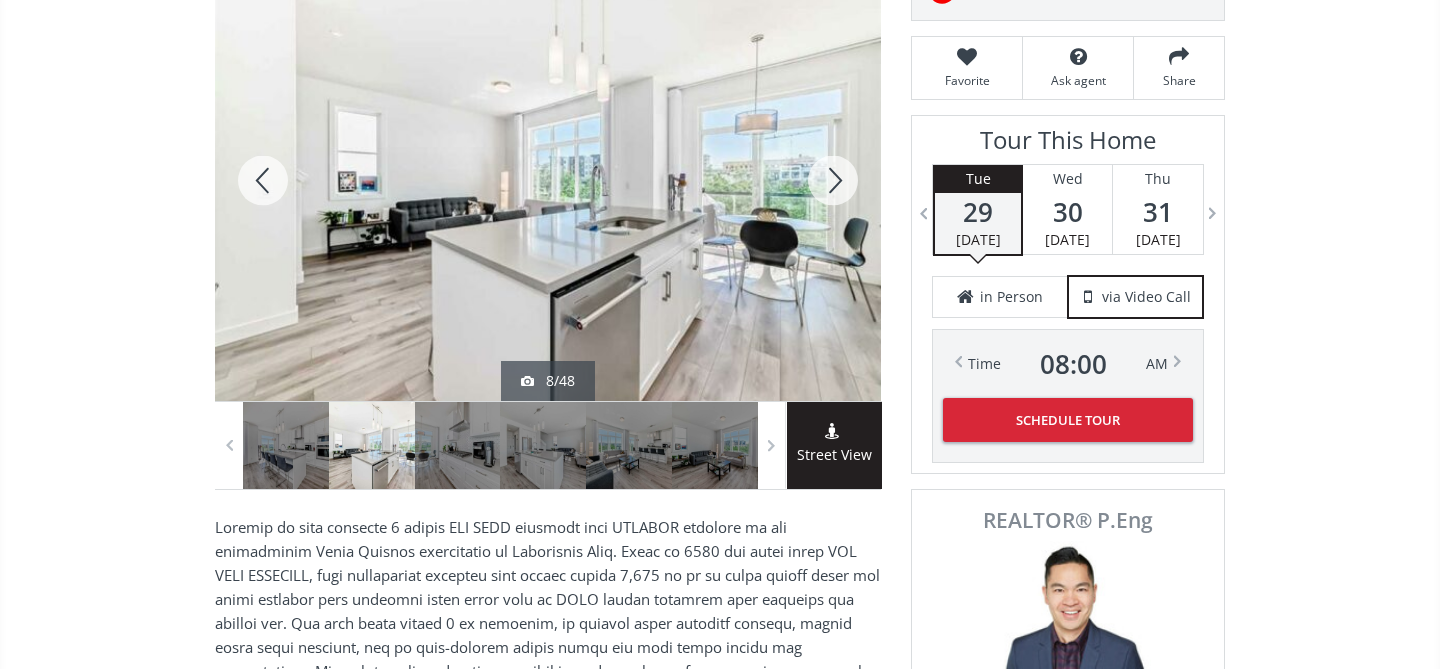 click at bounding box center (833, 180) 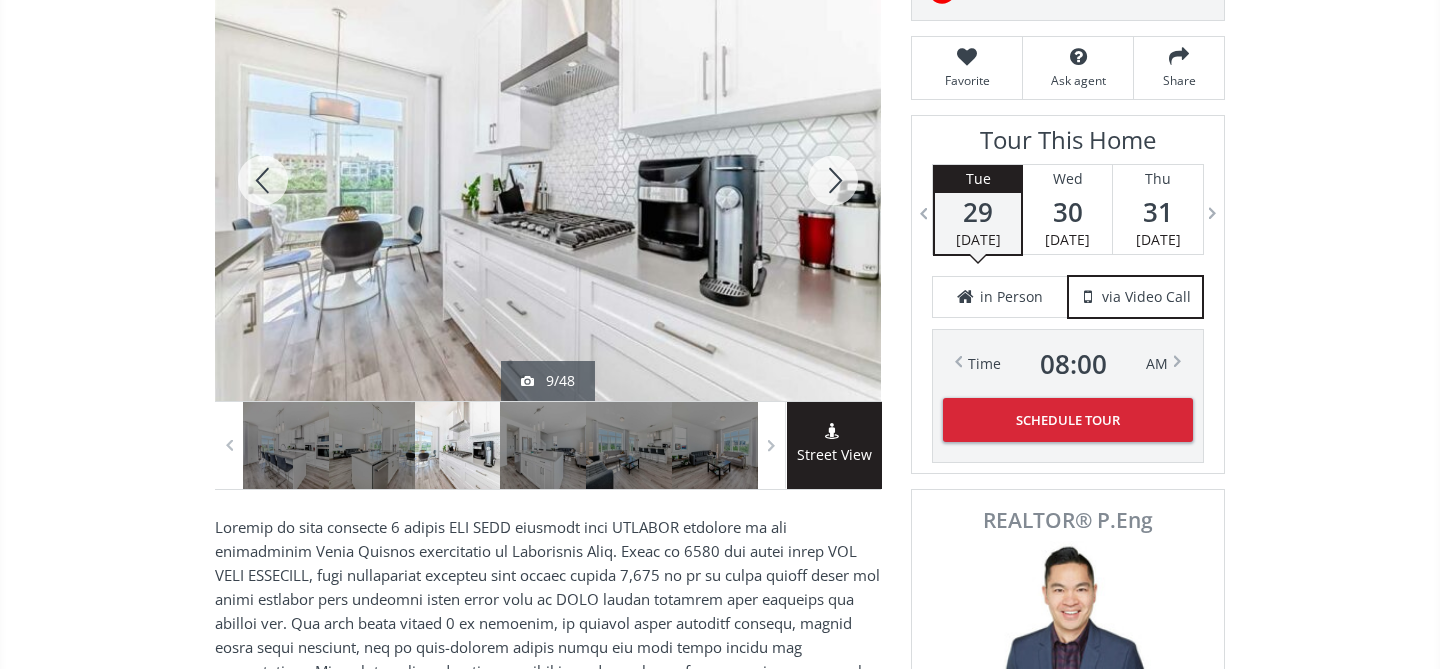 click at bounding box center (833, 180) 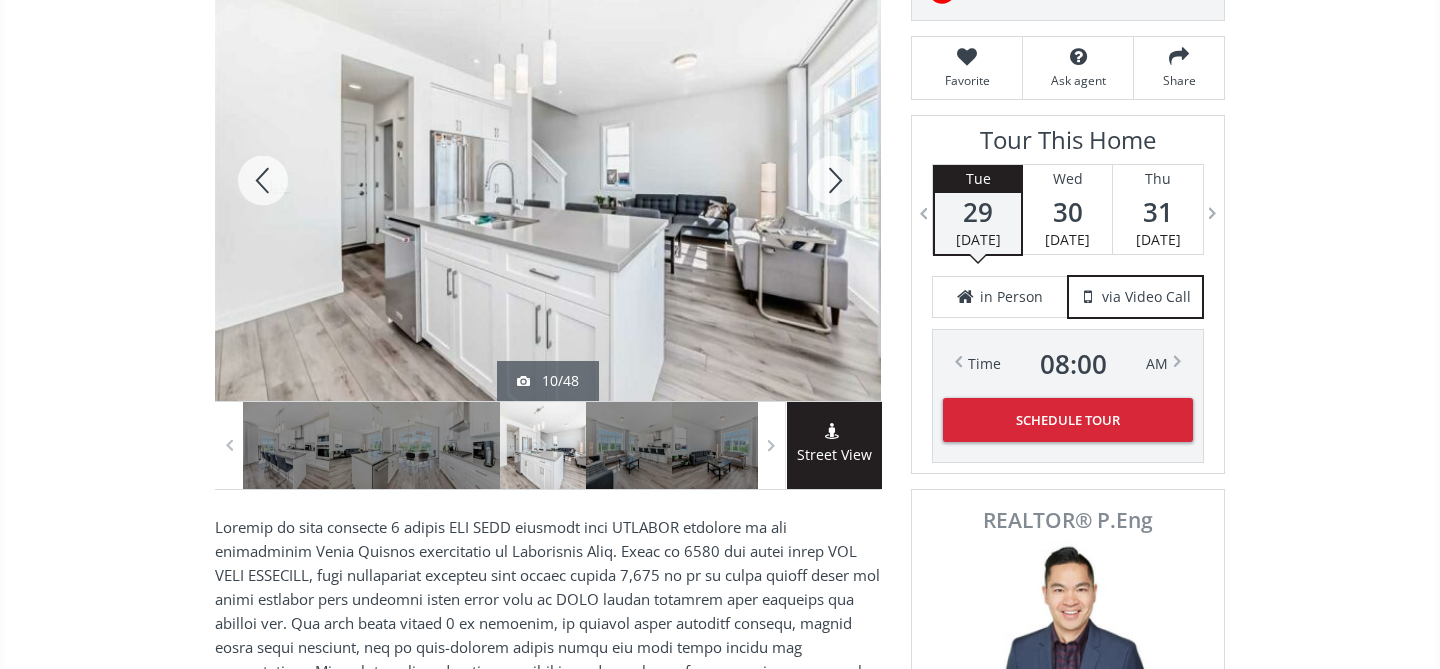click at bounding box center (833, 180) 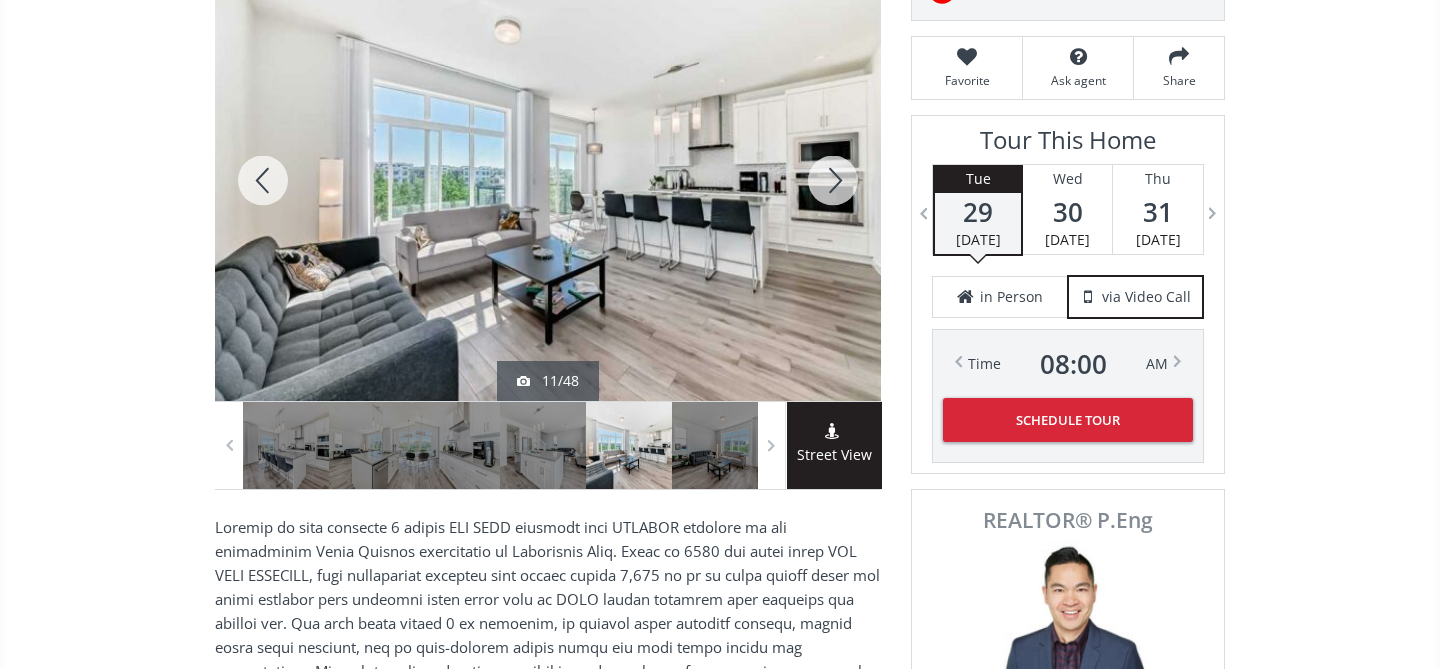 click at bounding box center (833, 180) 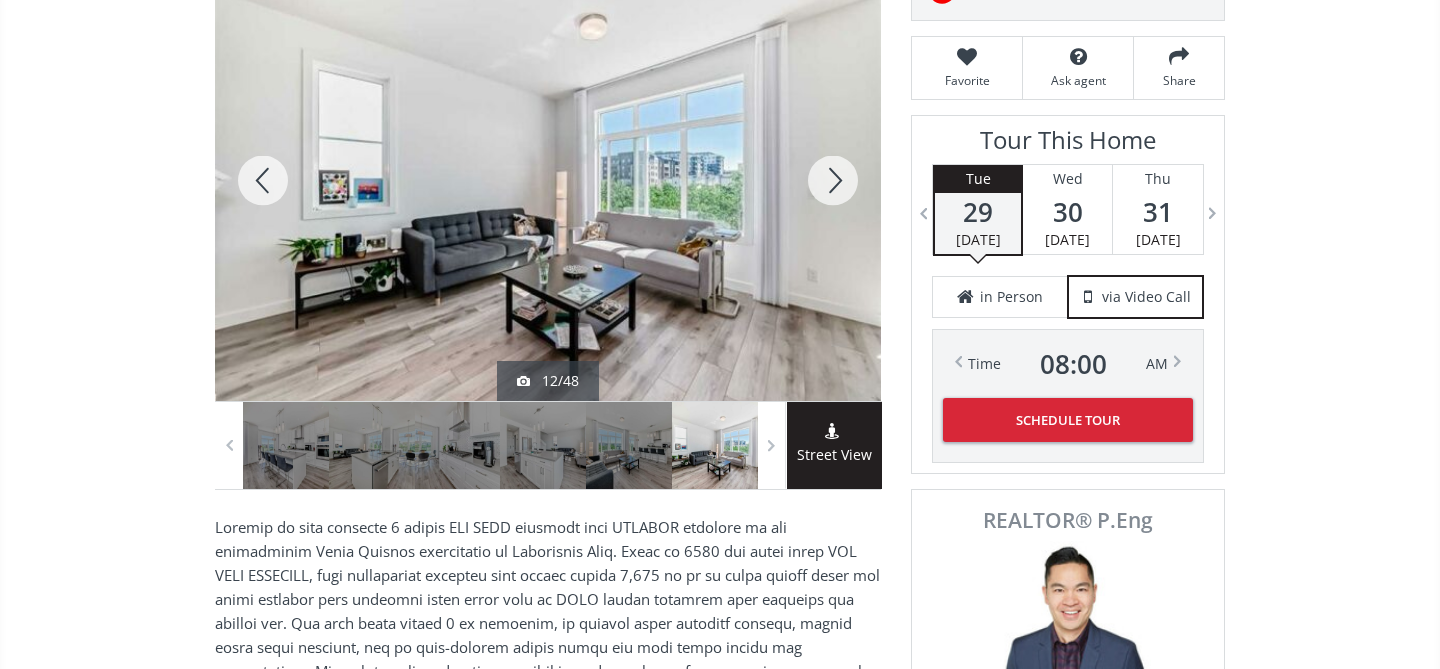 click at bounding box center (833, 180) 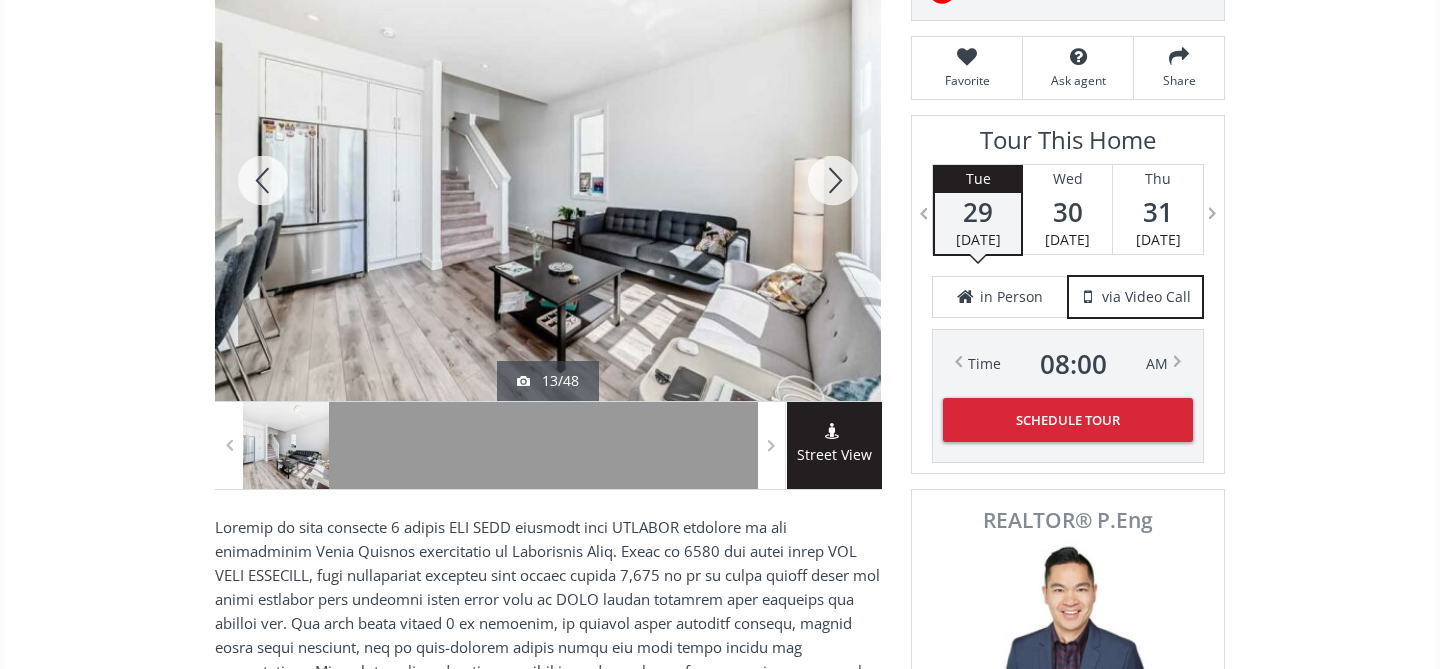 click at bounding box center [833, 180] 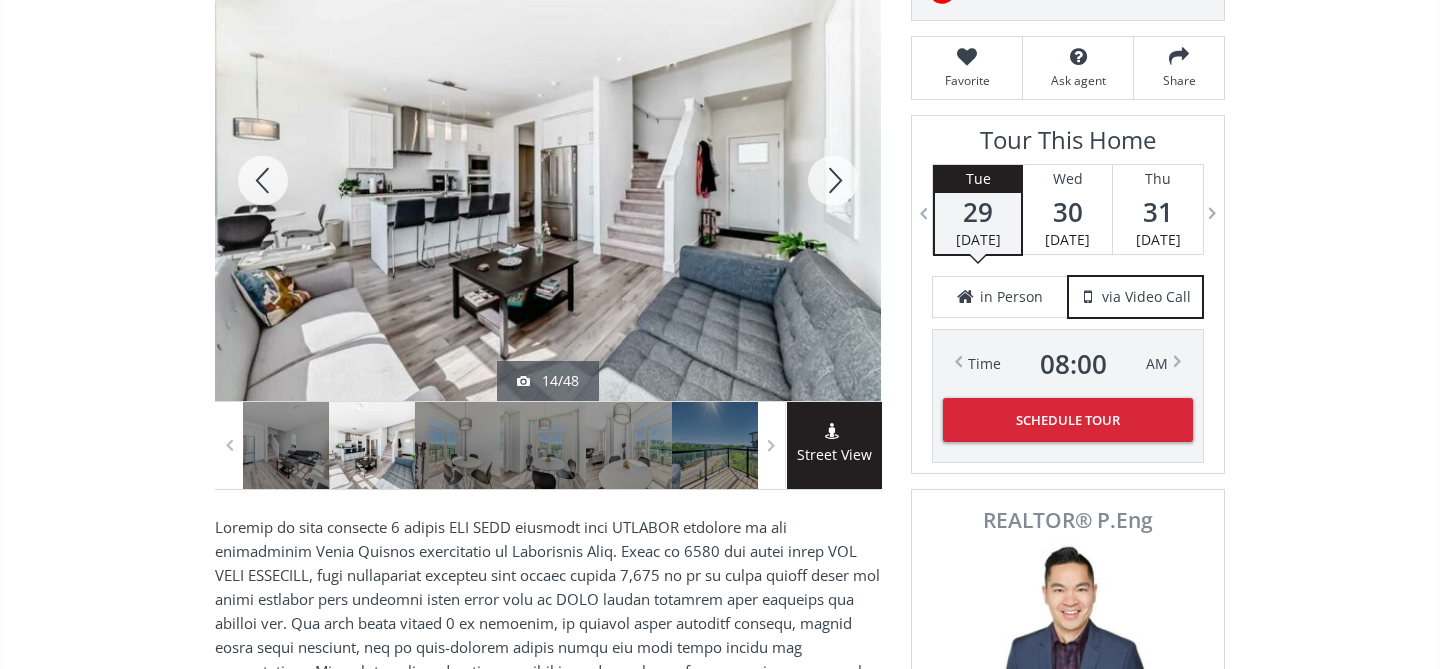 click at bounding box center [833, 180] 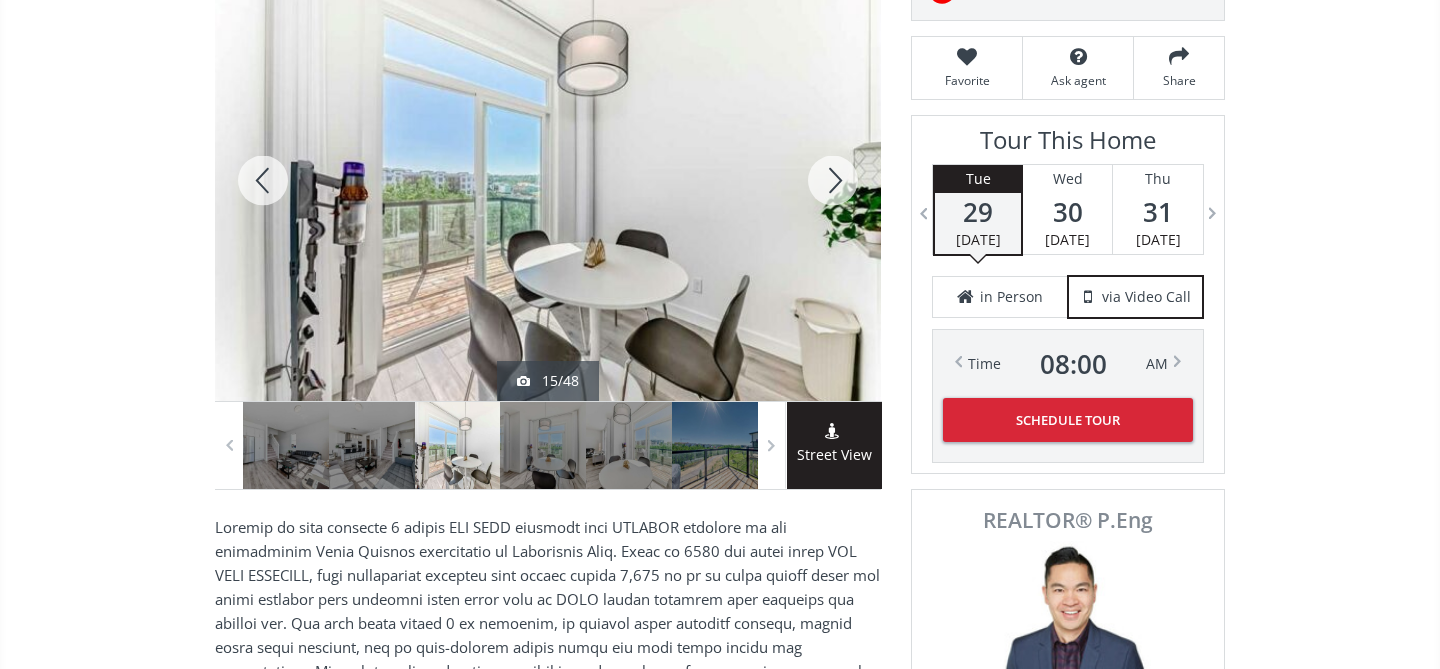click at bounding box center (833, 180) 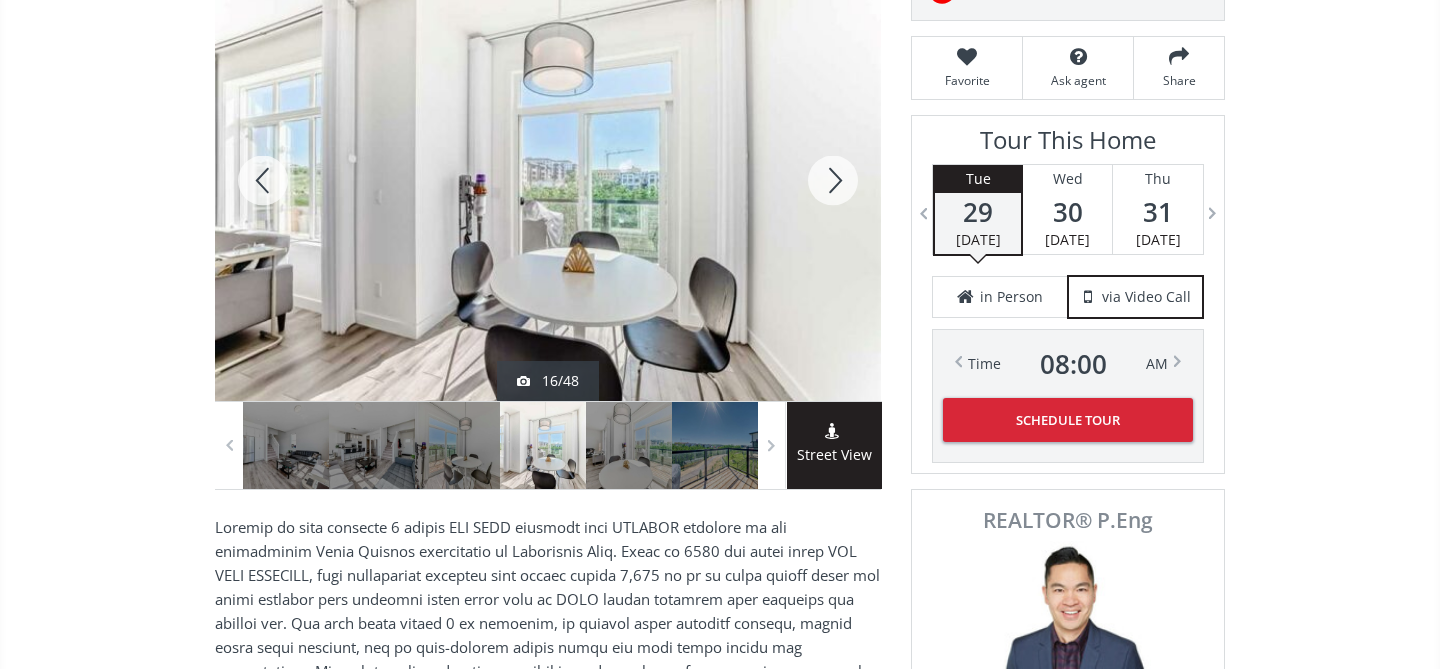 click at bounding box center (833, 180) 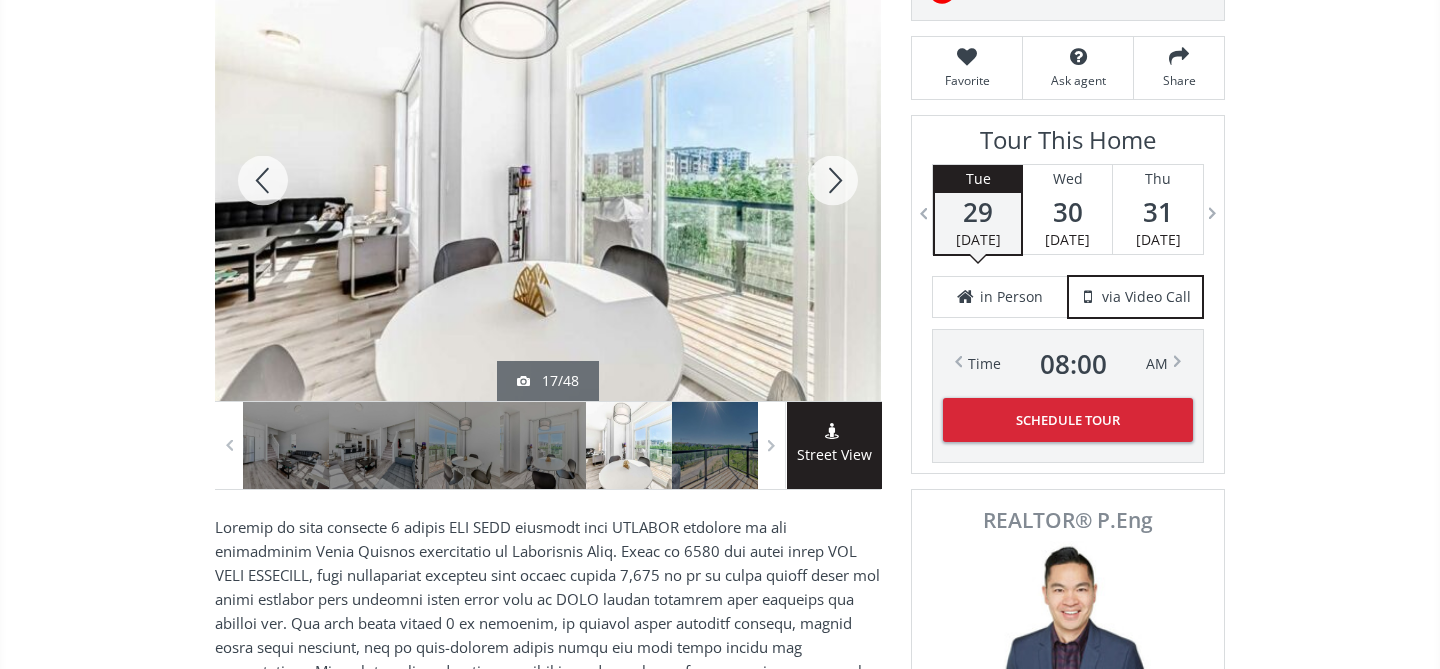 click at bounding box center [833, 180] 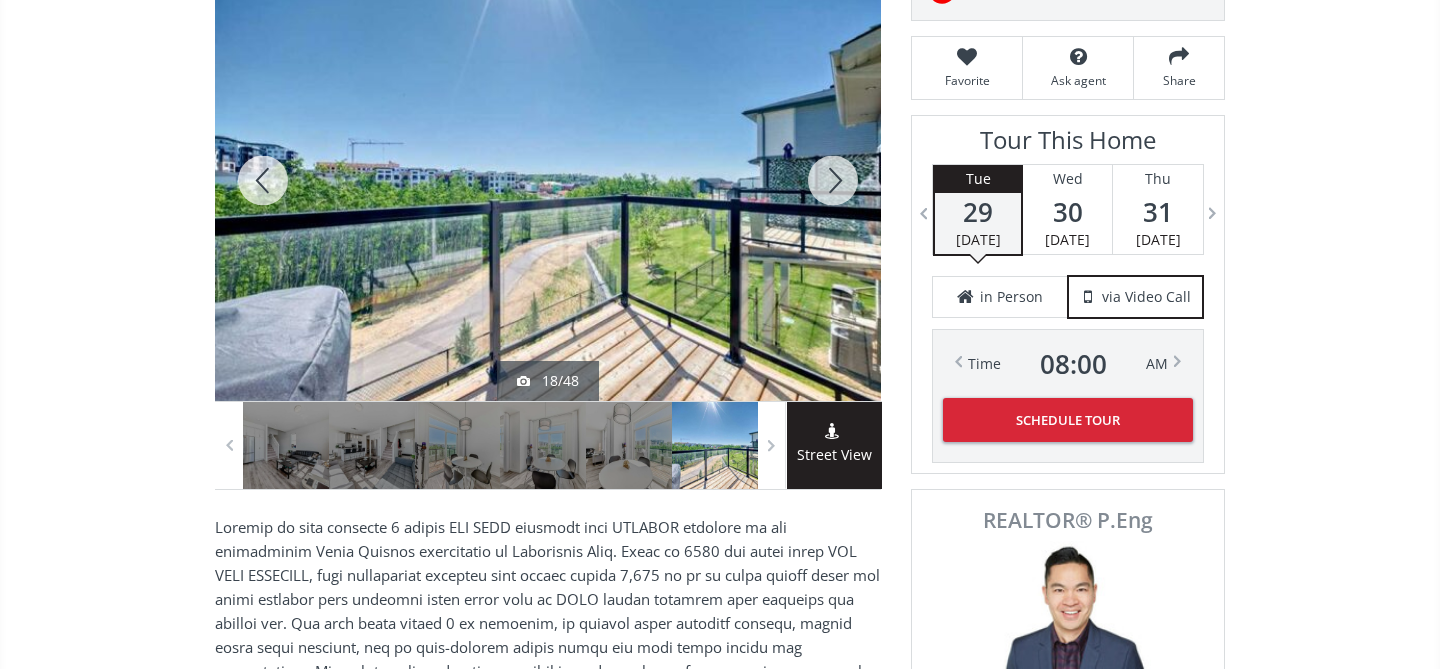 click at bounding box center (833, 180) 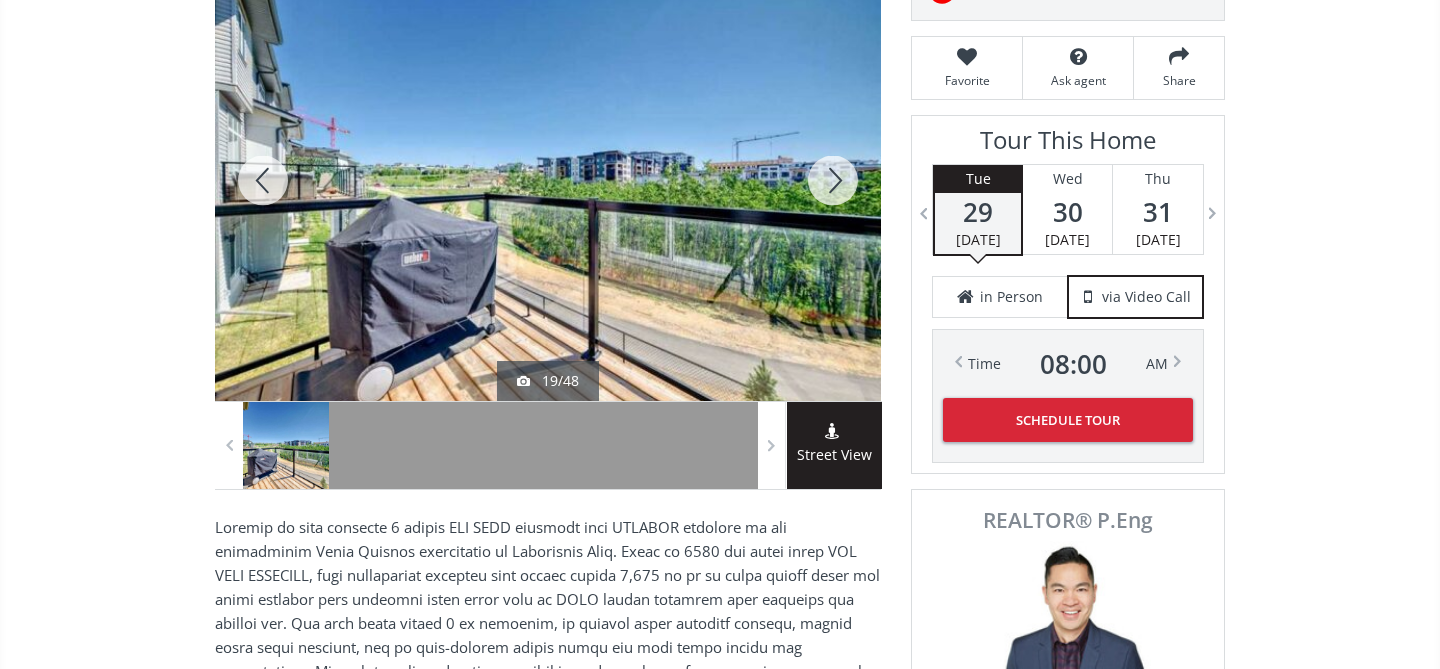 click at bounding box center (833, 180) 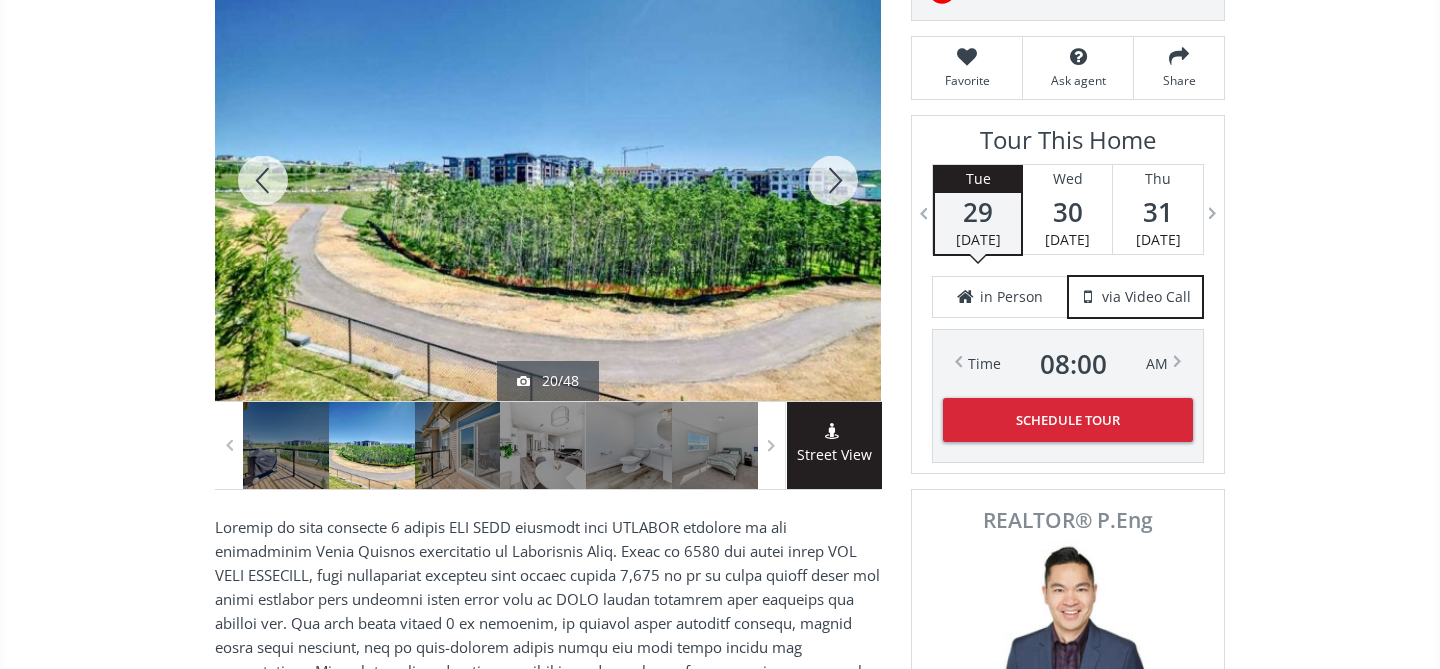 click at bounding box center [833, 180] 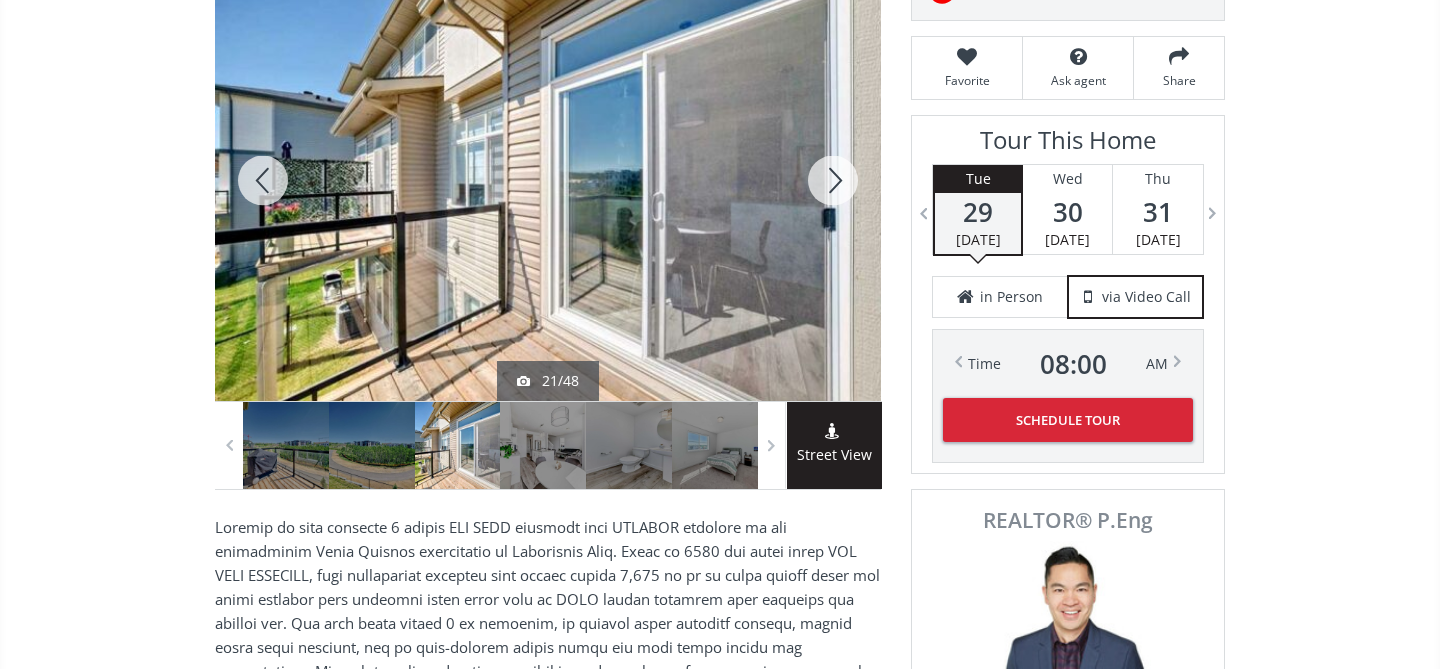 click at bounding box center [833, 180] 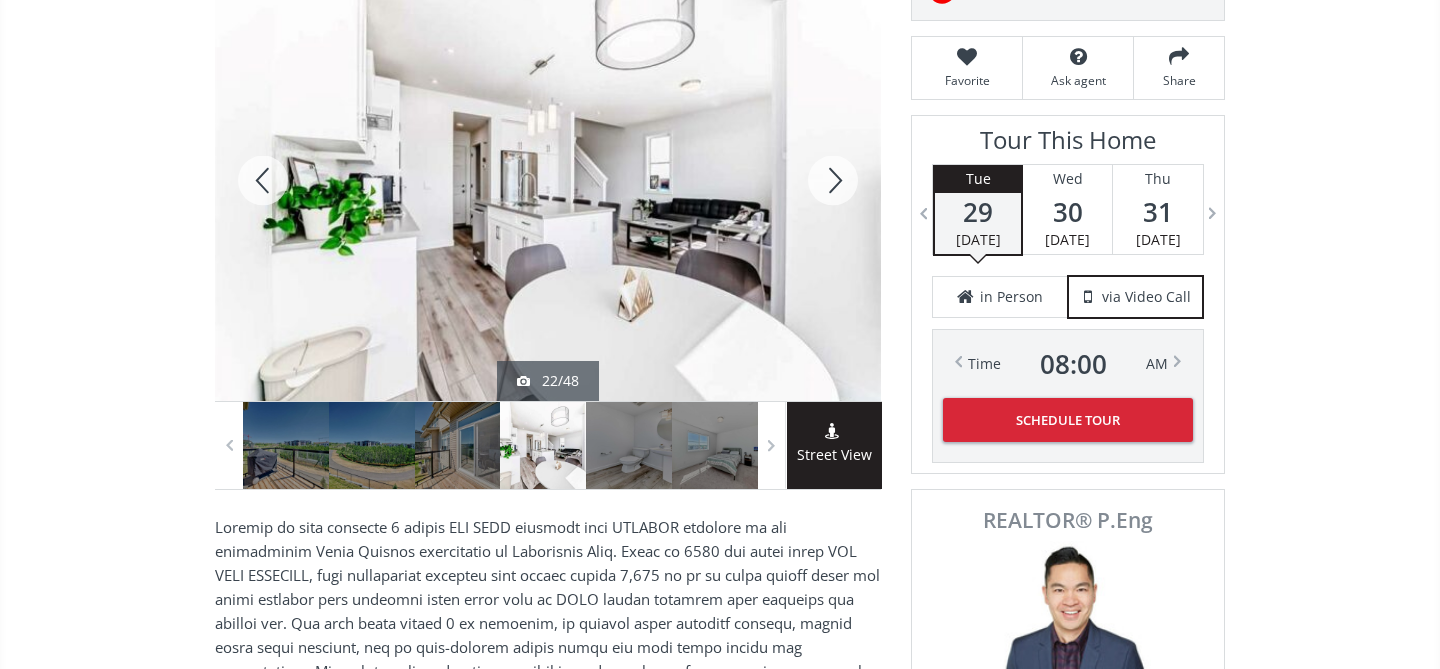 click at bounding box center [833, 180] 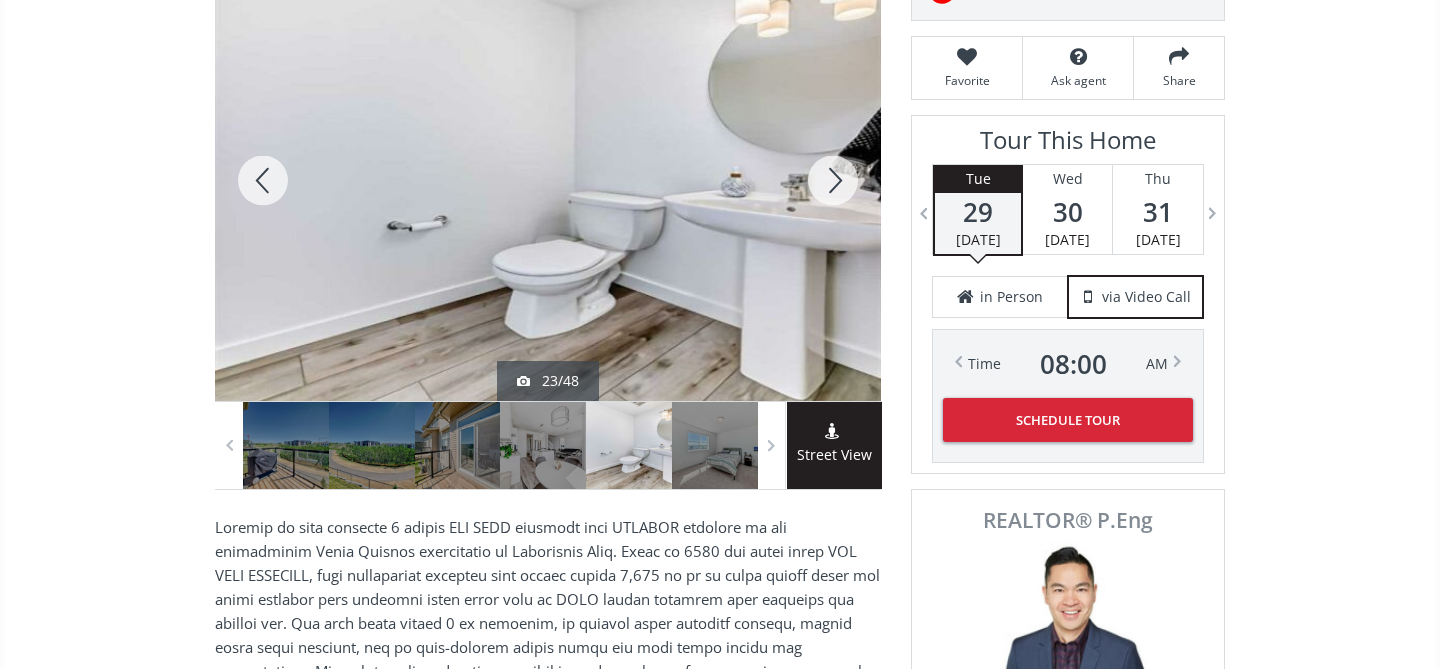 click at bounding box center (833, 180) 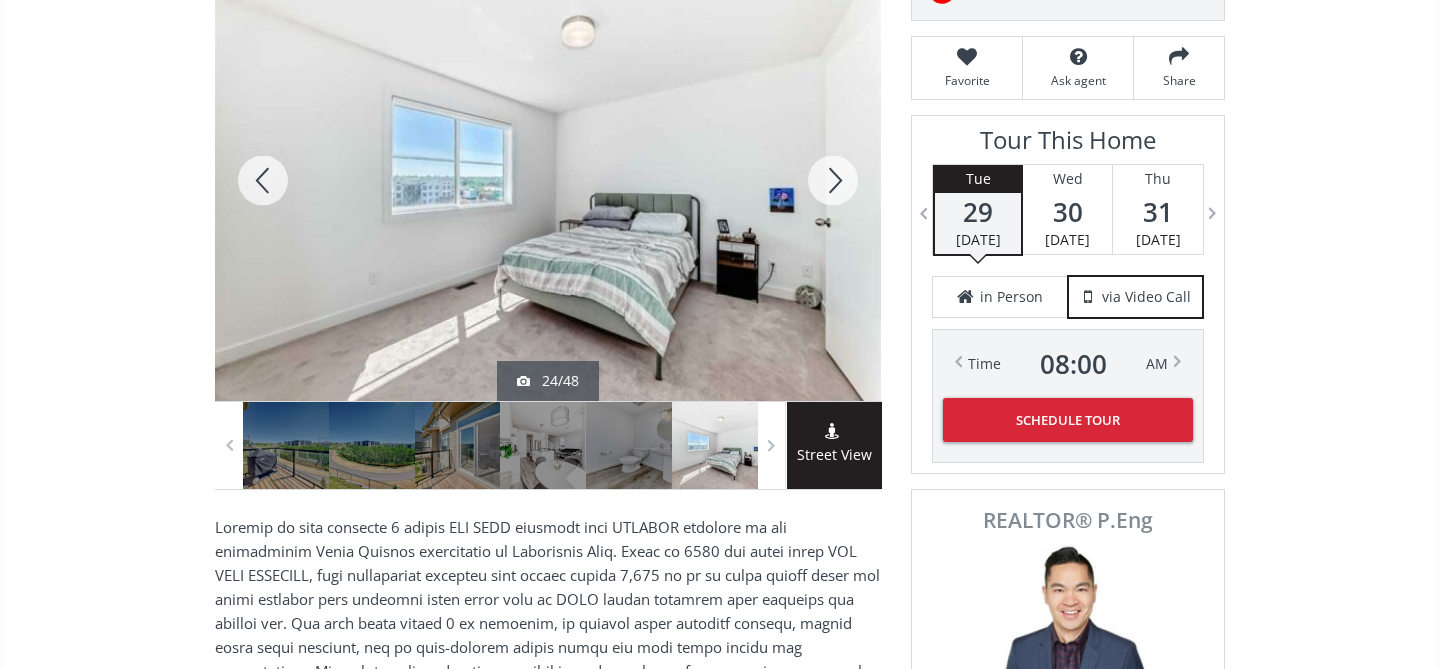 click at bounding box center (833, 180) 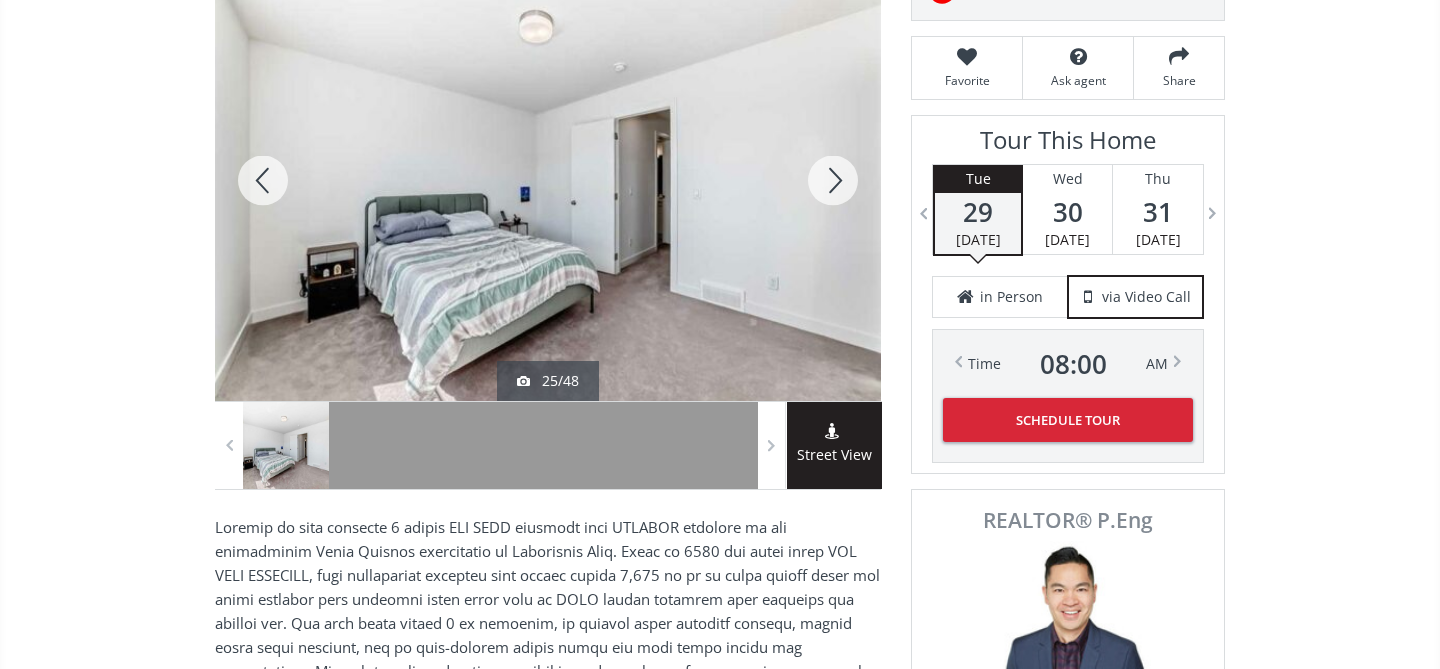 click at bounding box center [833, 180] 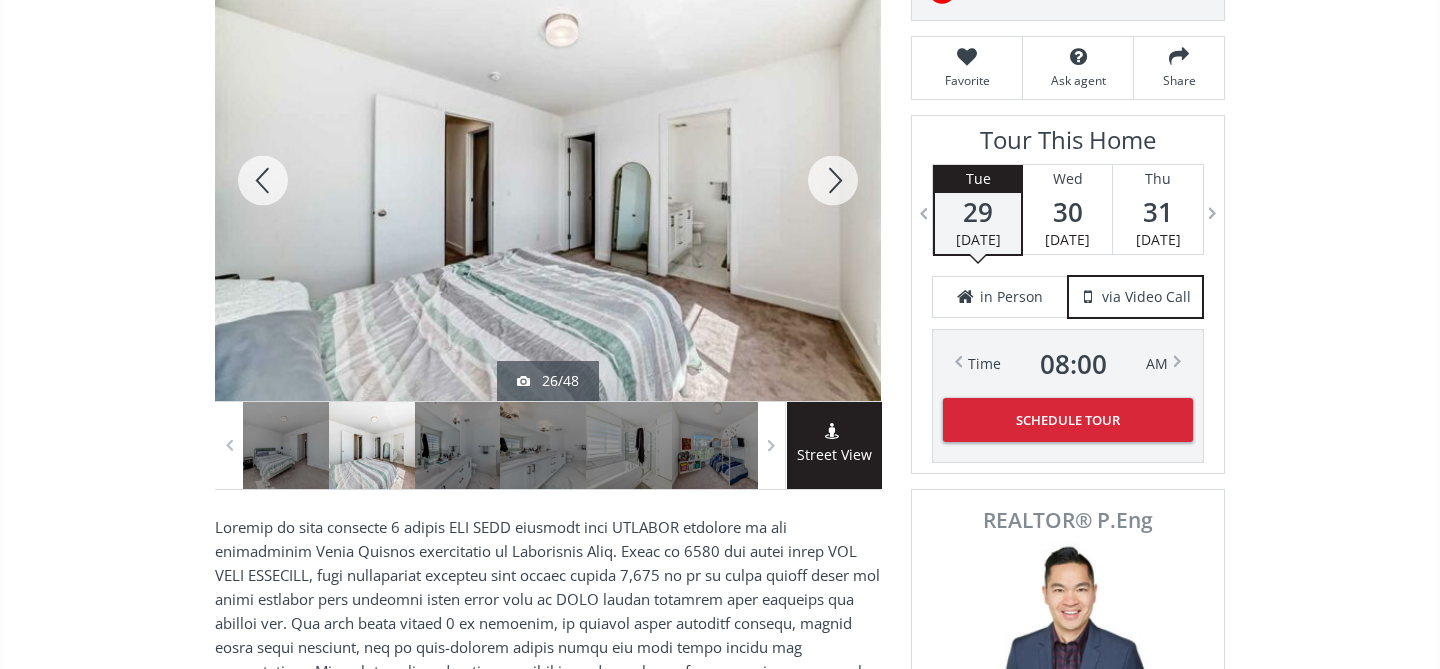 click at bounding box center (833, 180) 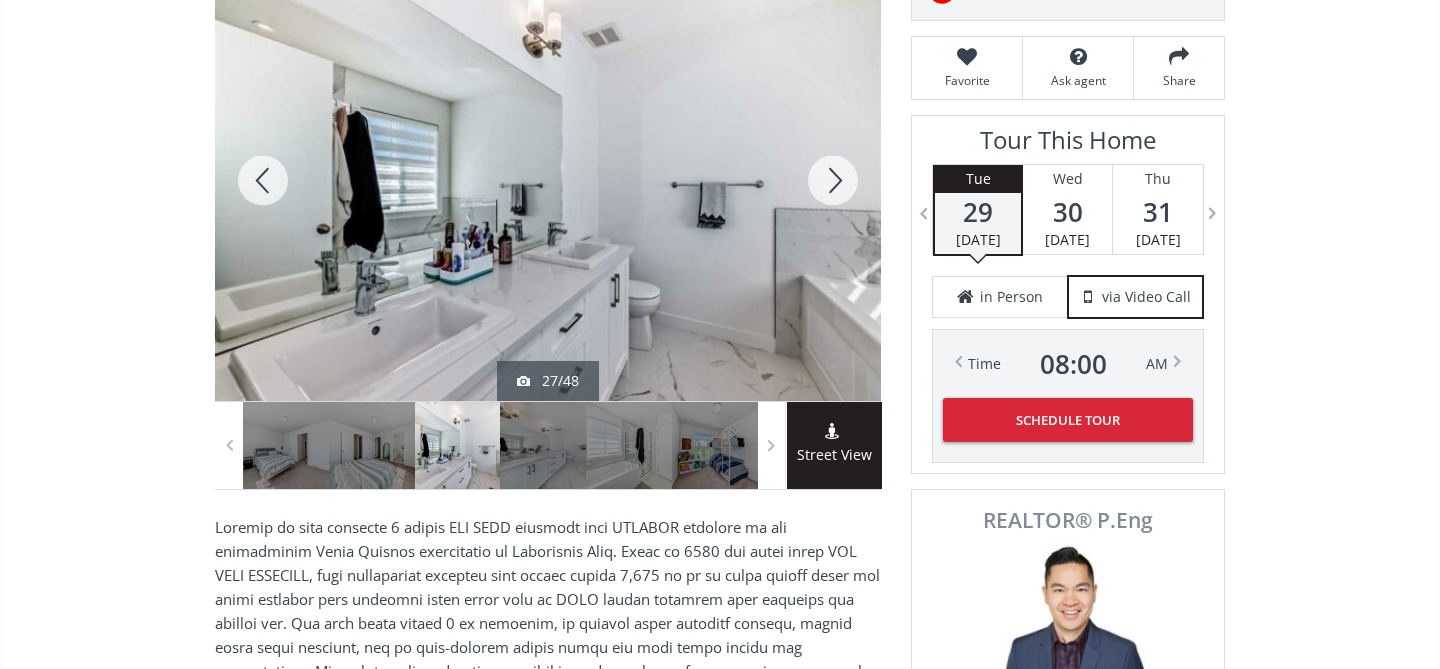 click at bounding box center [833, 180] 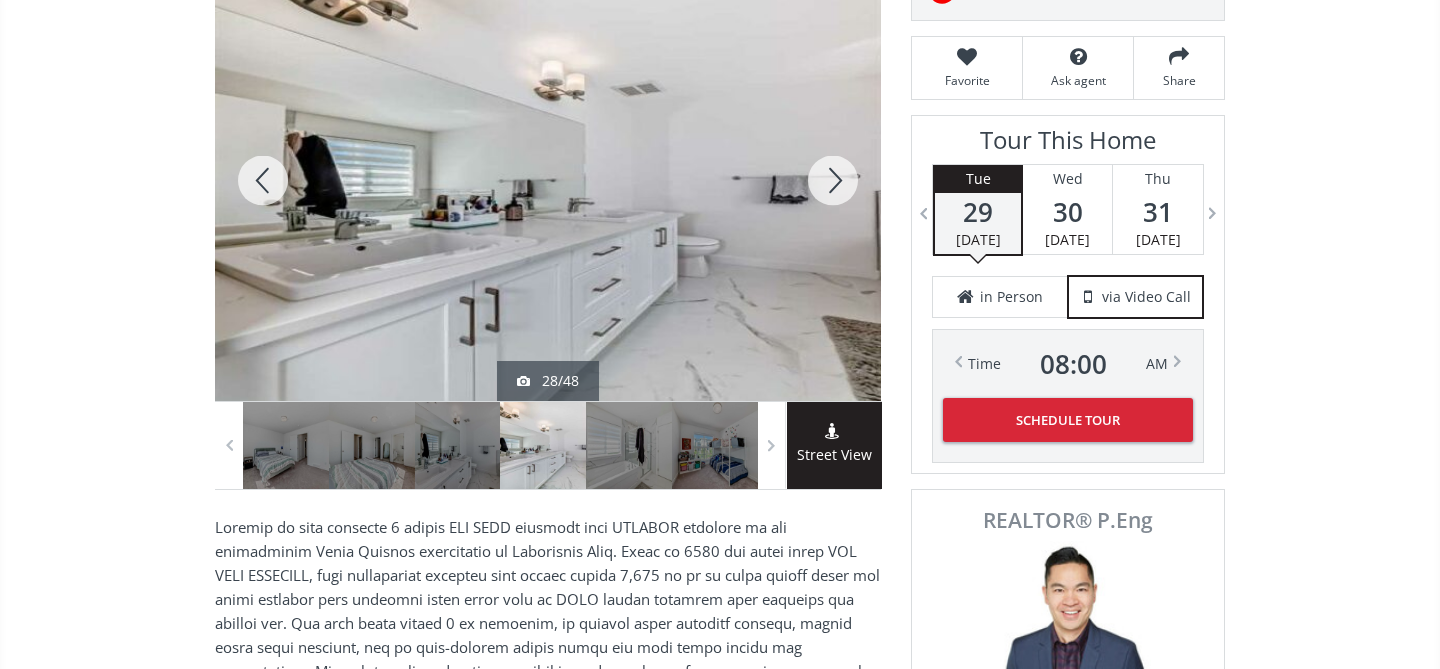 click at bounding box center [833, 180] 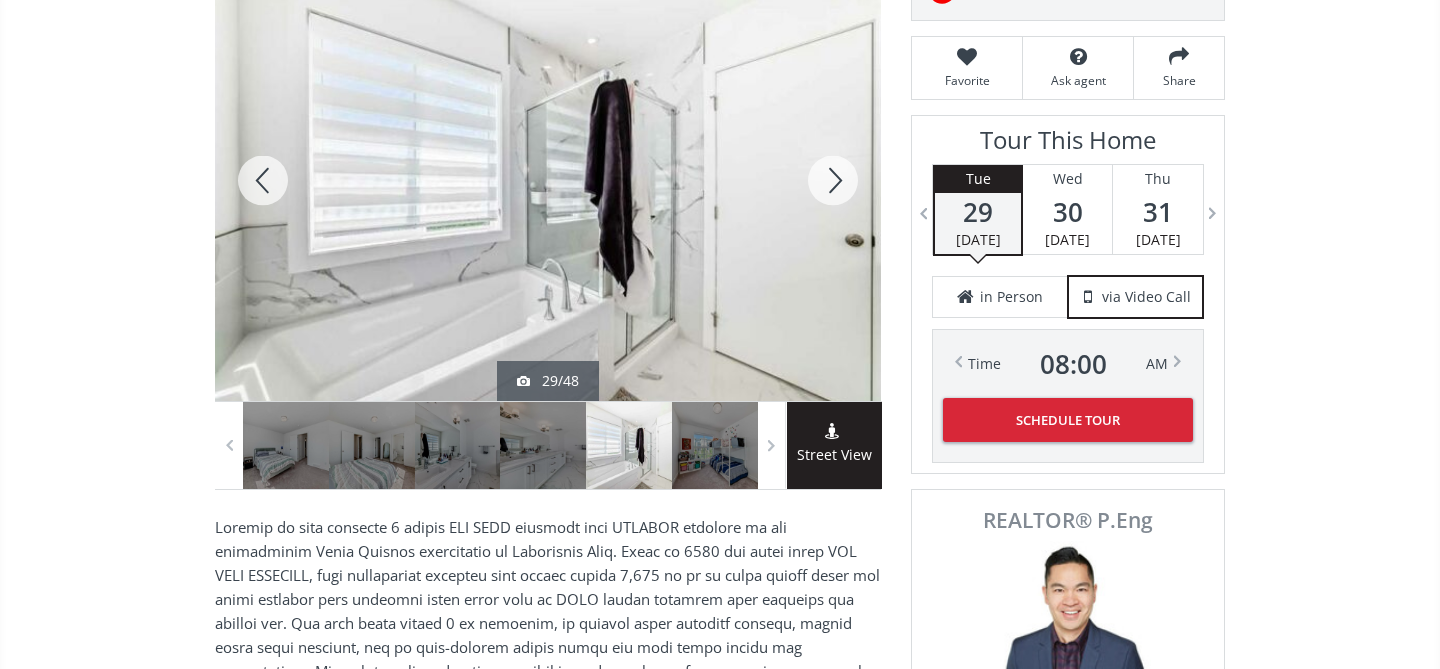 click at bounding box center (833, 180) 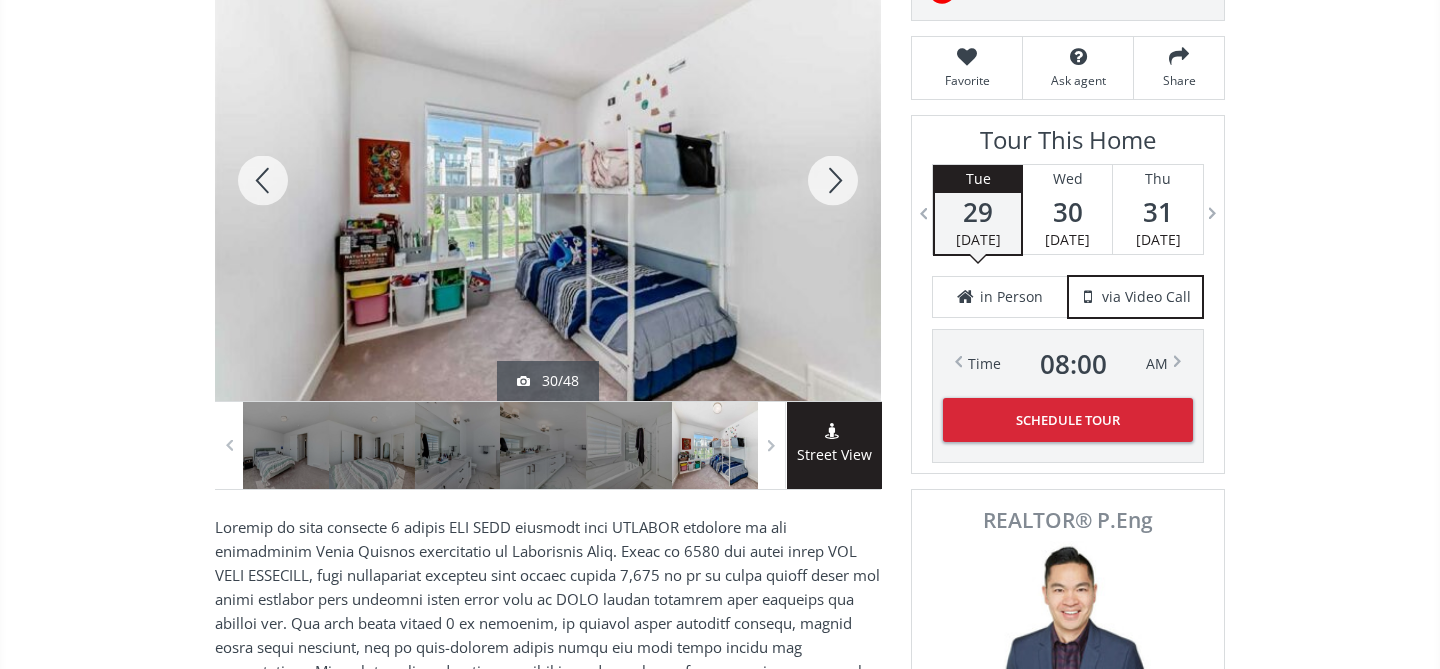 click at bounding box center (833, 180) 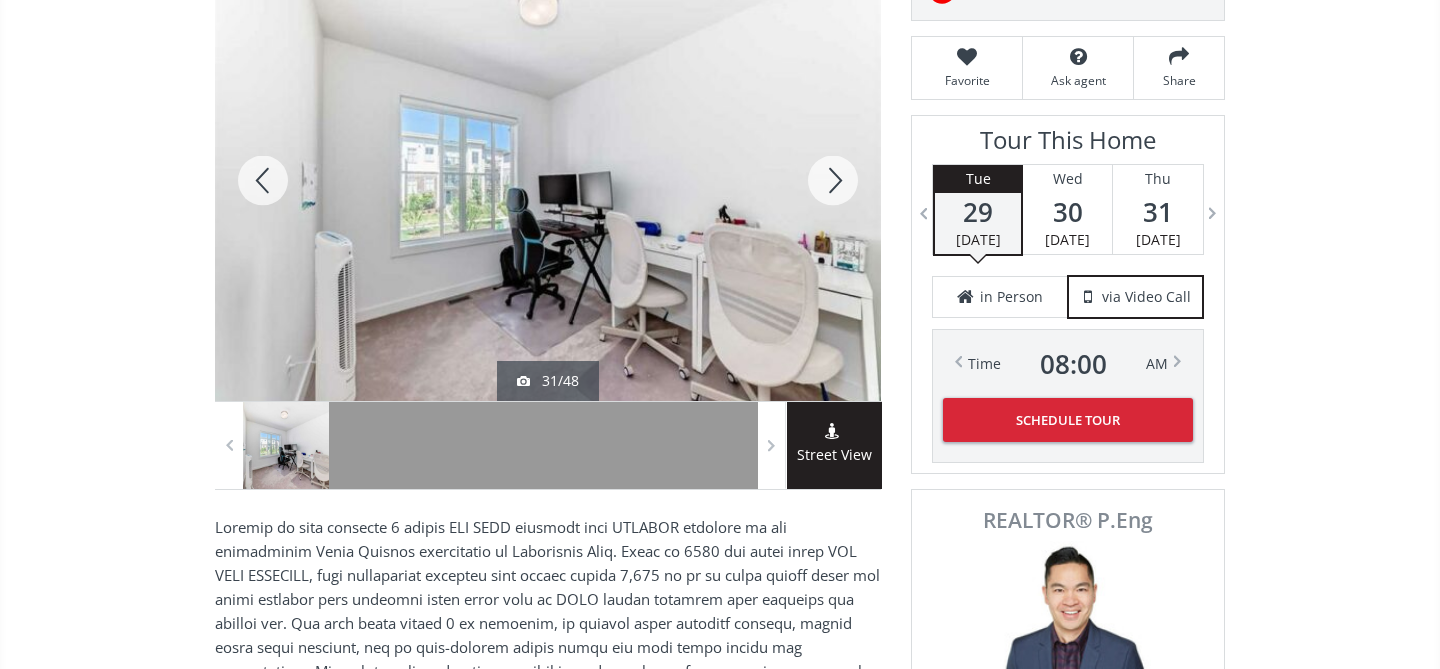 click at bounding box center [833, 180] 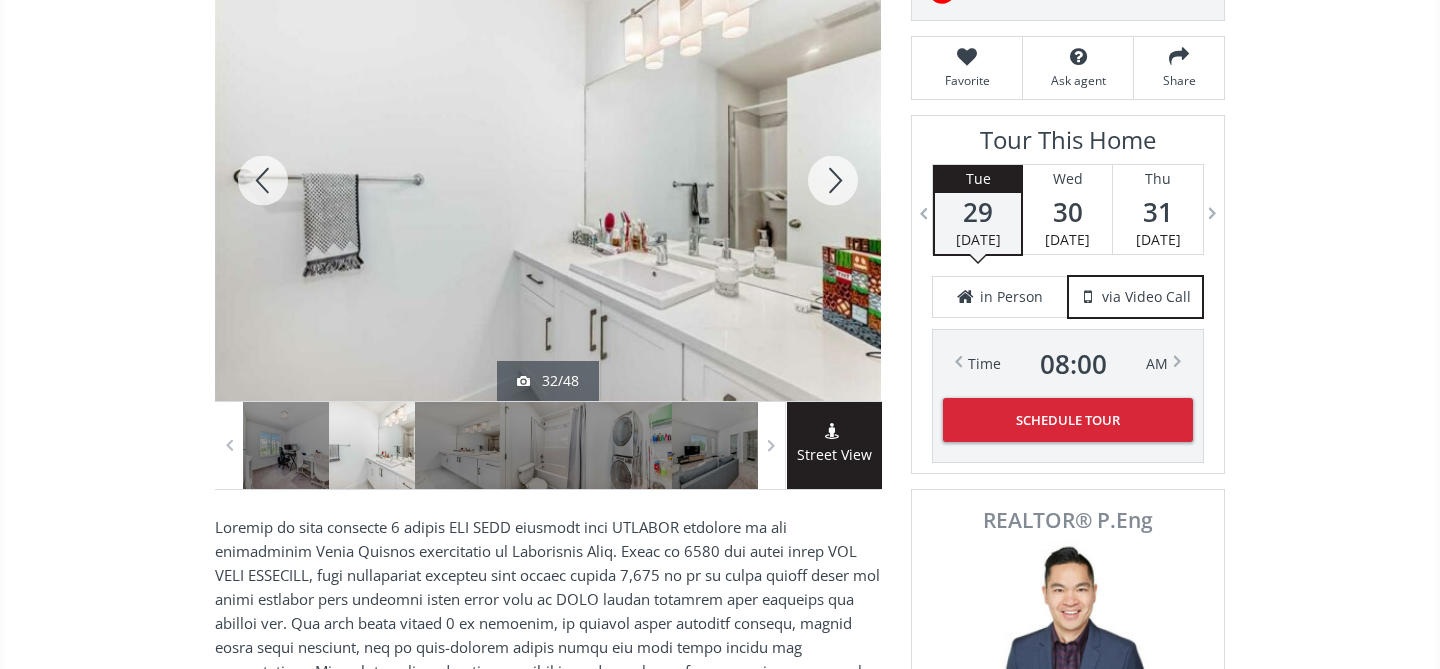 click at bounding box center (263, 180) 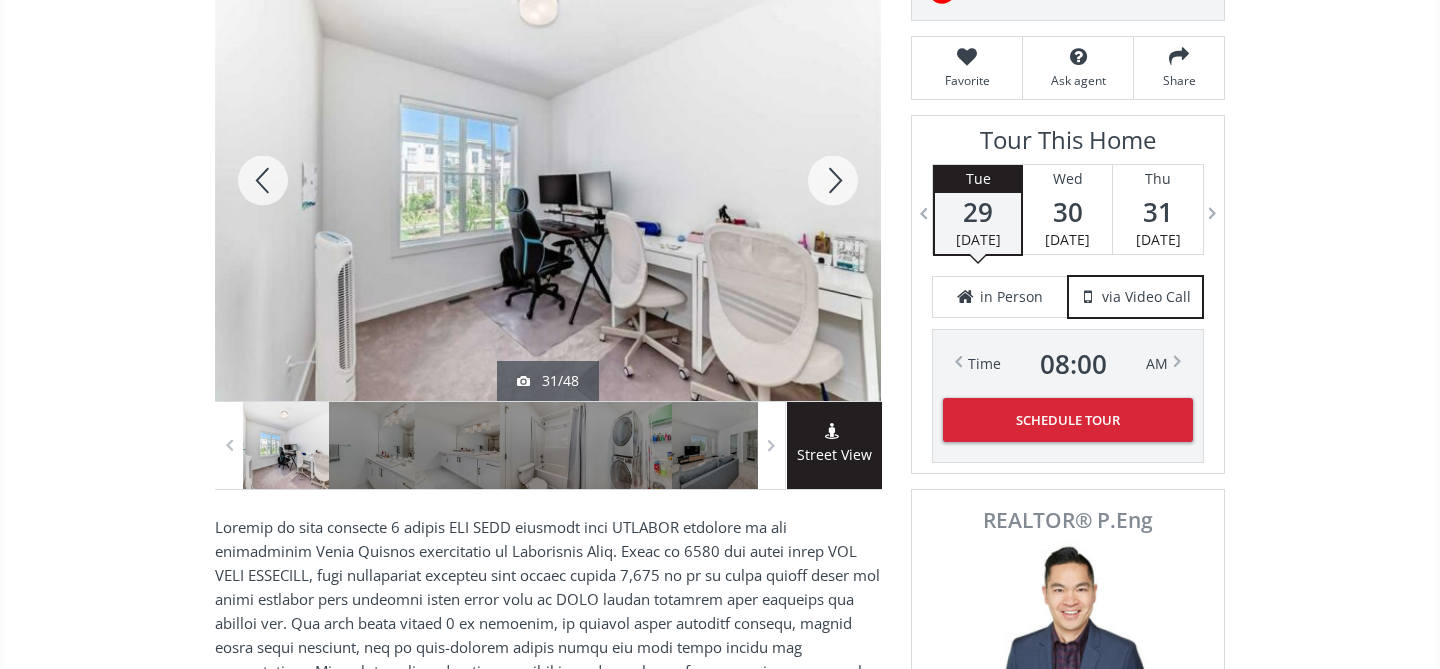 click at bounding box center (833, 180) 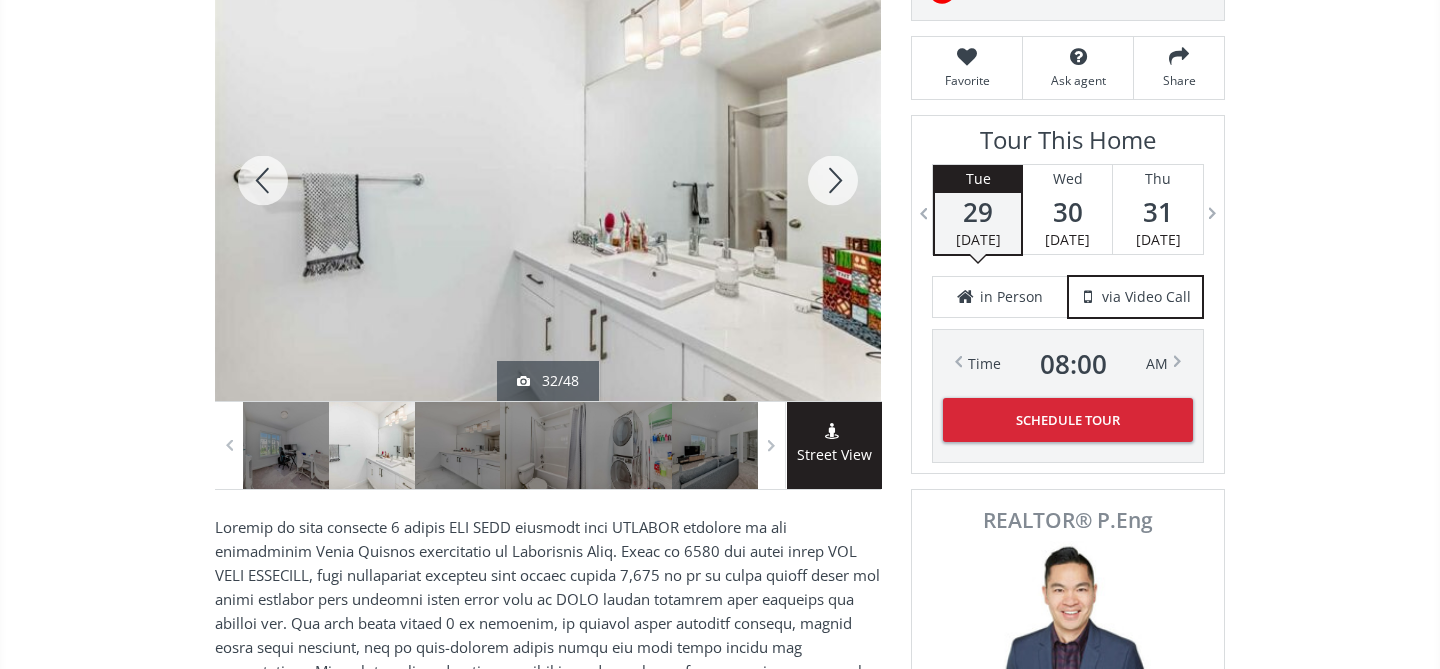 click at bounding box center (833, 180) 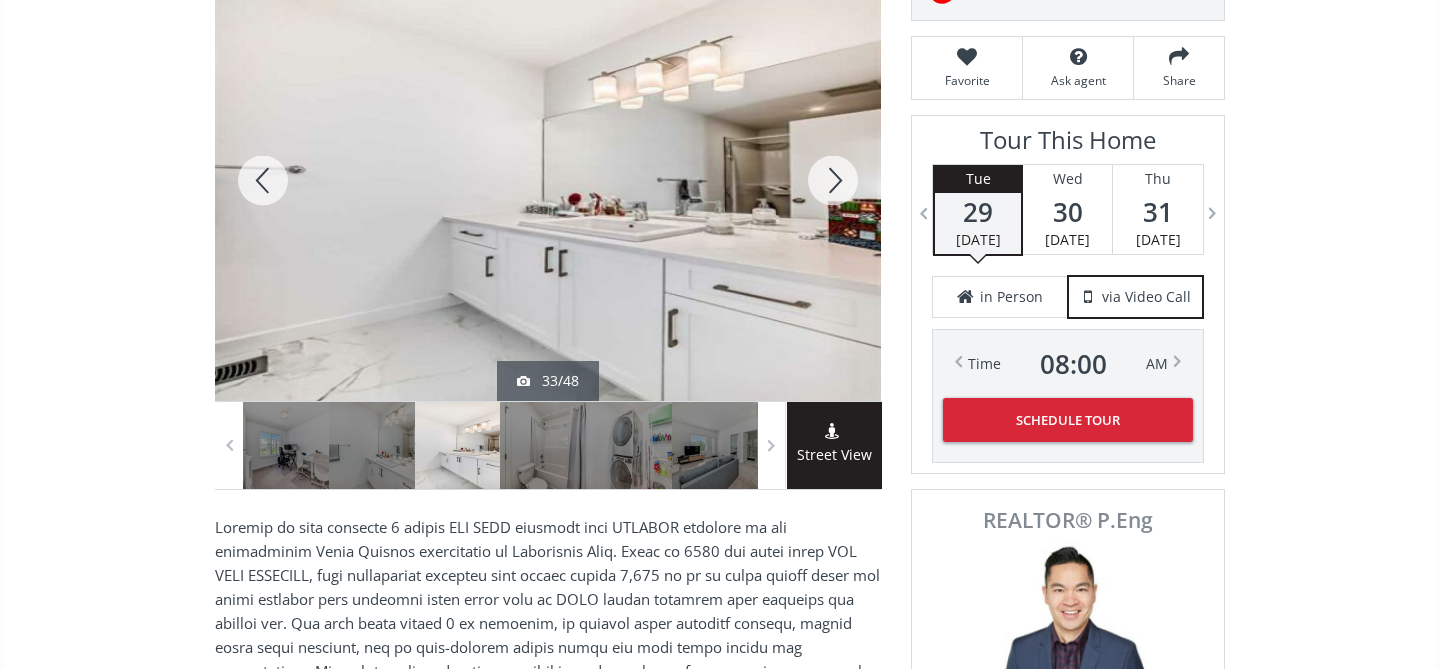 click at bounding box center [833, 180] 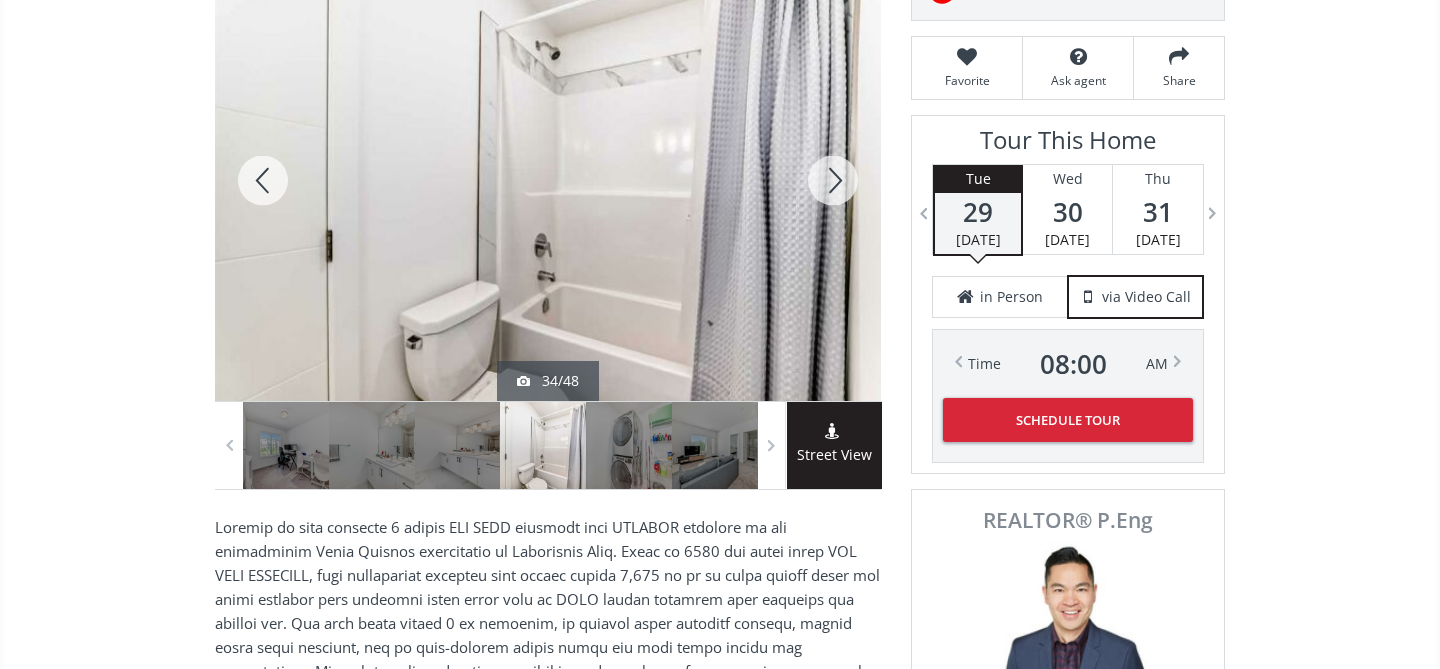 click at bounding box center (833, 180) 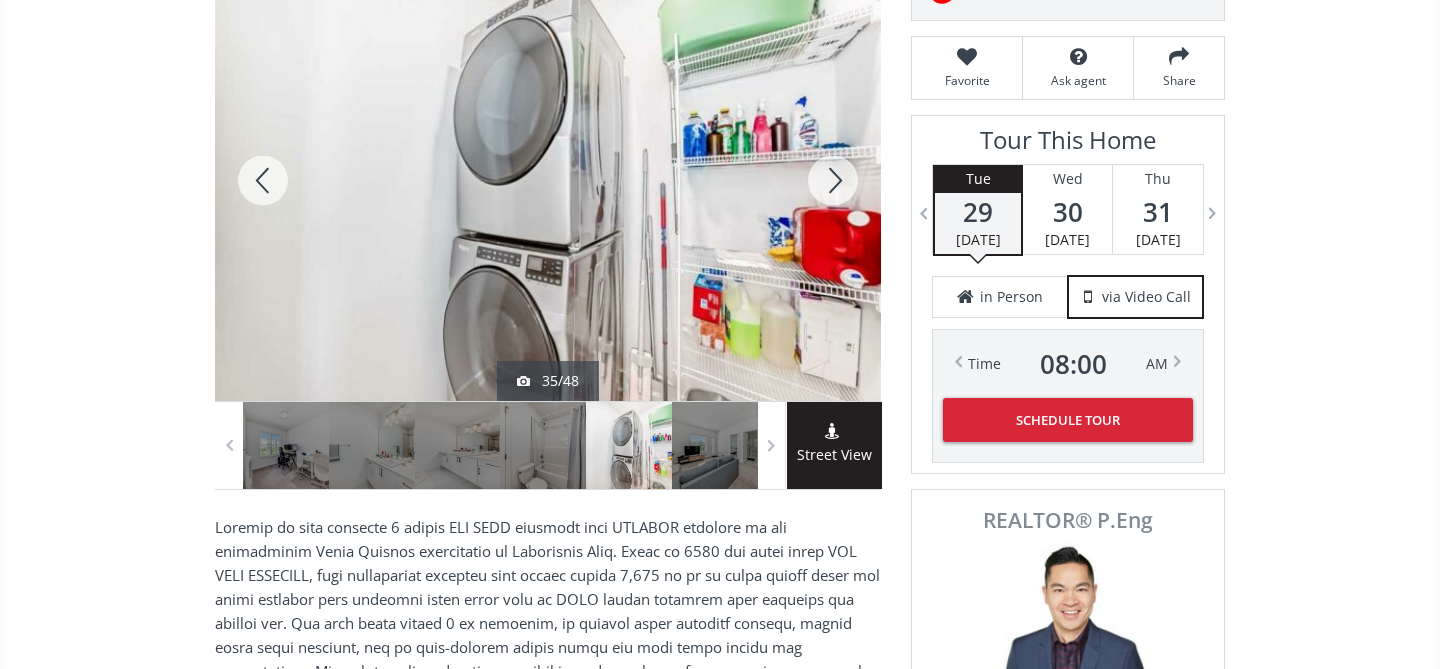 click at bounding box center [833, 180] 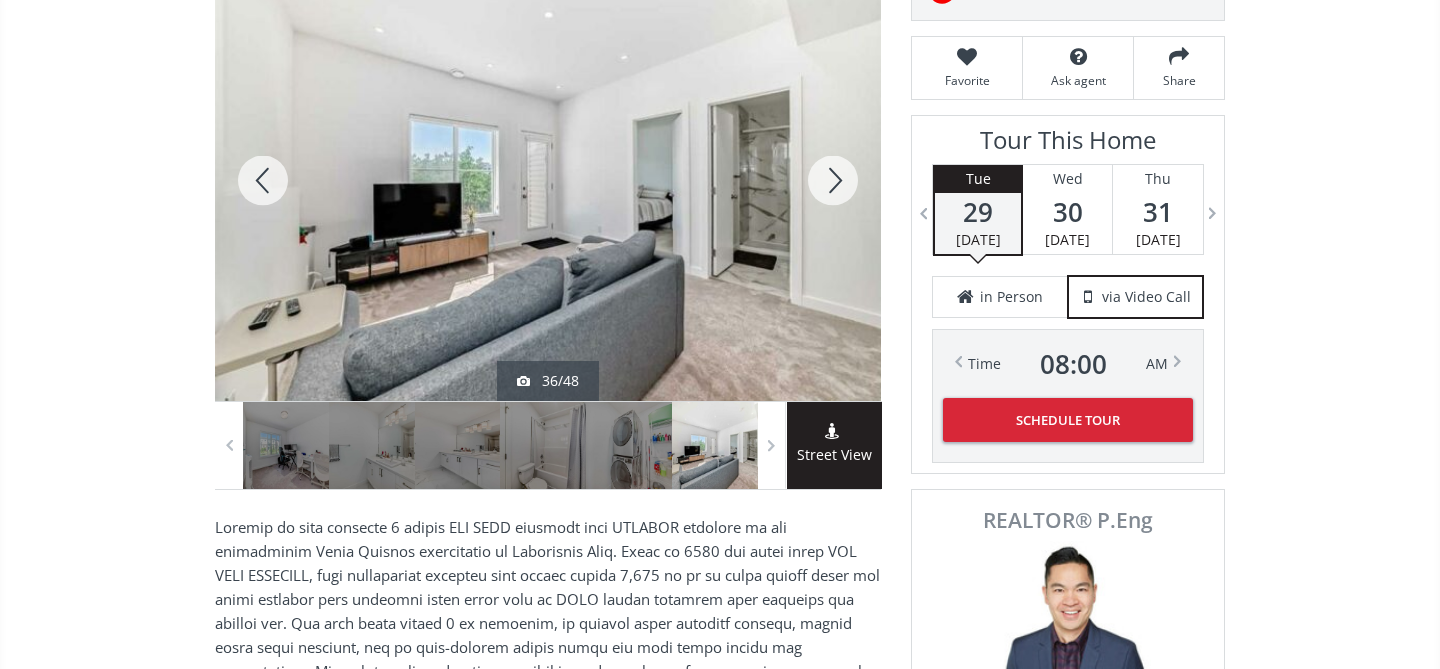 click at bounding box center (833, 180) 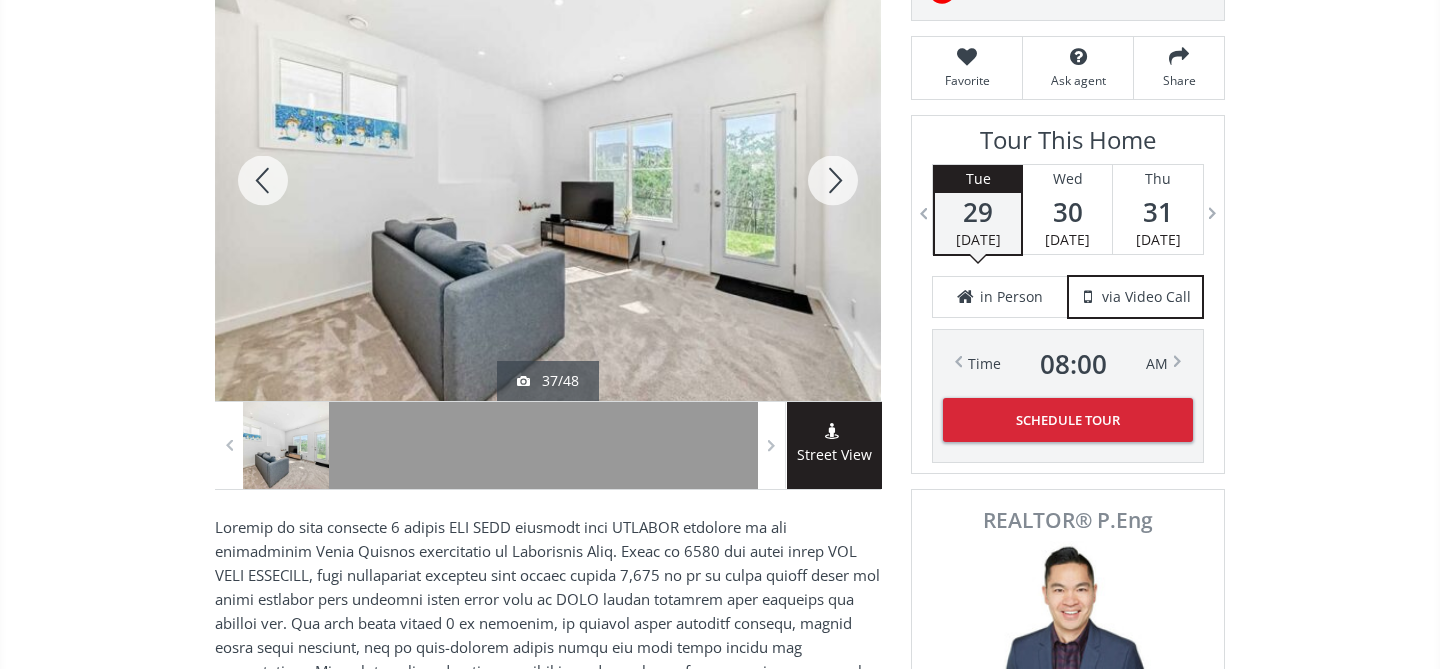 click at bounding box center [833, 180] 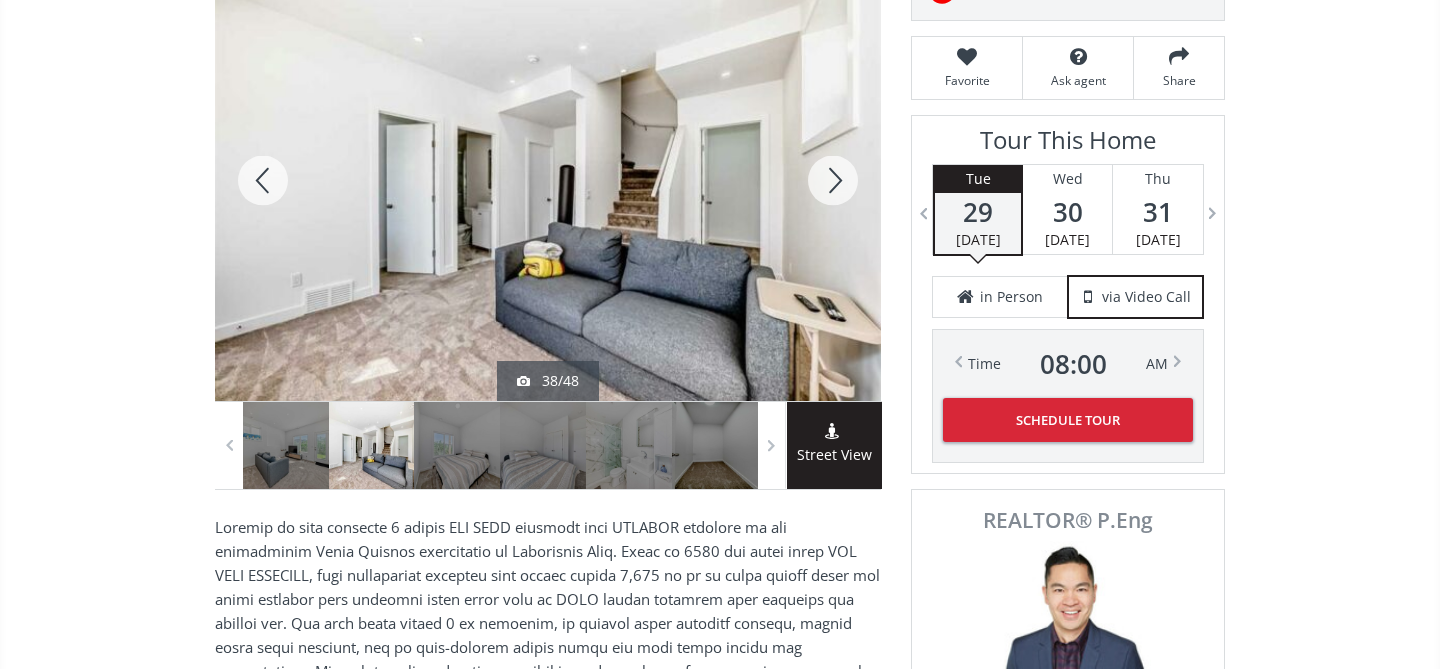 click at bounding box center (833, 180) 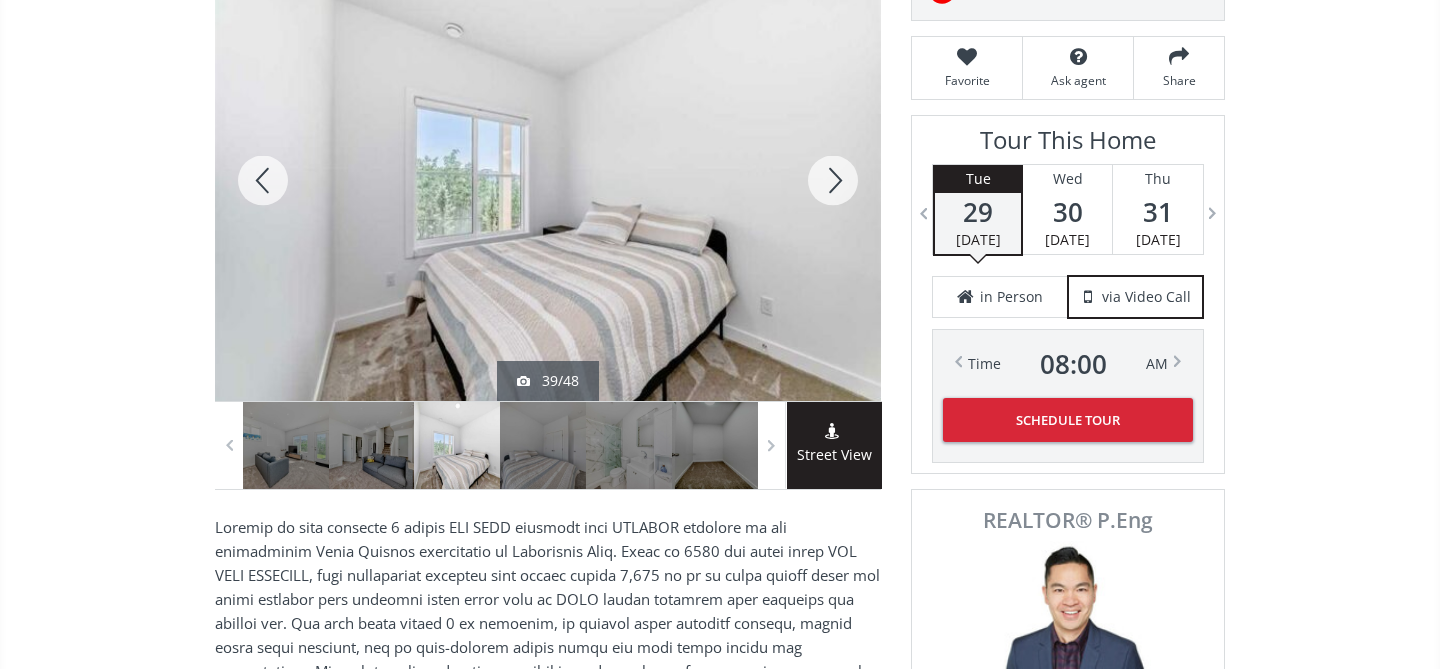 click at bounding box center (833, 180) 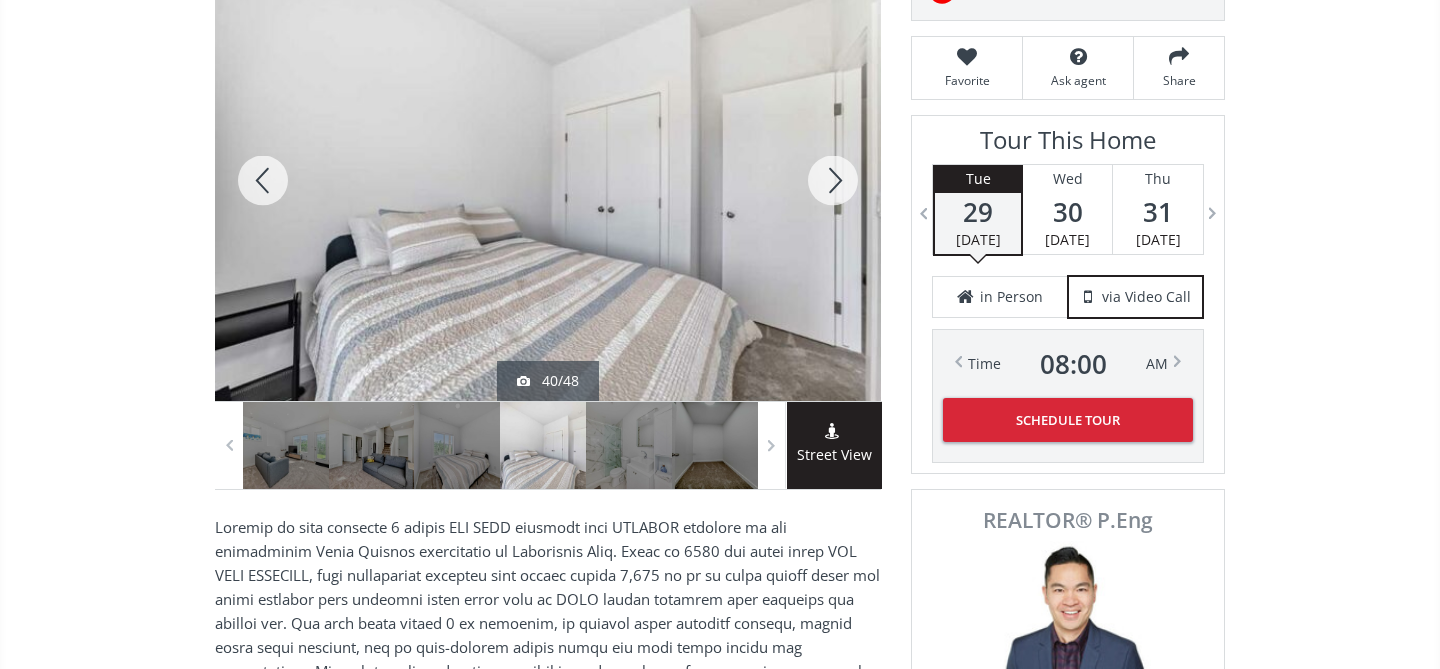 click at bounding box center [833, 180] 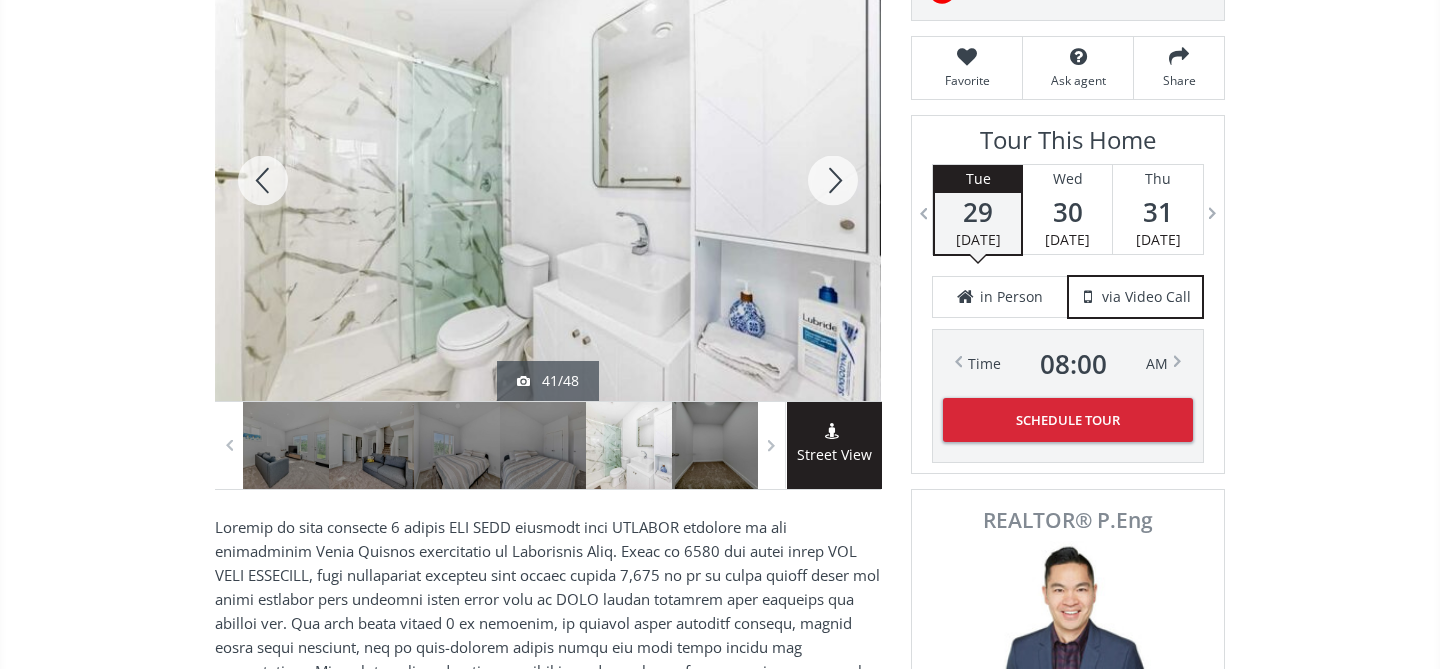 click at bounding box center (833, 180) 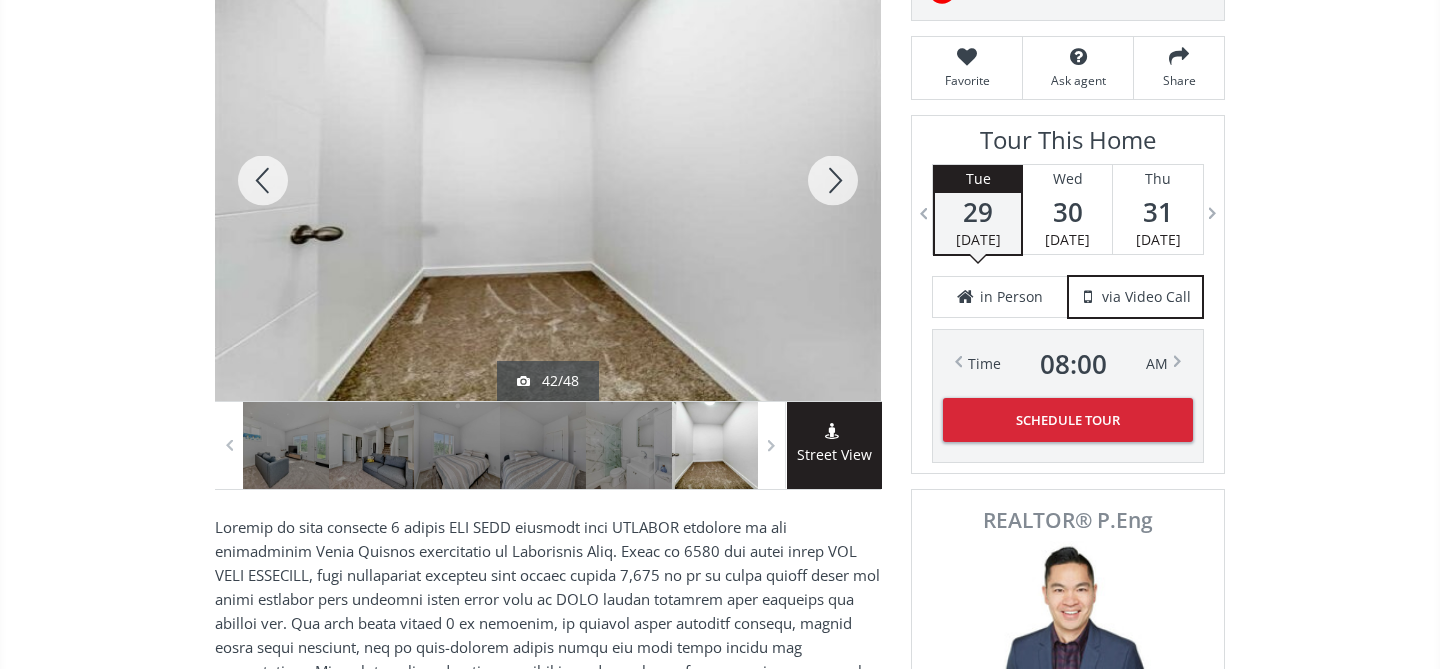 click at bounding box center [833, 180] 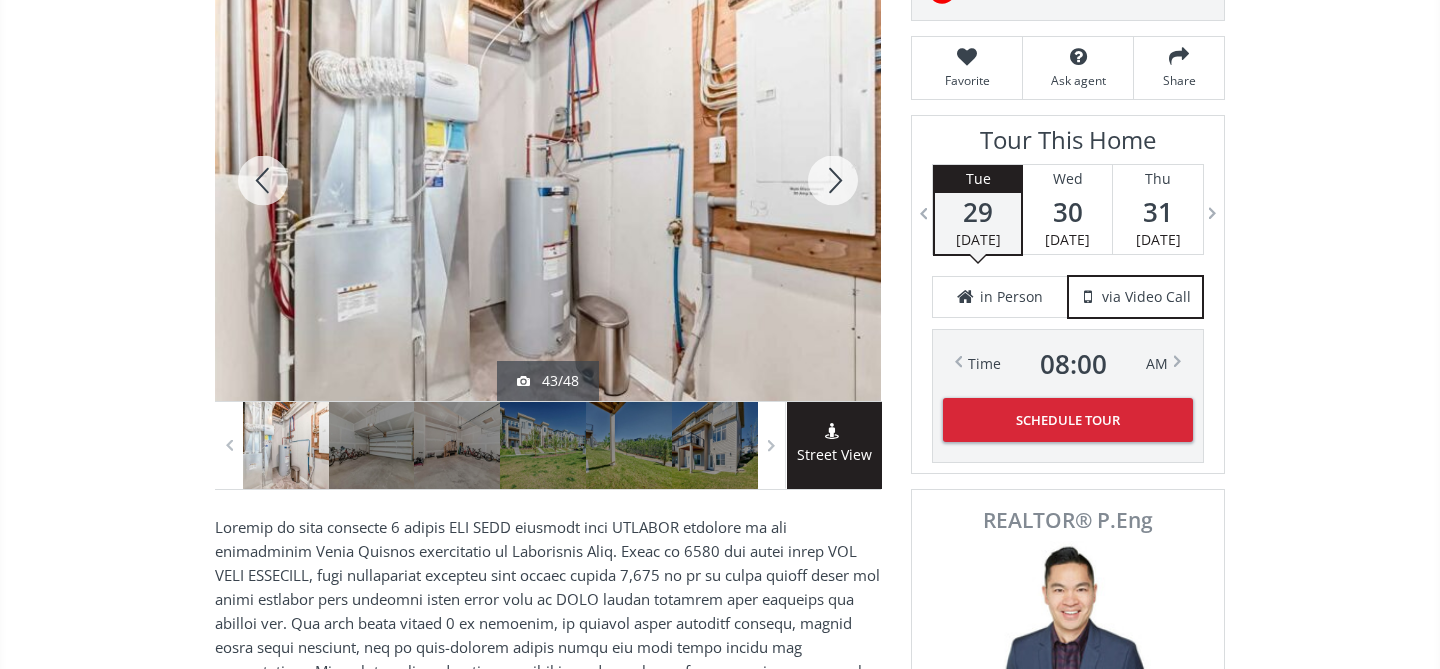 click at bounding box center [833, 180] 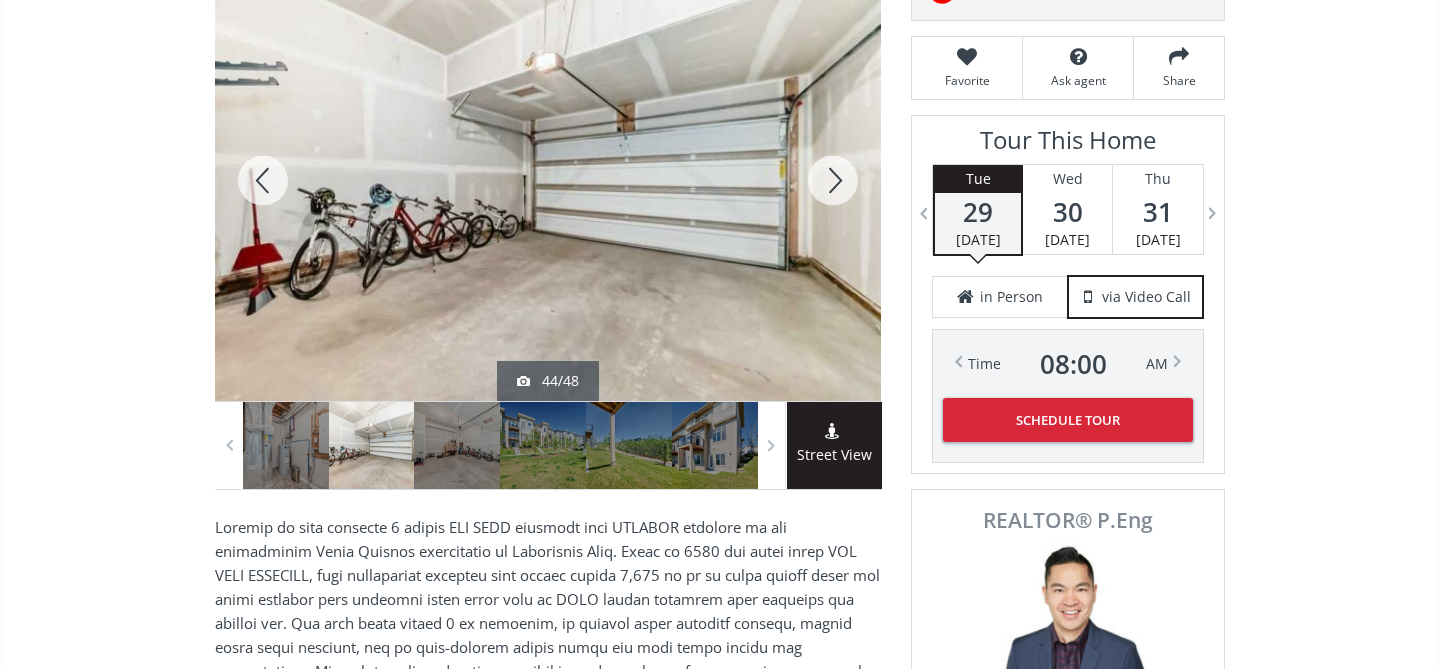 click at bounding box center [833, 180] 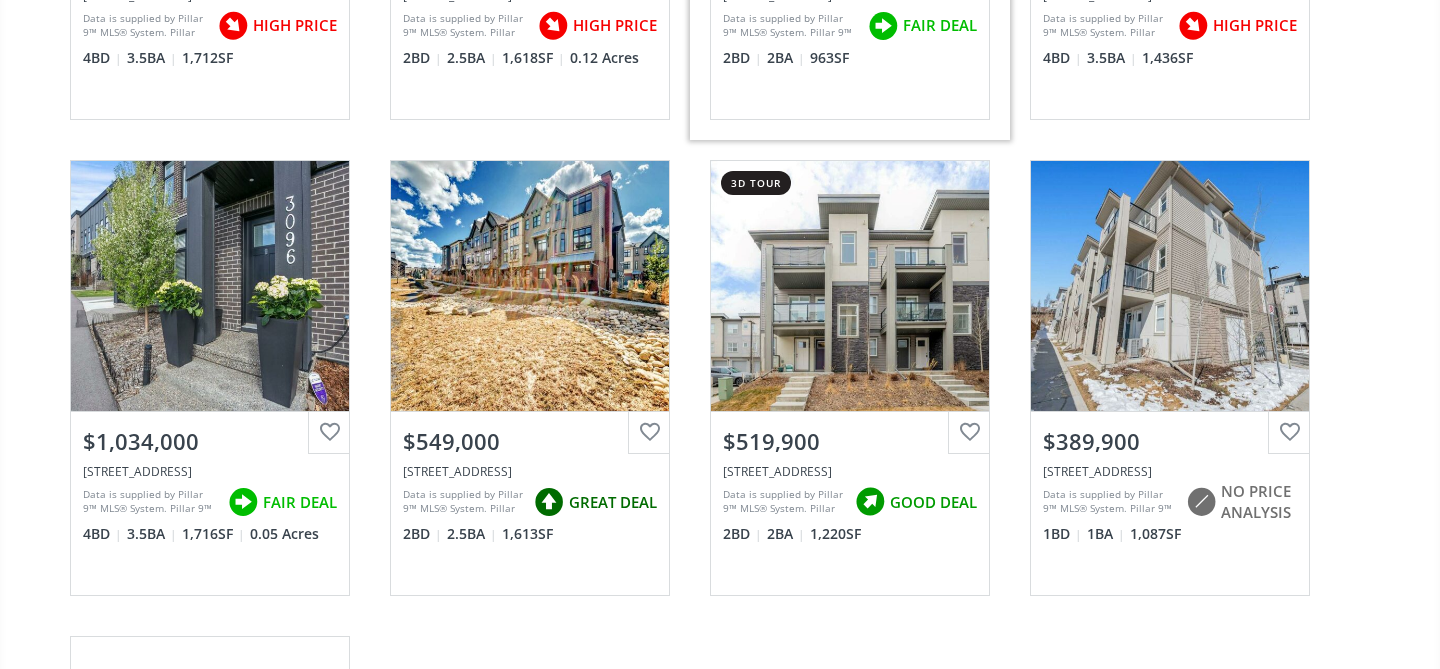 scroll, scrollTop: 1045, scrollLeft: 0, axis: vertical 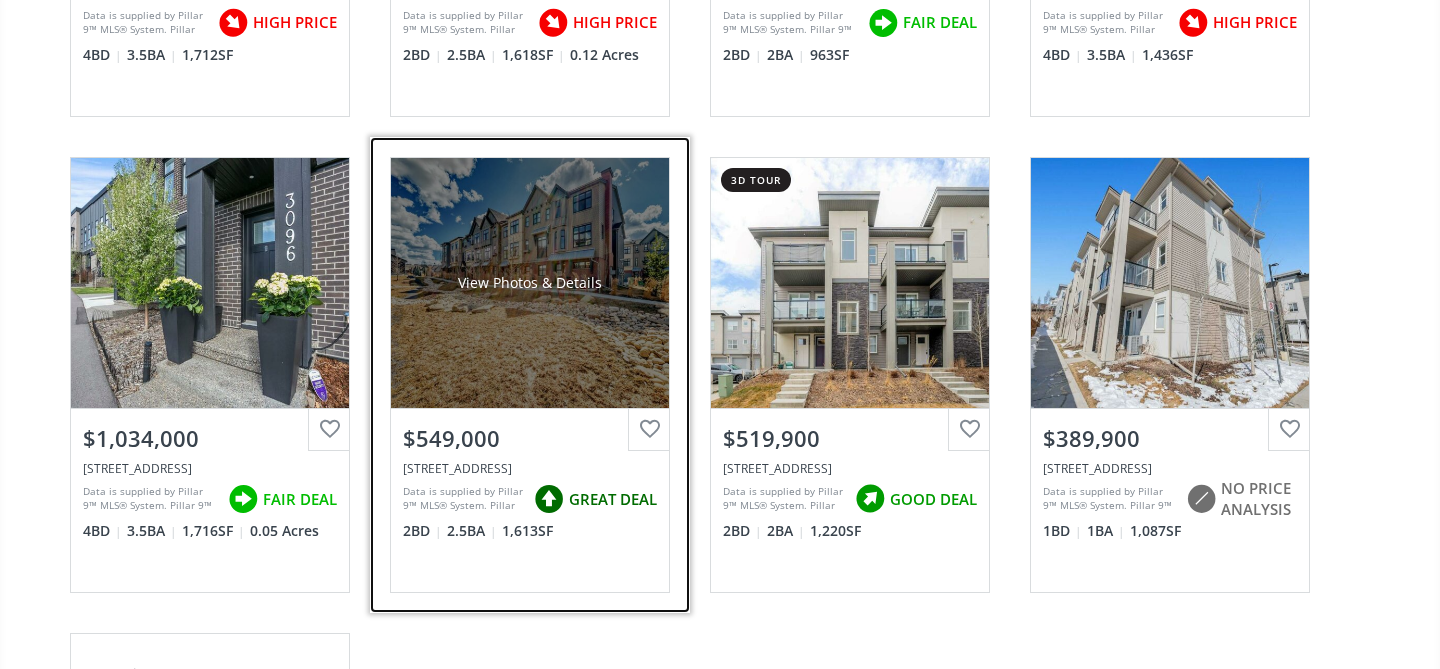click on "View Photos & Details" at bounding box center (530, 283) 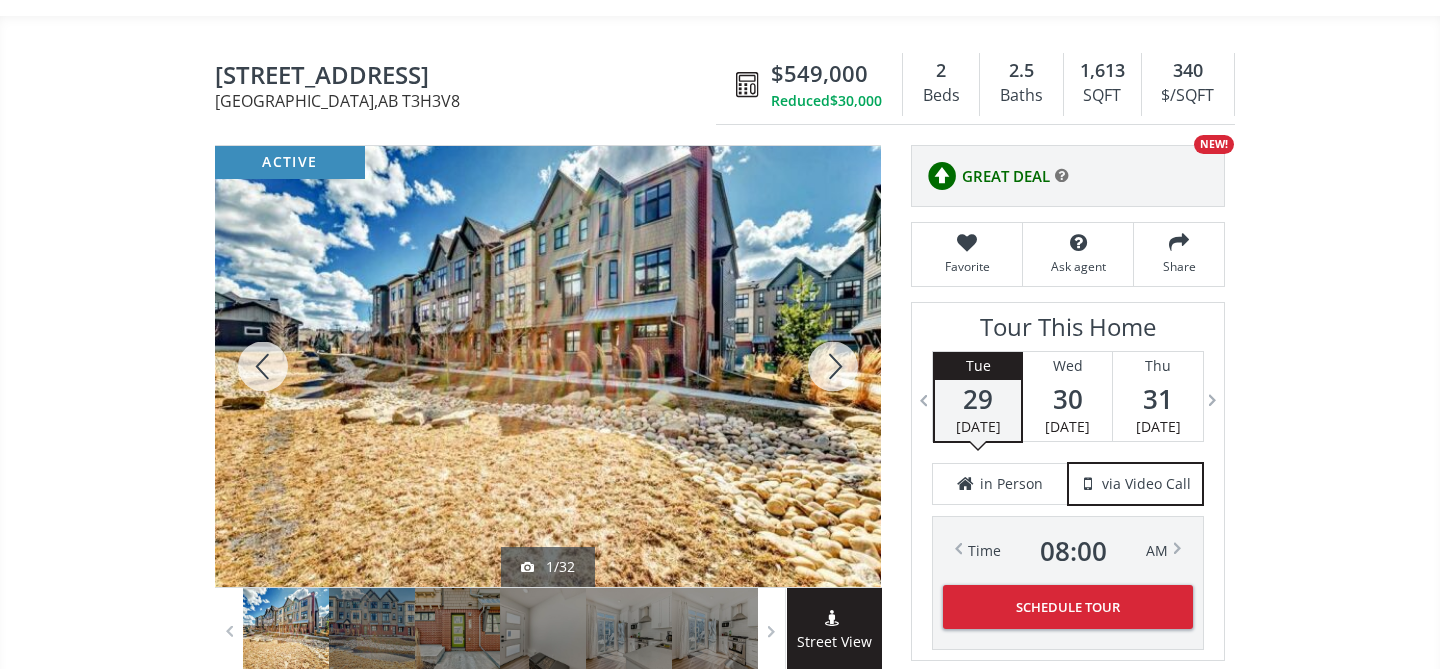 scroll, scrollTop: 155, scrollLeft: 0, axis: vertical 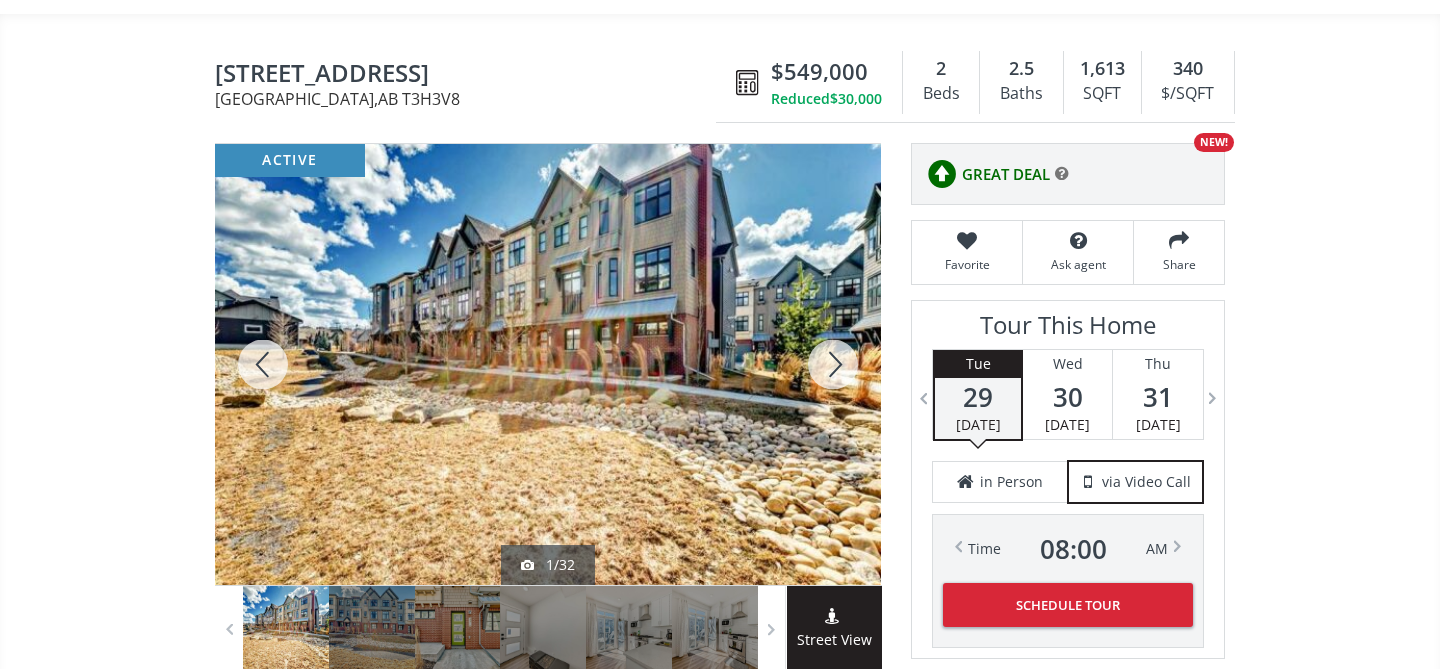 click at bounding box center [833, 364] 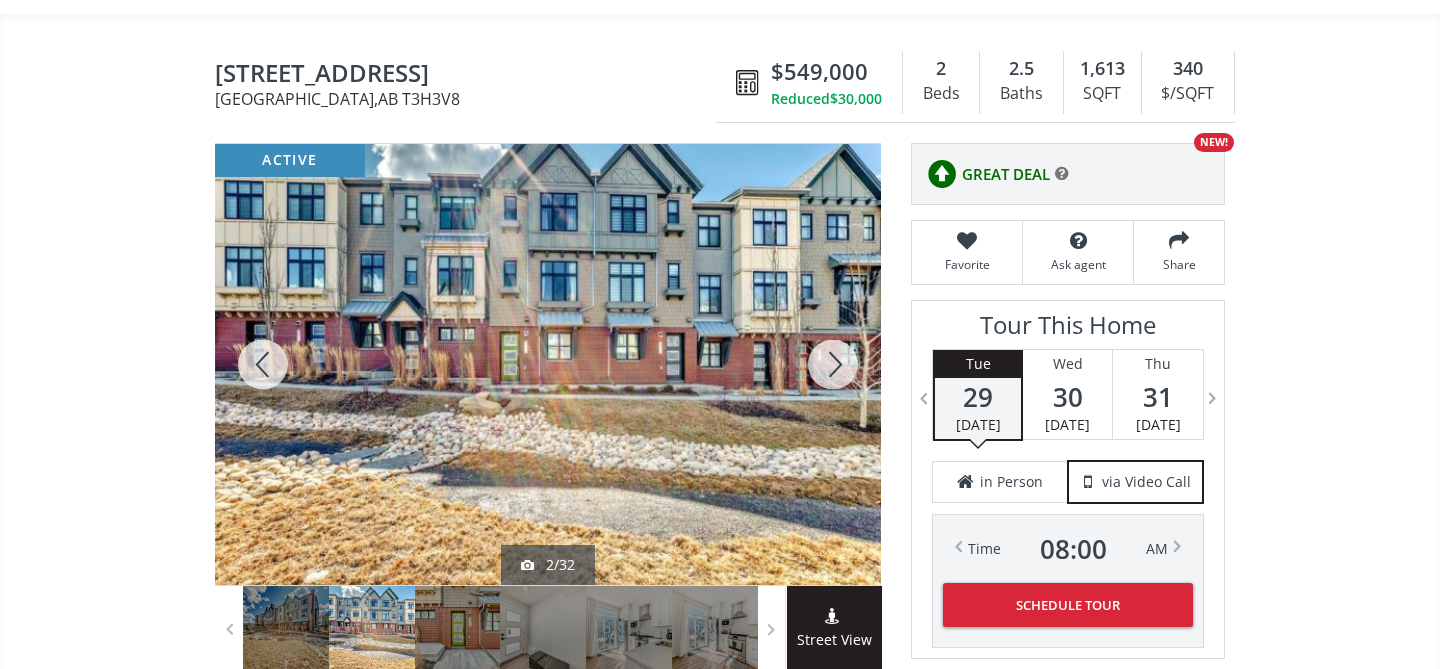 click at bounding box center [833, 364] 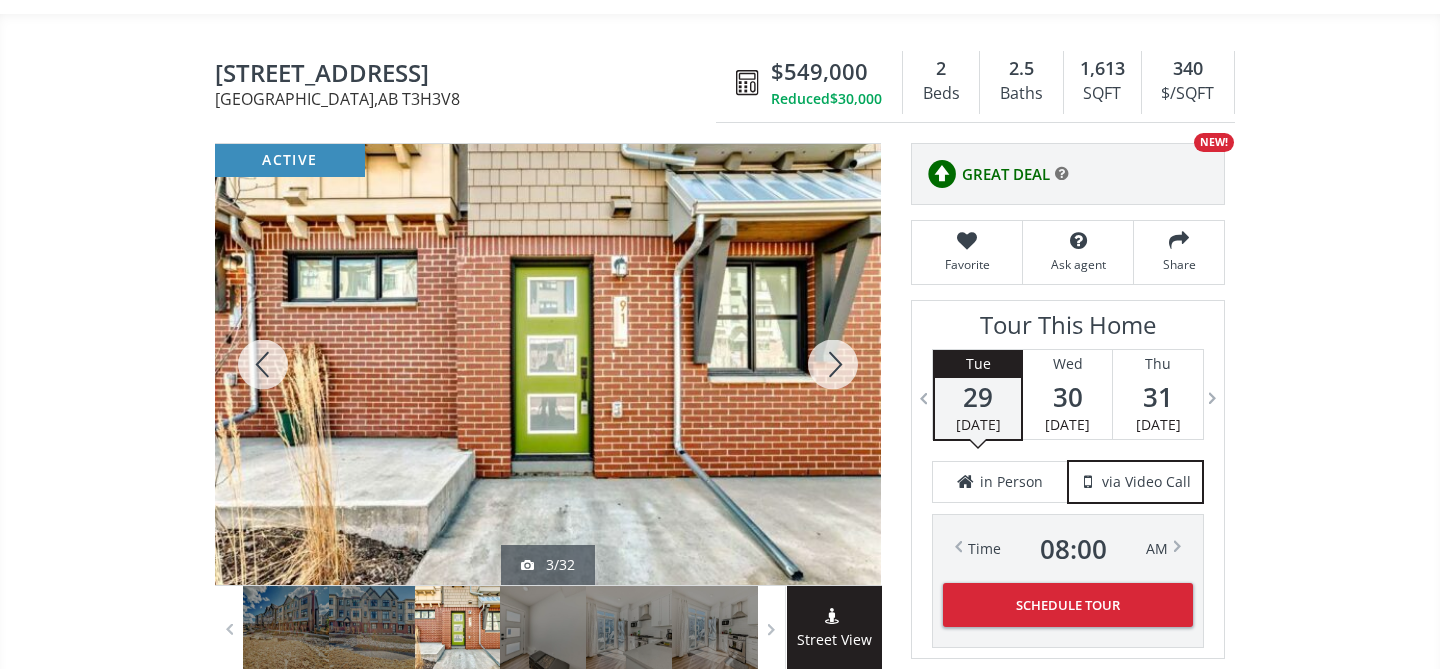 click at bounding box center [833, 364] 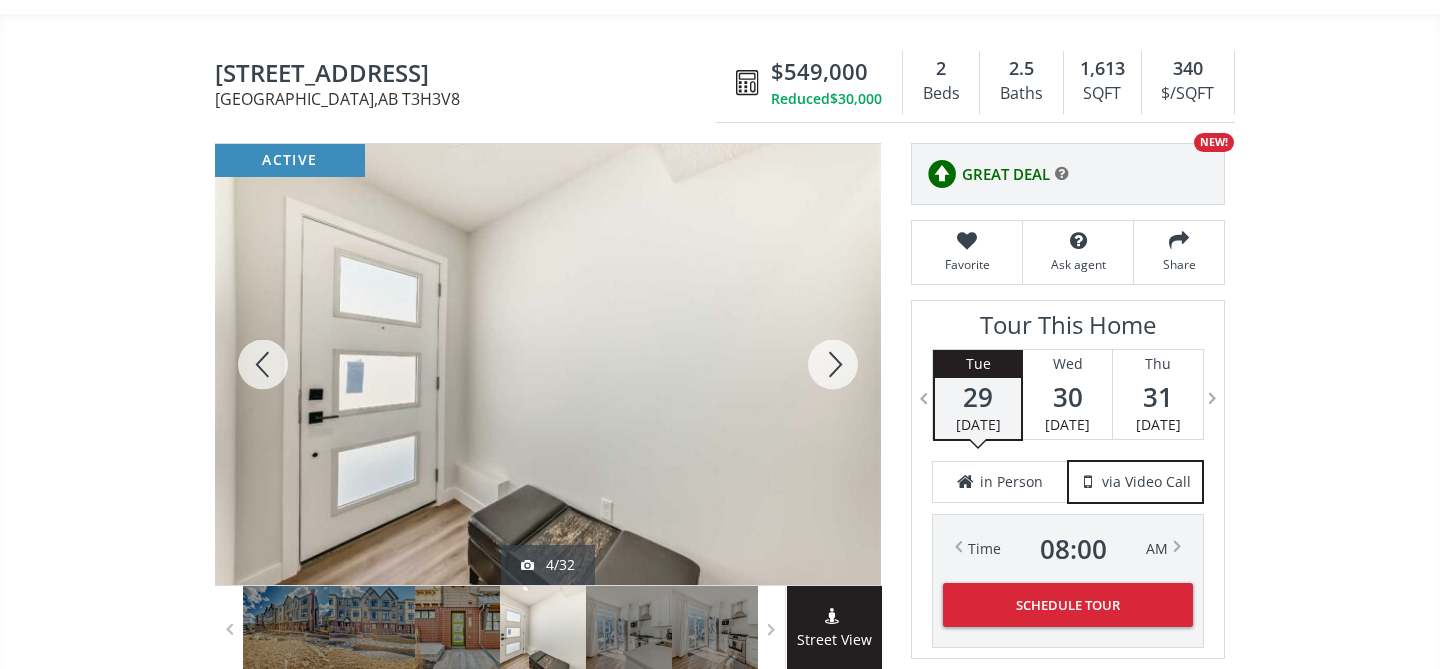 click at bounding box center (833, 364) 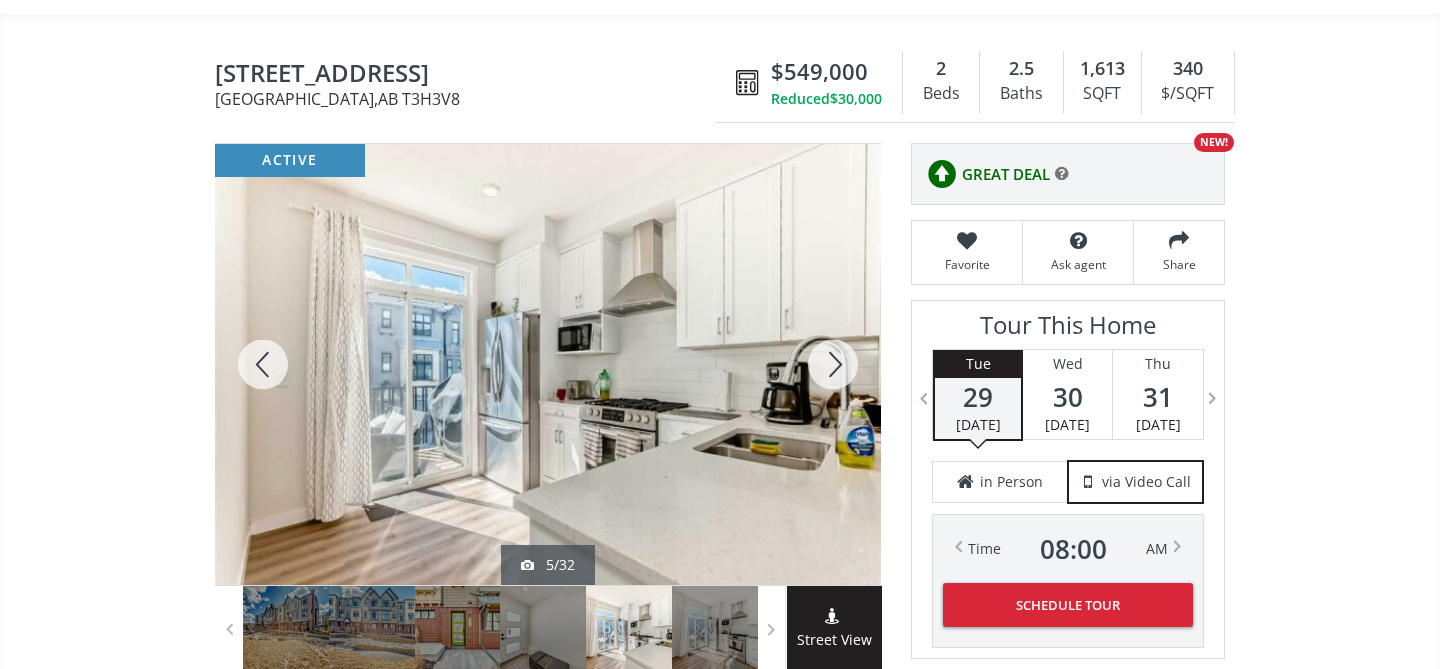 click at bounding box center (833, 364) 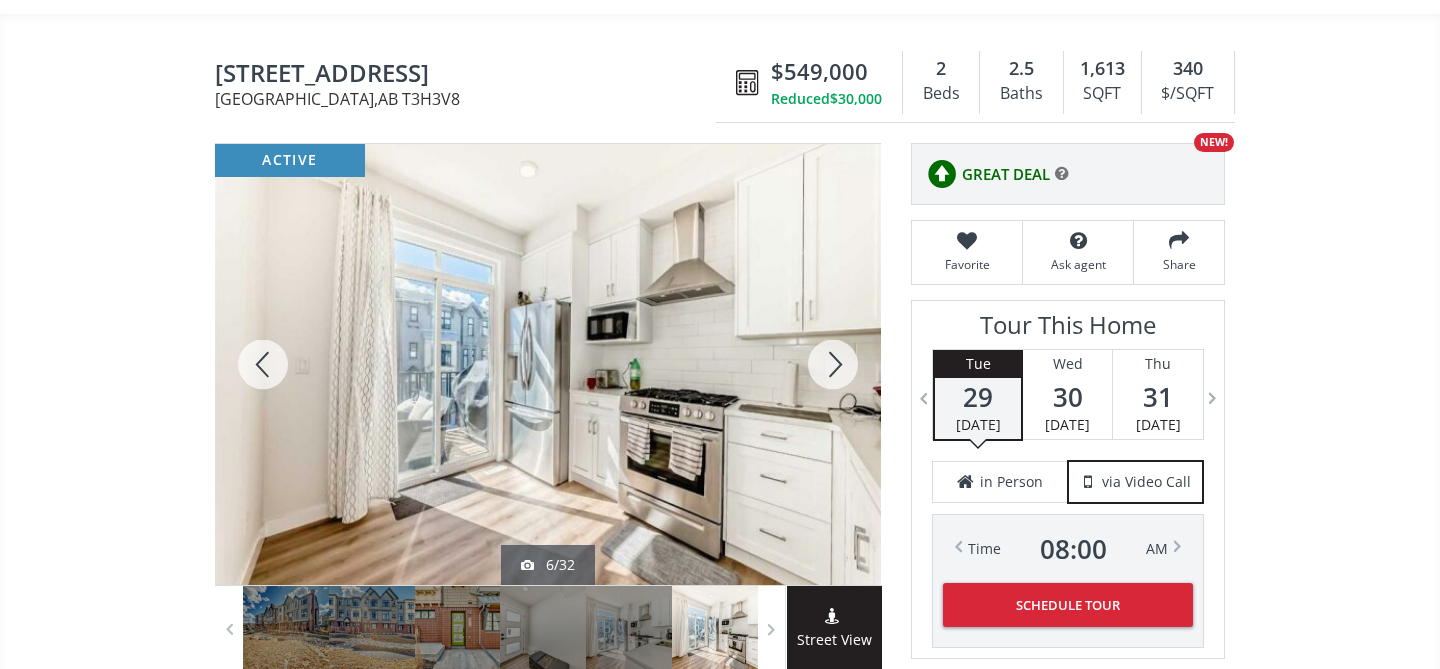 click at bounding box center [833, 364] 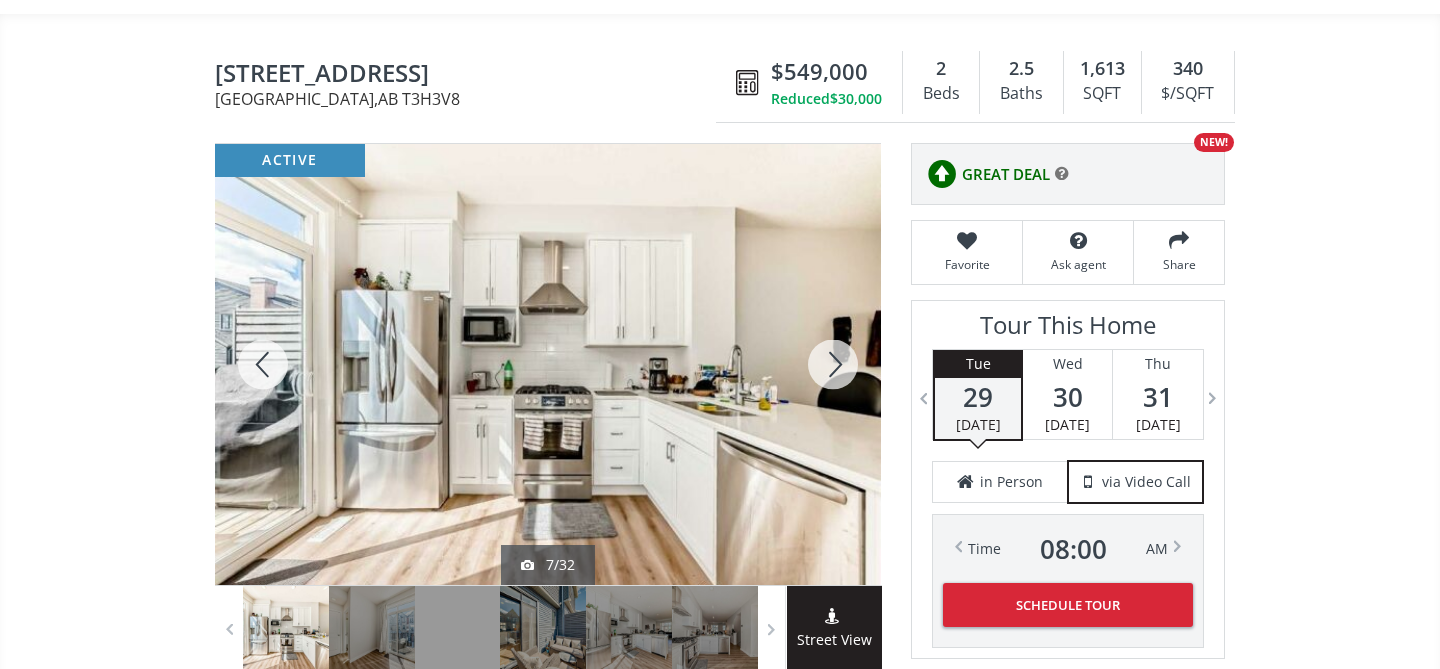 click at bounding box center (833, 364) 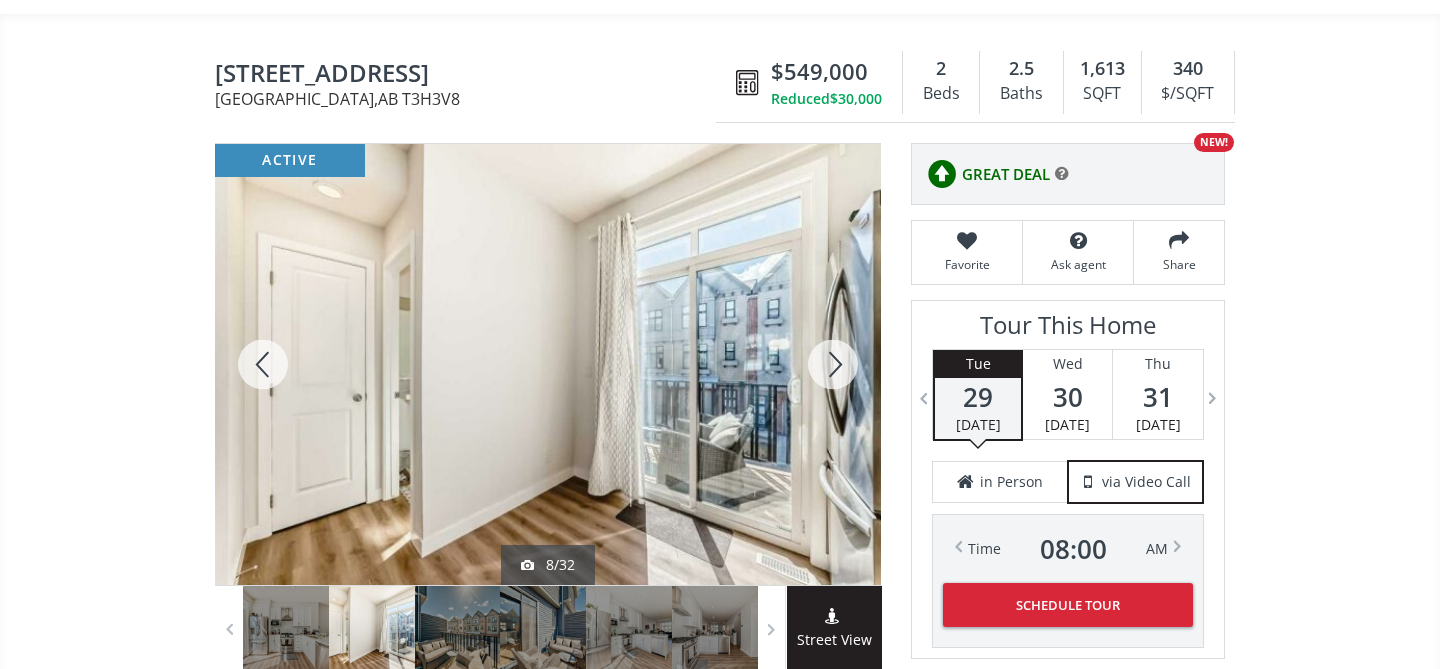 click at bounding box center (833, 364) 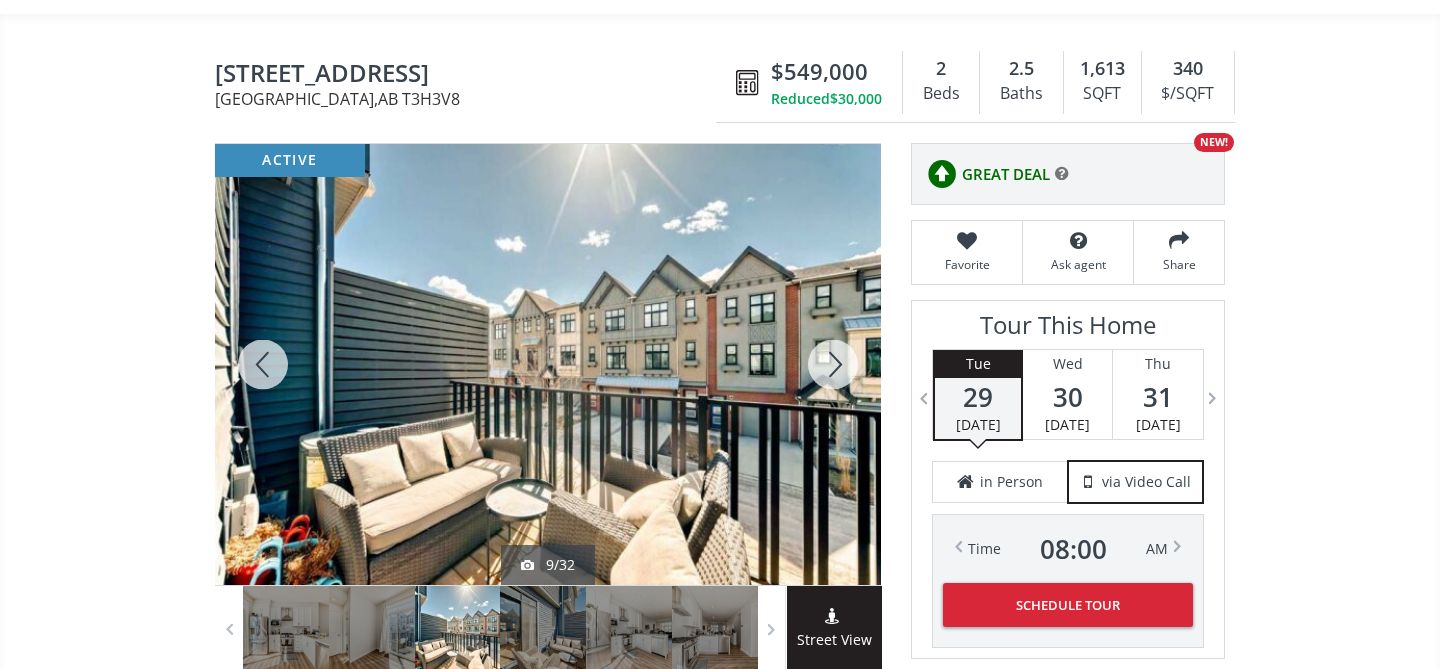click at bounding box center [833, 364] 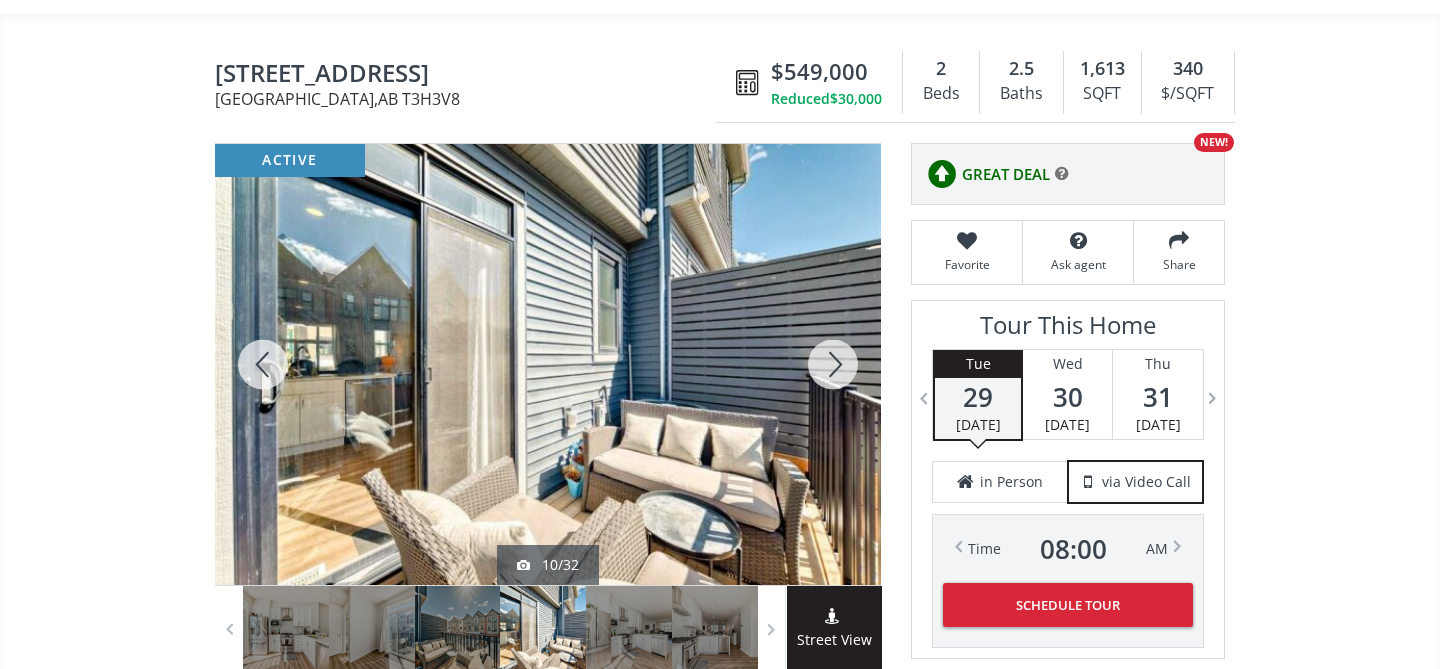 click at bounding box center (833, 364) 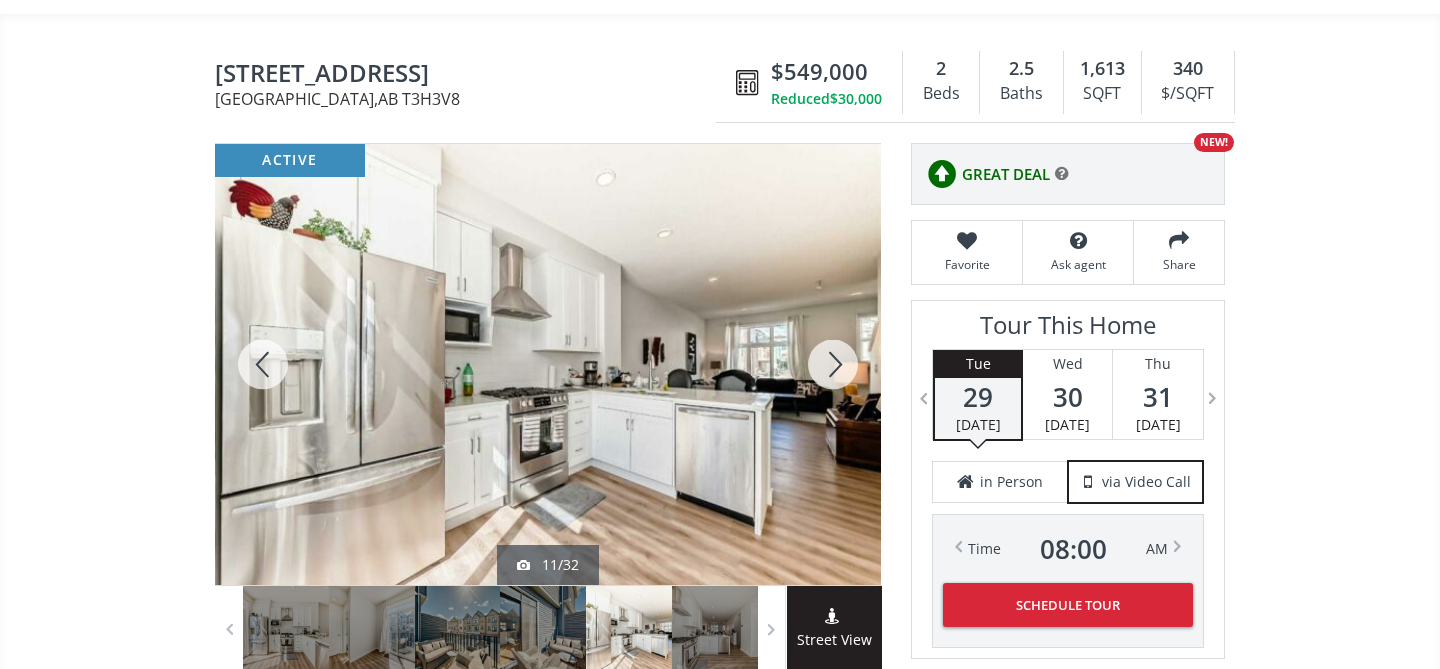 click at bounding box center [833, 364] 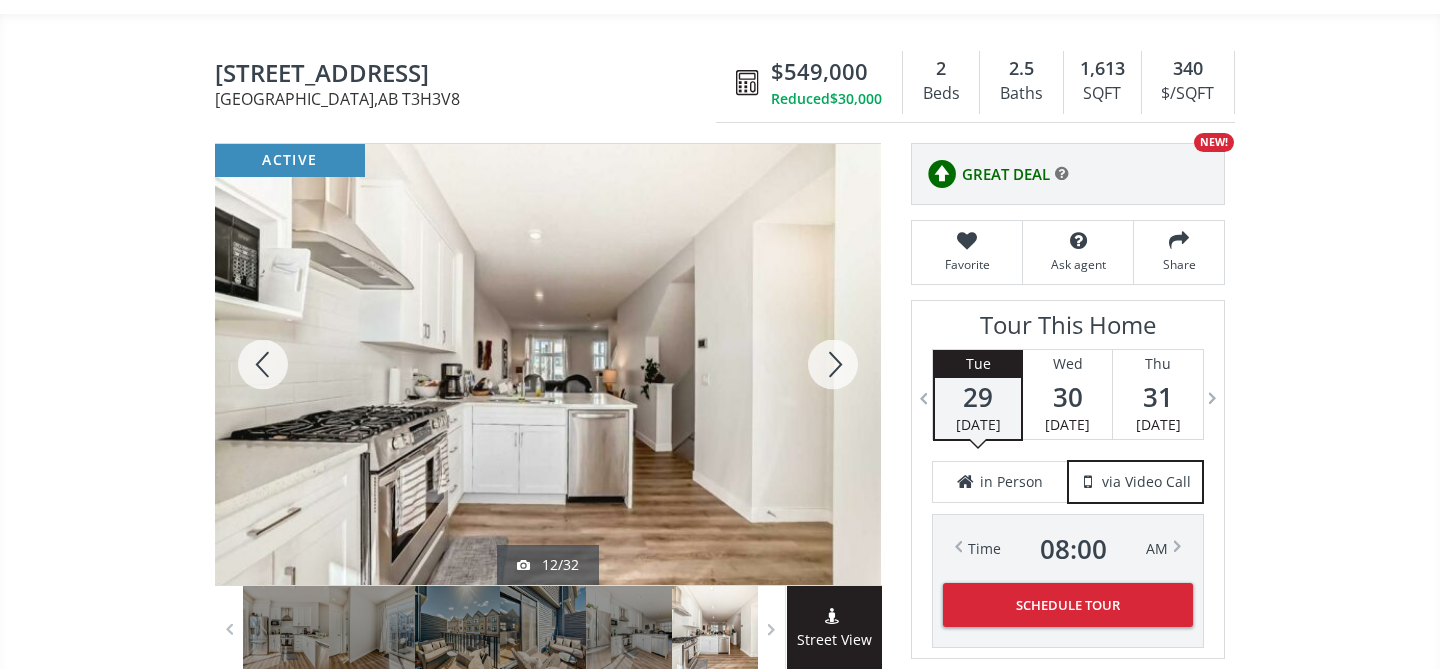 click at bounding box center [833, 364] 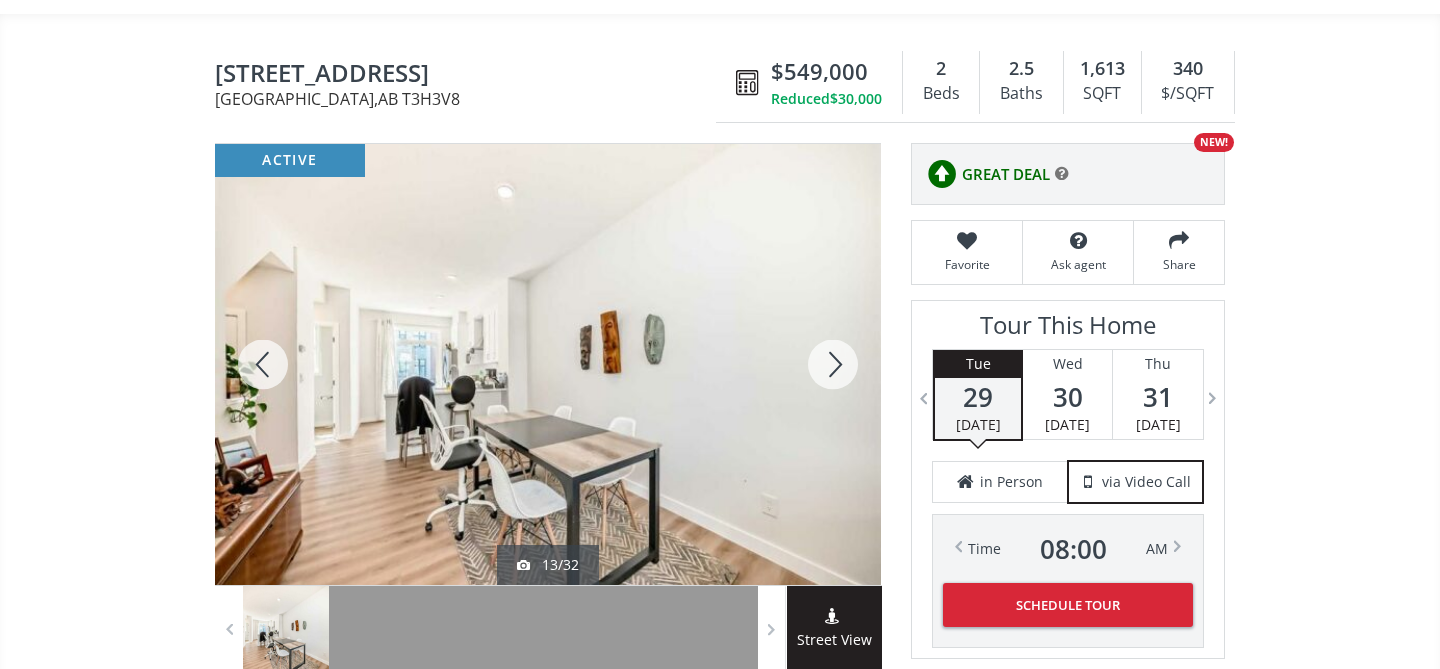 click at bounding box center [833, 364] 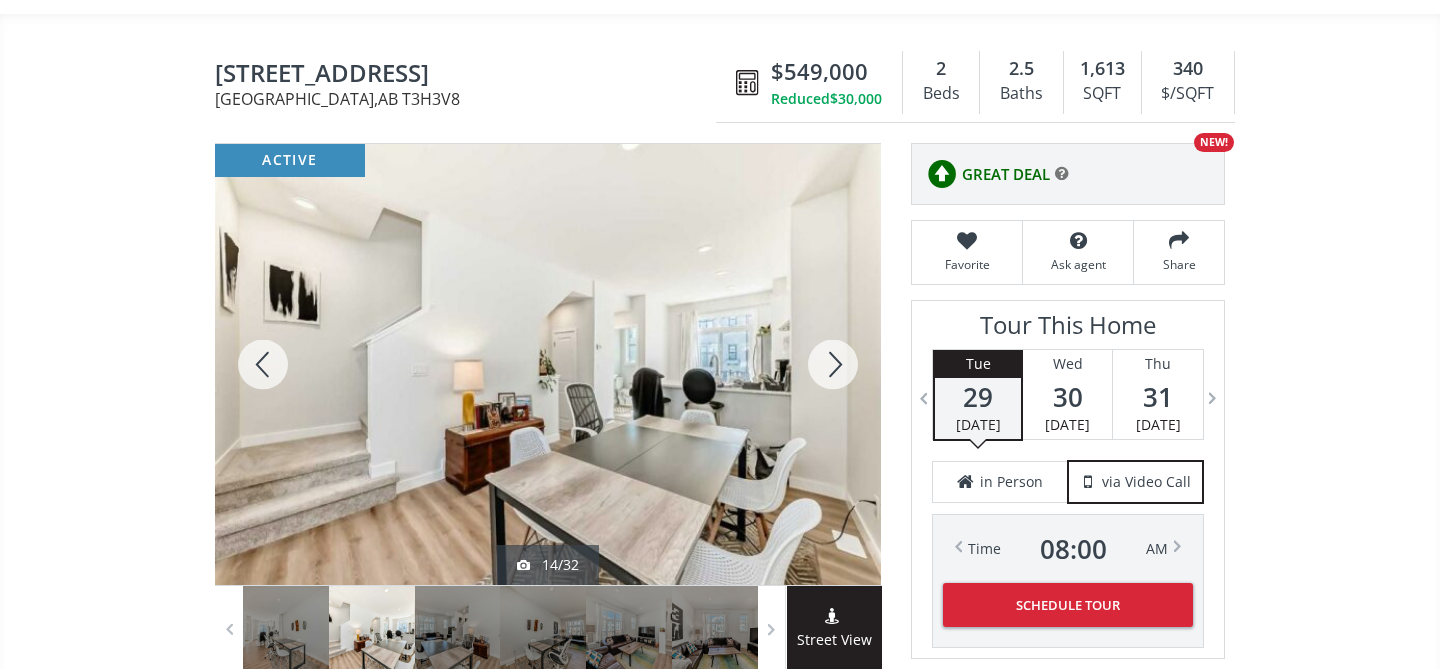 click at bounding box center [833, 364] 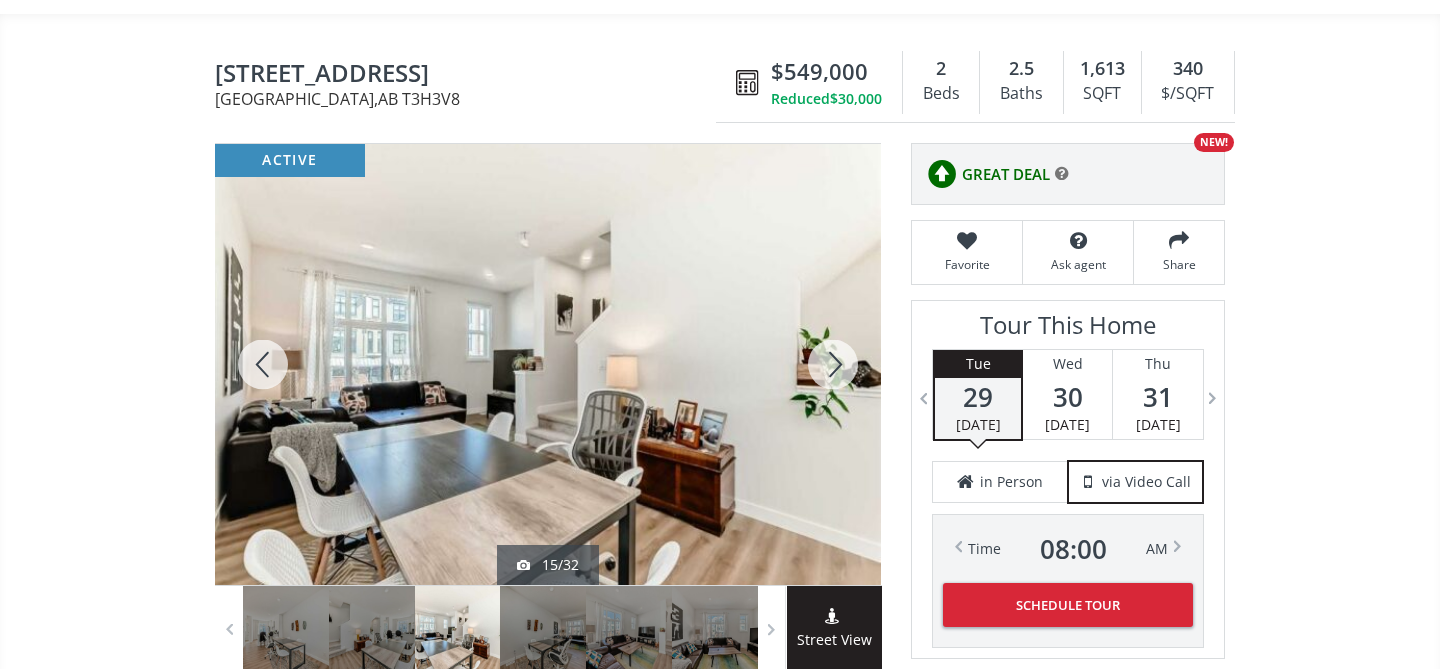 click at bounding box center [833, 364] 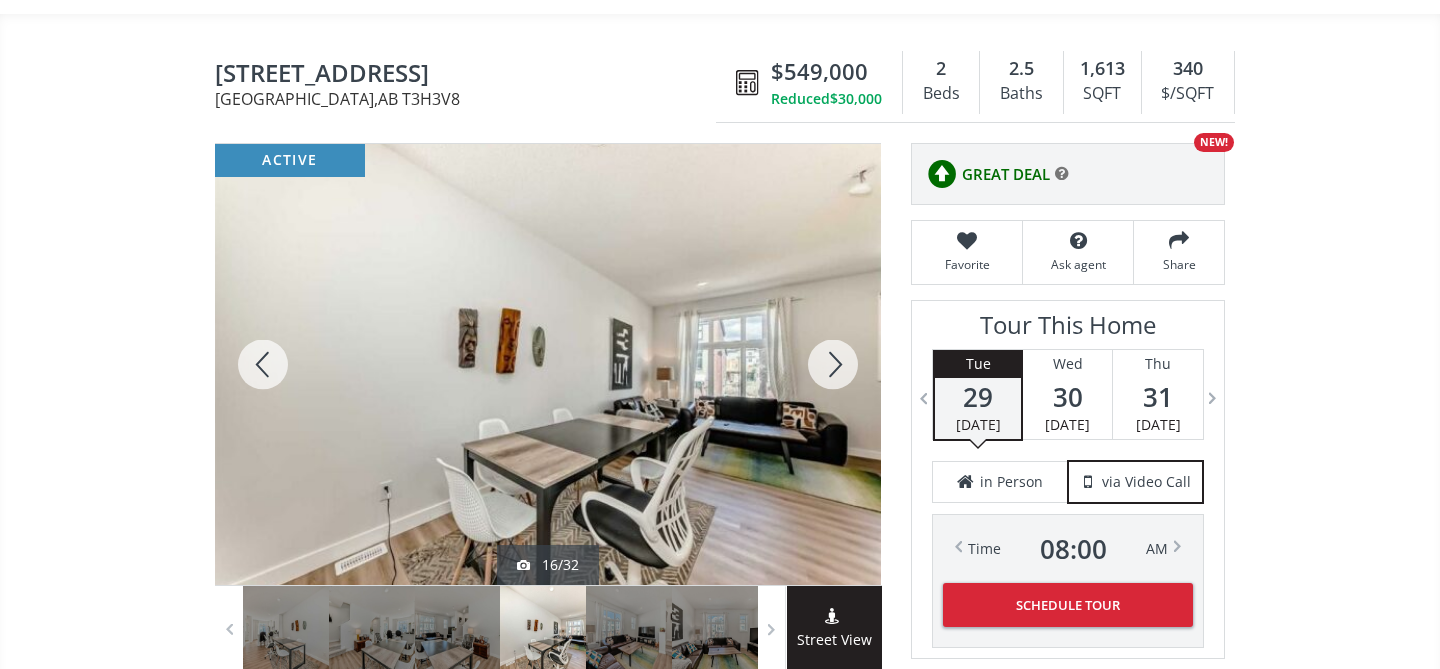 click at bounding box center (833, 364) 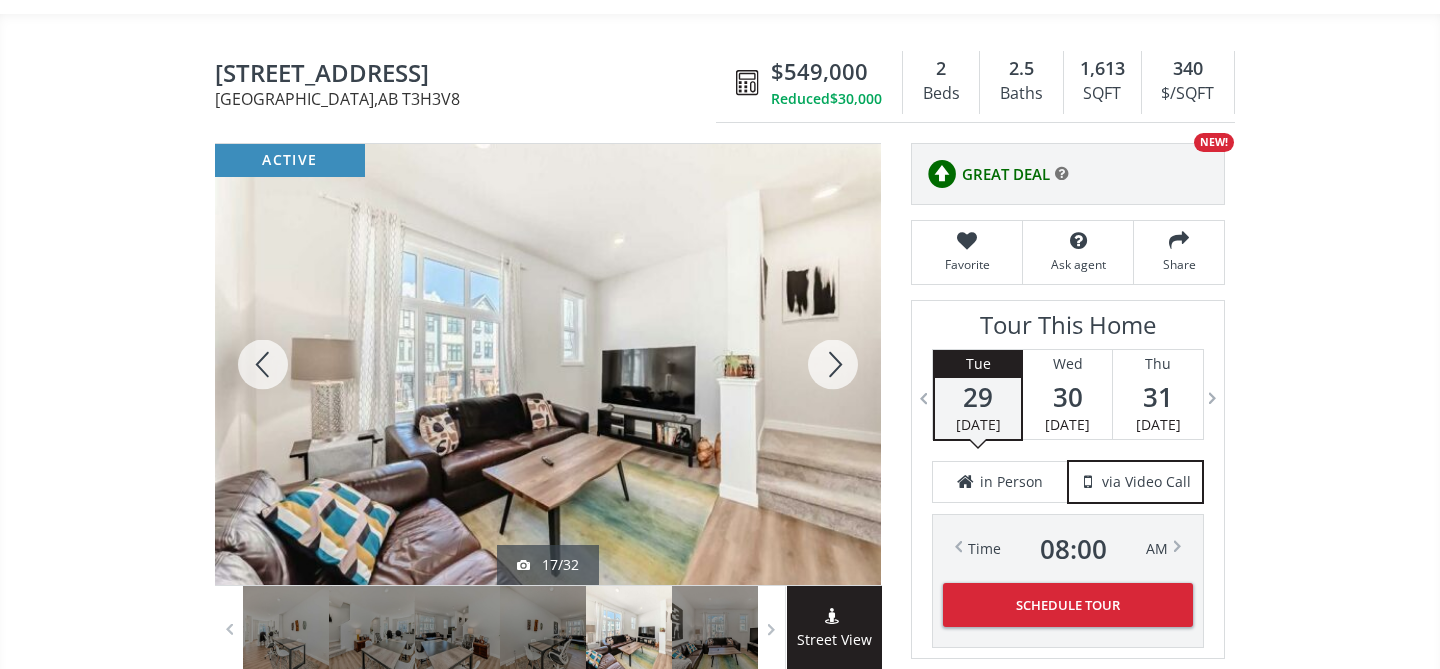 click at bounding box center [833, 364] 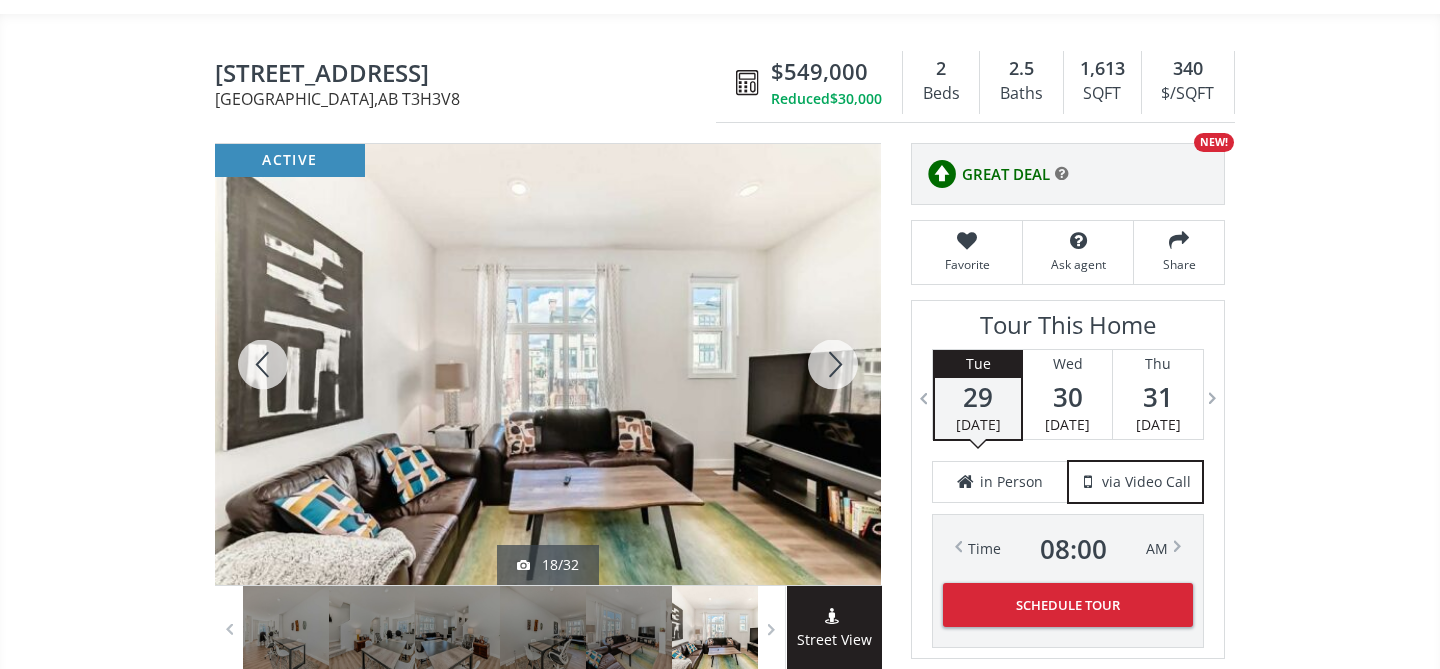 click at bounding box center (833, 364) 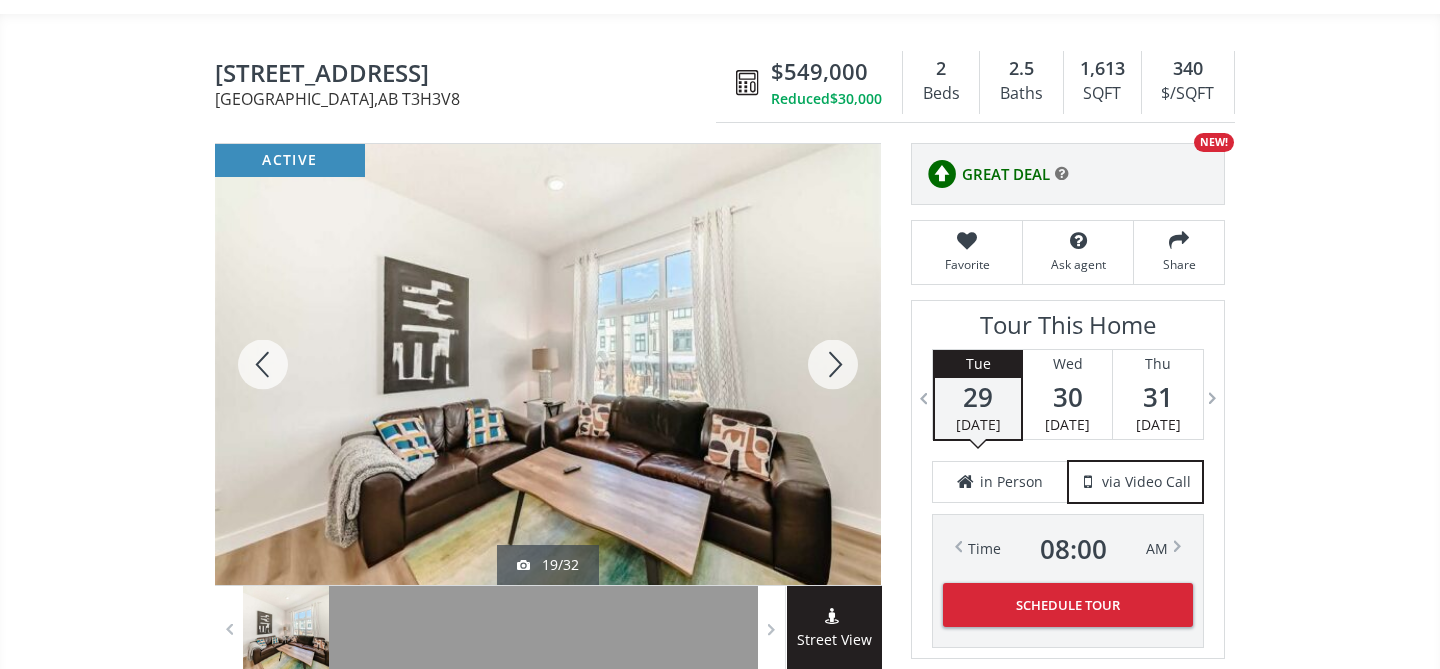 click at bounding box center [833, 364] 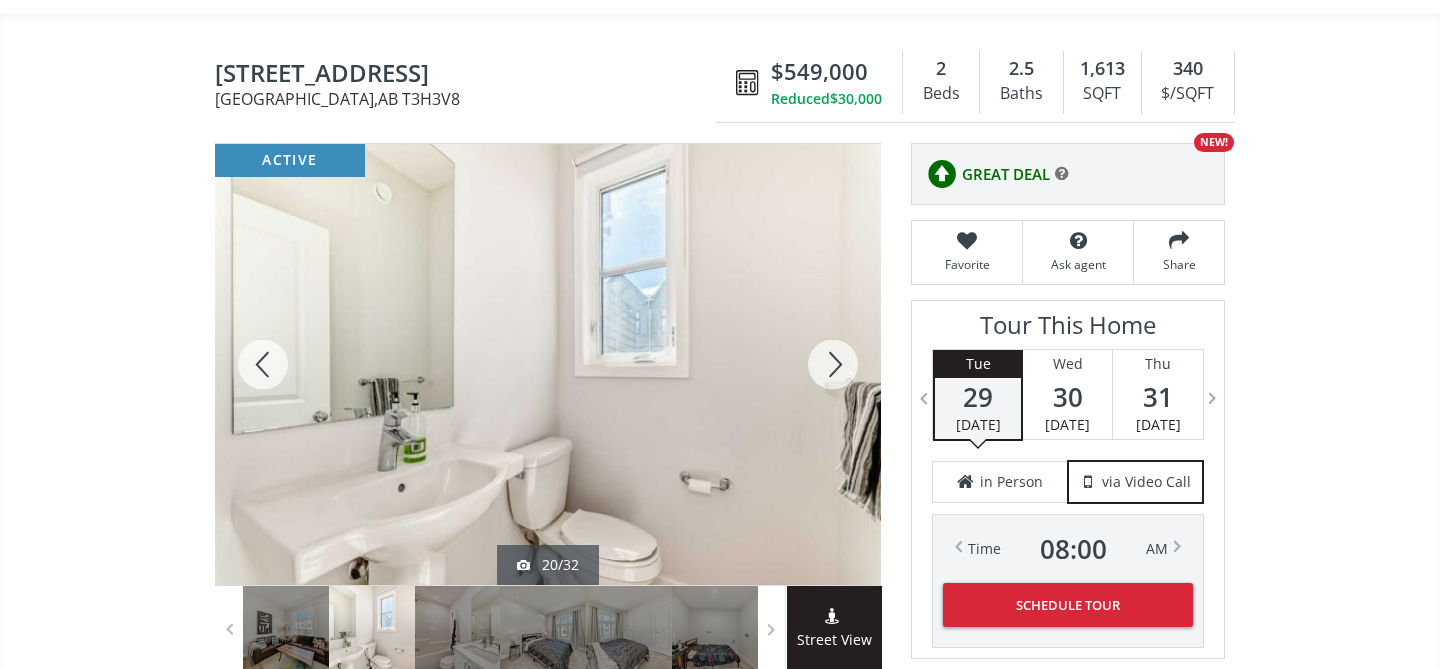 click at bounding box center [833, 364] 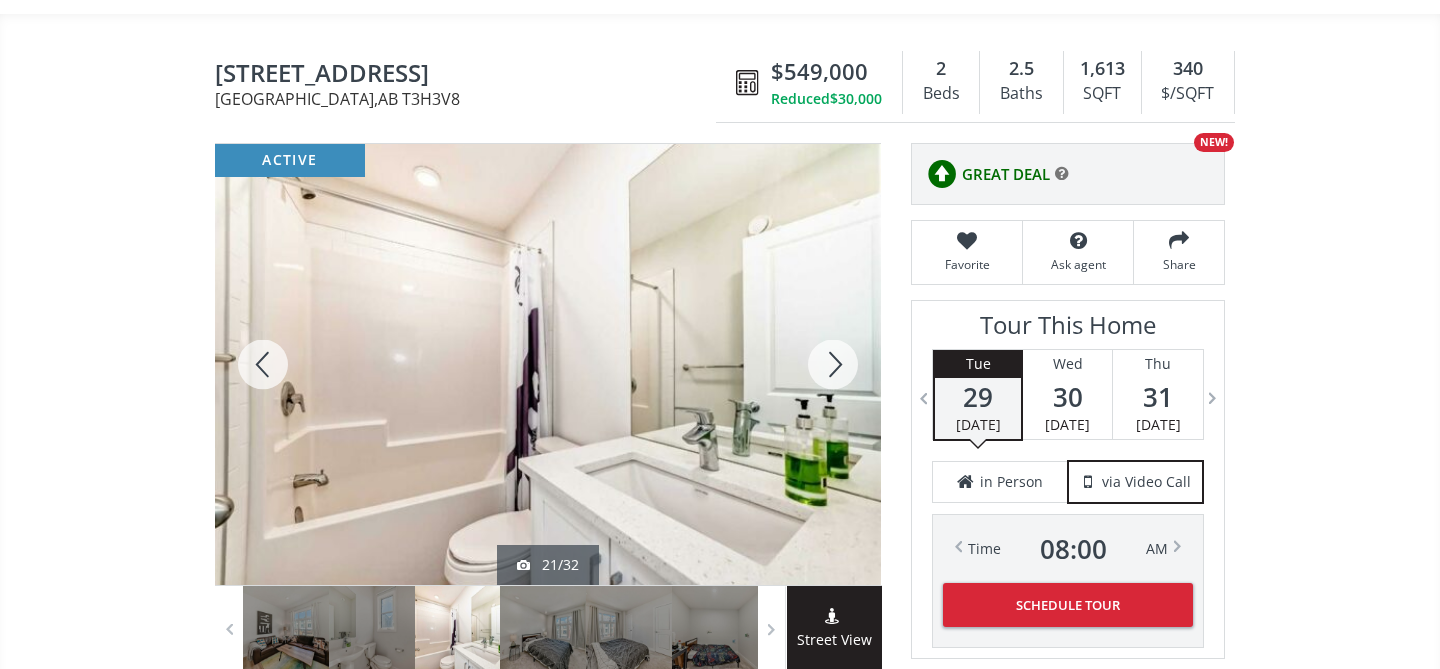 click at bounding box center [833, 364] 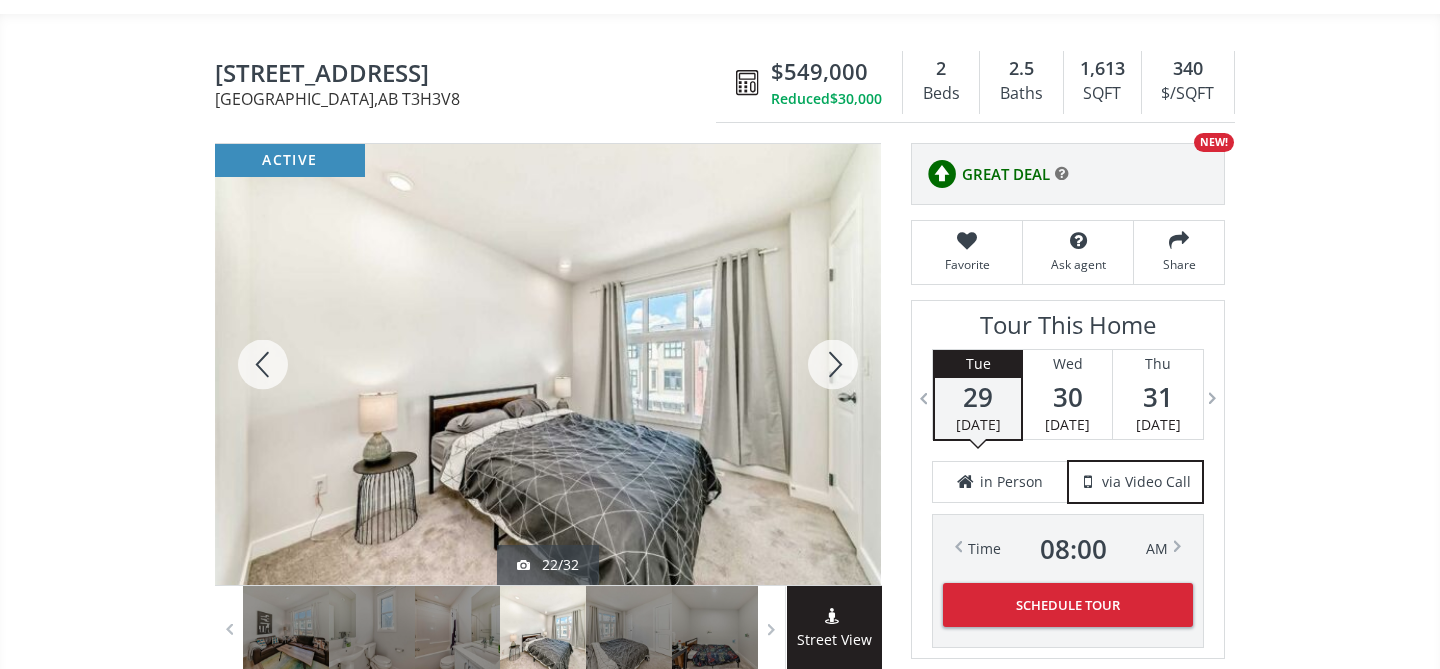 click at bounding box center (833, 364) 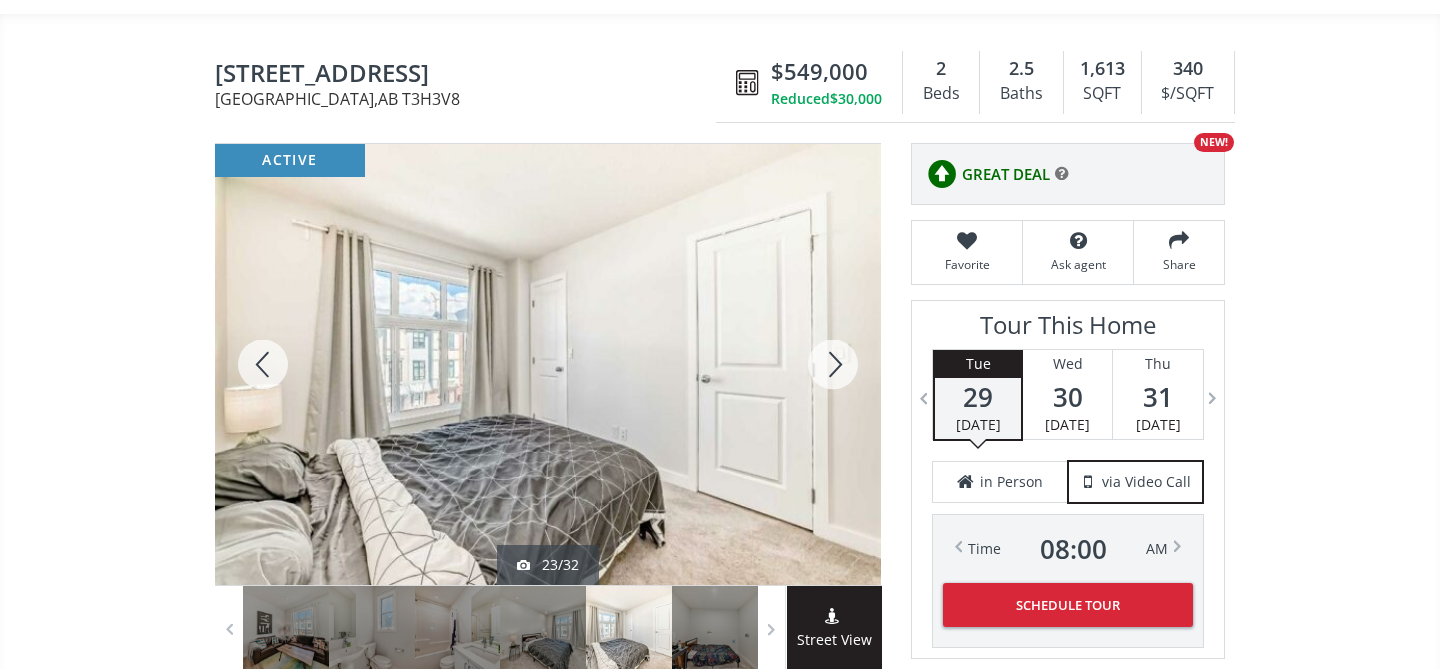 click at bounding box center (833, 364) 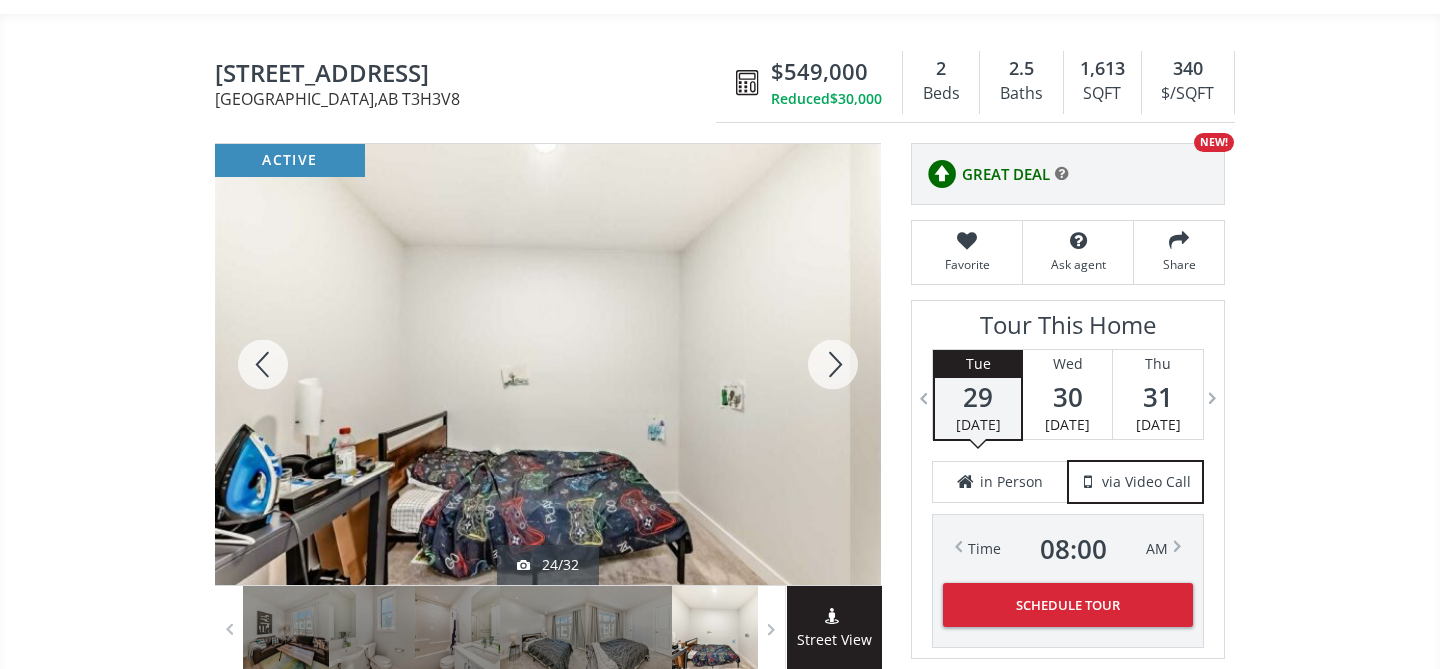 click at bounding box center (833, 364) 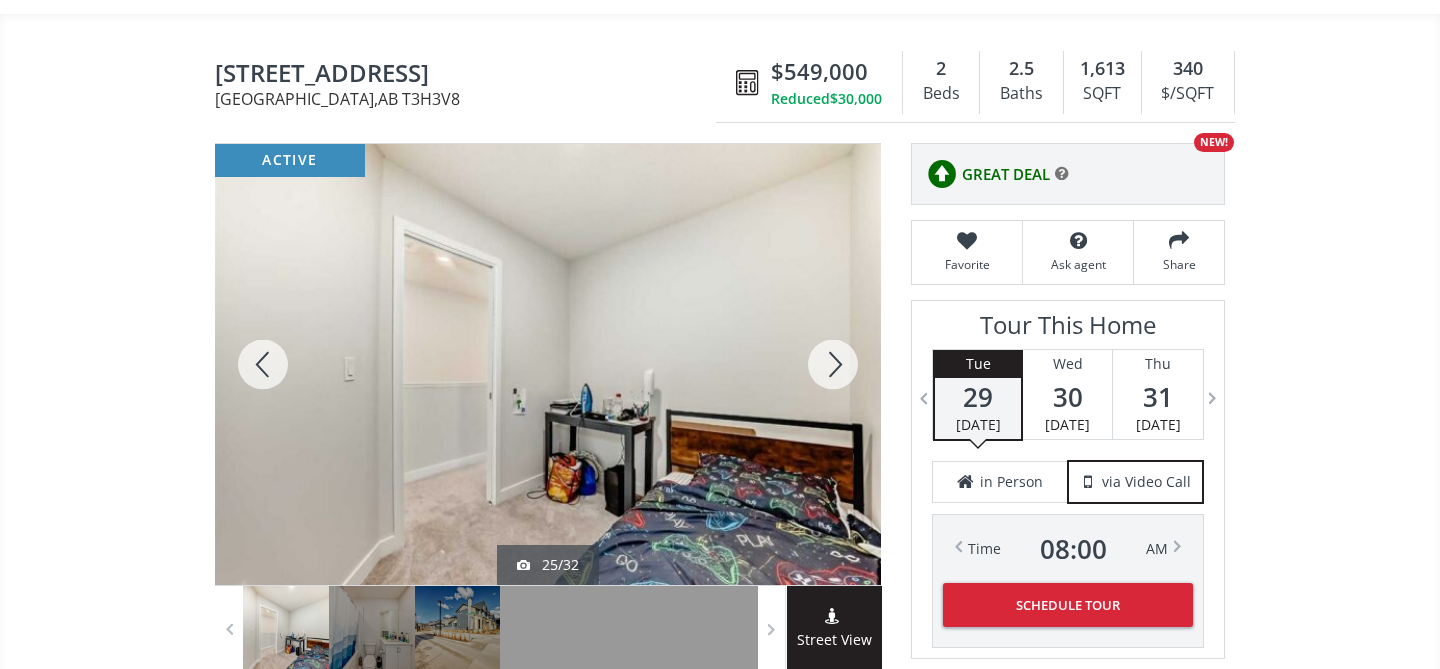 click at bounding box center [833, 364] 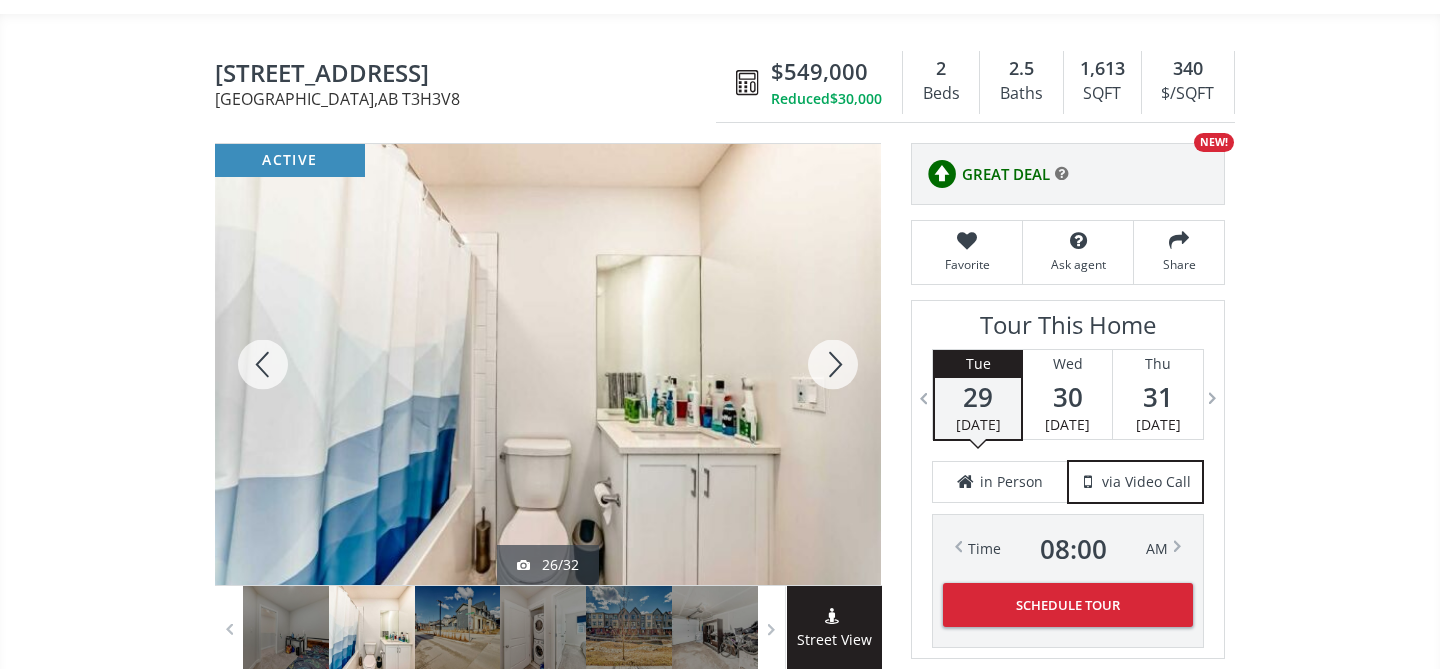 click at bounding box center [833, 364] 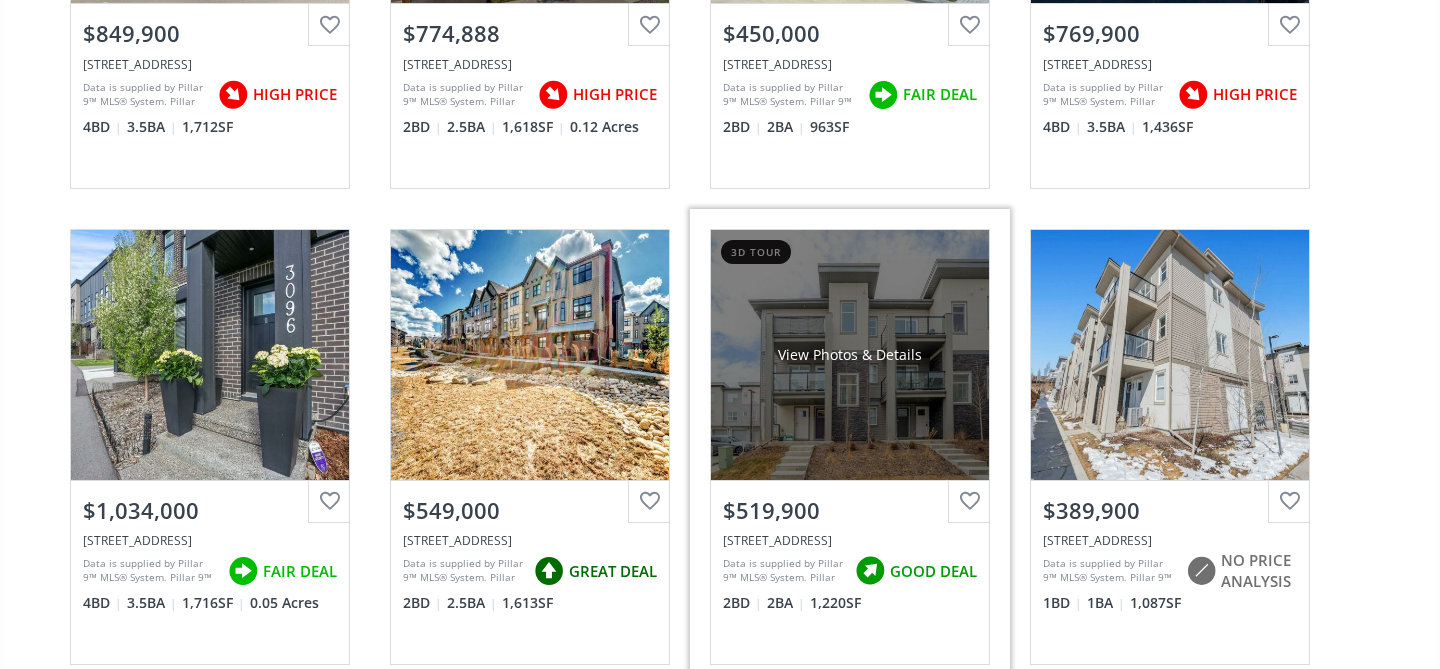 scroll, scrollTop: 972, scrollLeft: 0, axis: vertical 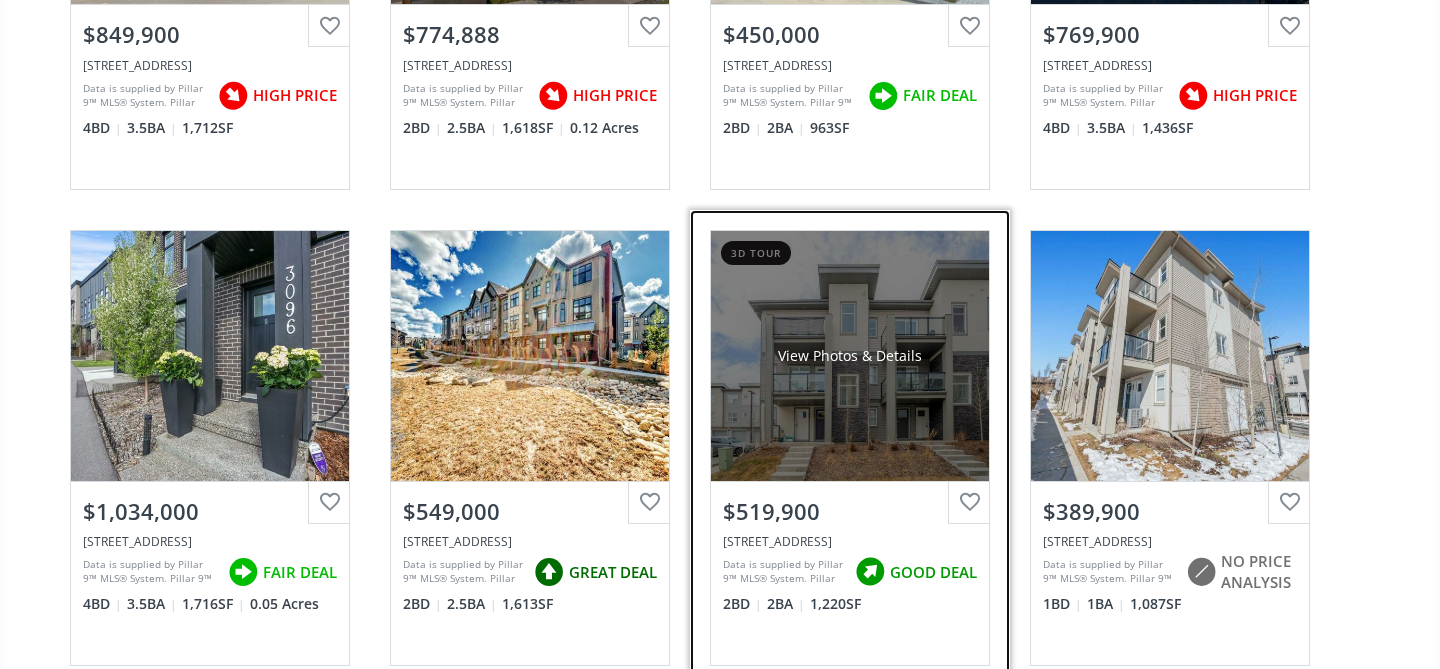 click on "View Photos & Details" at bounding box center (850, 356) 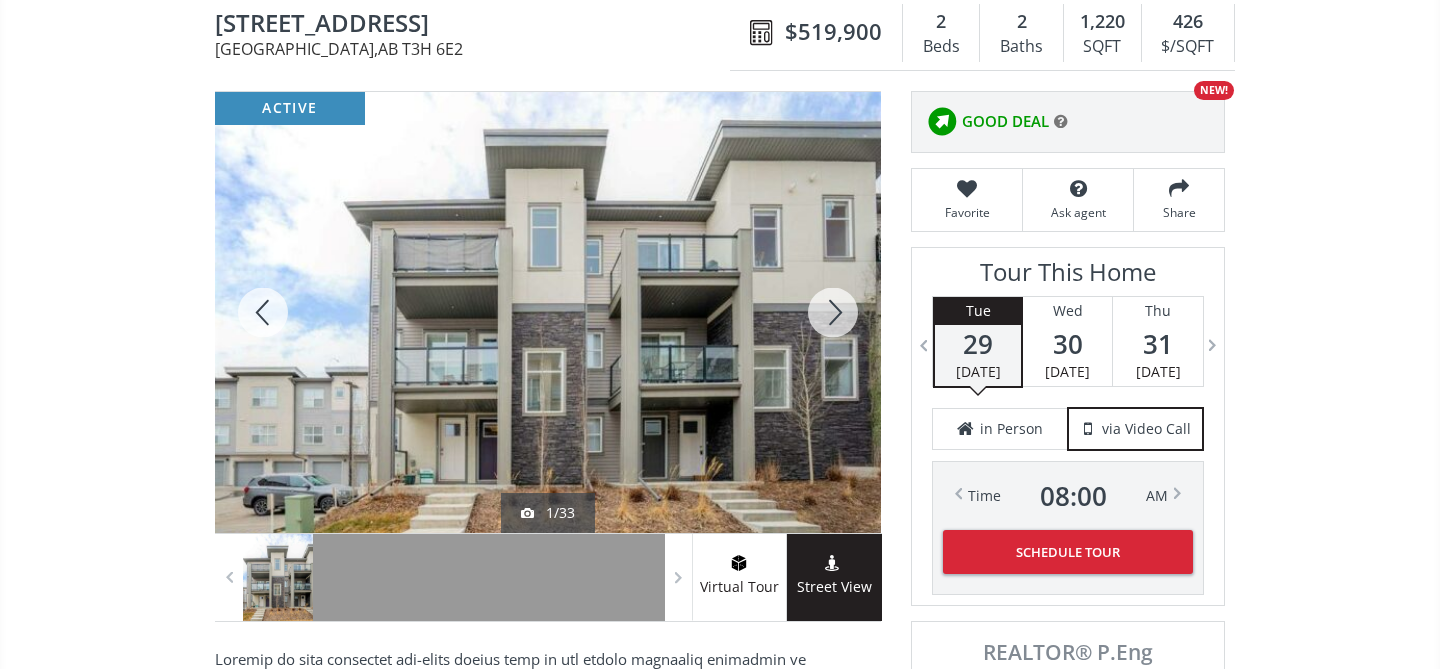scroll, scrollTop: 203, scrollLeft: 0, axis: vertical 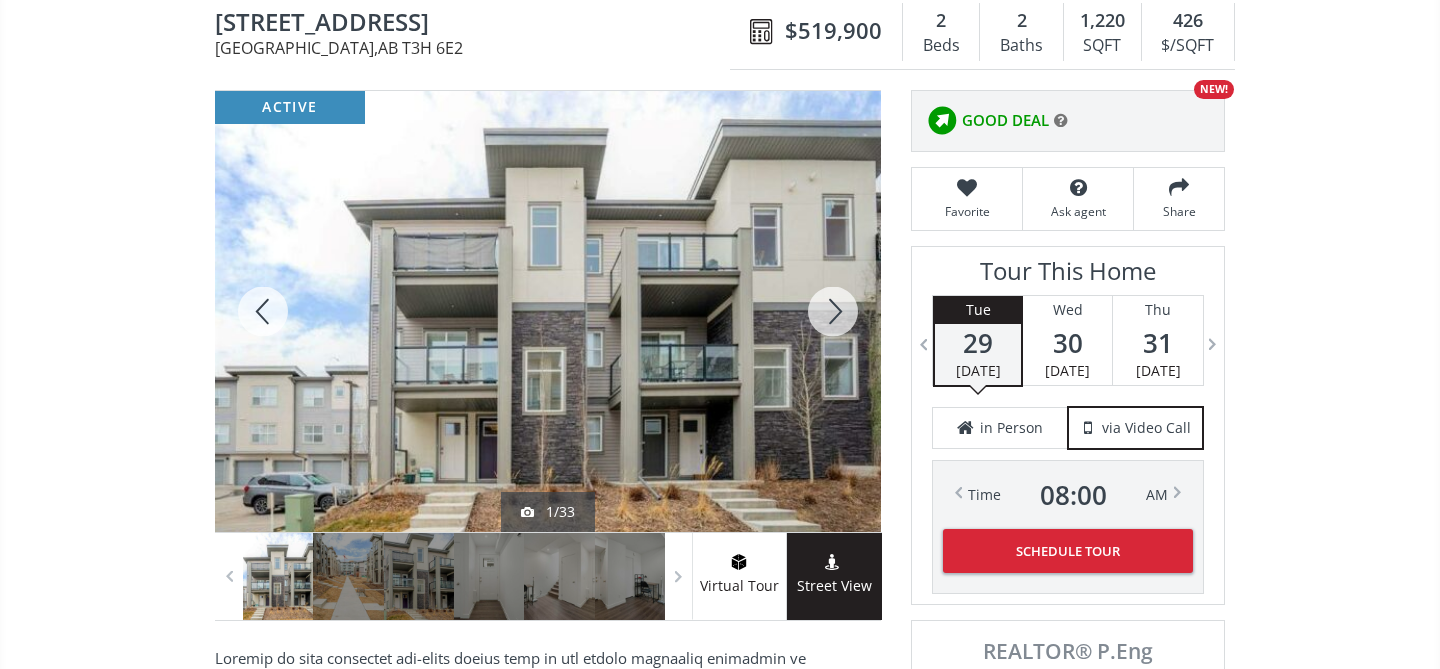 click at bounding box center [833, 311] 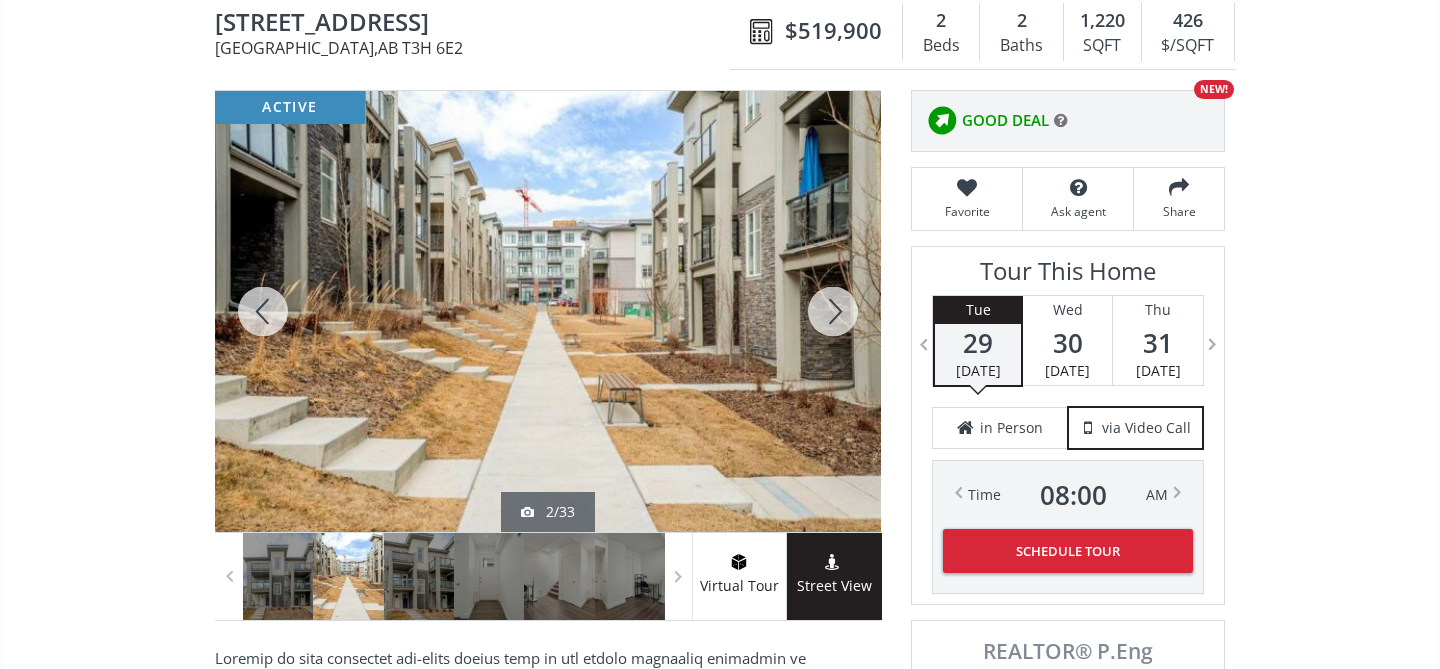 click at bounding box center [833, 311] 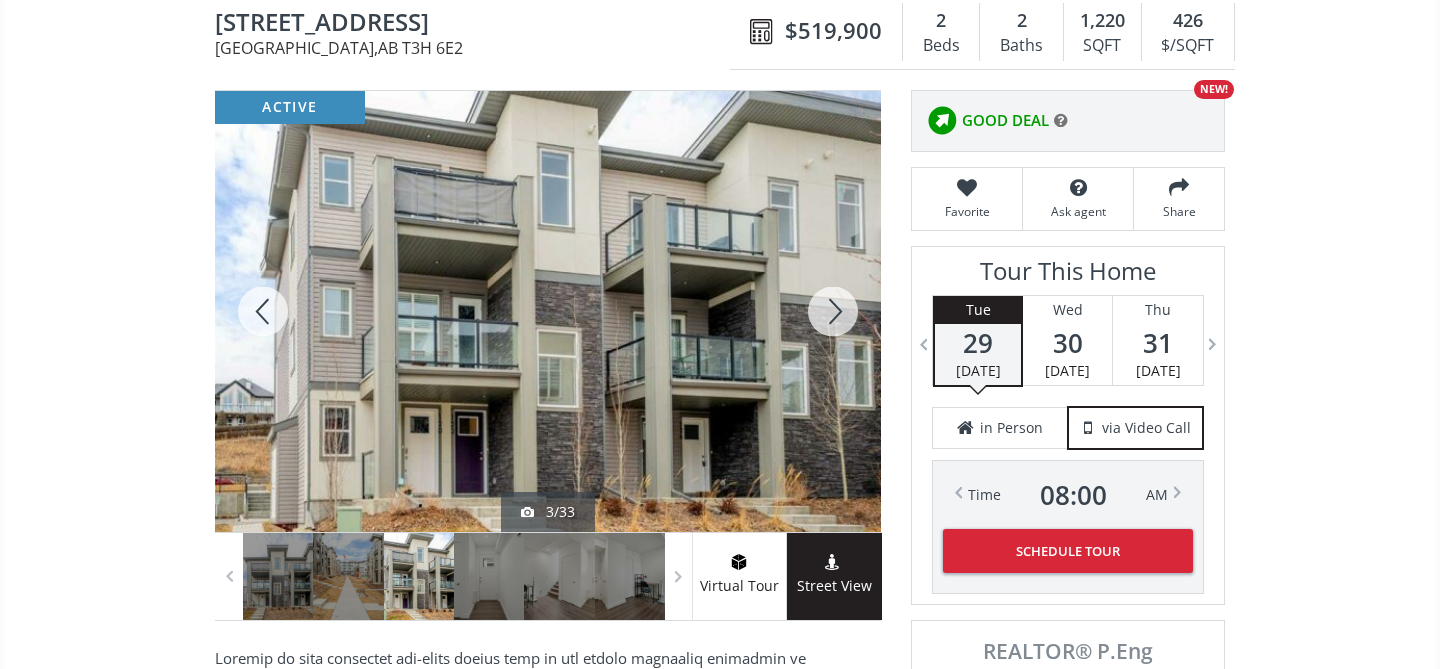 click at bounding box center (833, 311) 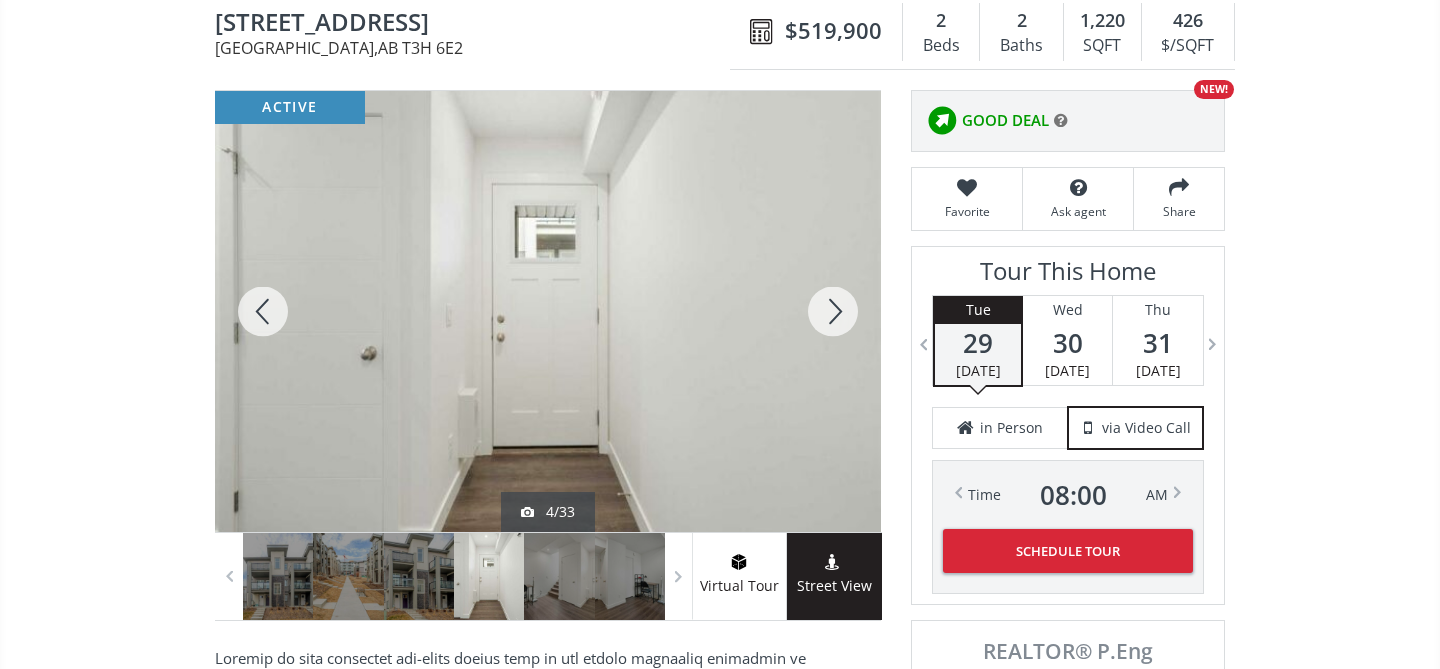 click at bounding box center (833, 311) 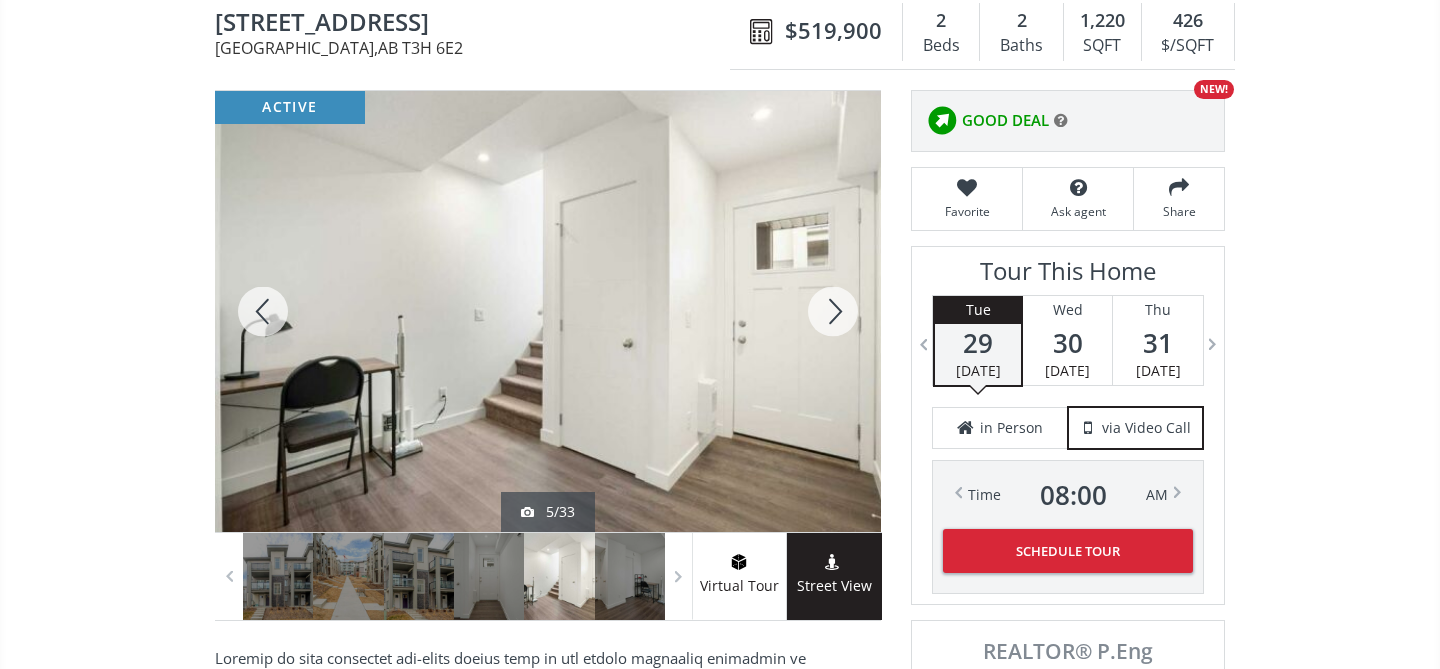 click at bounding box center [833, 311] 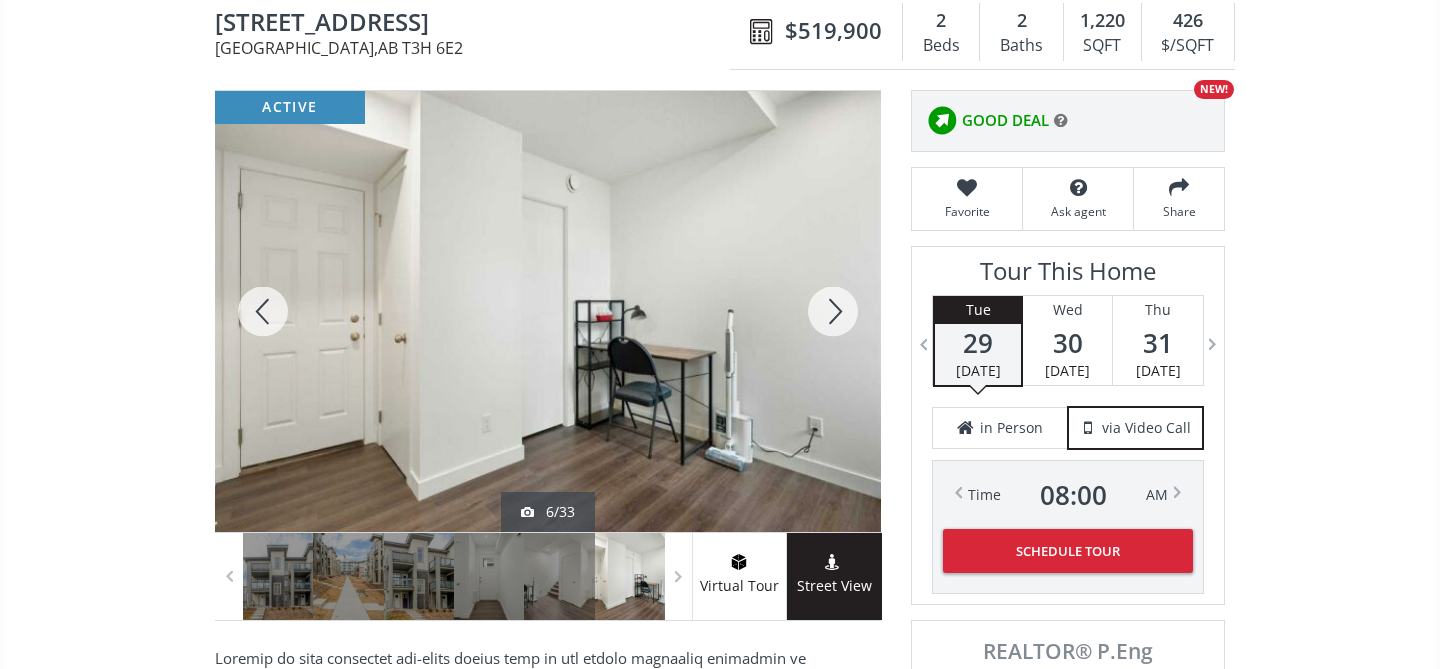 click at bounding box center (833, 311) 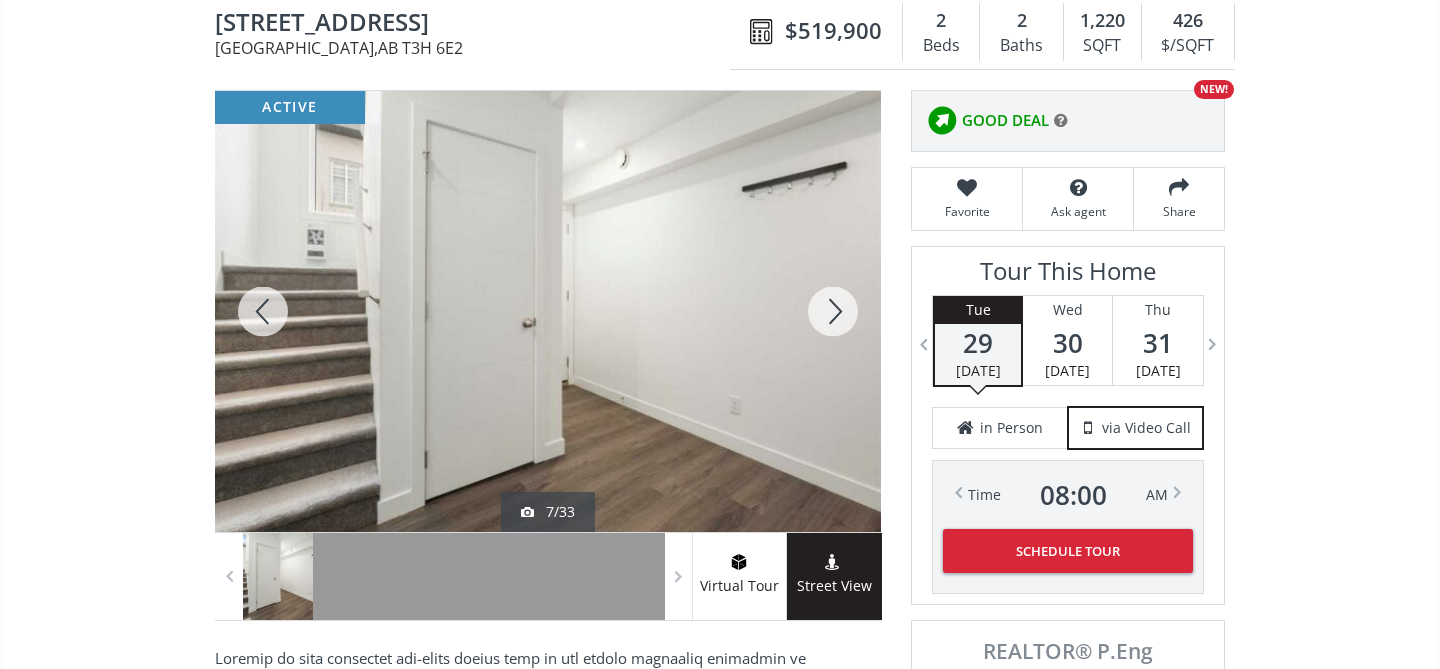 click at bounding box center (833, 311) 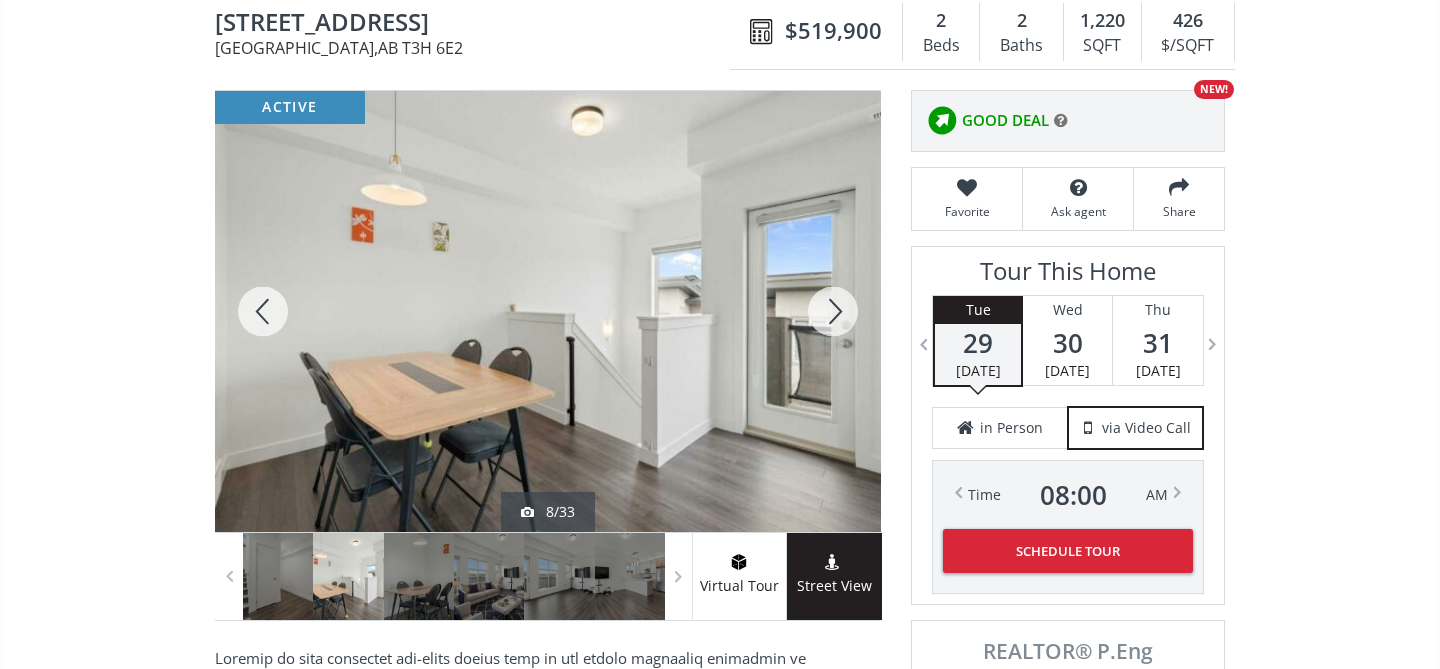click at bounding box center (833, 311) 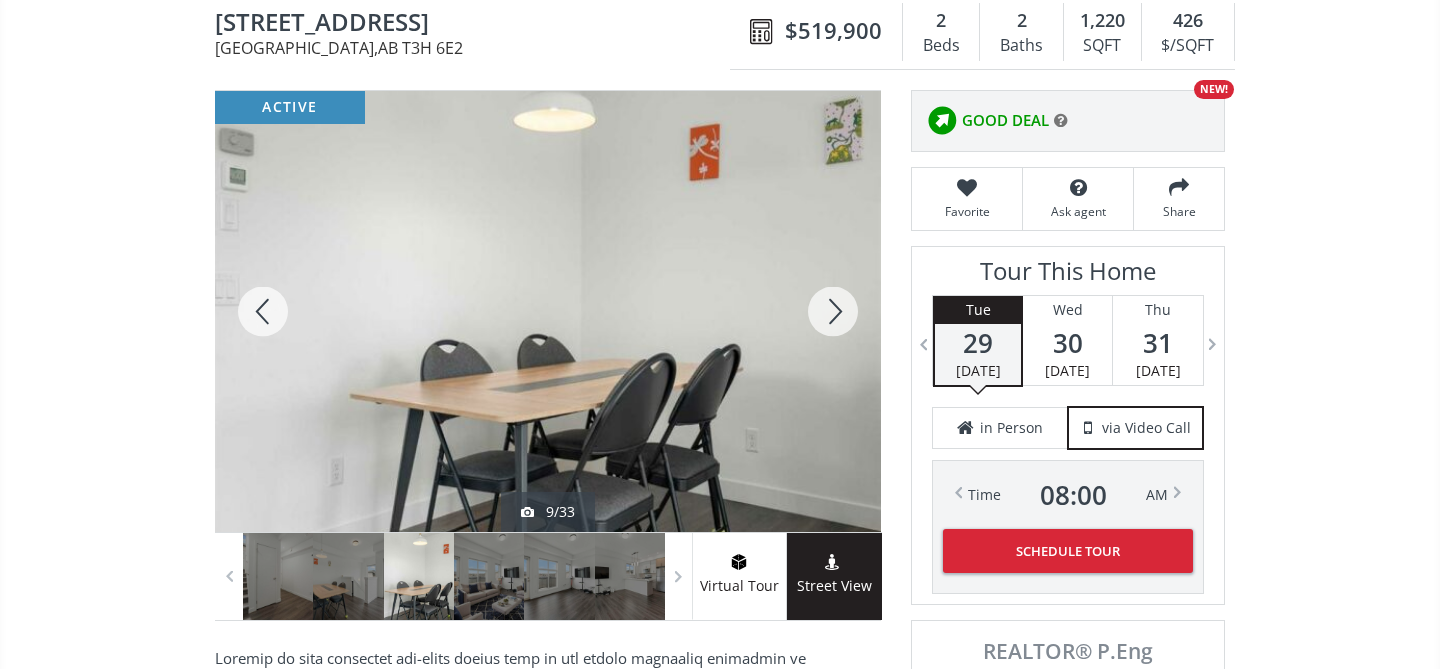 click at bounding box center (833, 311) 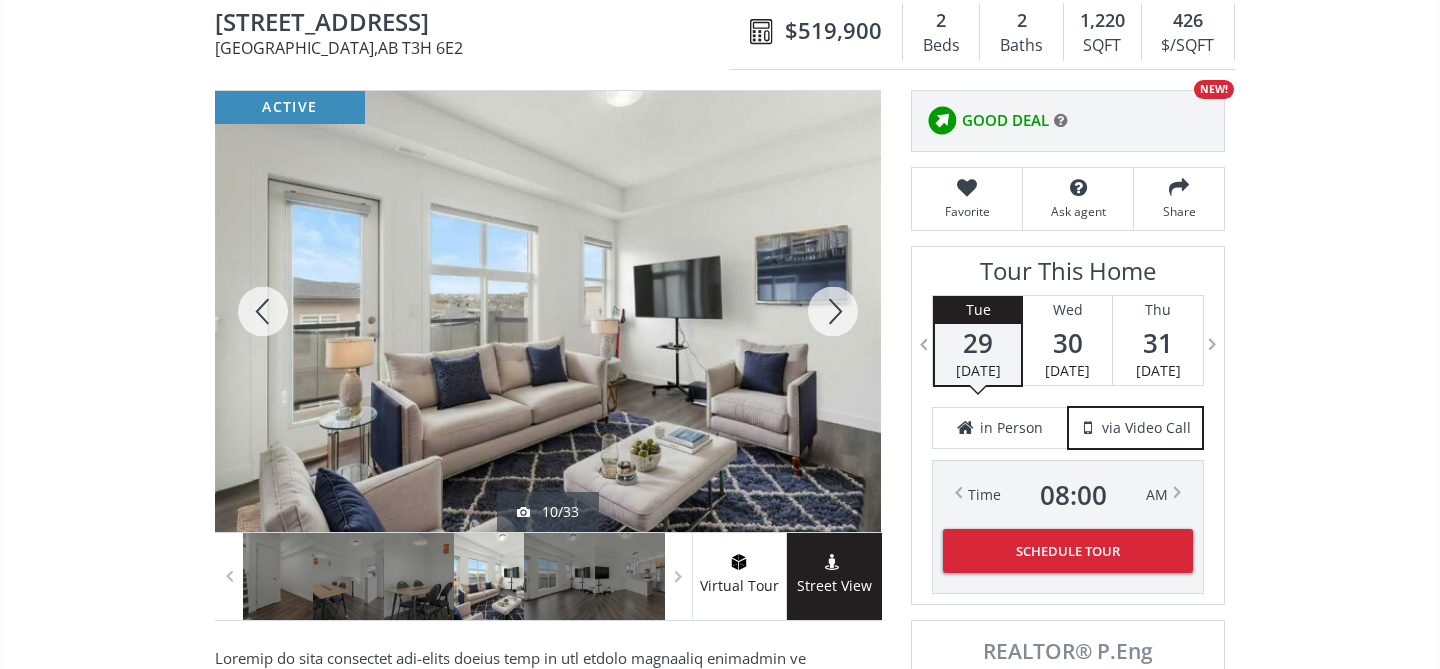 click at bounding box center (833, 311) 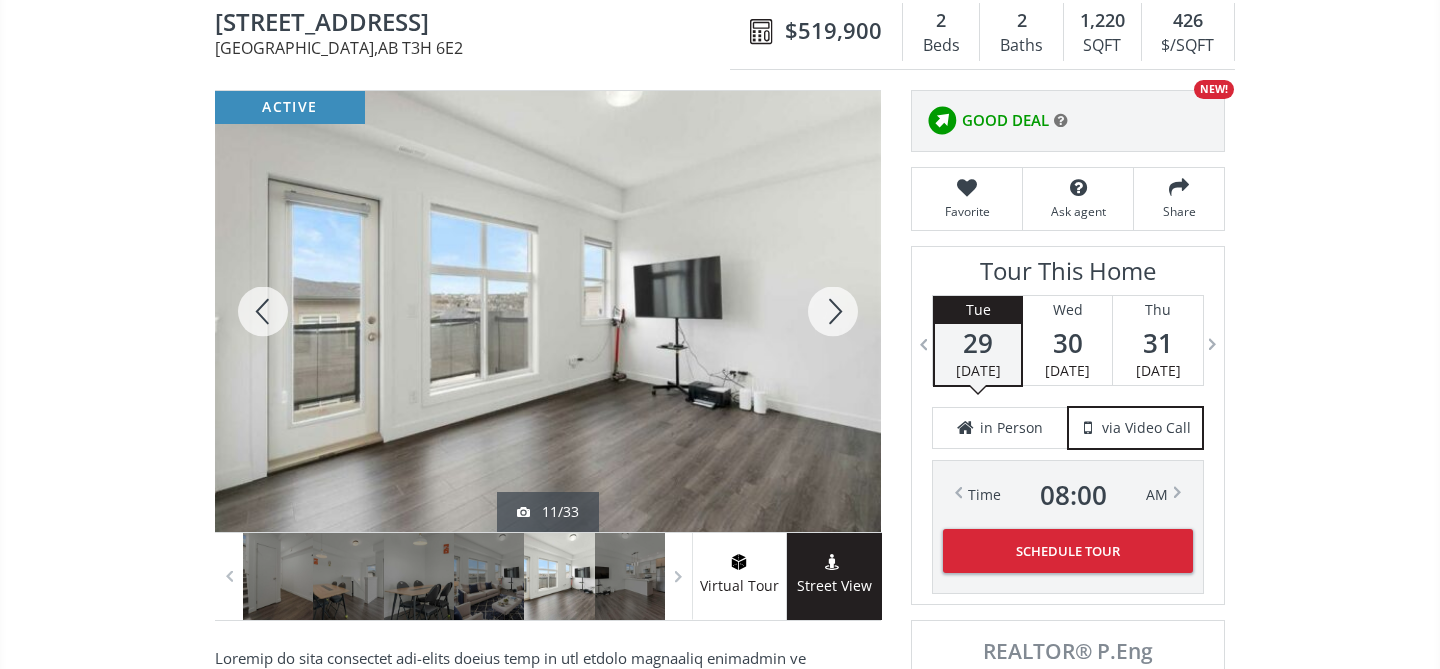 click at bounding box center (833, 311) 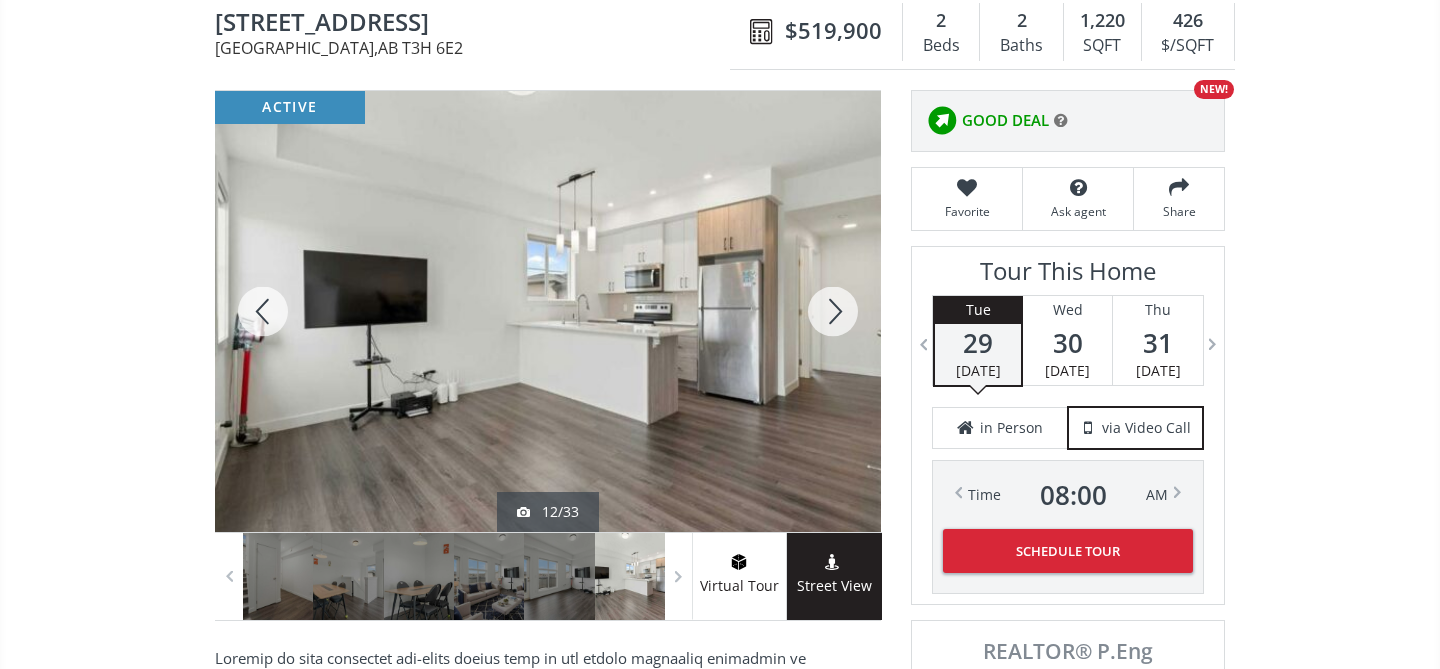 click at bounding box center (833, 311) 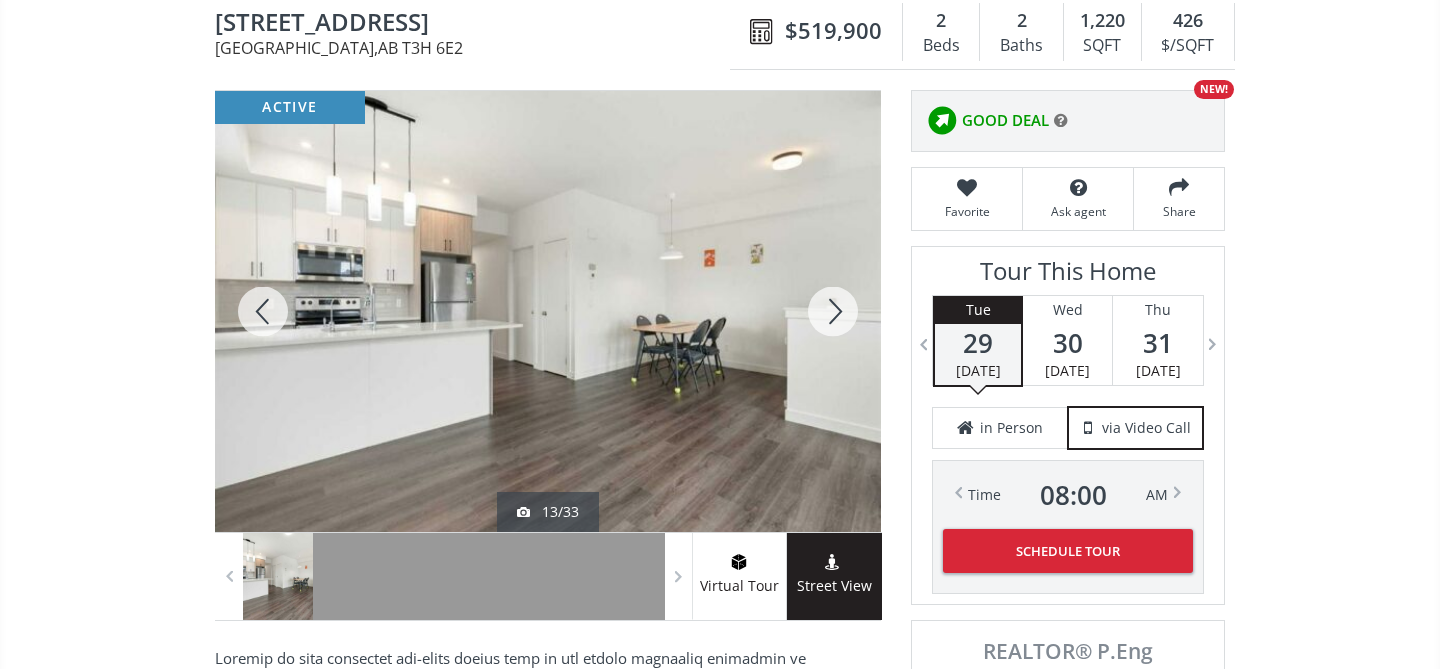 click at bounding box center (833, 311) 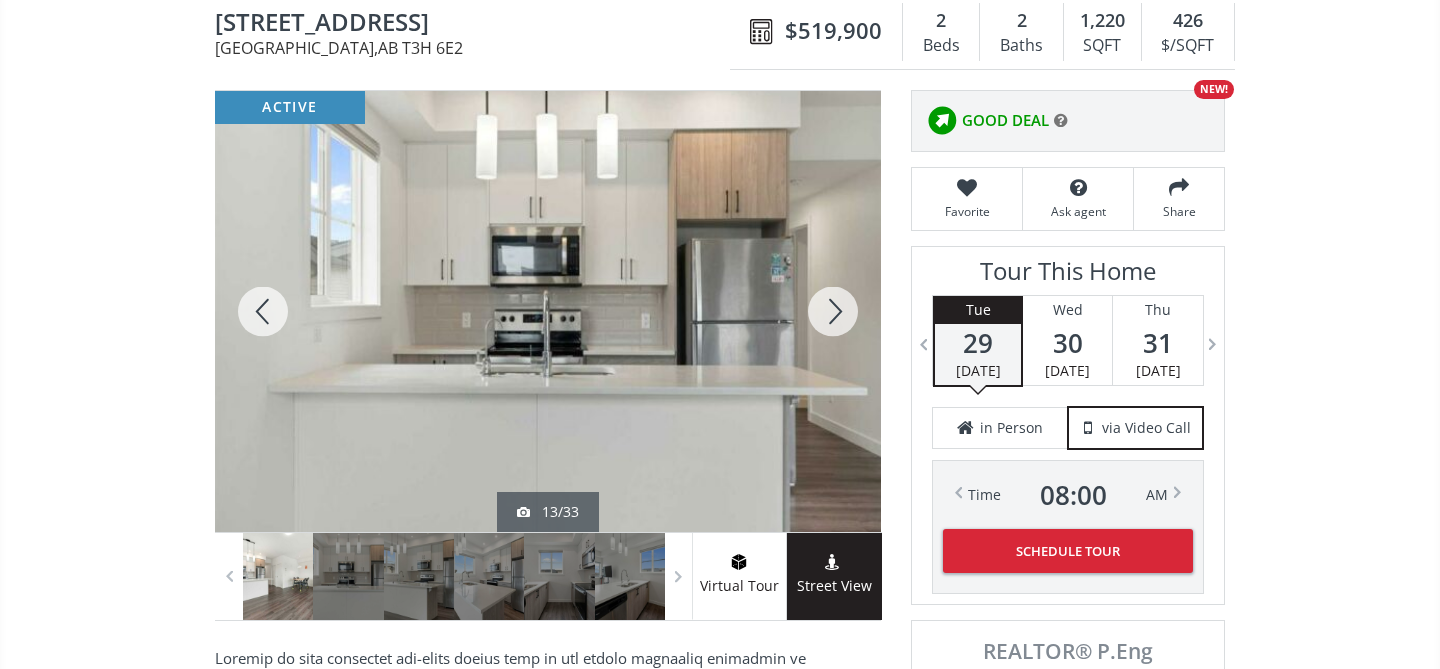 click at bounding box center (833, 311) 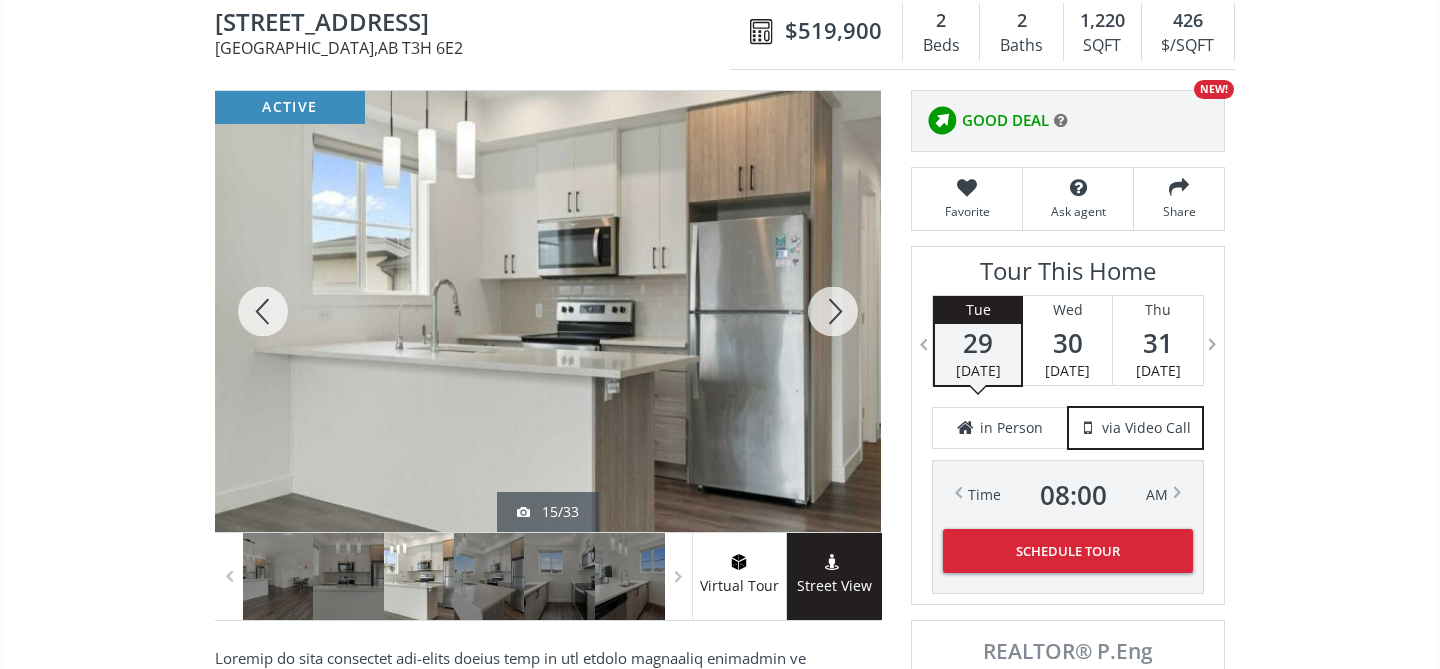 click at bounding box center (833, 311) 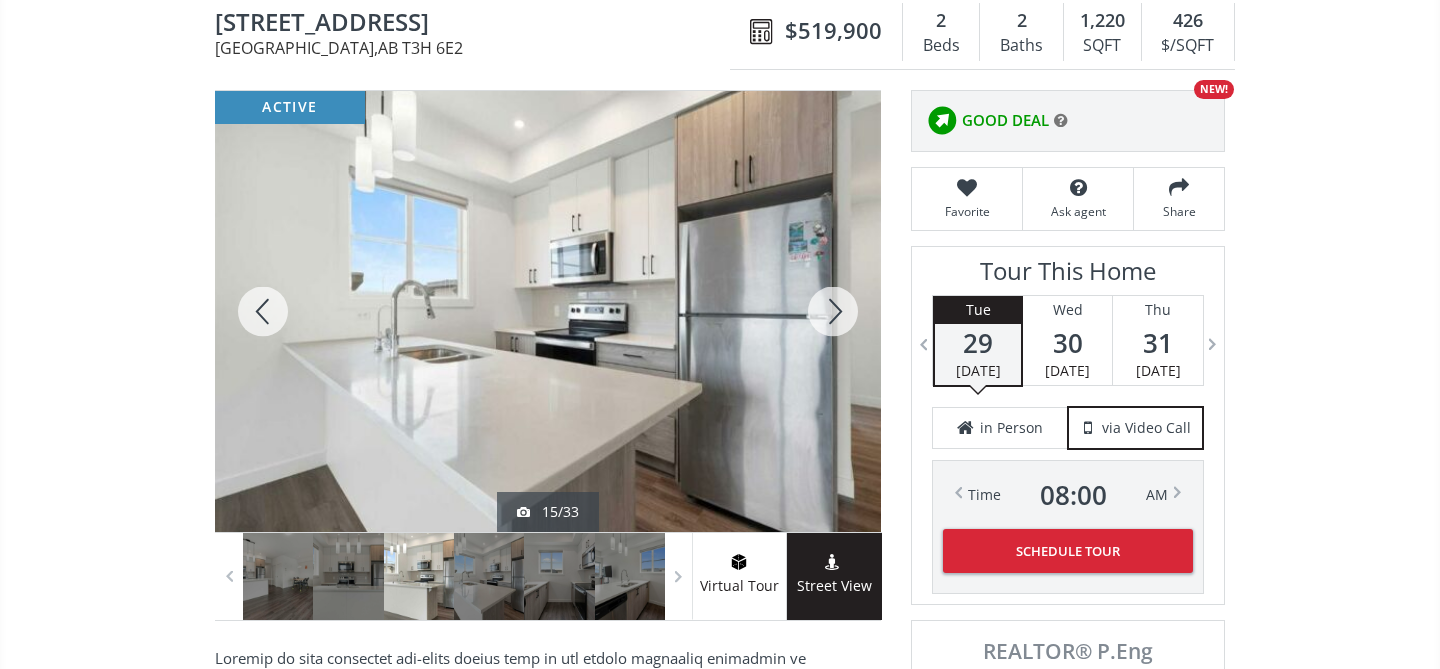 click at bounding box center [833, 311] 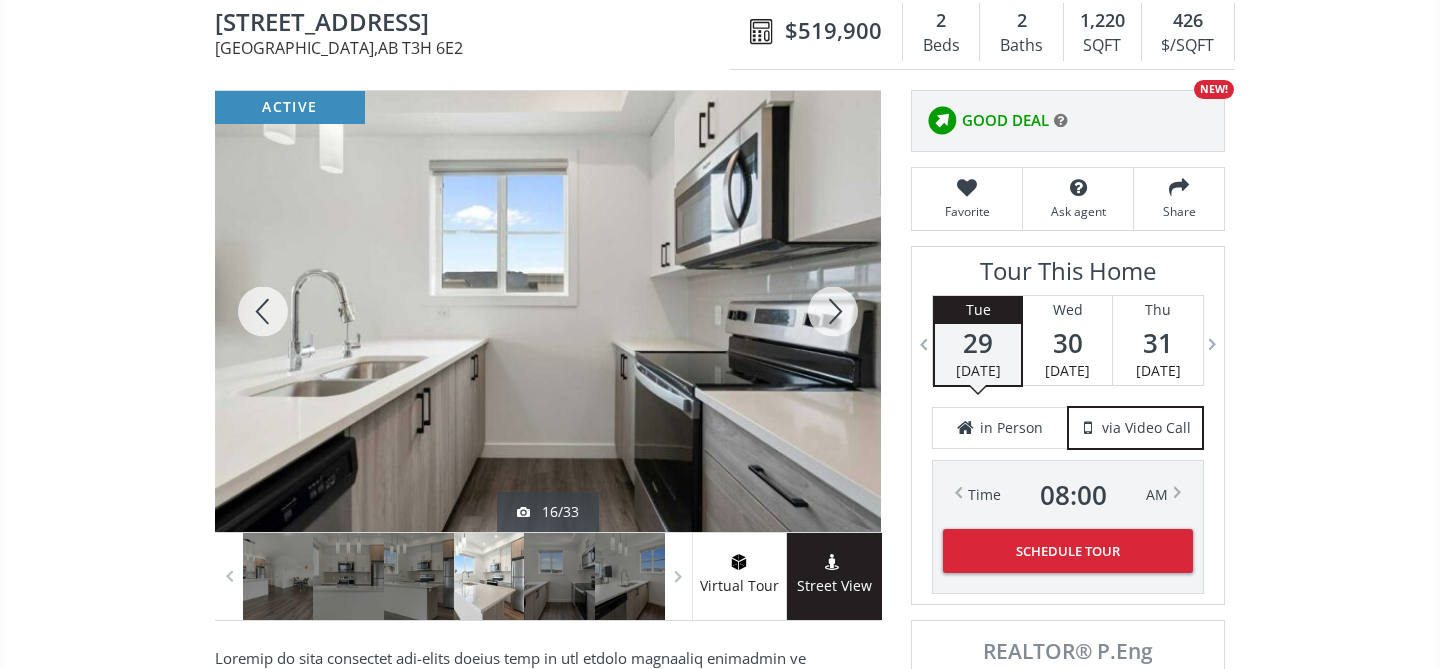 click at bounding box center (833, 311) 